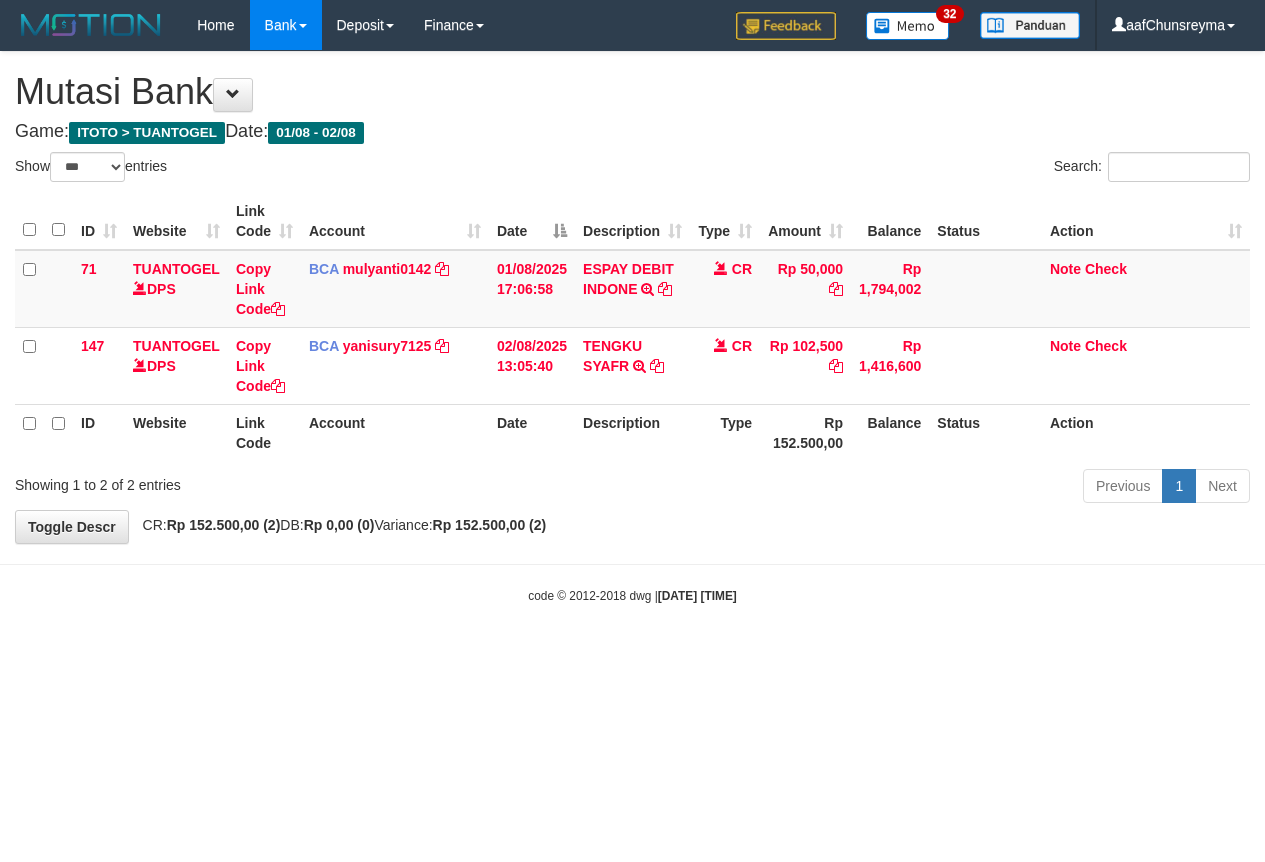select on "***" 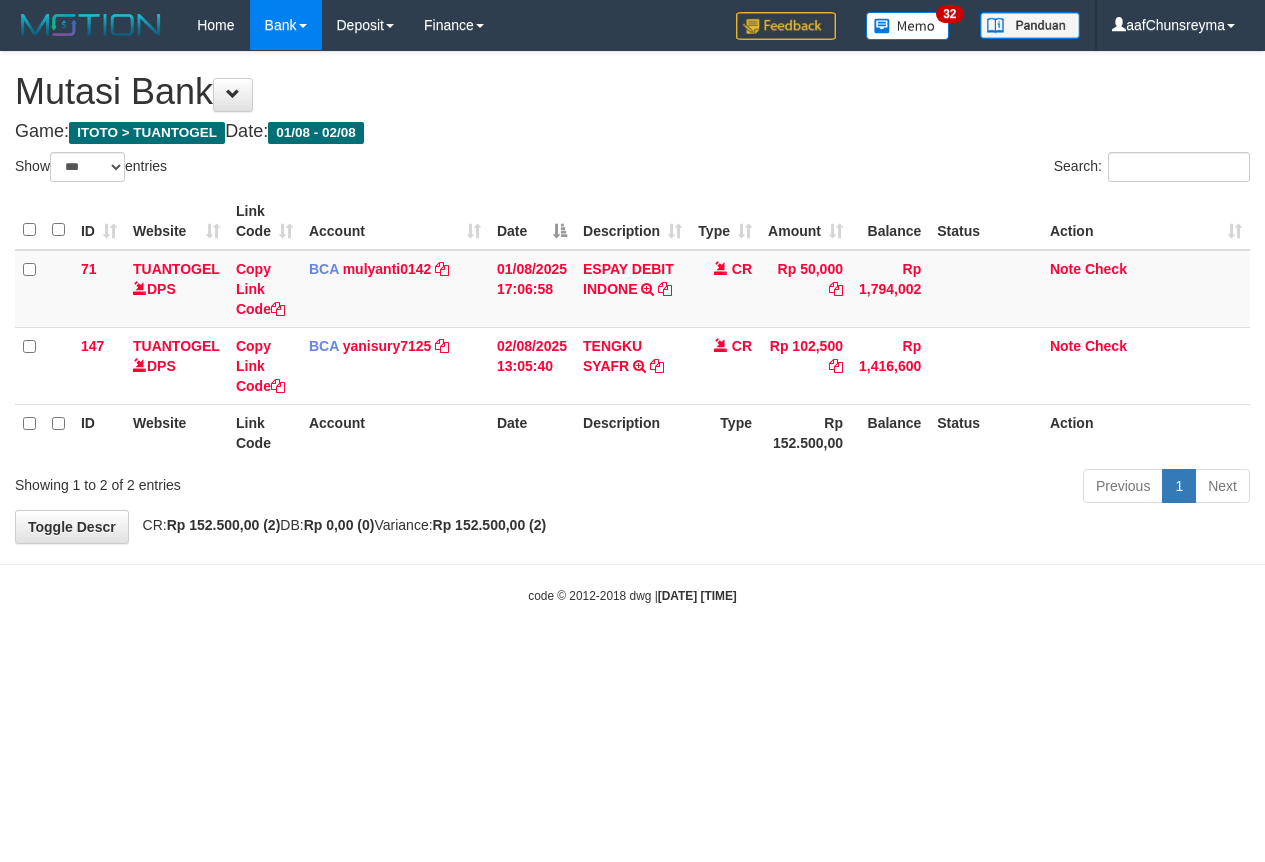 scroll, scrollTop: 0, scrollLeft: 0, axis: both 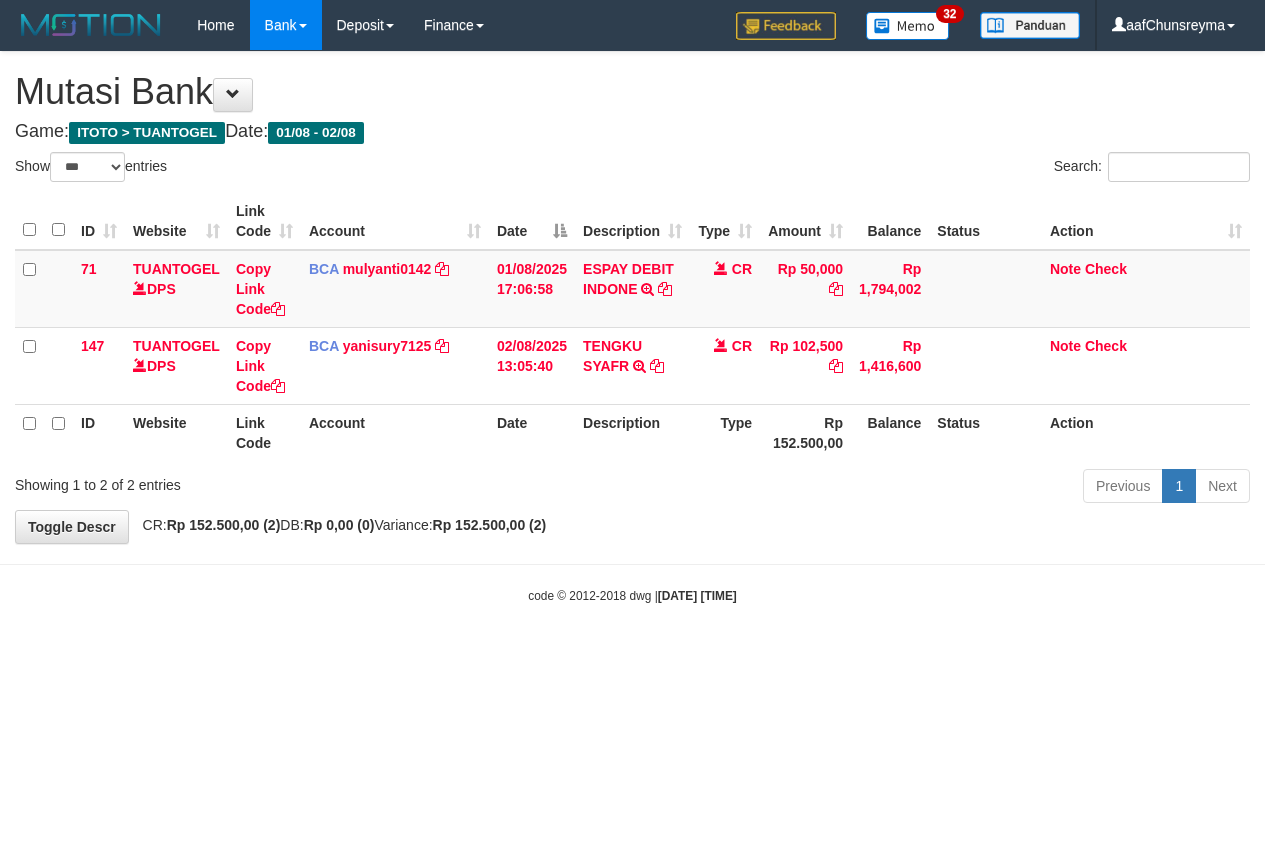 select on "***" 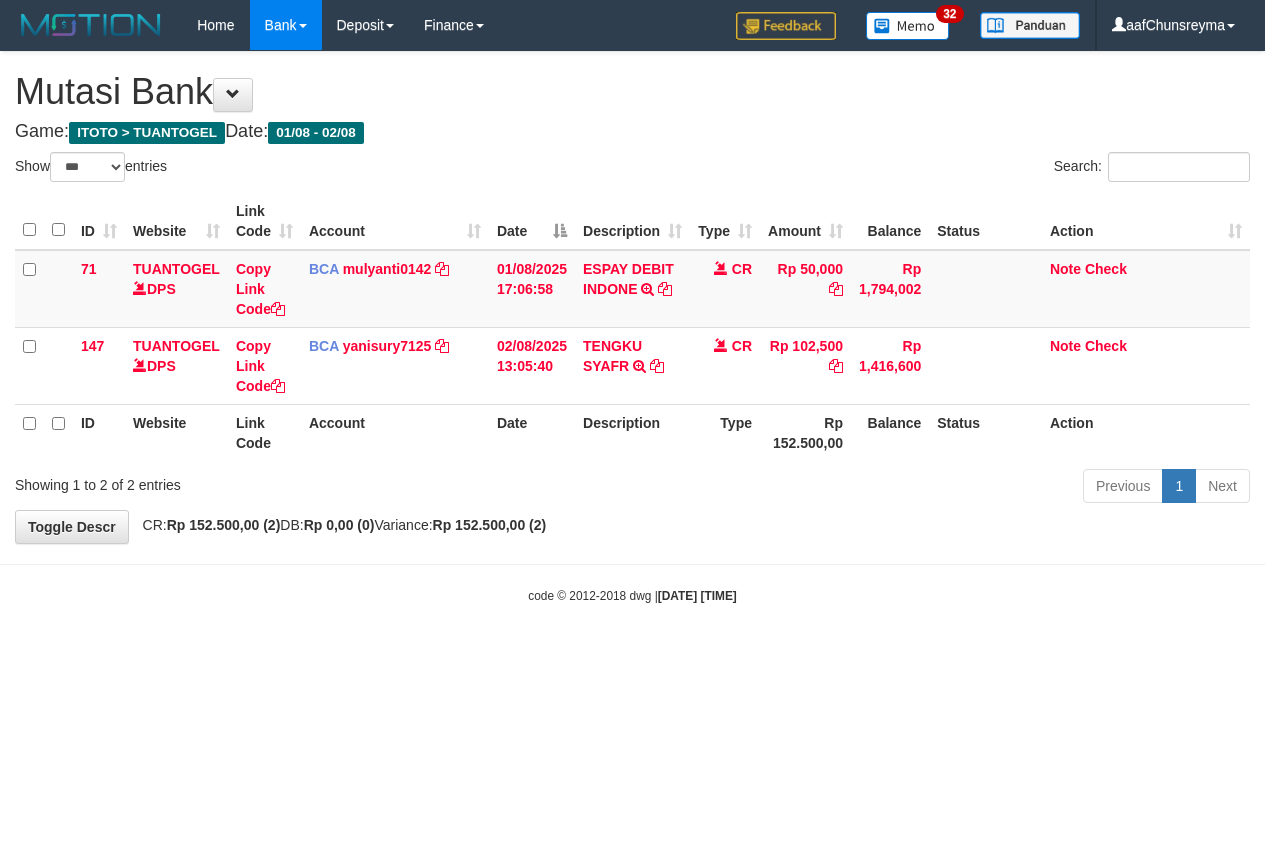 scroll, scrollTop: 0, scrollLeft: 0, axis: both 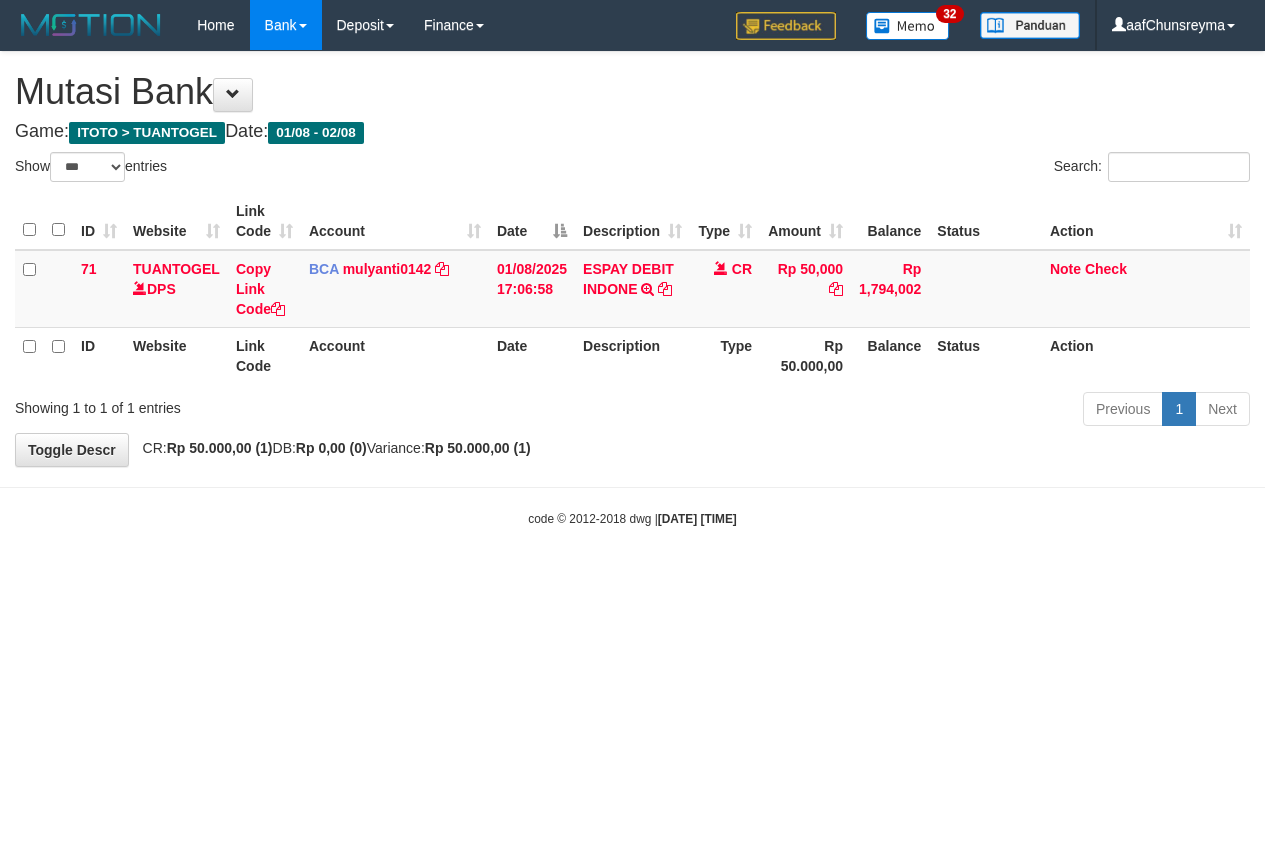 select on "***" 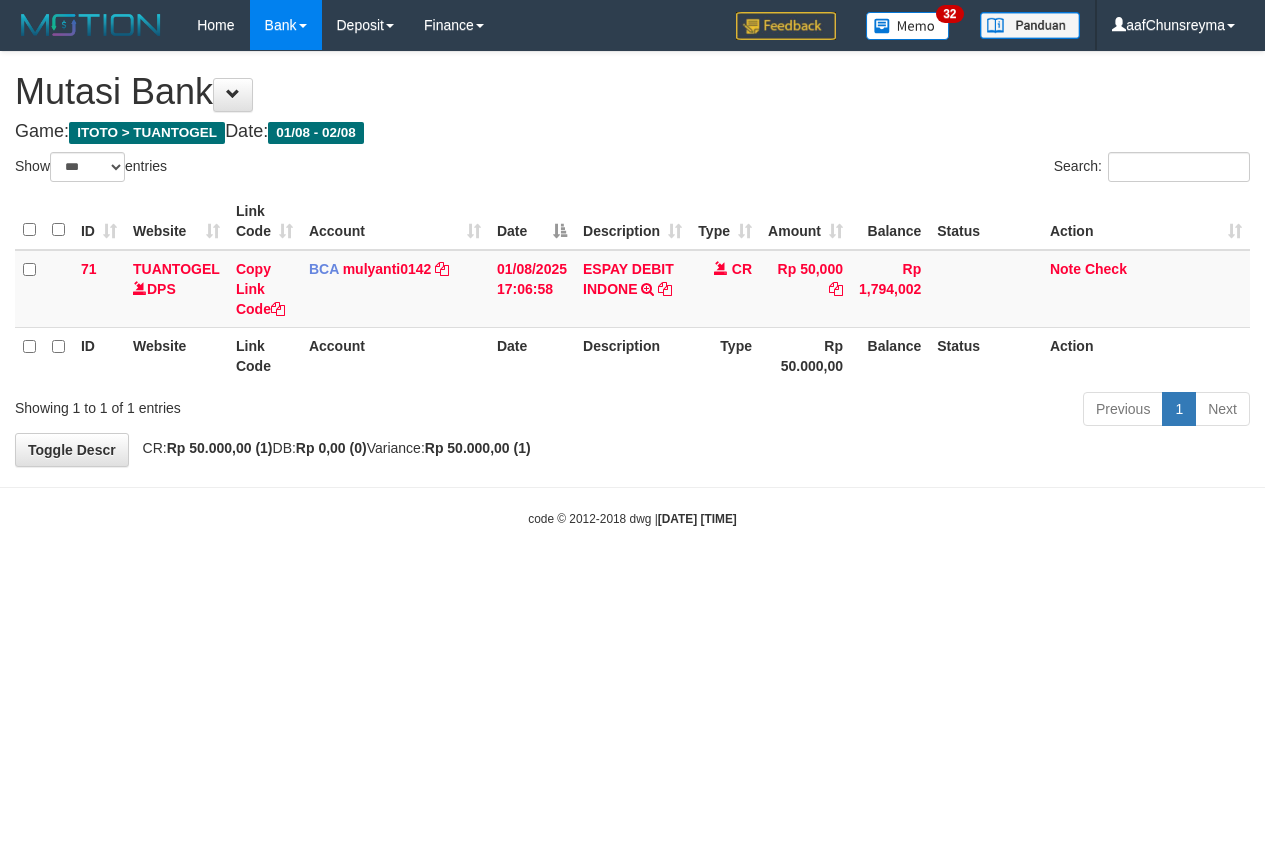 scroll, scrollTop: 0, scrollLeft: 0, axis: both 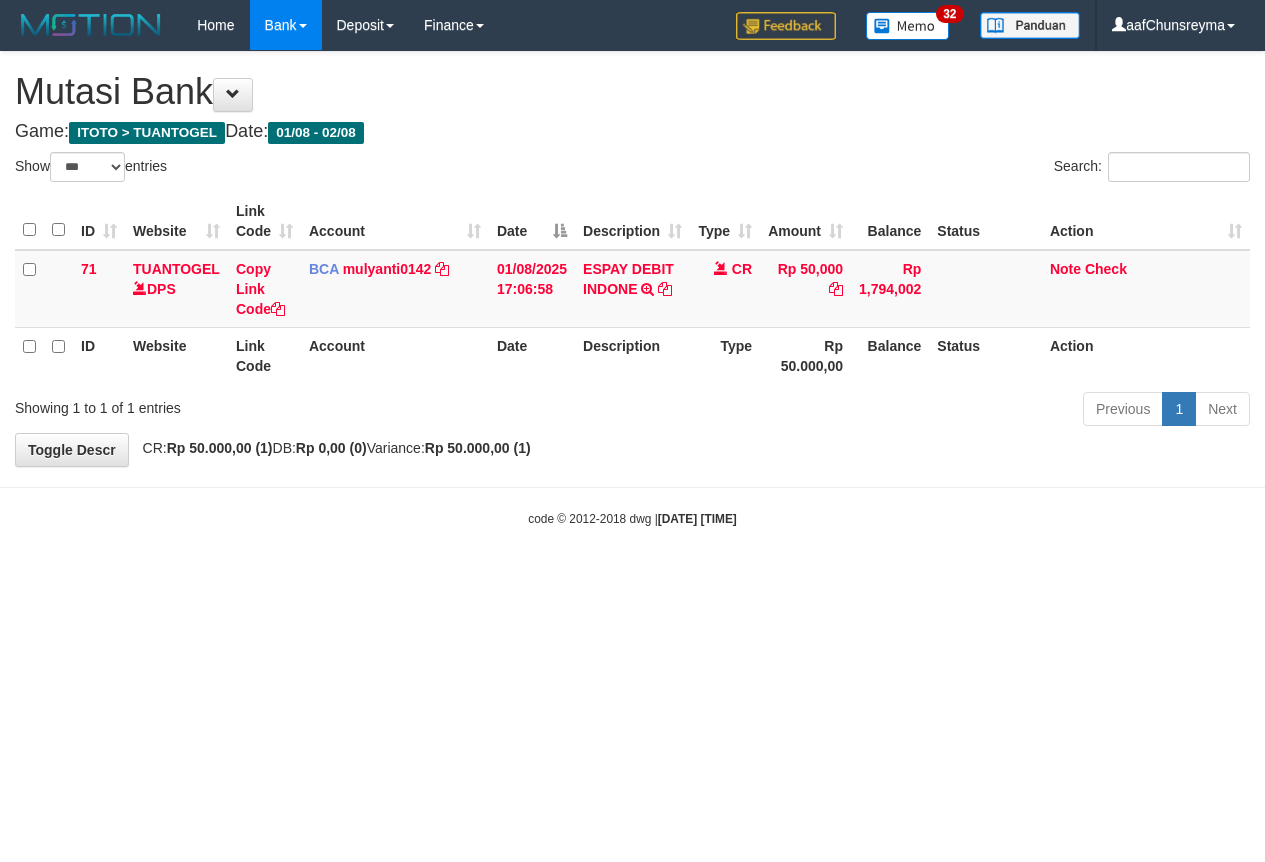 select on "***" 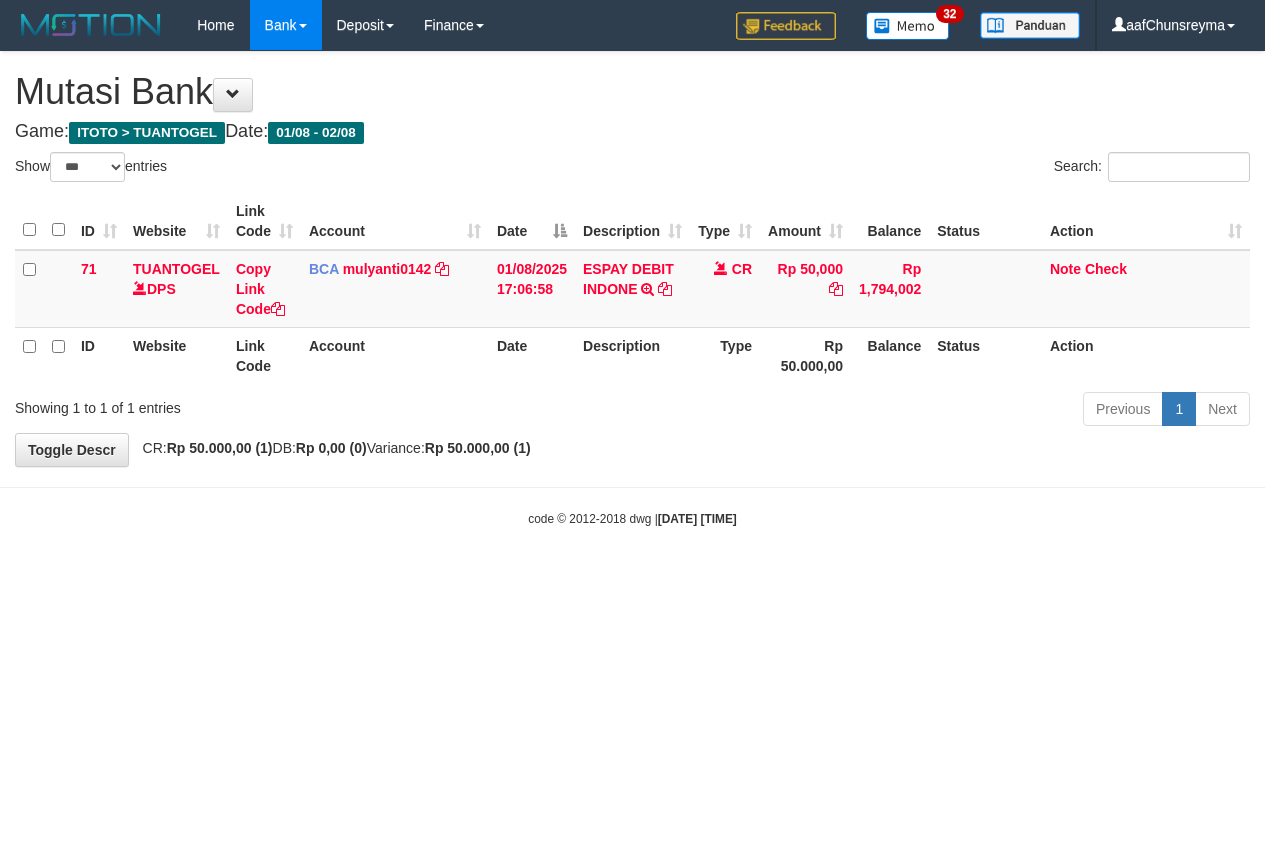 scroll, scrollTop: 0, scrollLeft: 0, axis: both 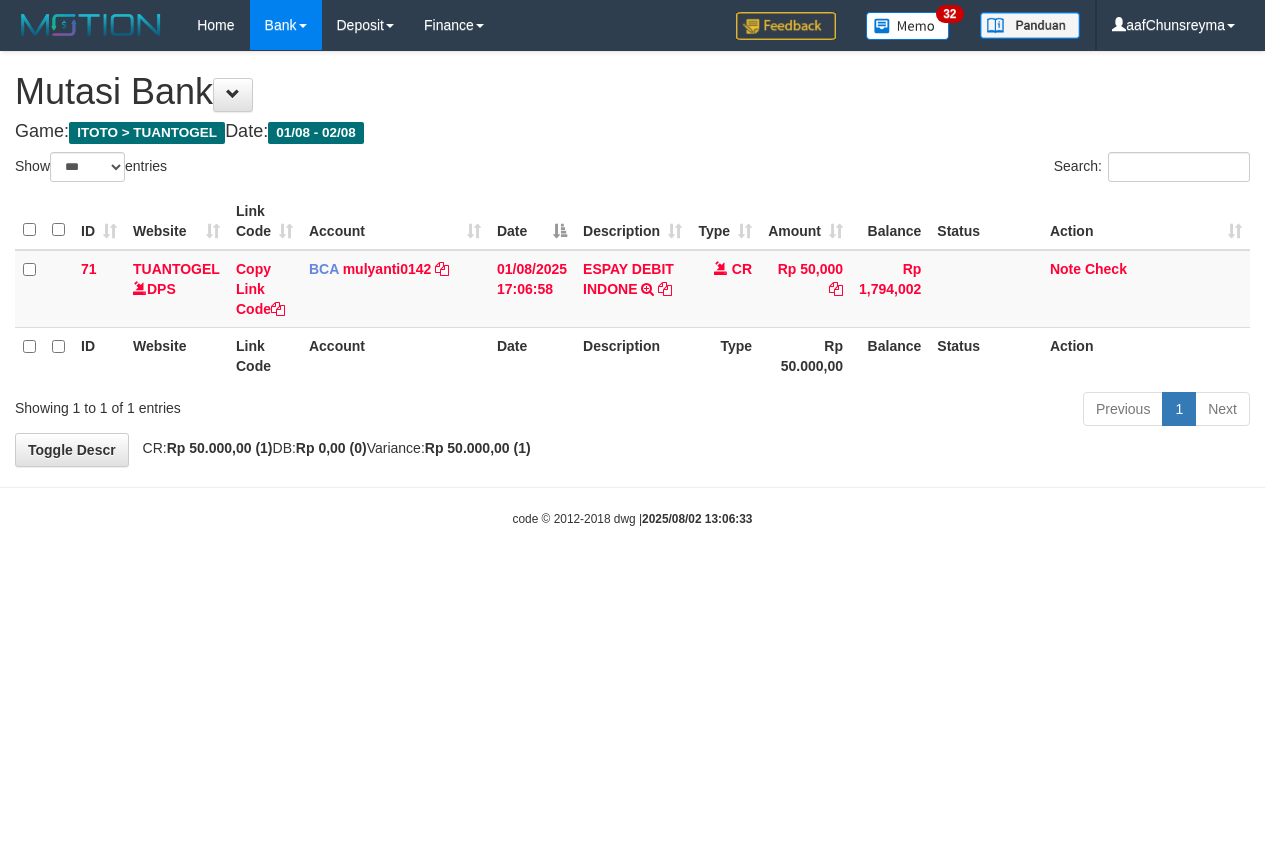select on "***" 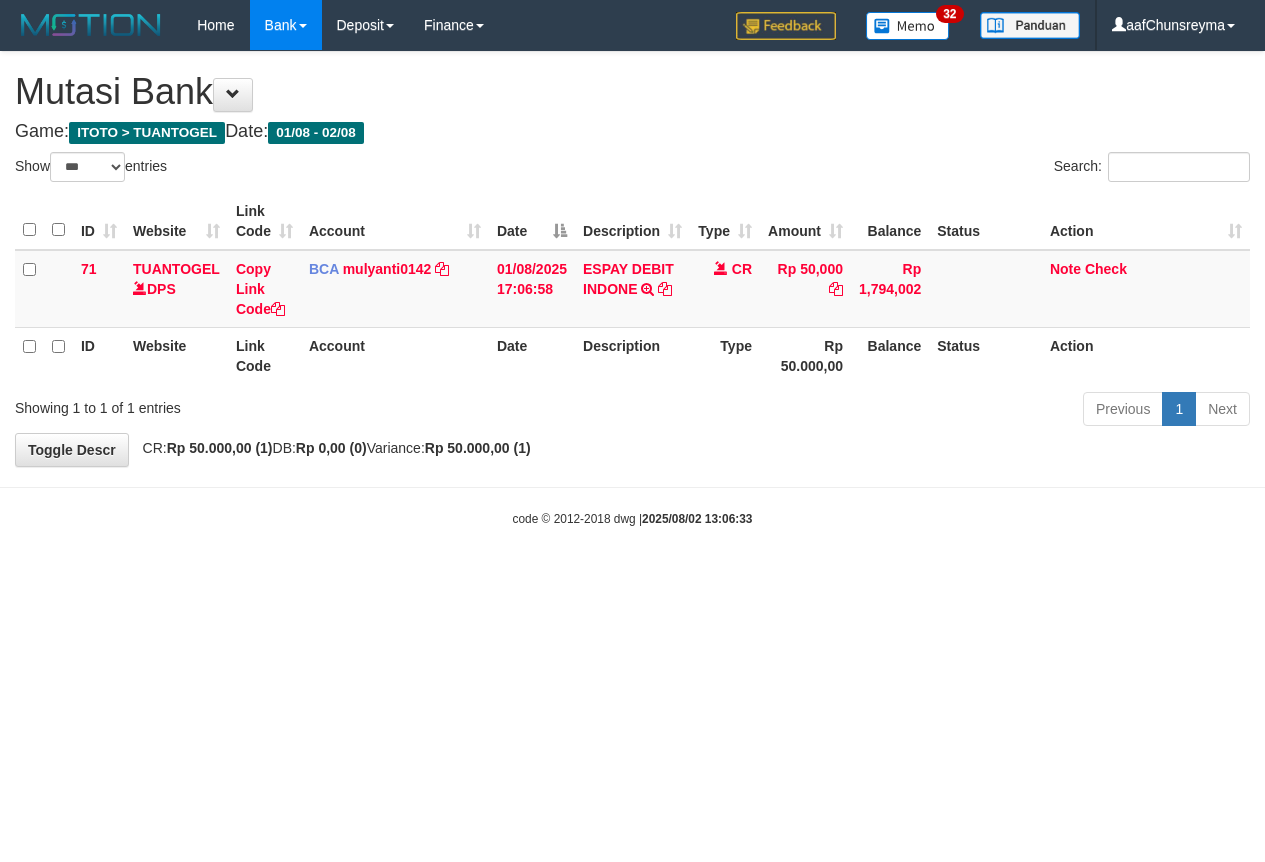 scroll, scrollTop: 0, scrollLeft: 0, axis: both 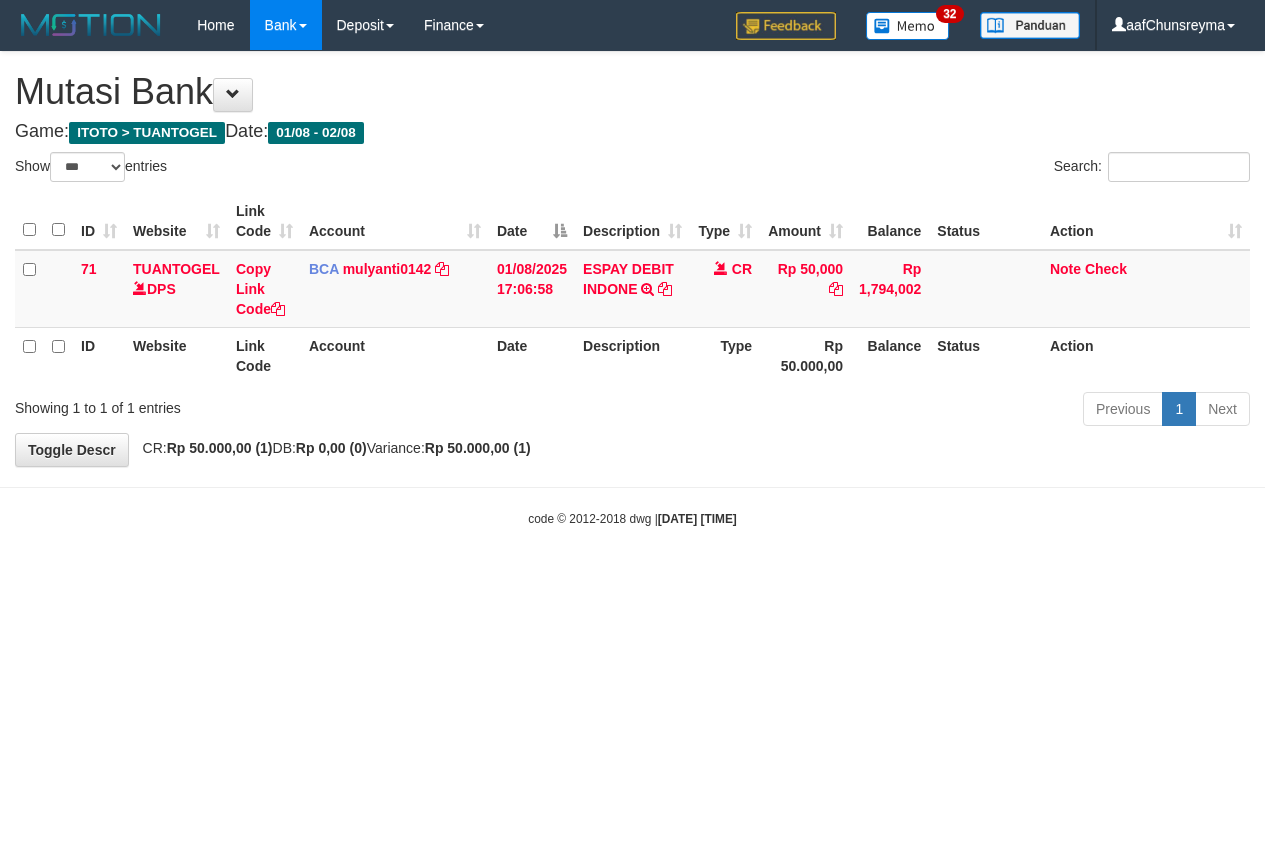 select on "***" 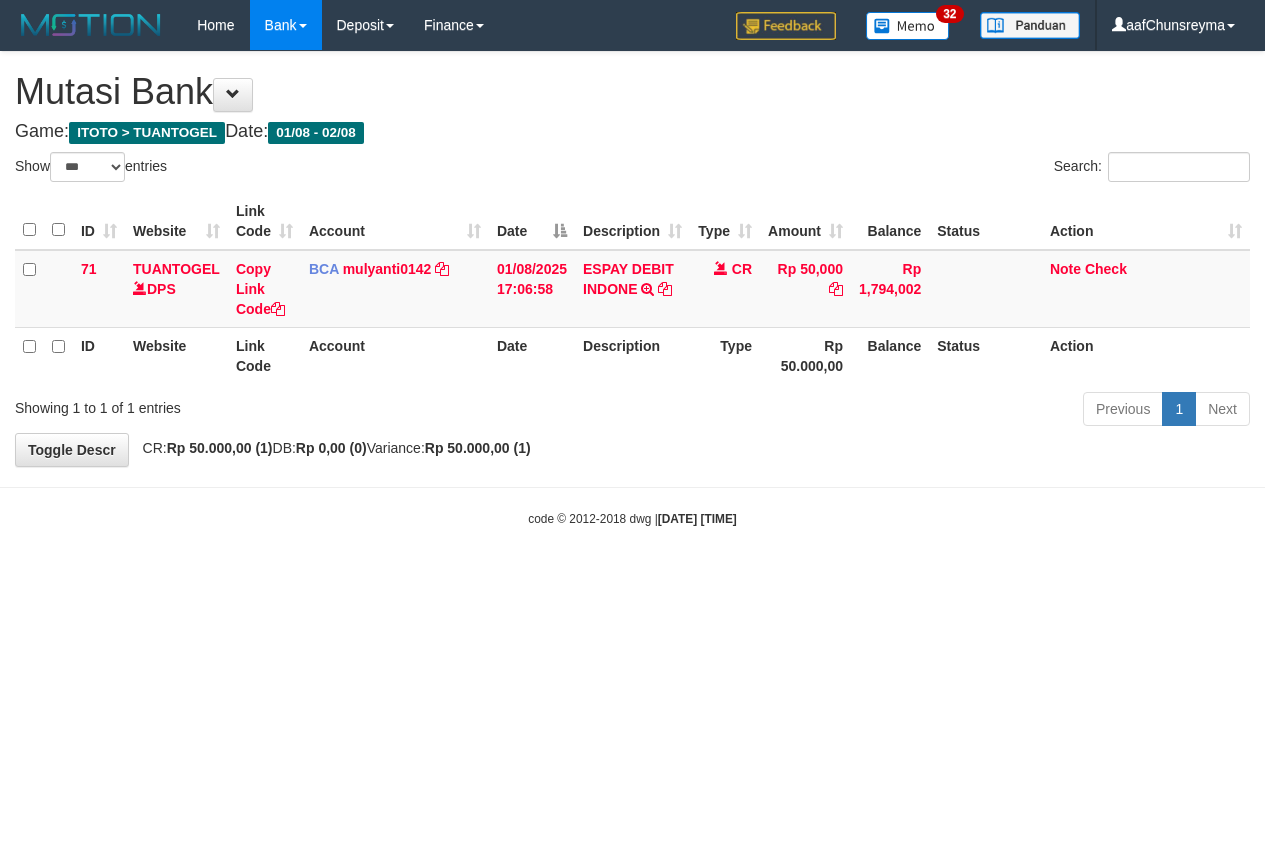 scroll, scrollTop: 0, scrollLeft: 0, axis: both 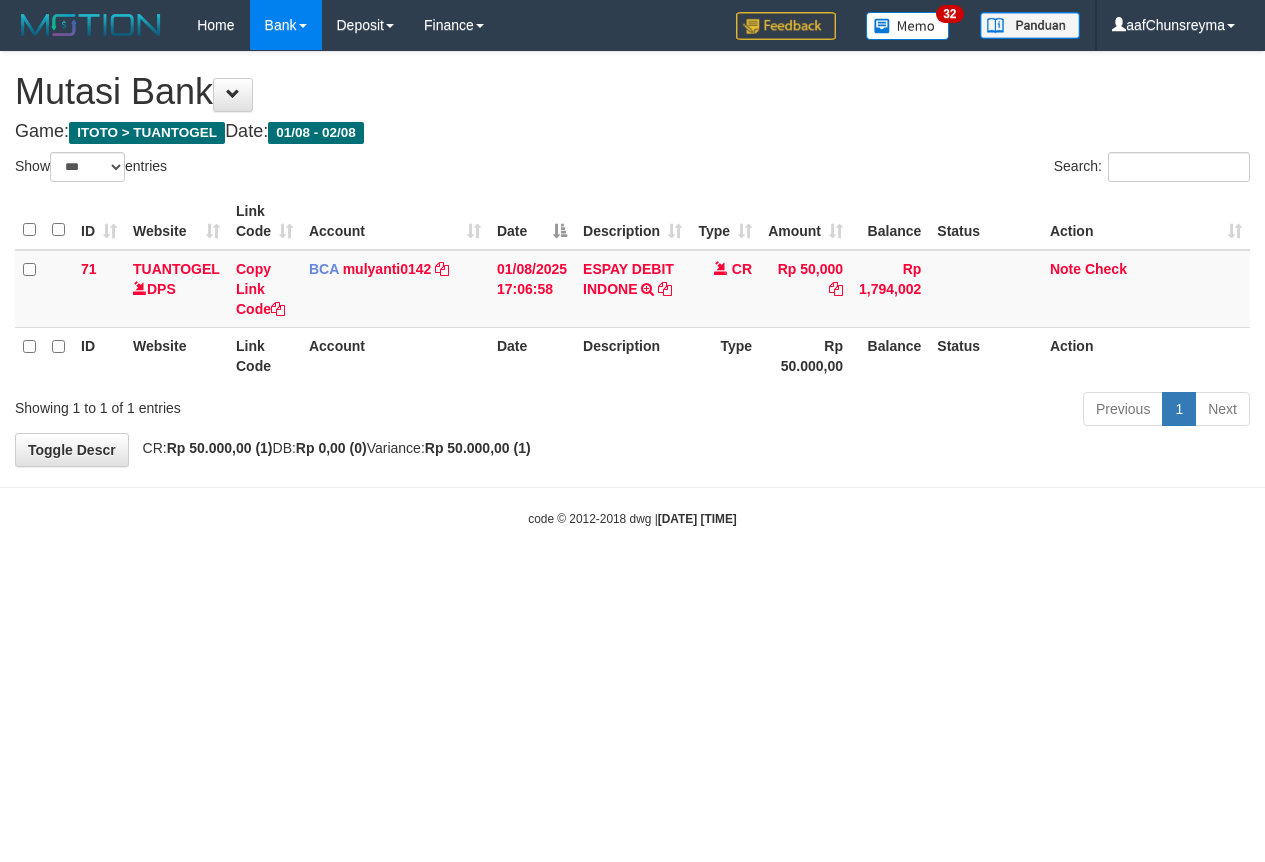 select on "***" 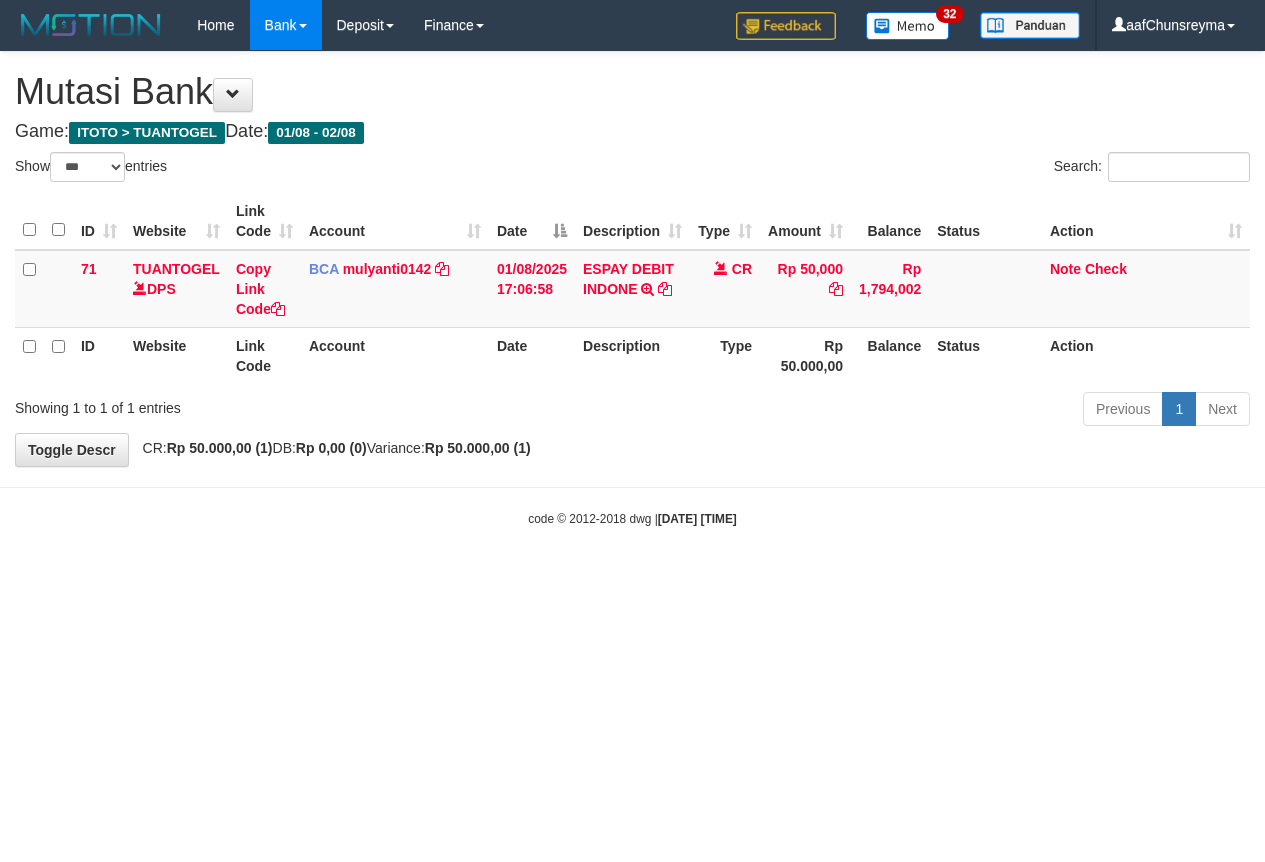 scroll, scrollTop: 0, scrollLeft: 0, axis: both 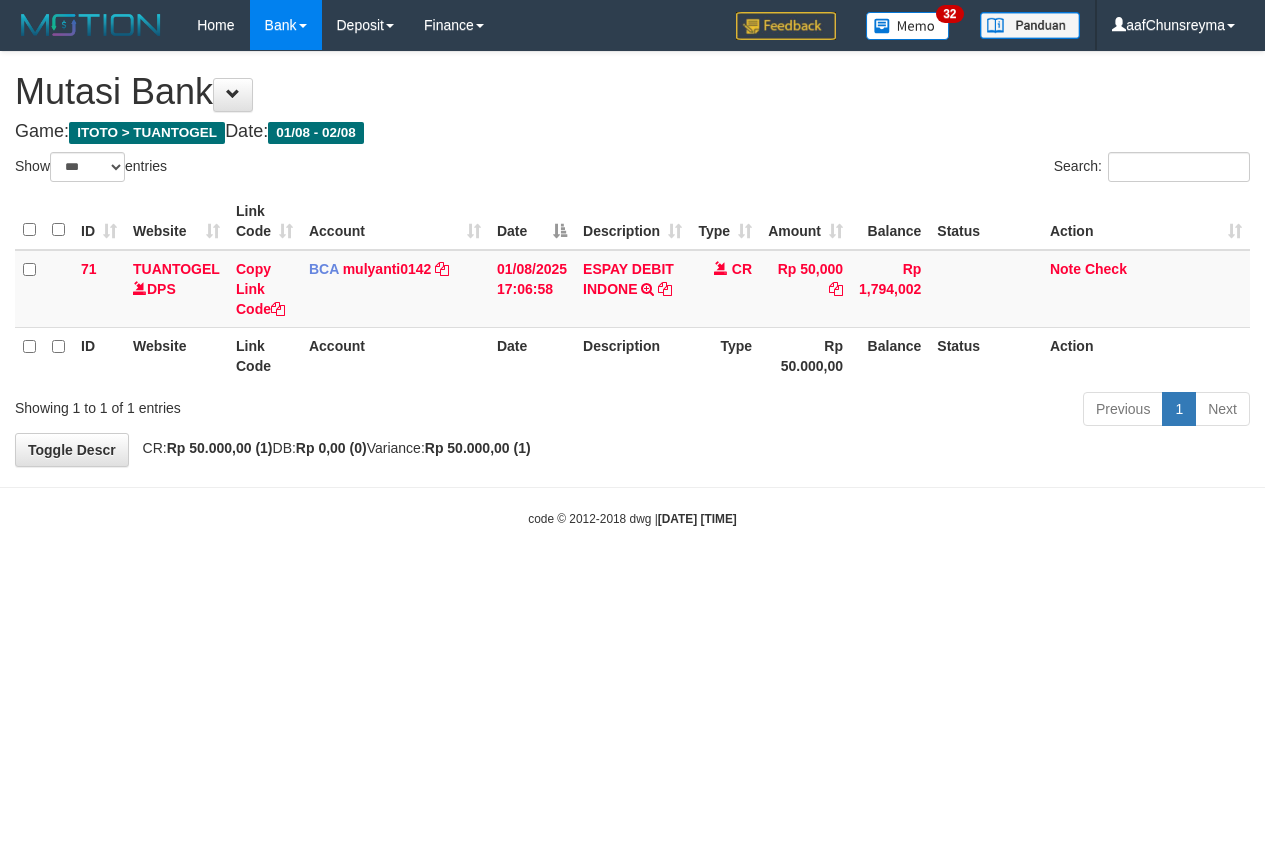 select on "***" 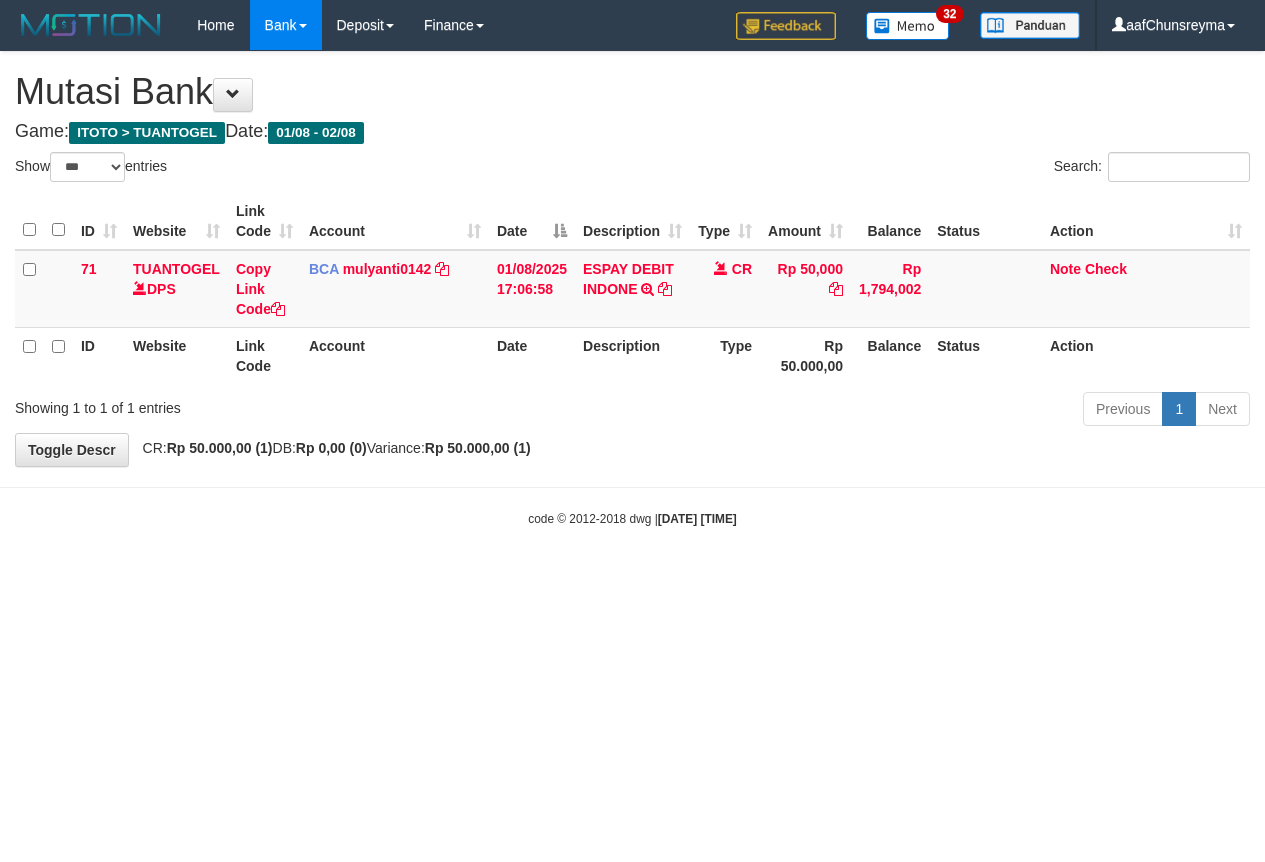 scroll, scrollTop: 0, scrollLeft: 0, axis: both 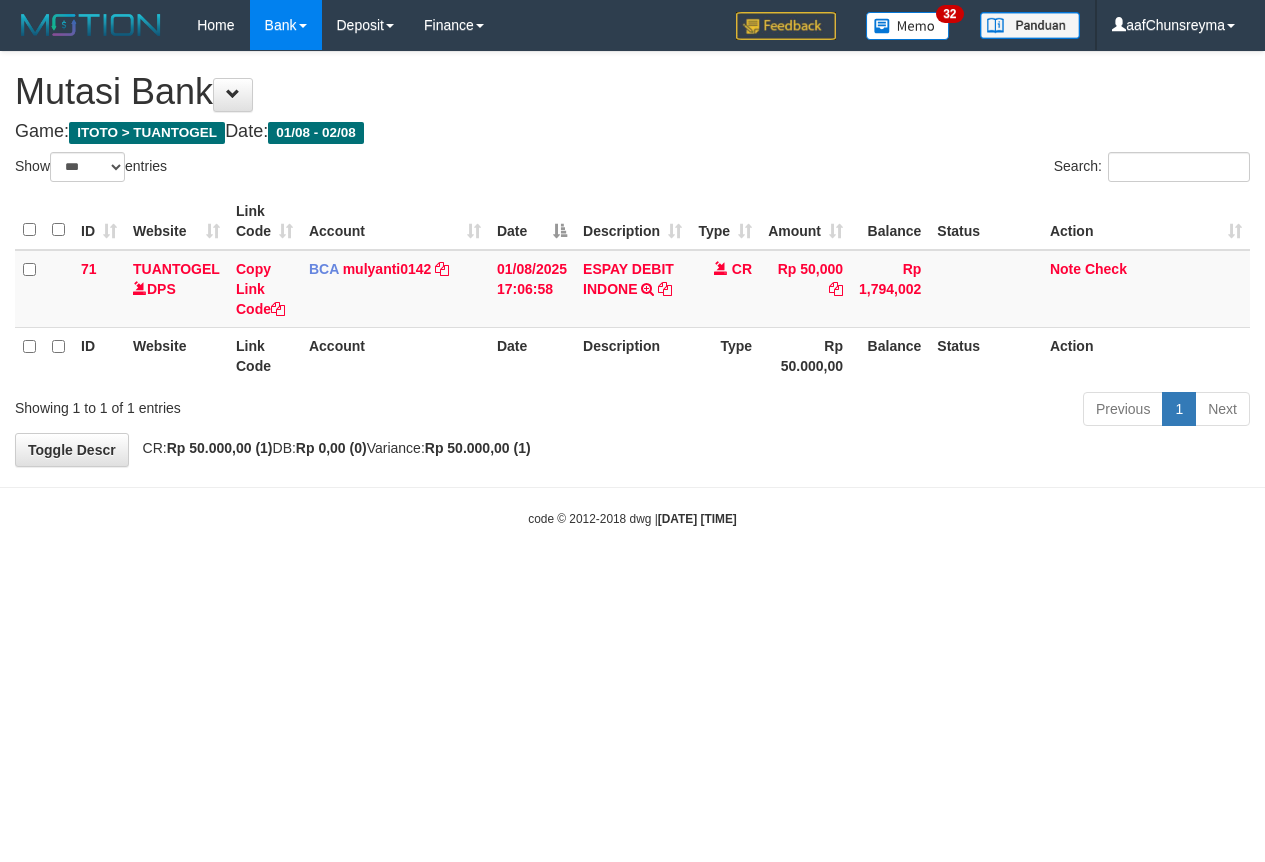 select on "***" 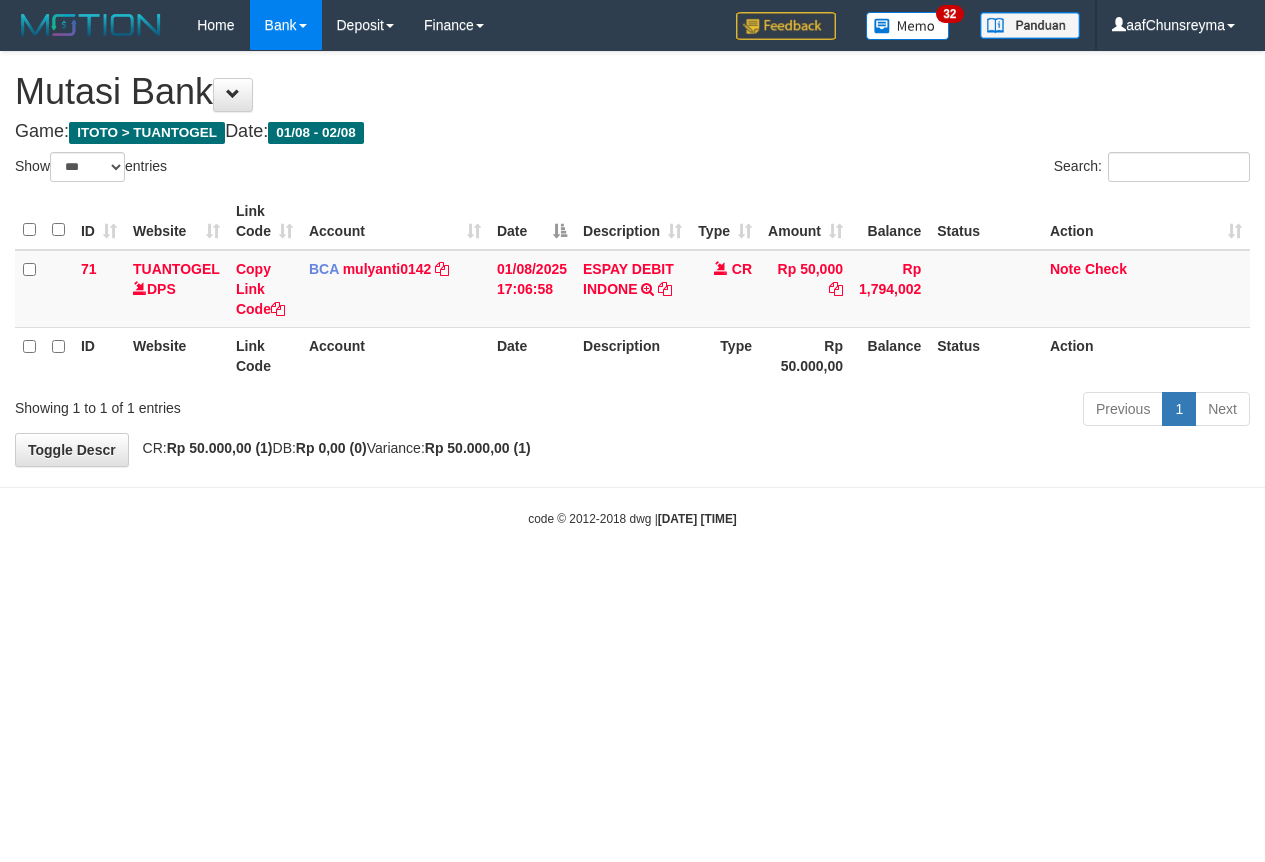scroll, scrollTop: 0, scrollLeft: 0, axis: both 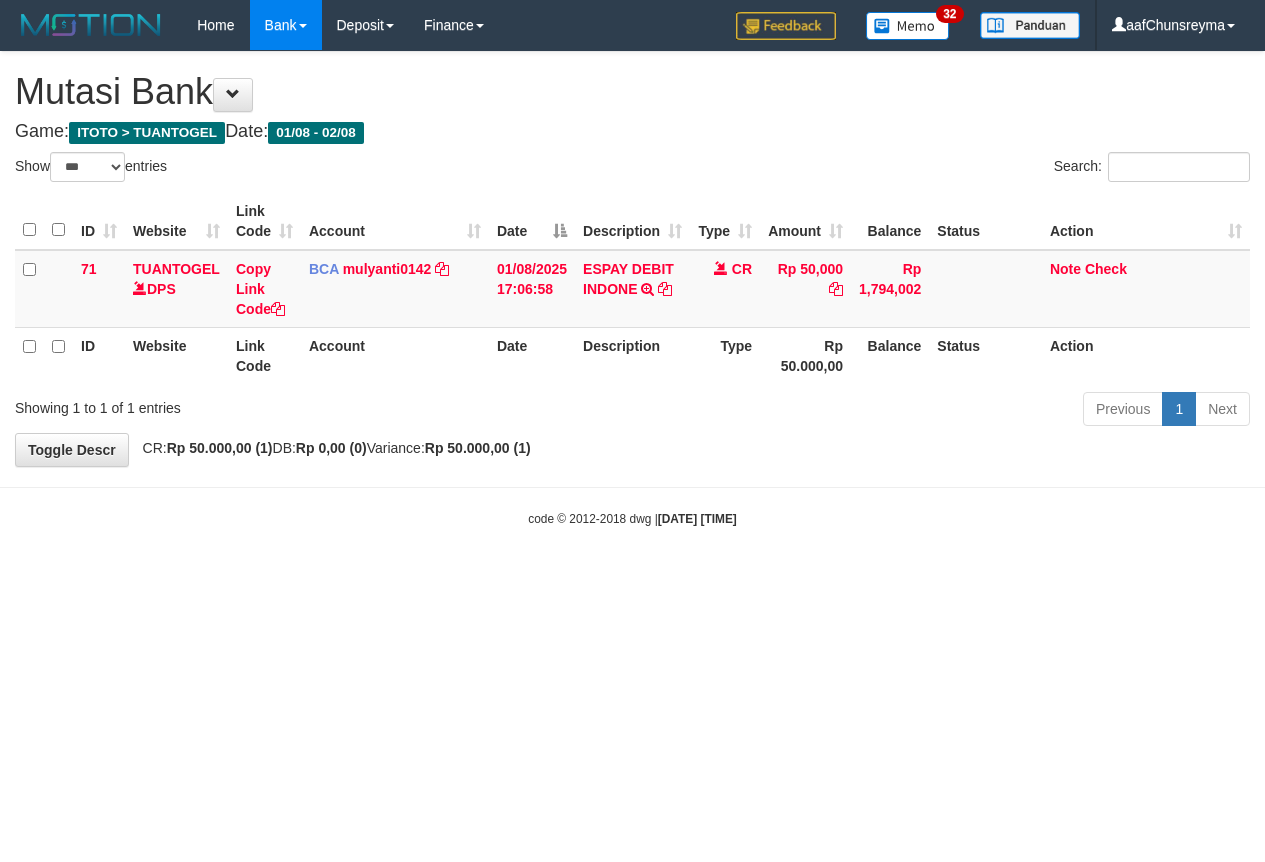 select on "***" 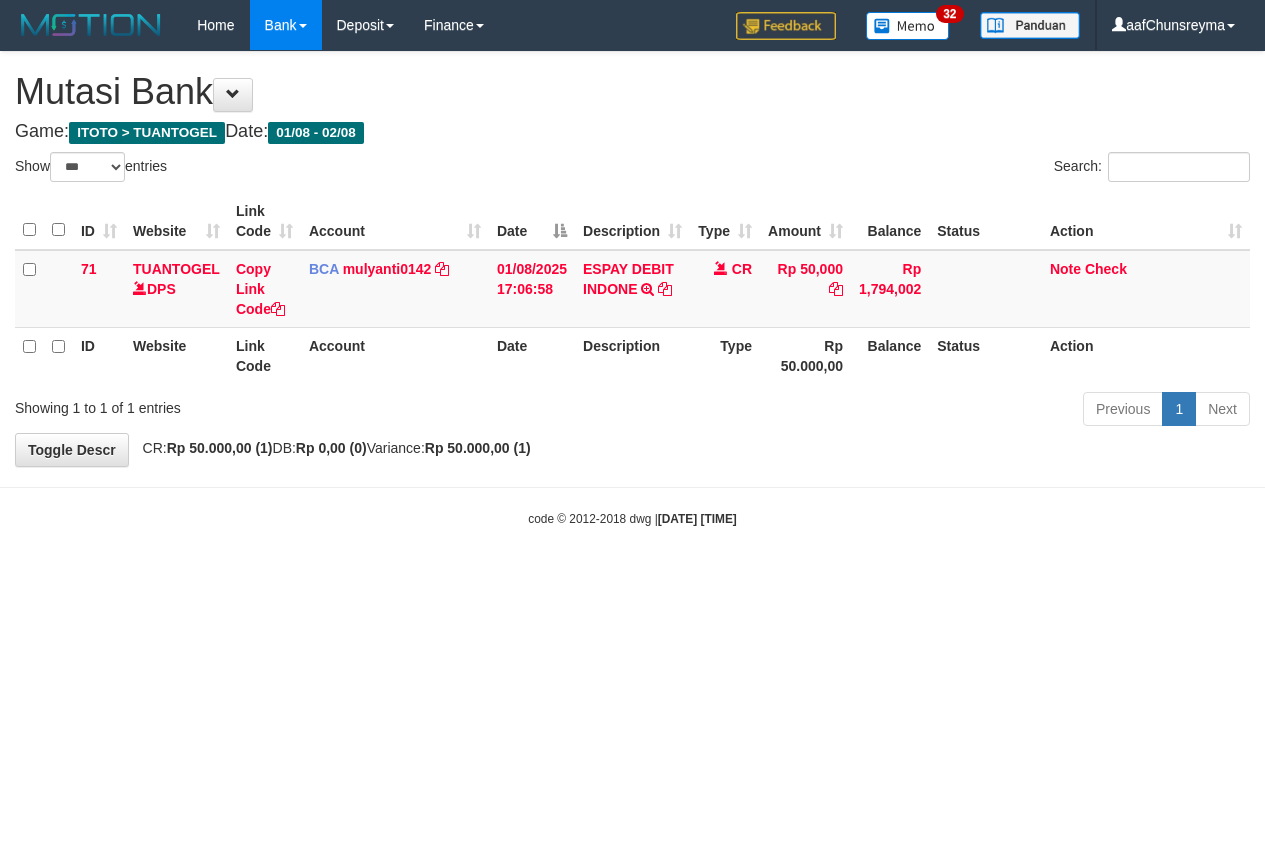 scroll, scrollTop: 0, scrollLeft: 0, axis: both 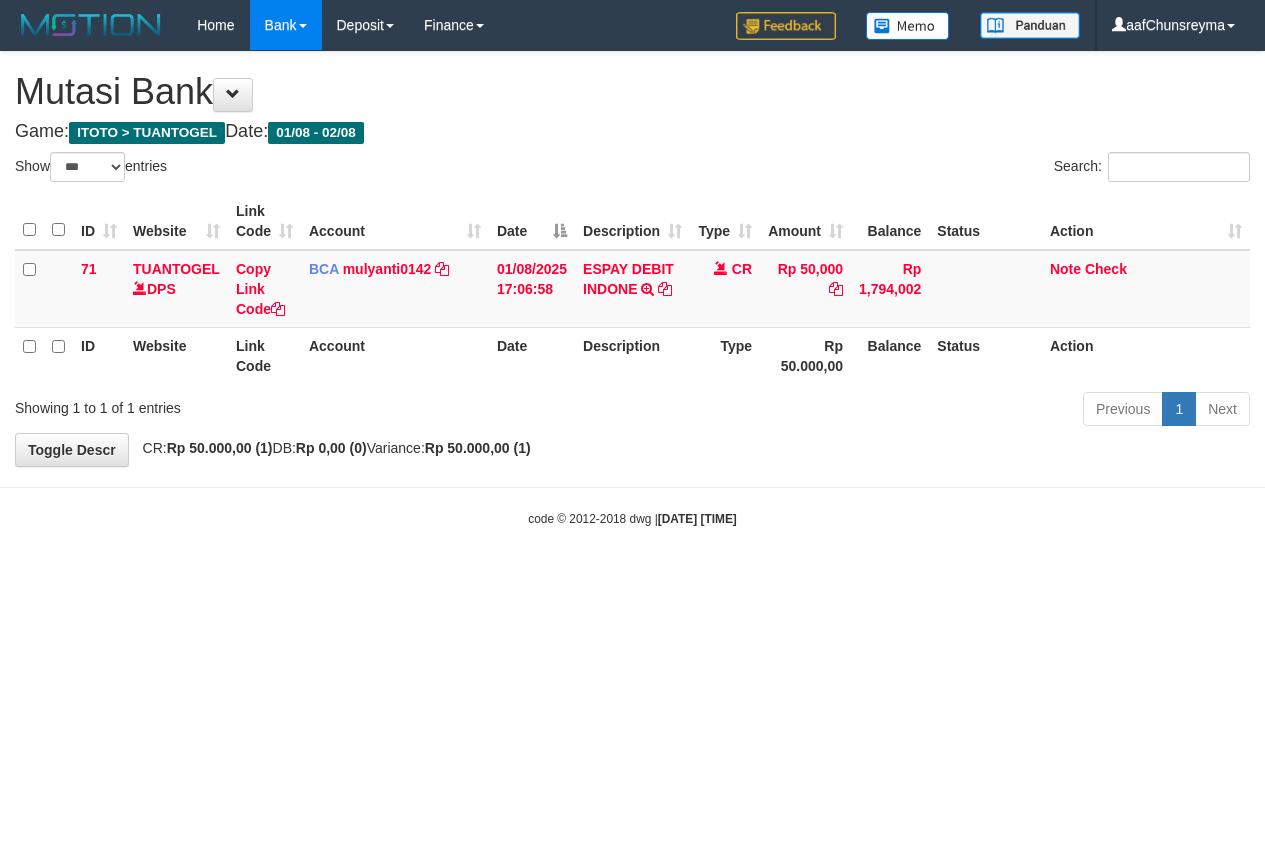 select on "***" 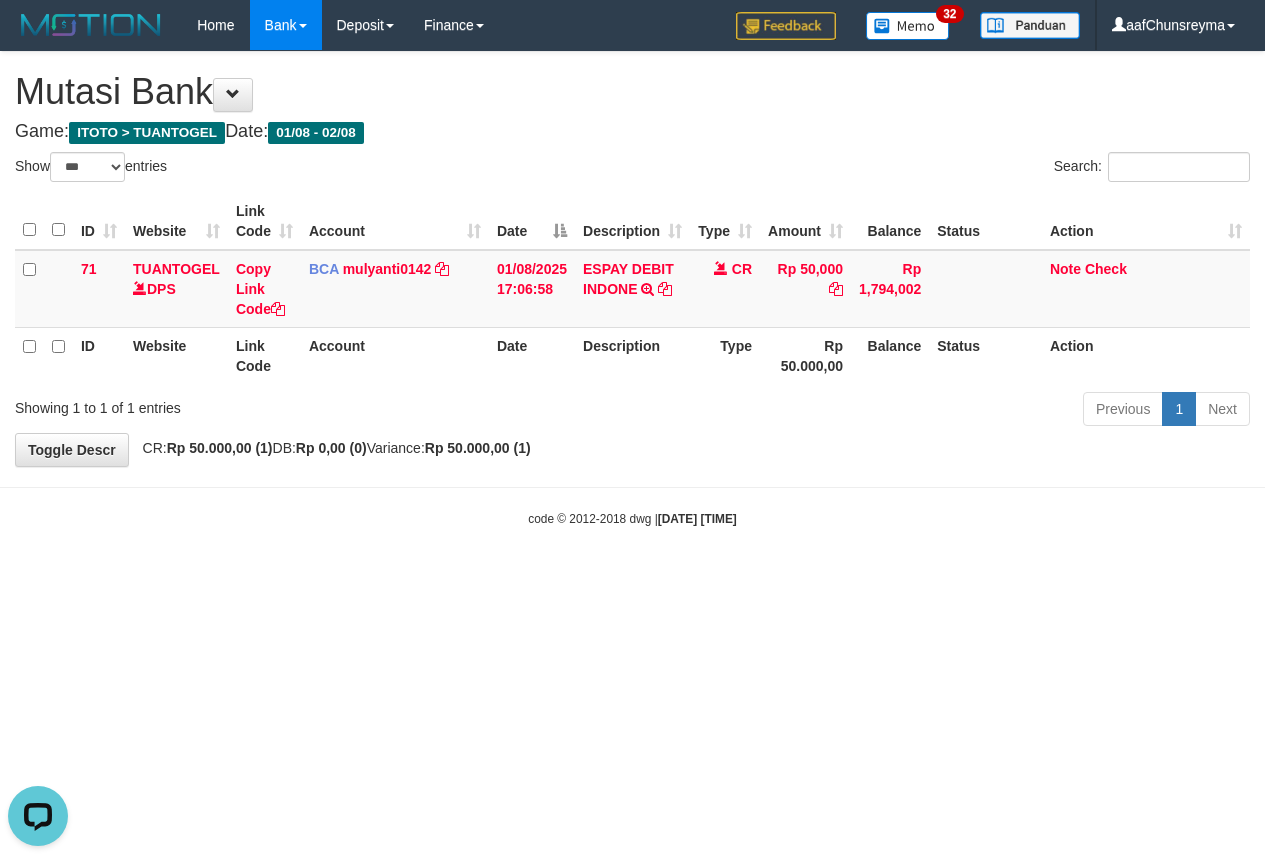 scroll, scrollTop: 0, scrollLeft: 0, axis: both 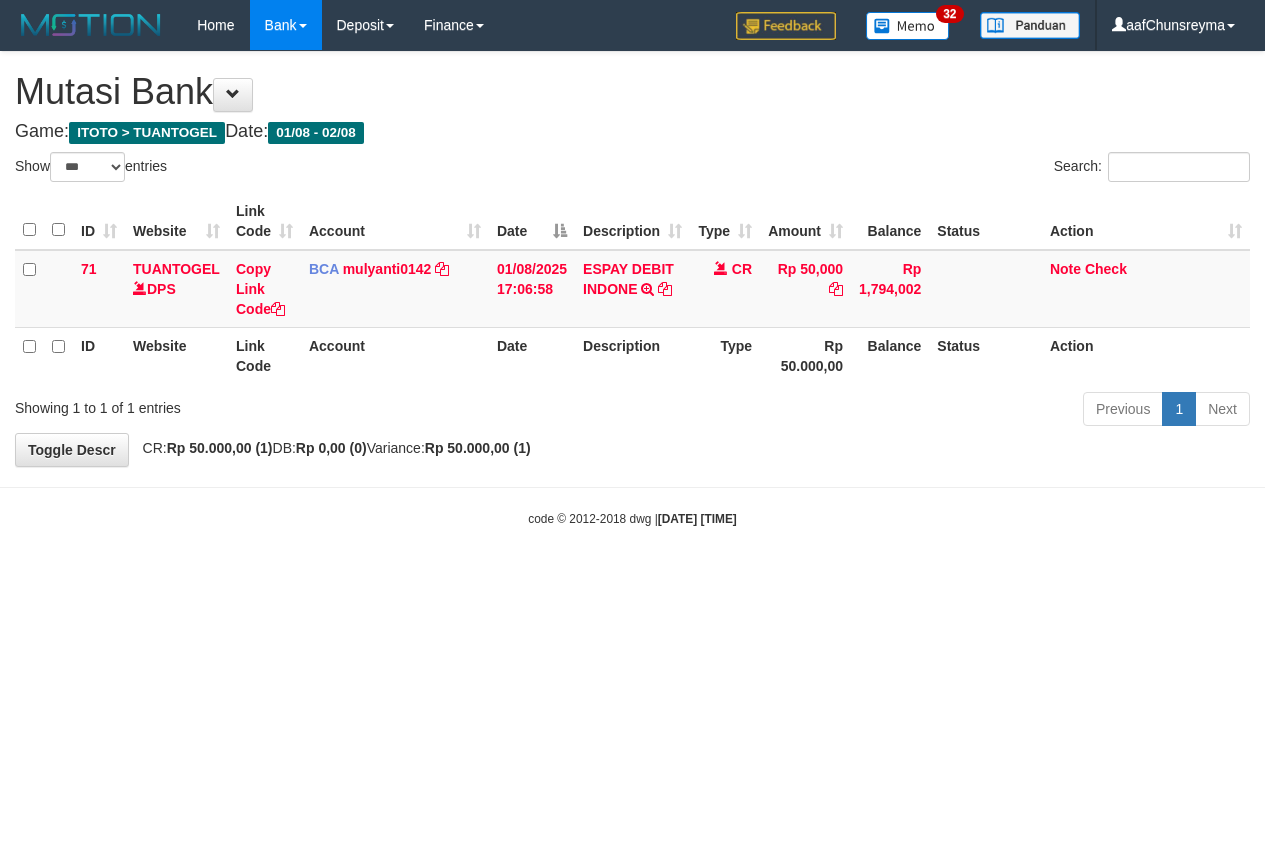 select on "***" 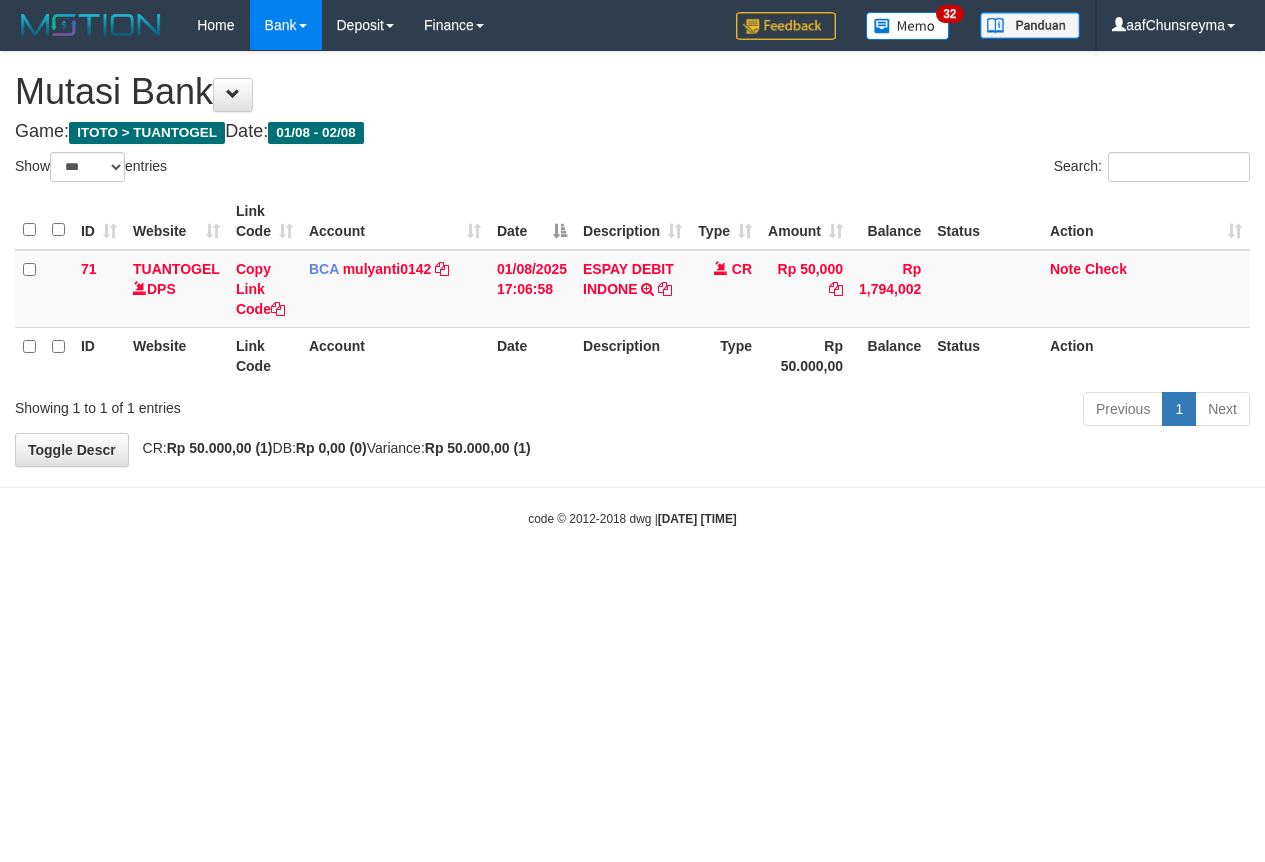scroll, scrollTop: 0, scrollLeft: 0, axis: both 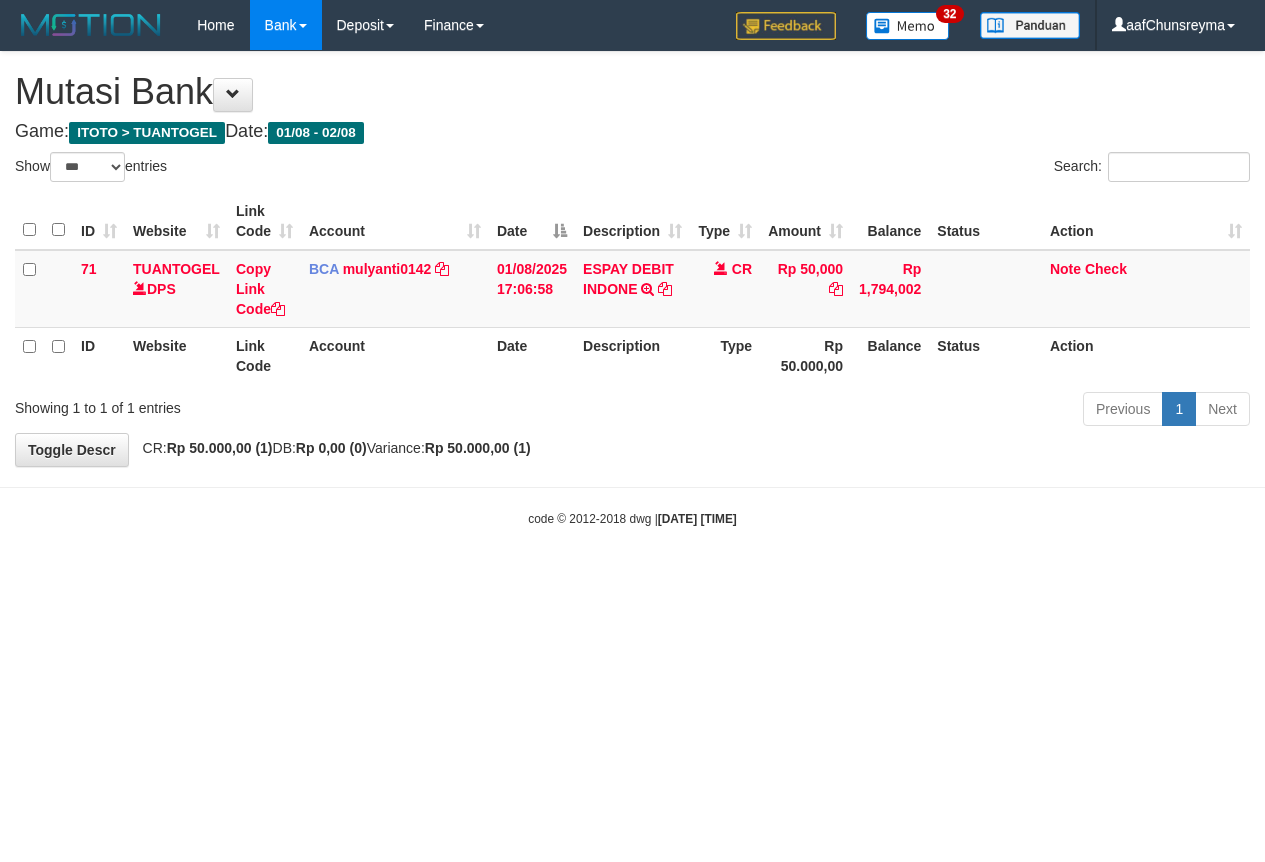select on "***" 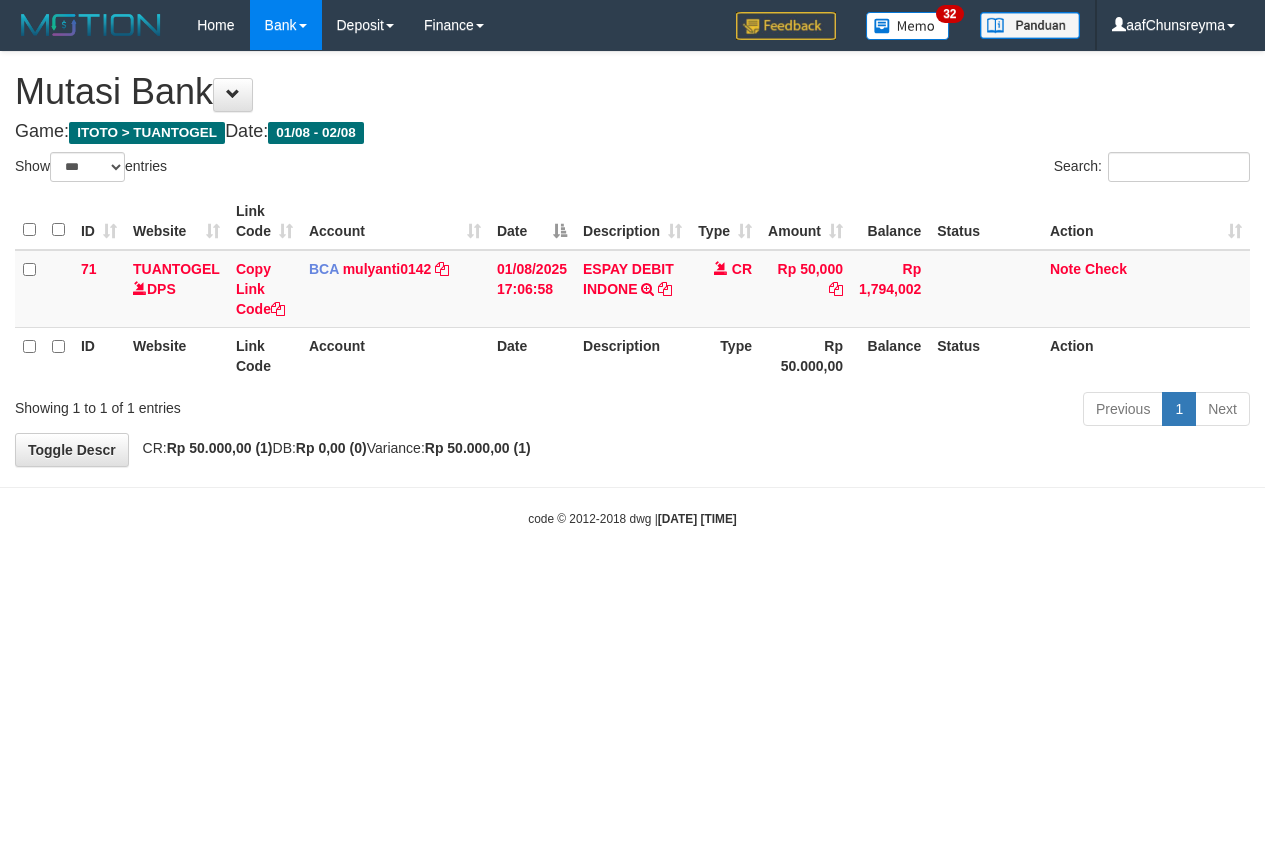 scroll, scrollTop: 0, scrollLeft: 0, axis: both 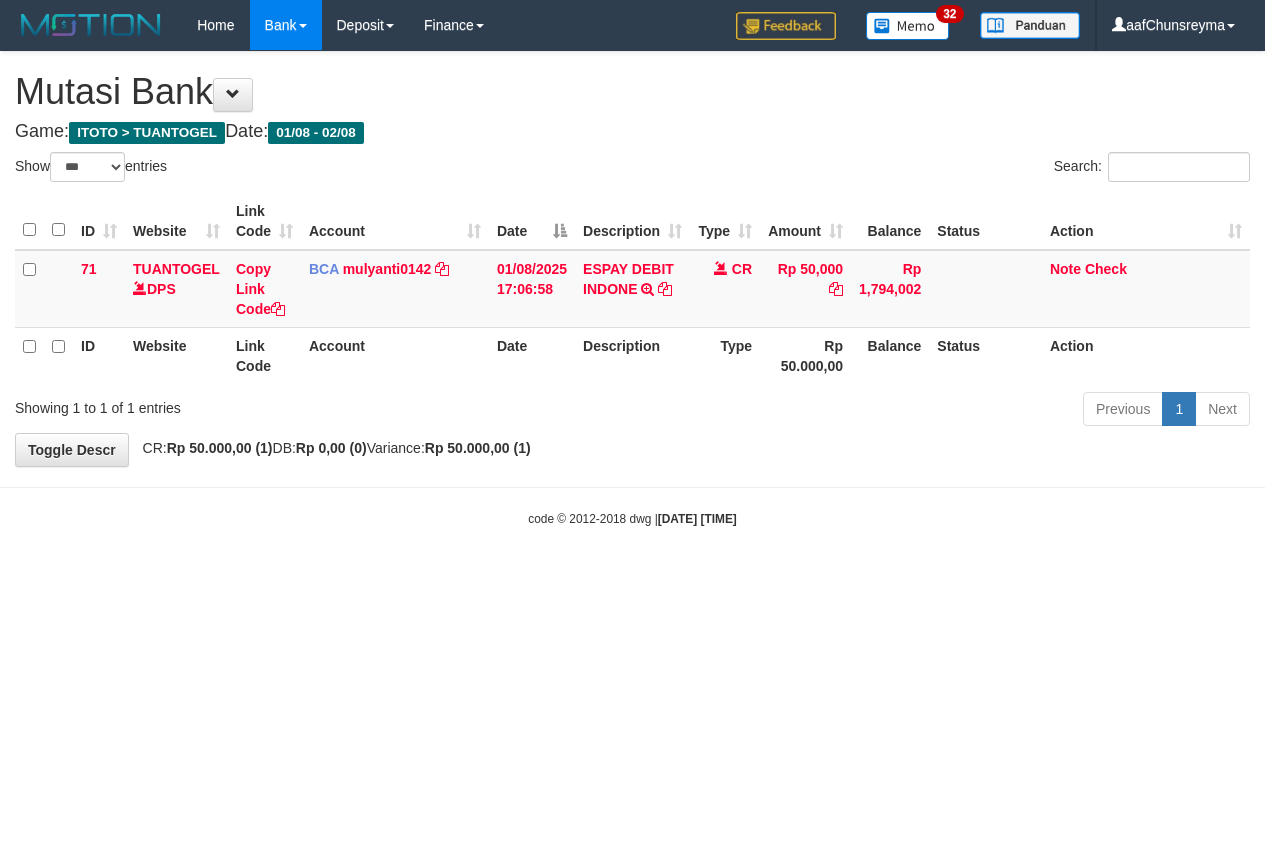 select on "***" 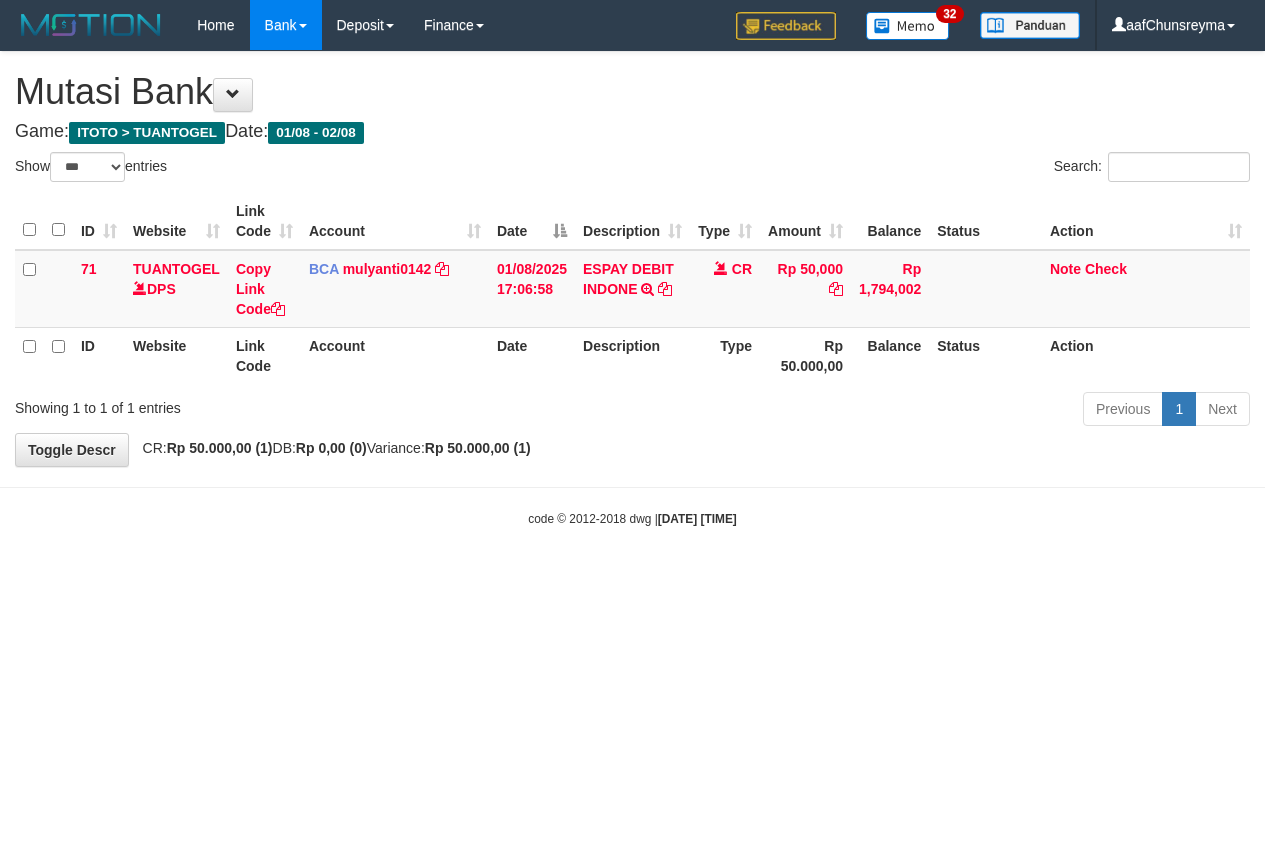 scroll, scrollTop: 0, scrollLeft: 0, axis: both 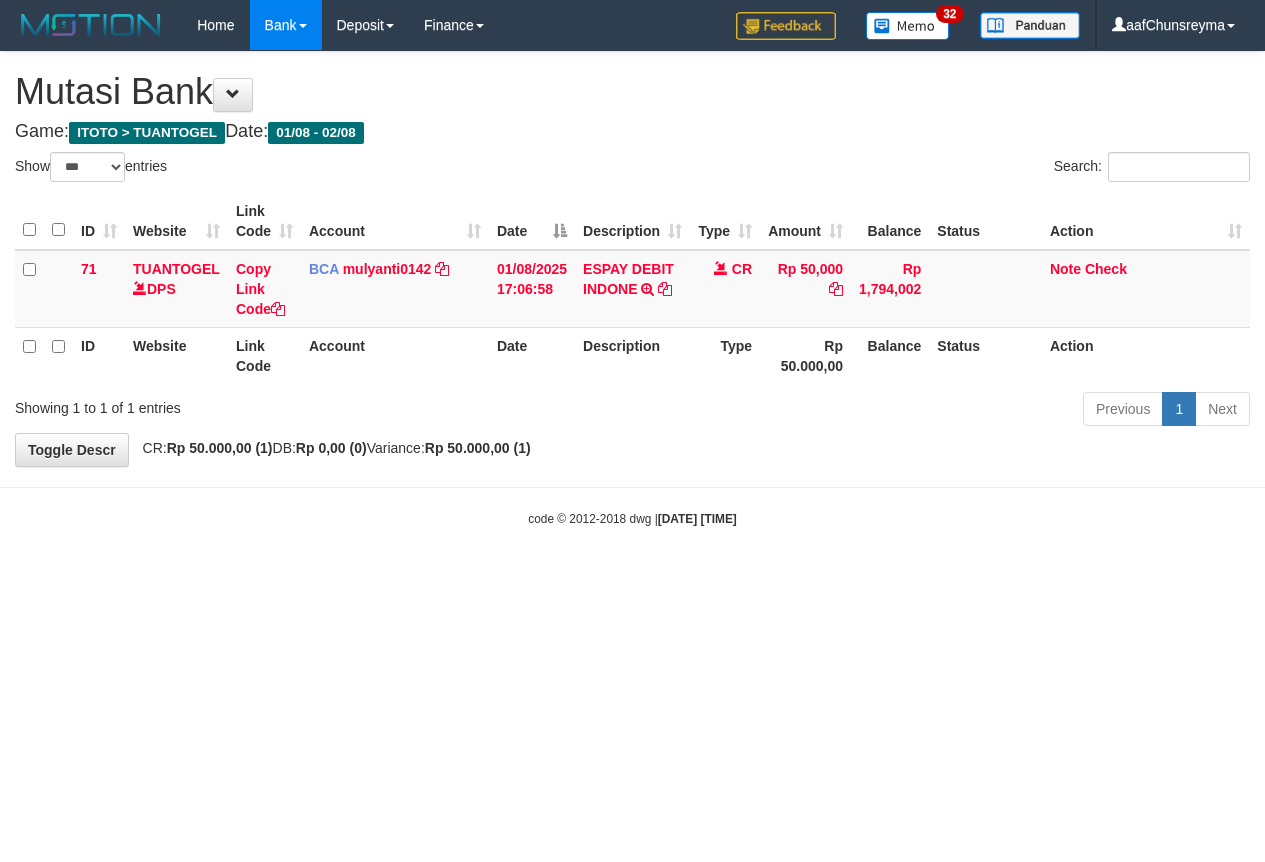 select on "***" 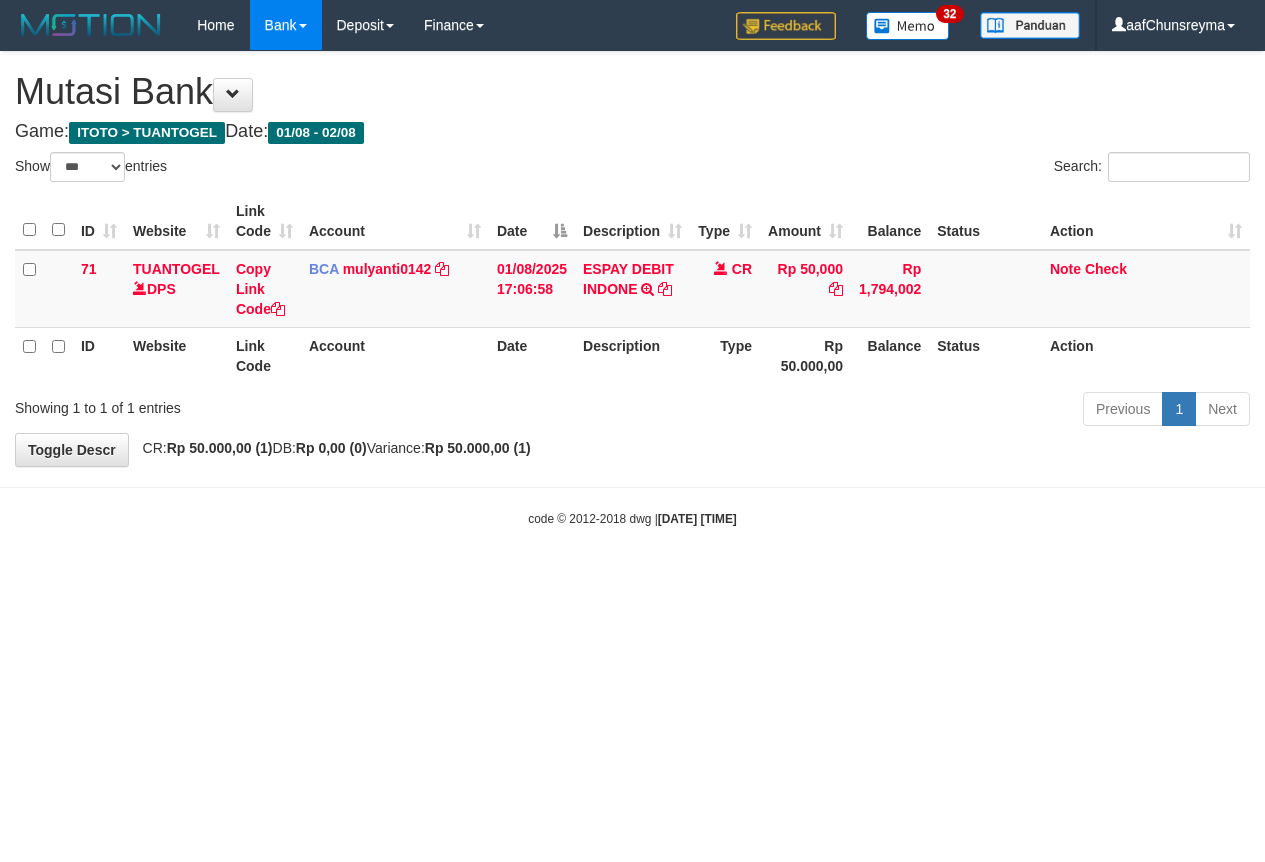 scroll, scrollTop: 0, scrollLeft: 0, axis: both 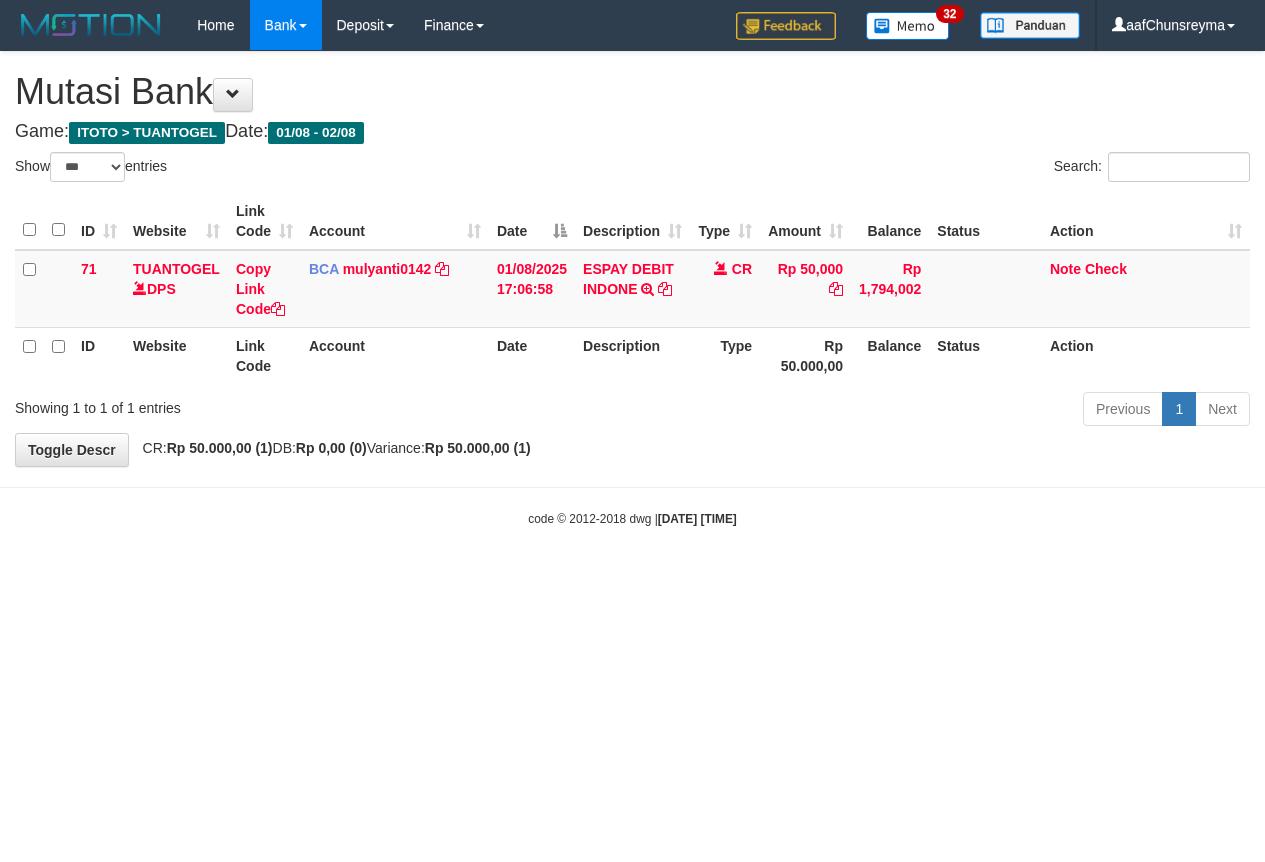 select on "***" 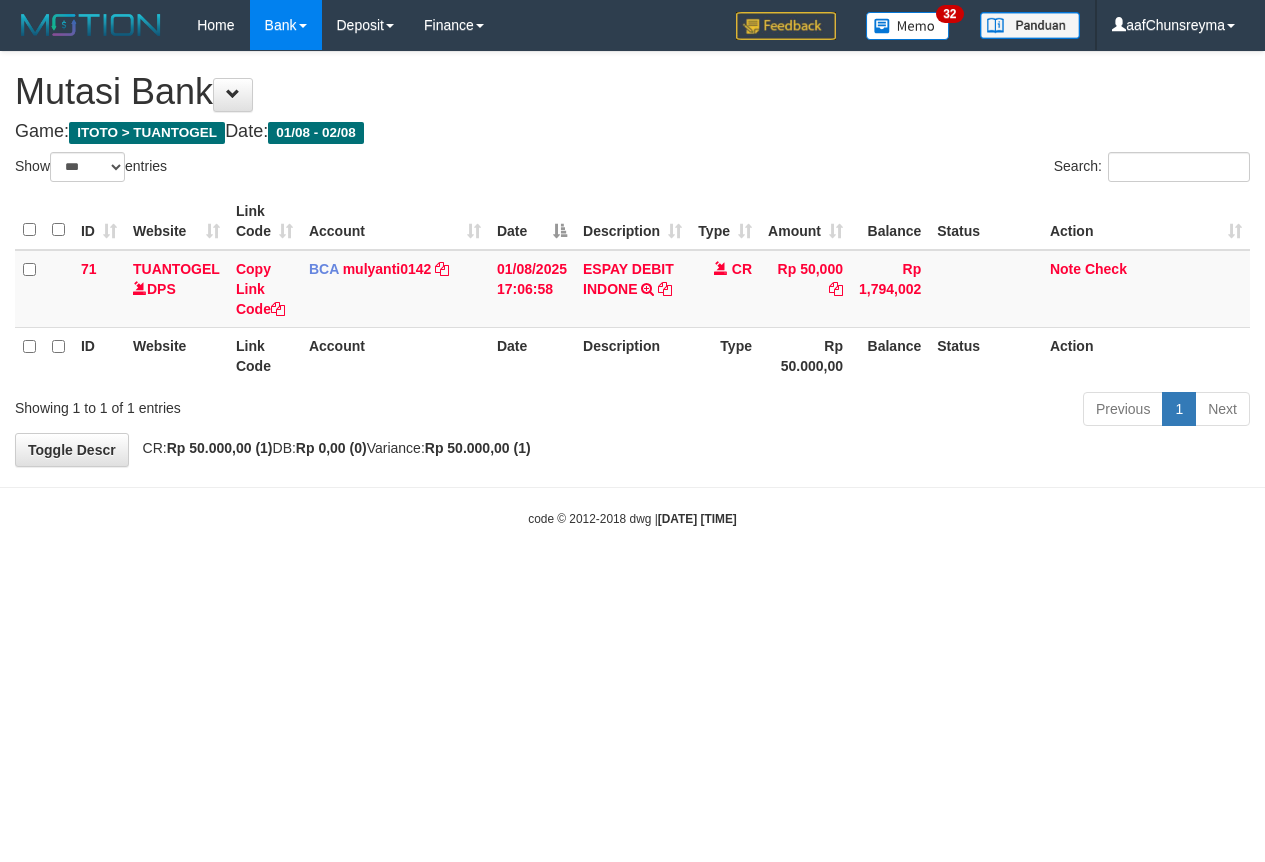 scroll, scrollTop: 0, scrollLeft: 0, axis: both 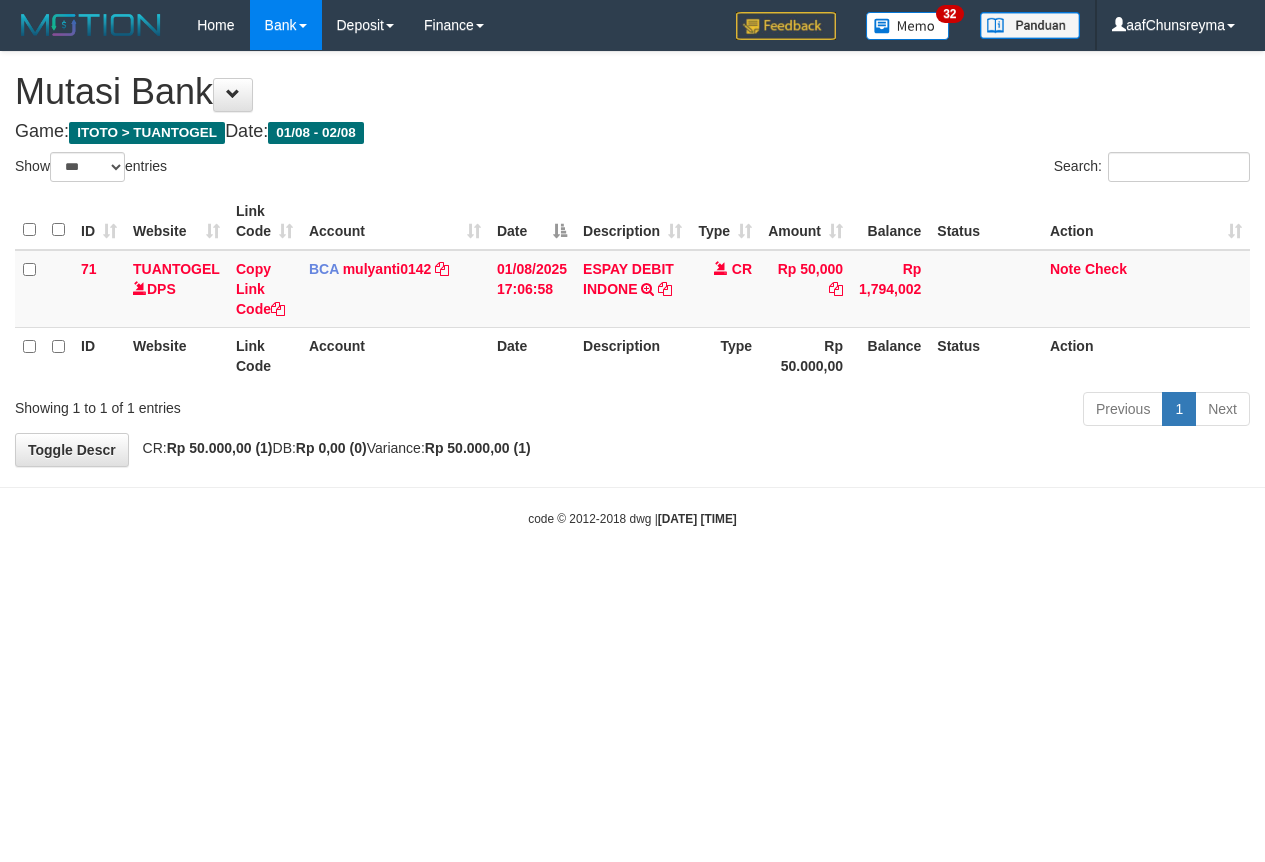 select on "***" 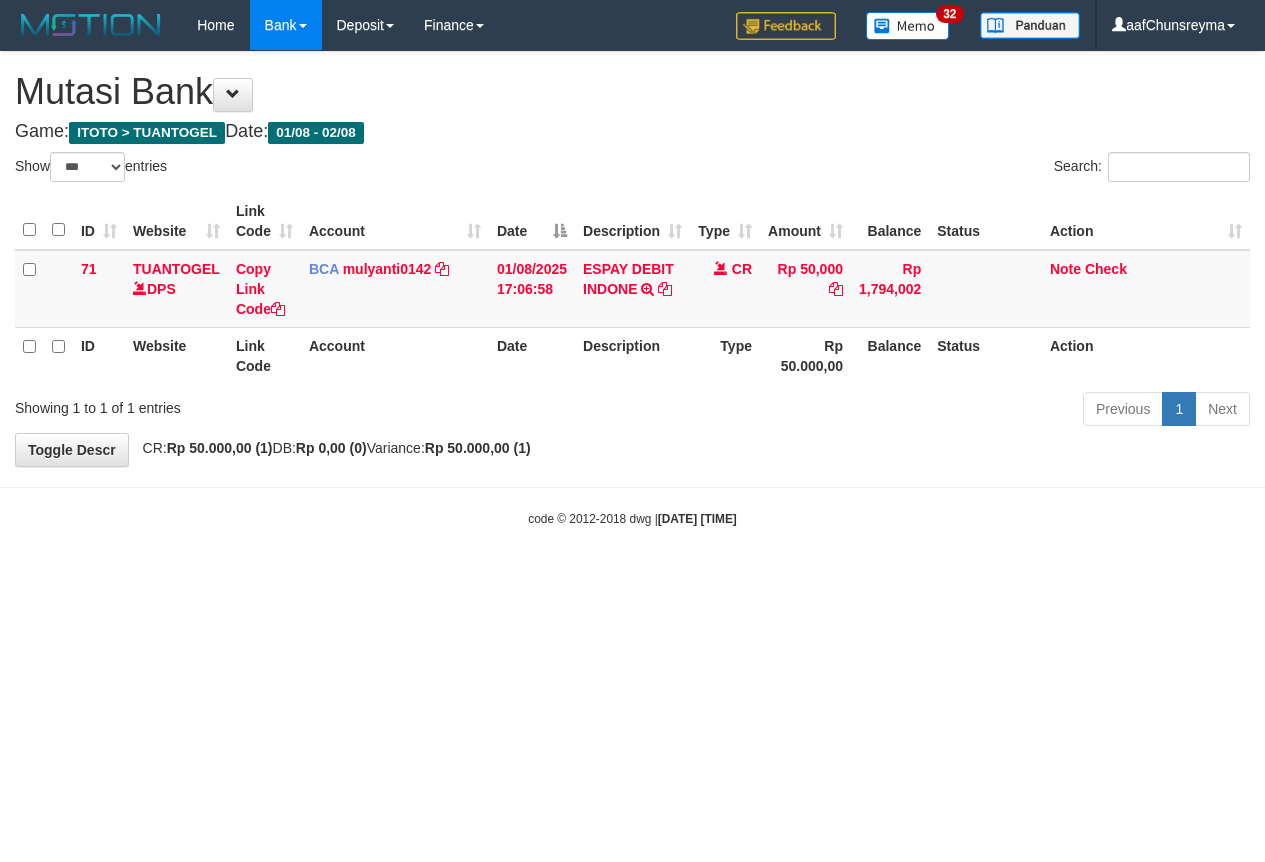 scroll, scrollTop: 0, scrollLeft: 0, axis: both 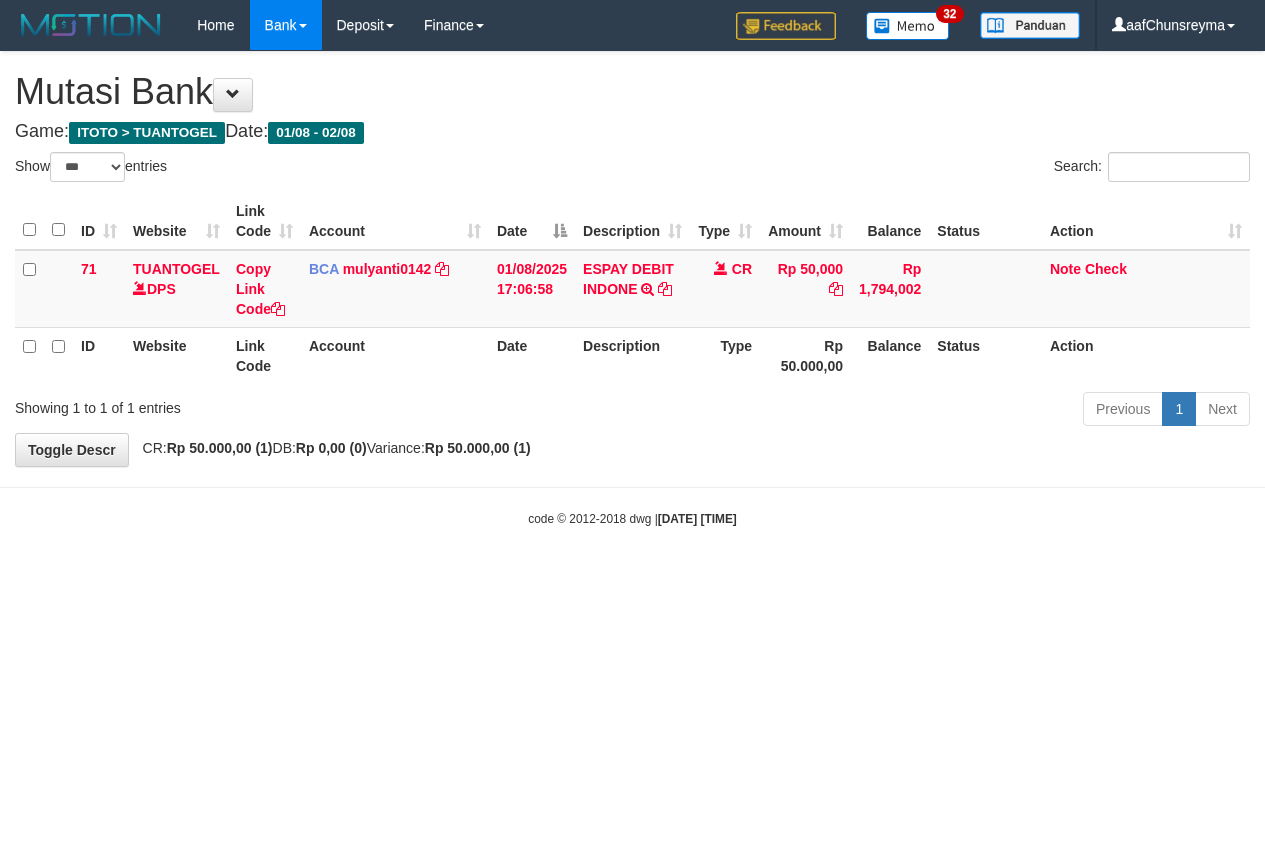 select on "***" 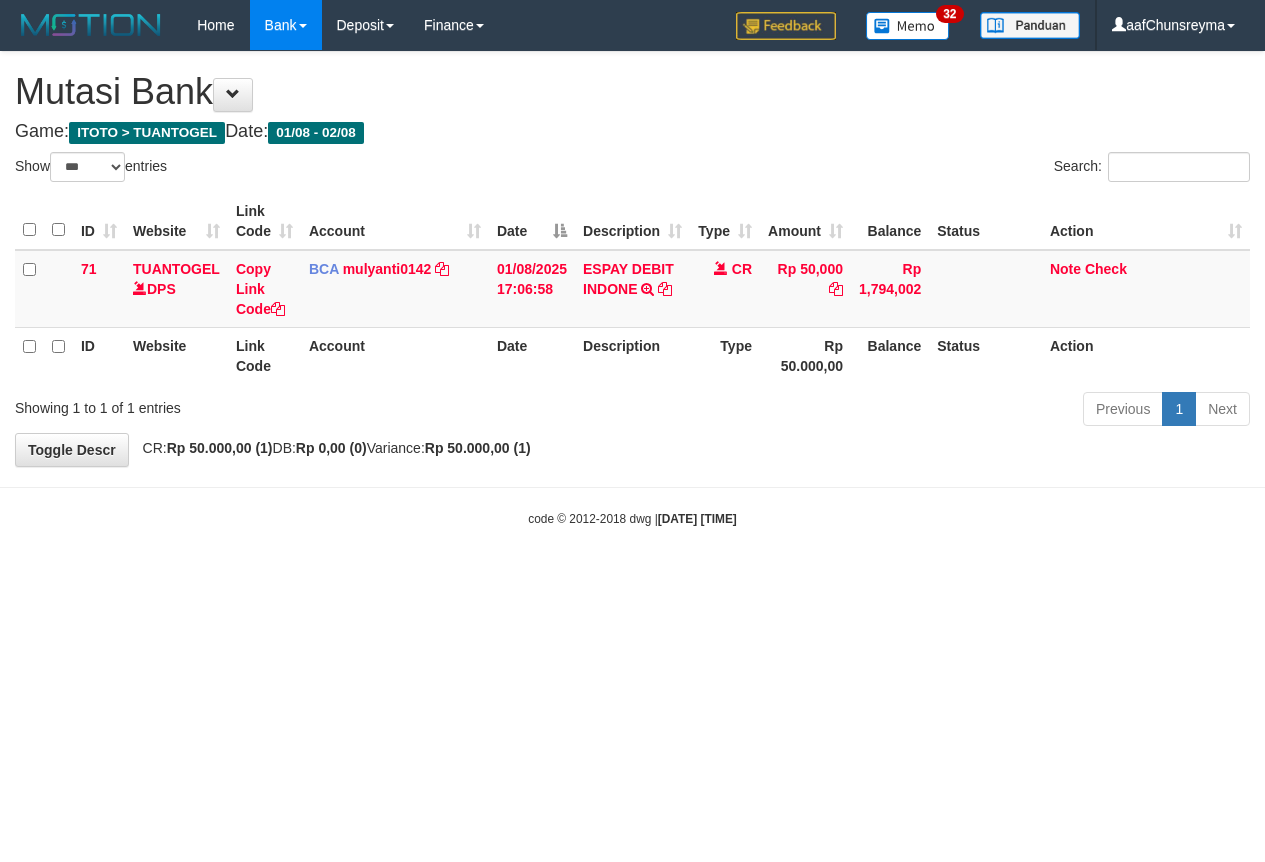 scroll, scrollTop: 0, scrollLeft: 0, axis: both 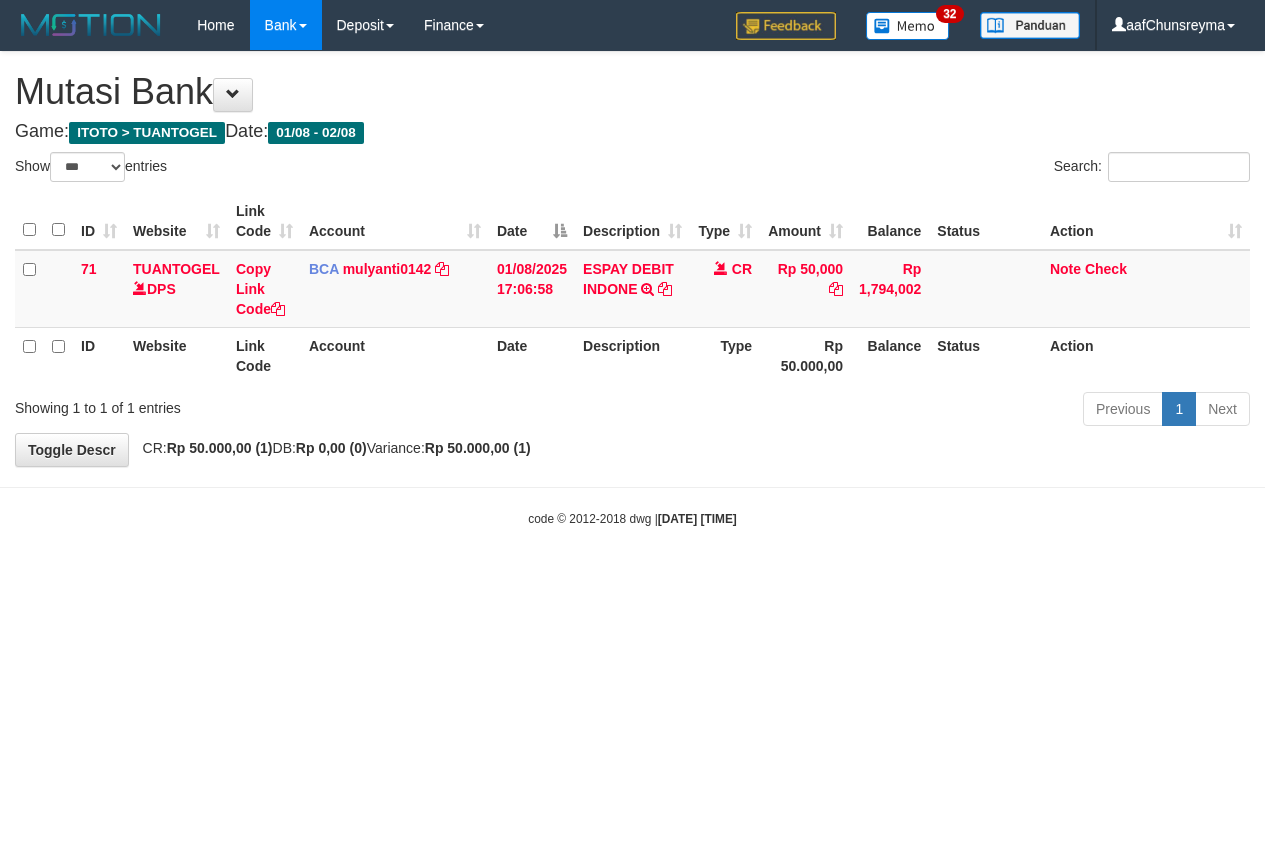select on "***" 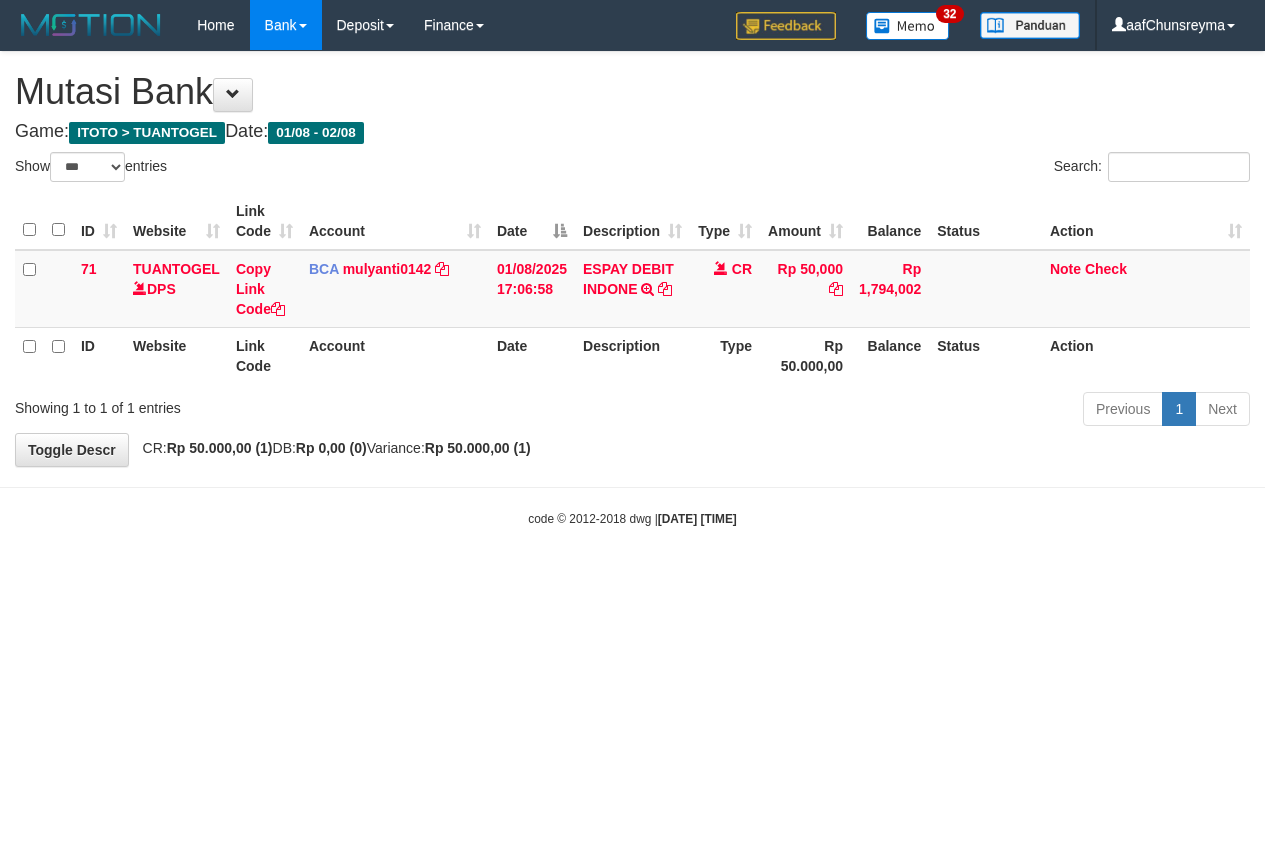 scroll, scrollTop: 0, scrollLeft: 0, axis: both 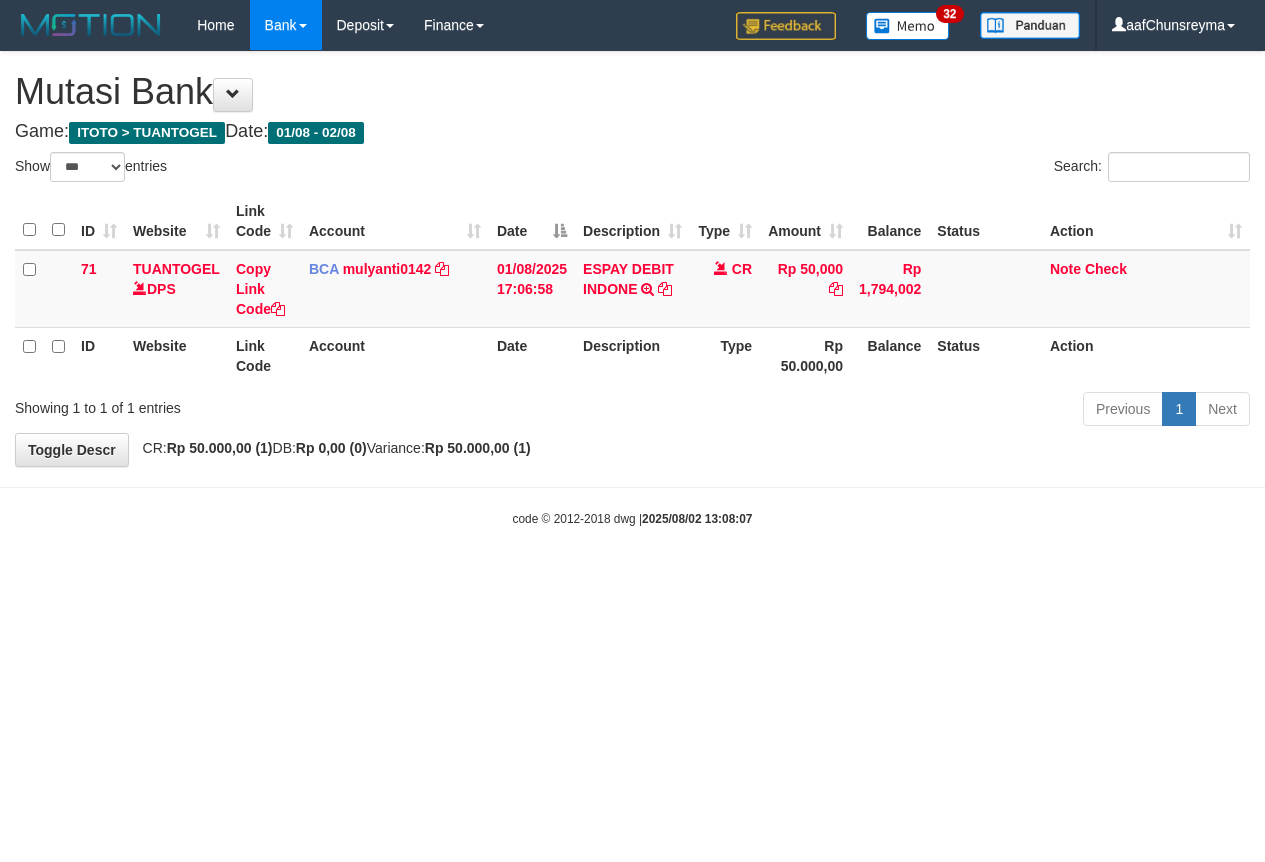 select on "***" 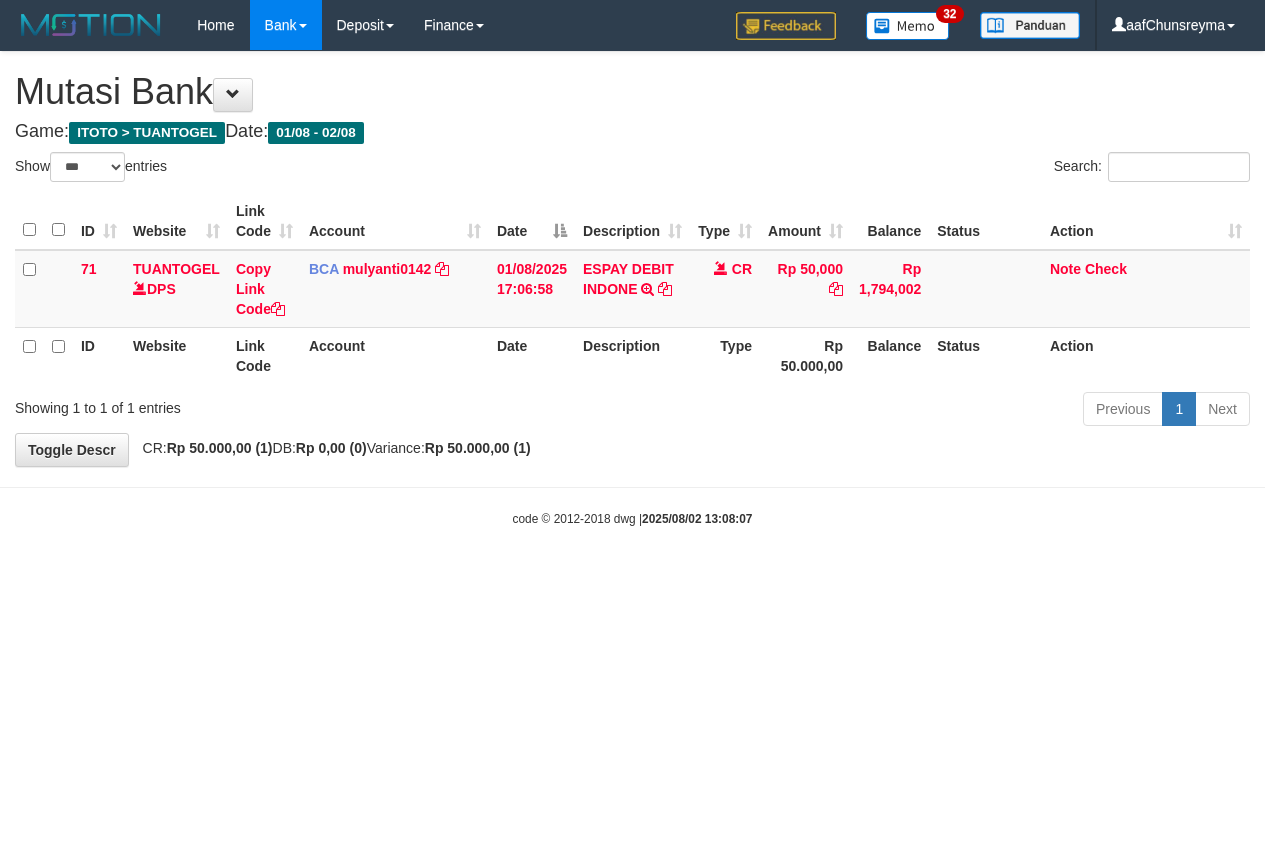 scroll, scrollTop: 0, scrollLeft: 0, axis: both 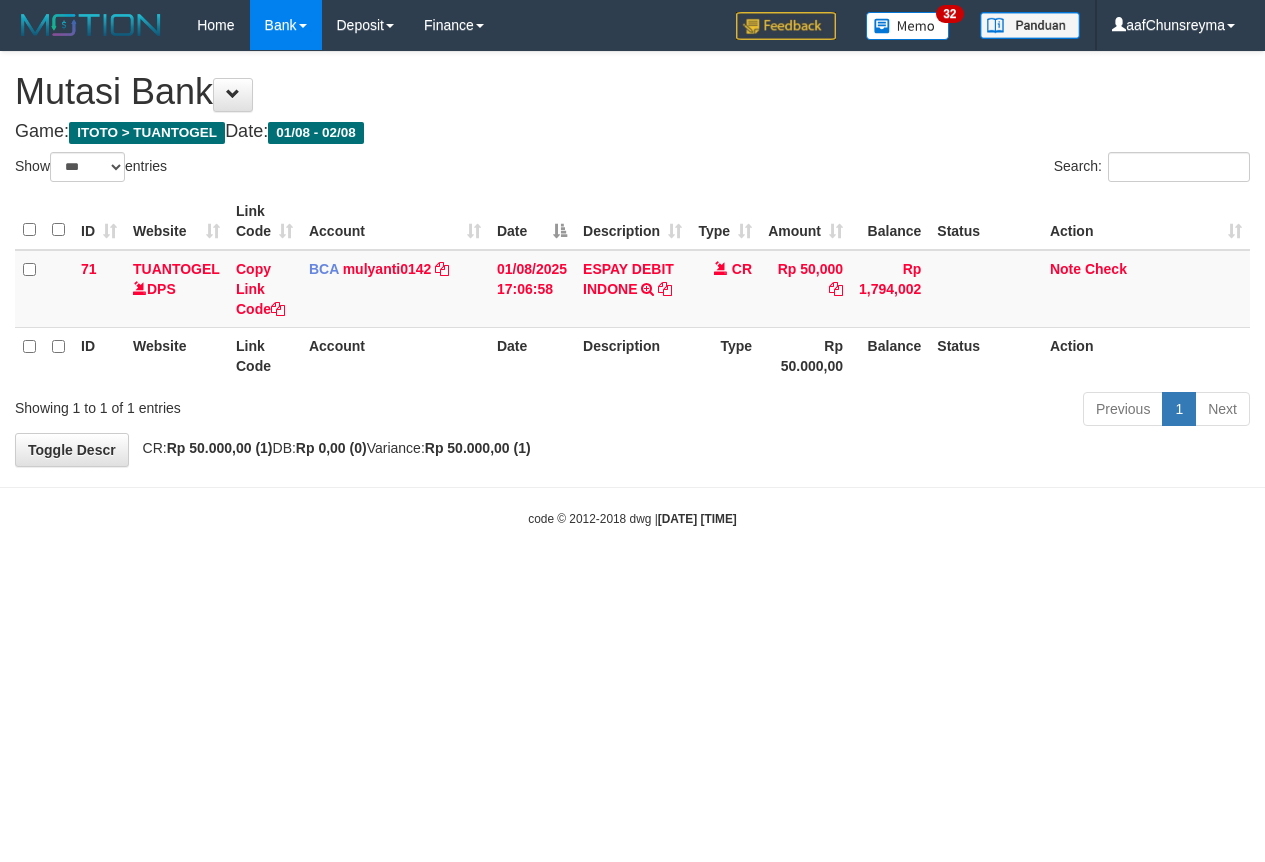 select on "***" 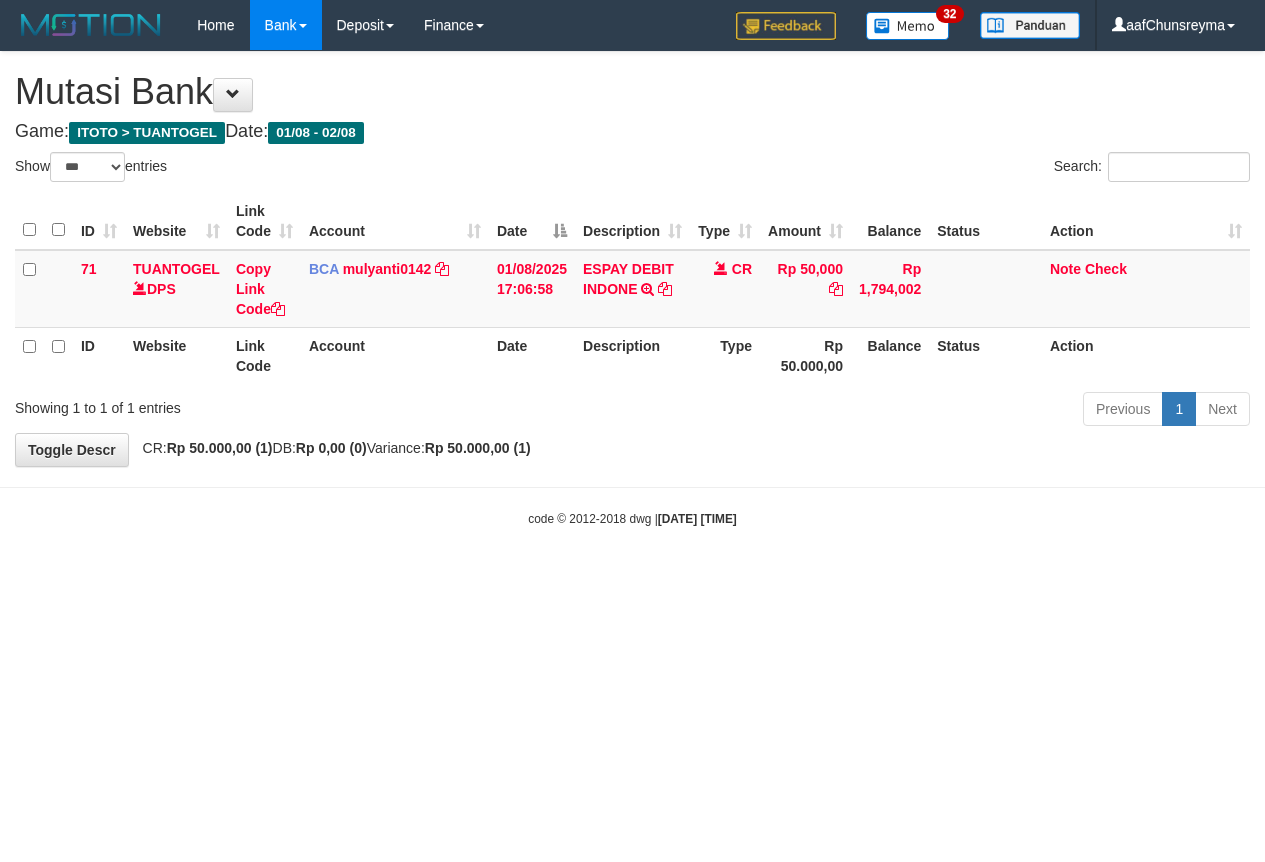 scroll, scrollTop: 0, scrollLeft: 0, axis: both 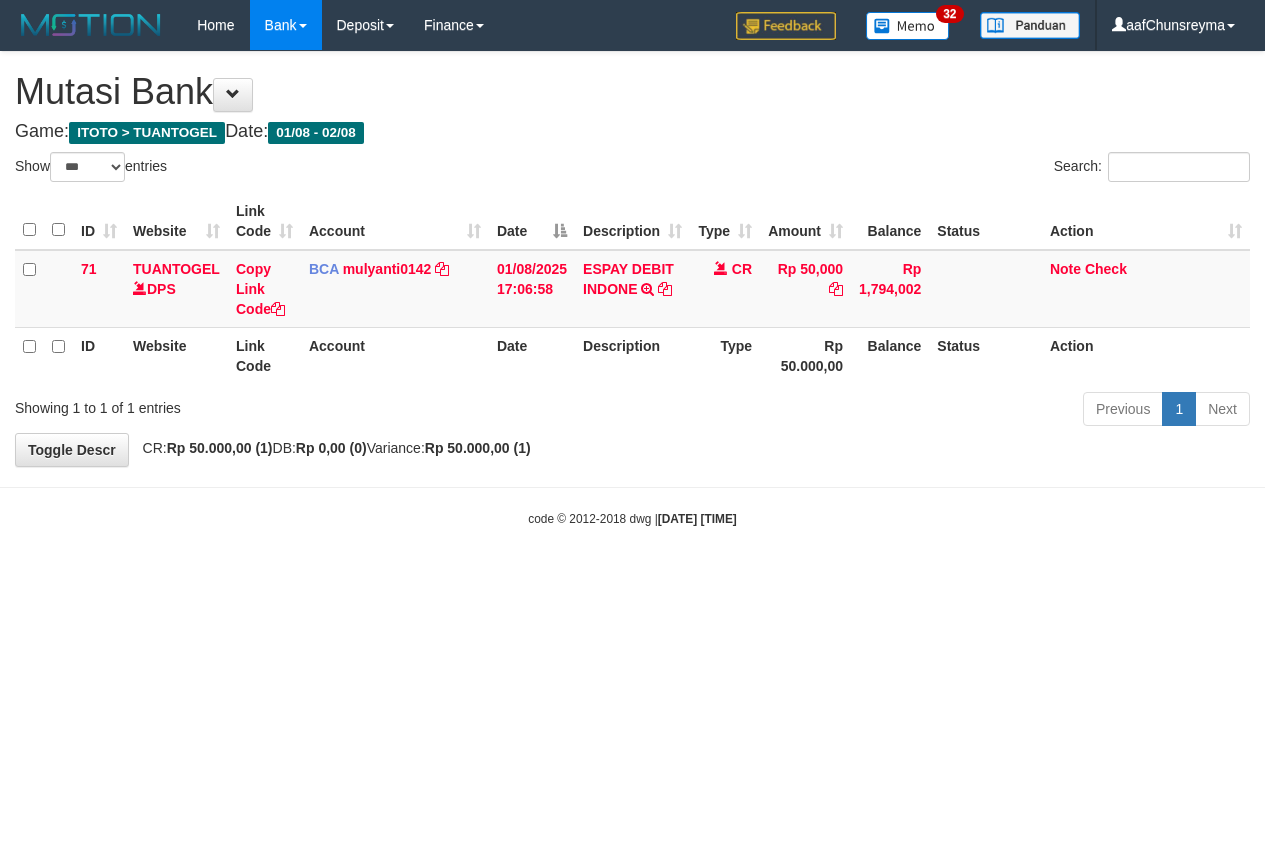 select on "***" 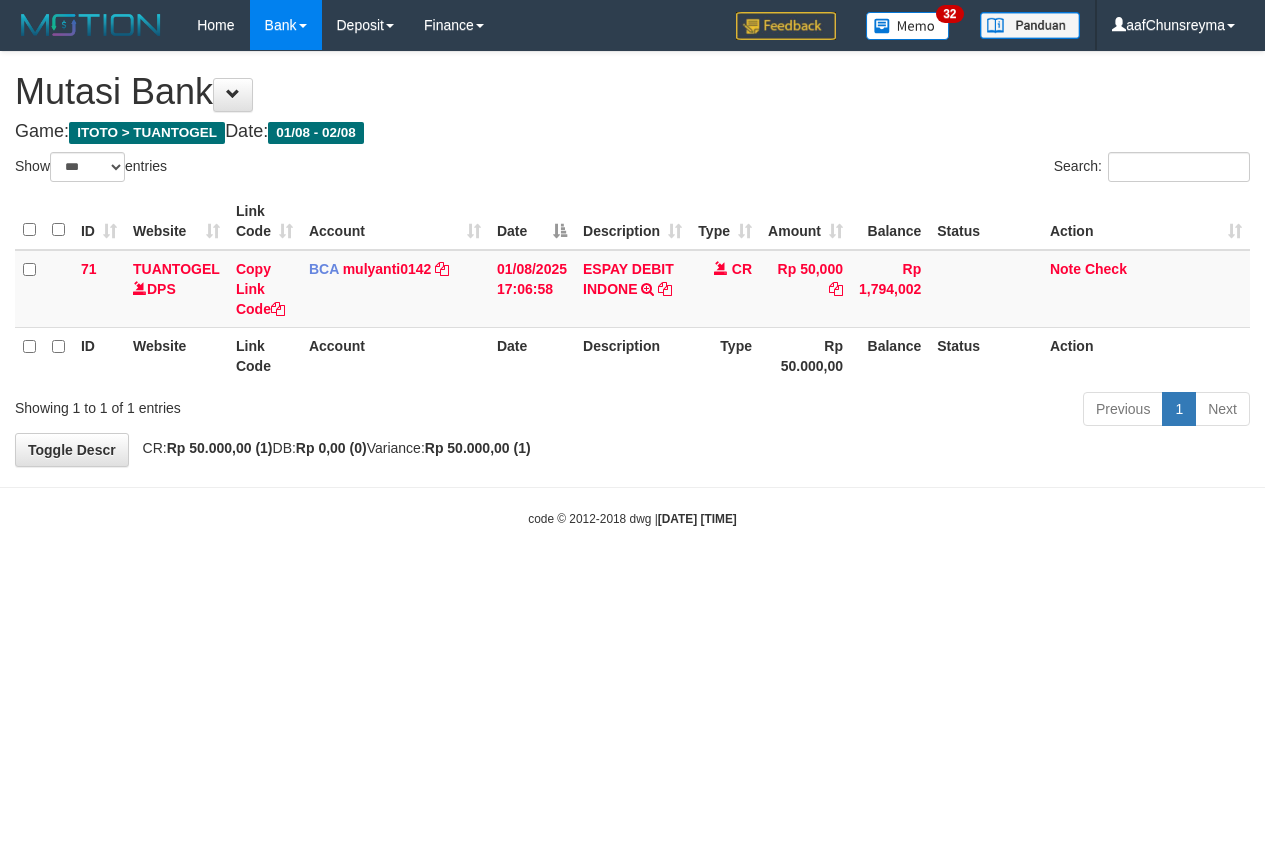 scroll, scrollTop: 0, scrollLeft: 0, axis: both 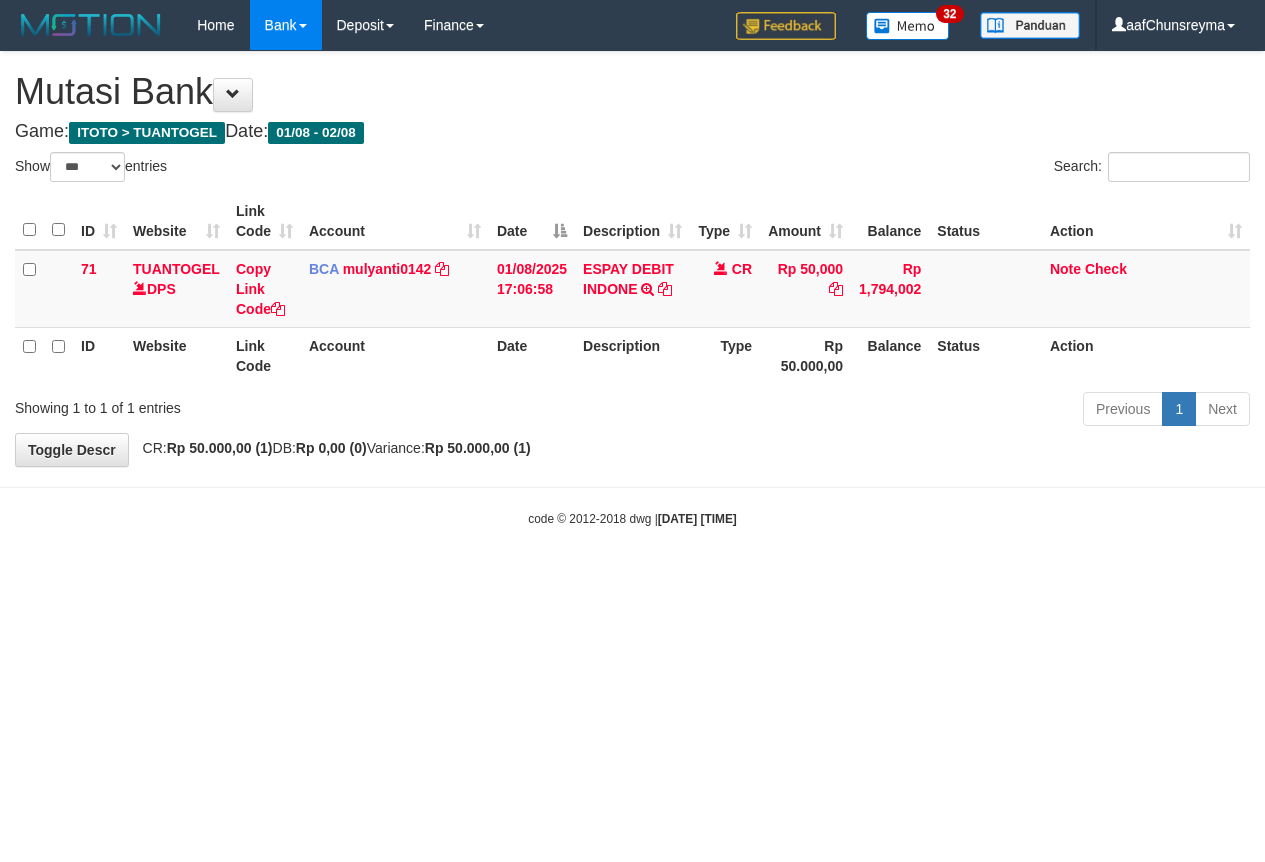 select on "***" 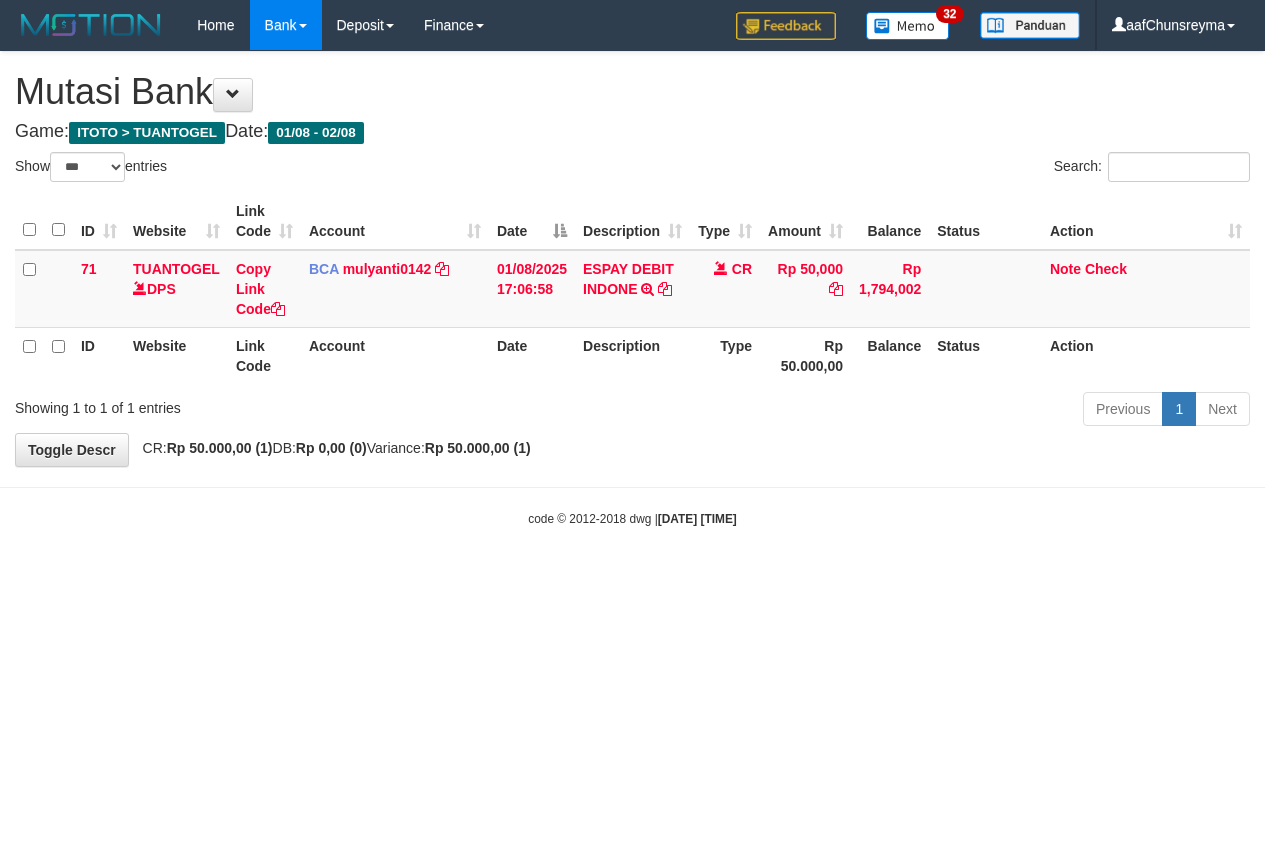 scroll, scrollTop: 0, scrollLeft: 0, axis: both 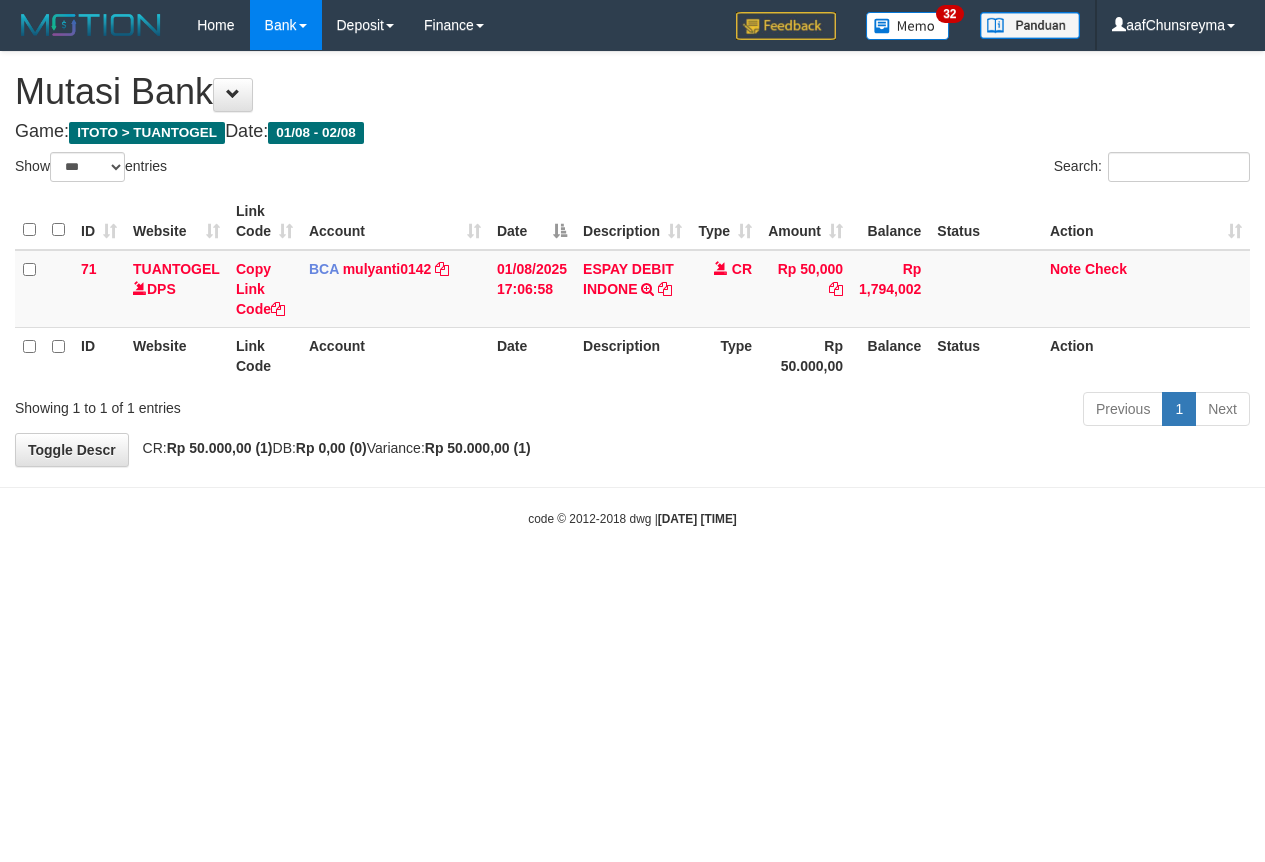 select on "***" 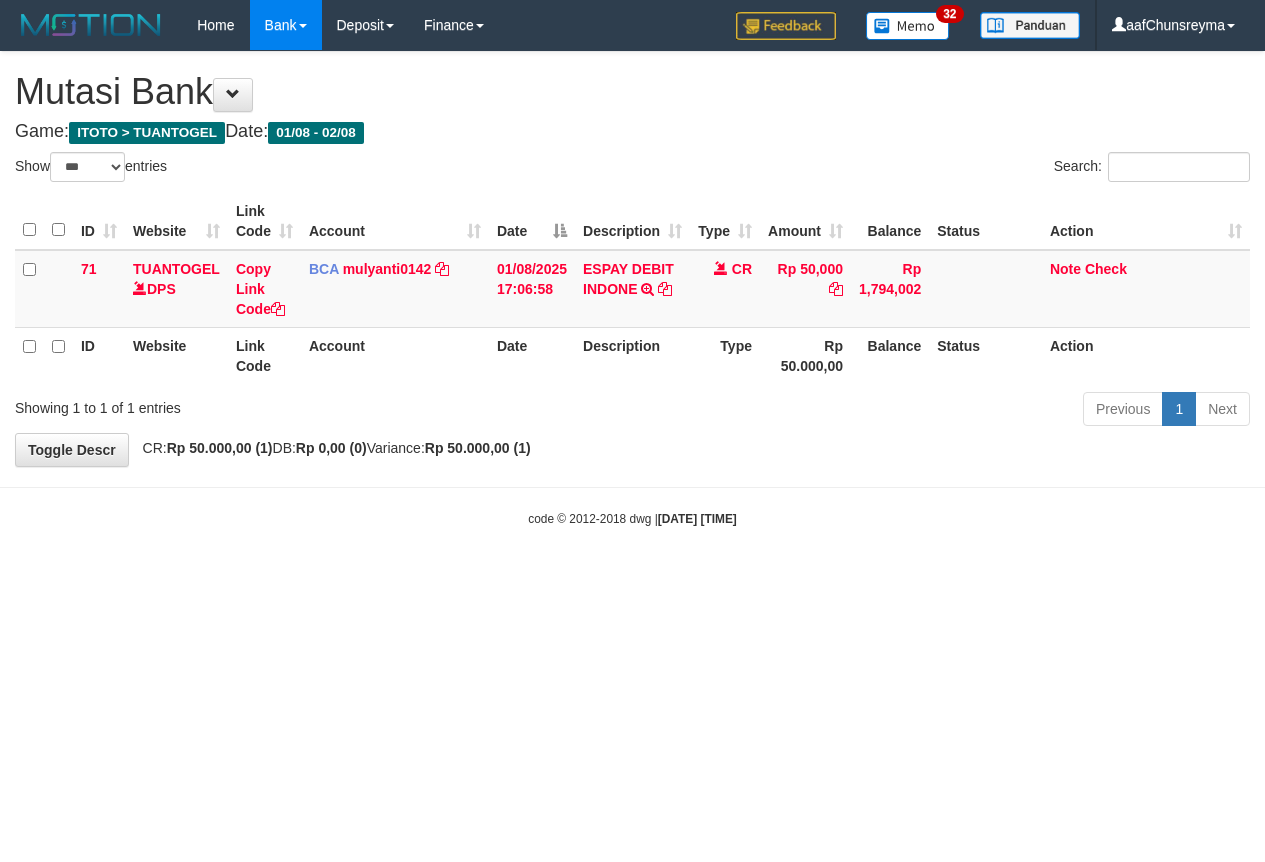 scroll, scrollTop: 0, scrollLeft: 0, axis: both 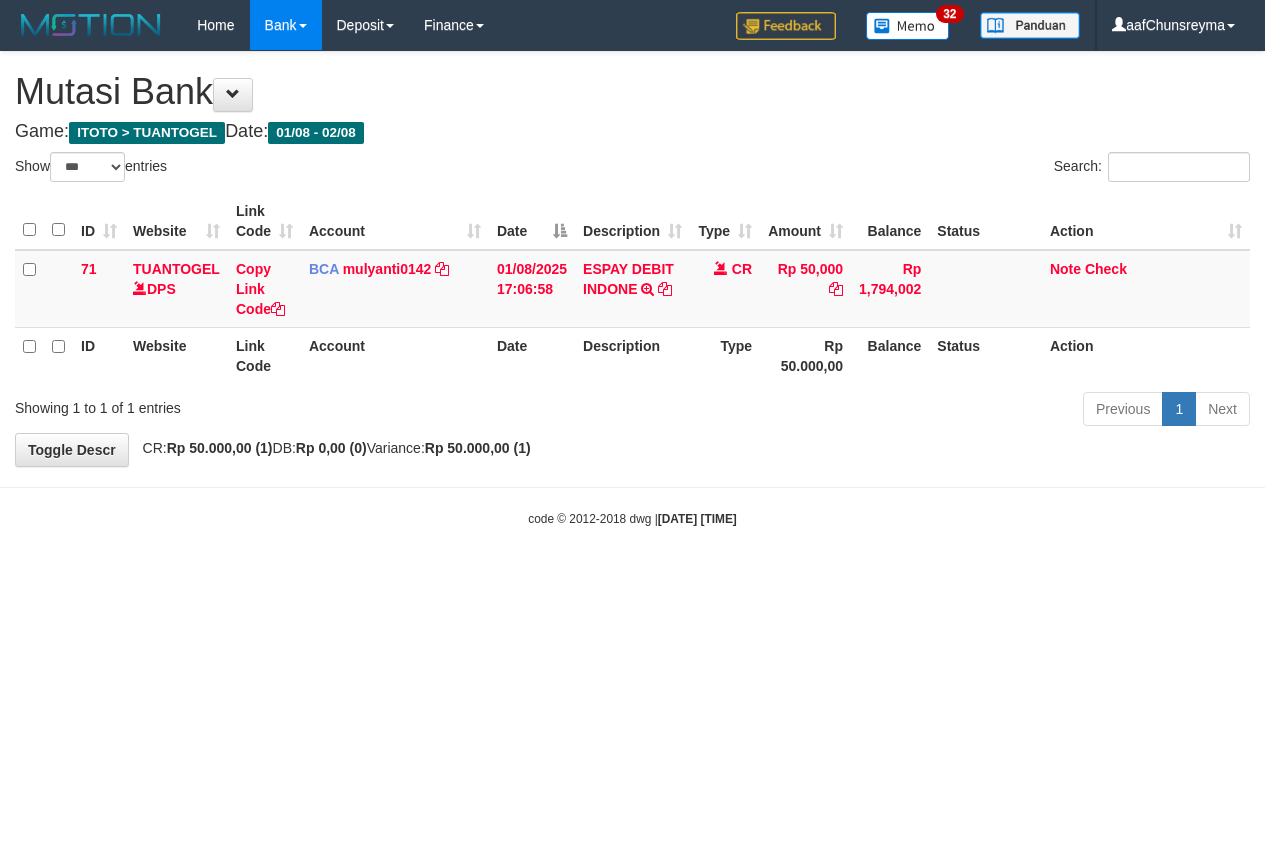 select on "***" 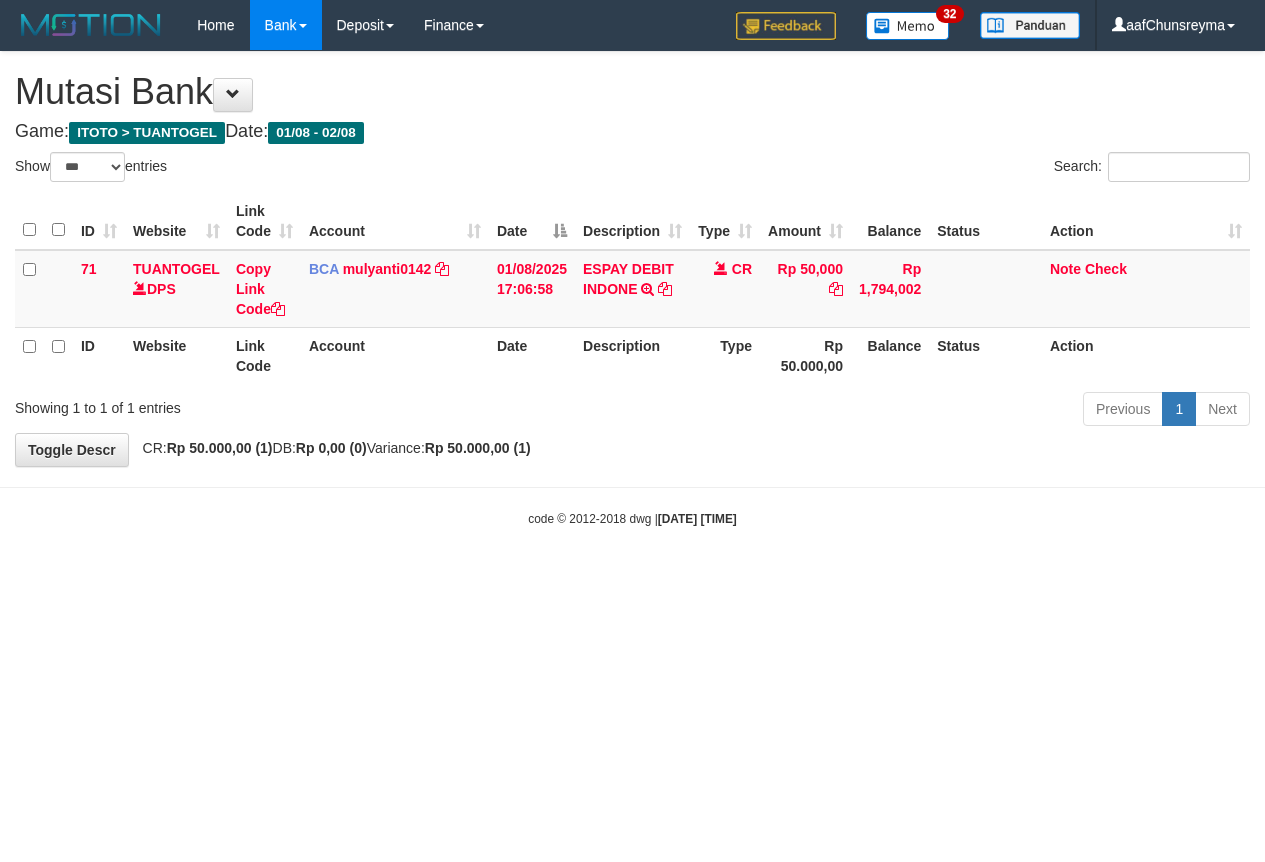 scroll, scrollTop: 0, scrollLeft: 0, axis: both 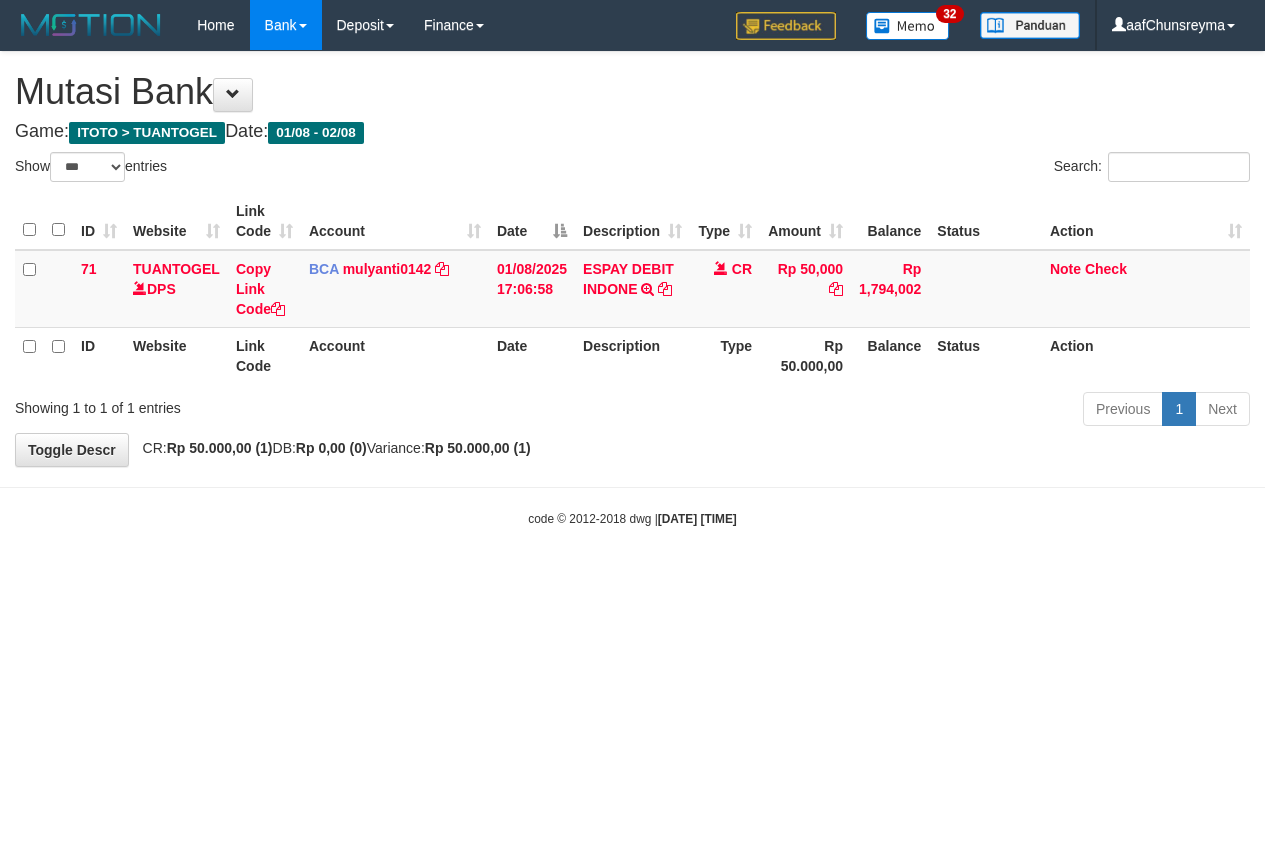 select on "***" 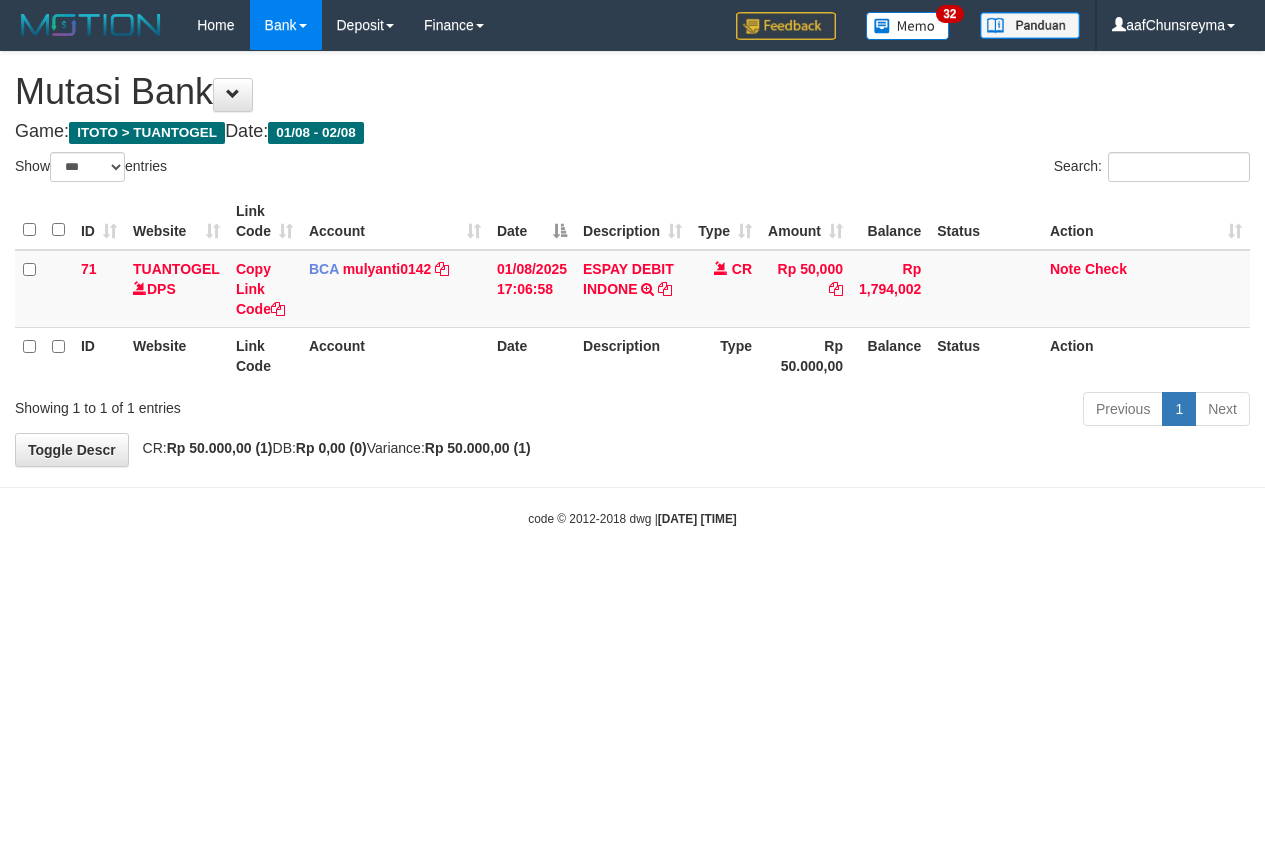 scroll, scrollTop: 0, scrollLeft: 0, axis: both 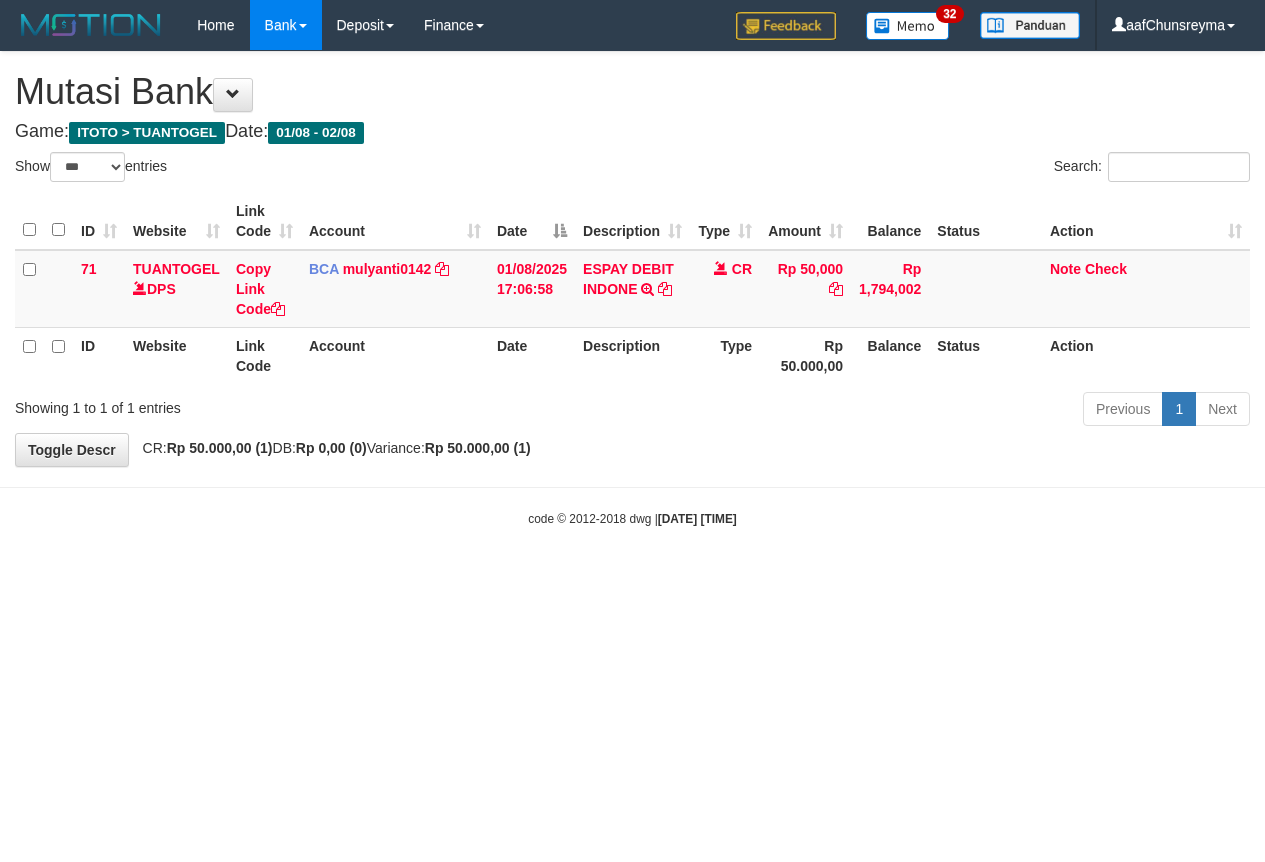 select on "***" 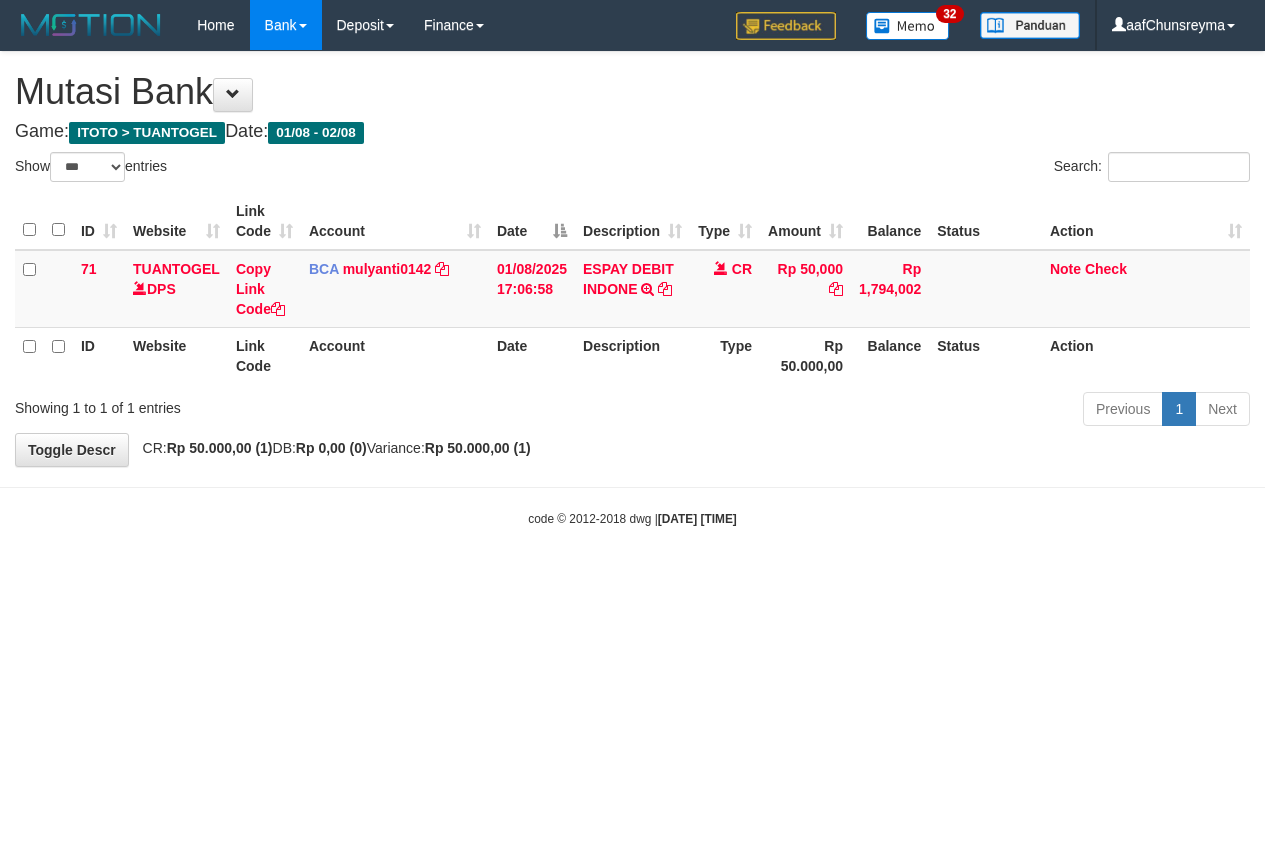 scroll, scrollTop: 0, scrollLeft: 0, axis: both 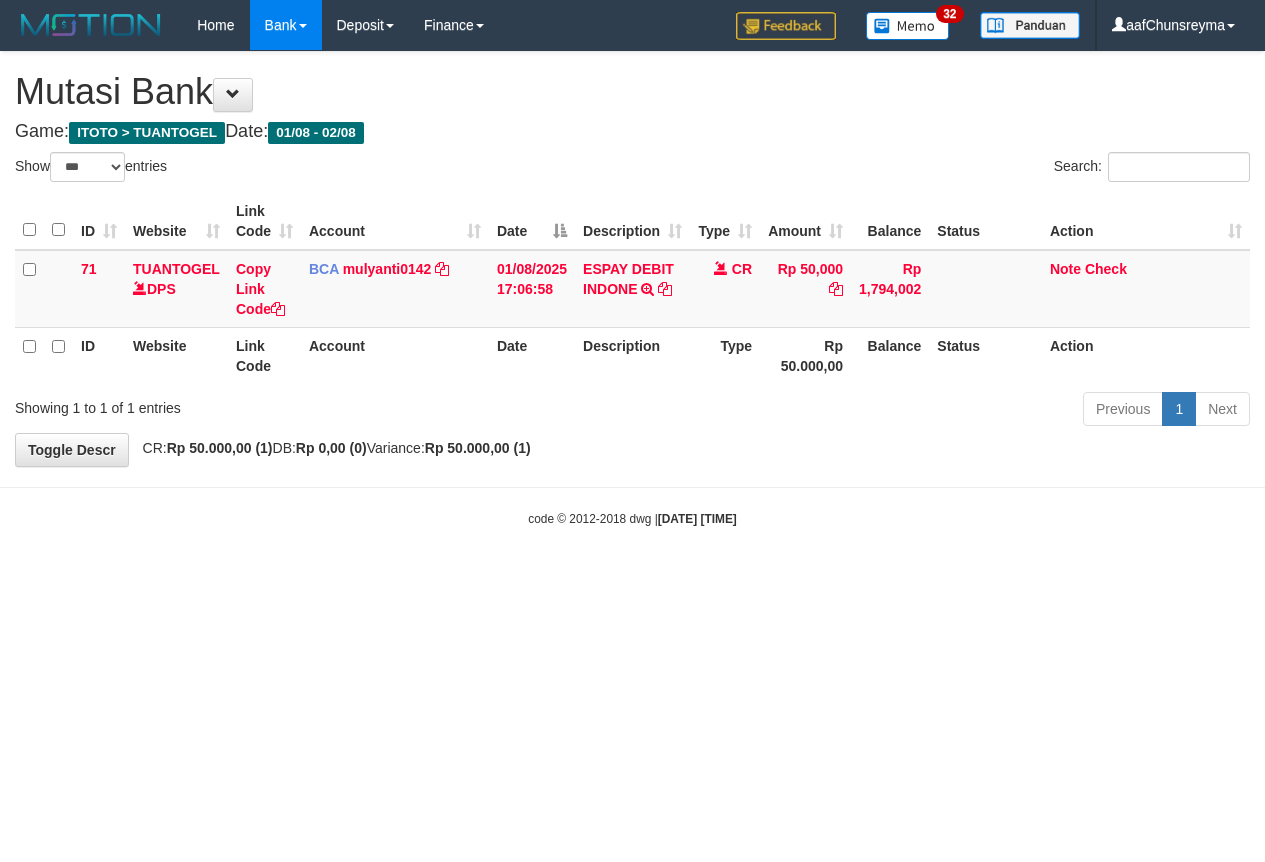select on "***" 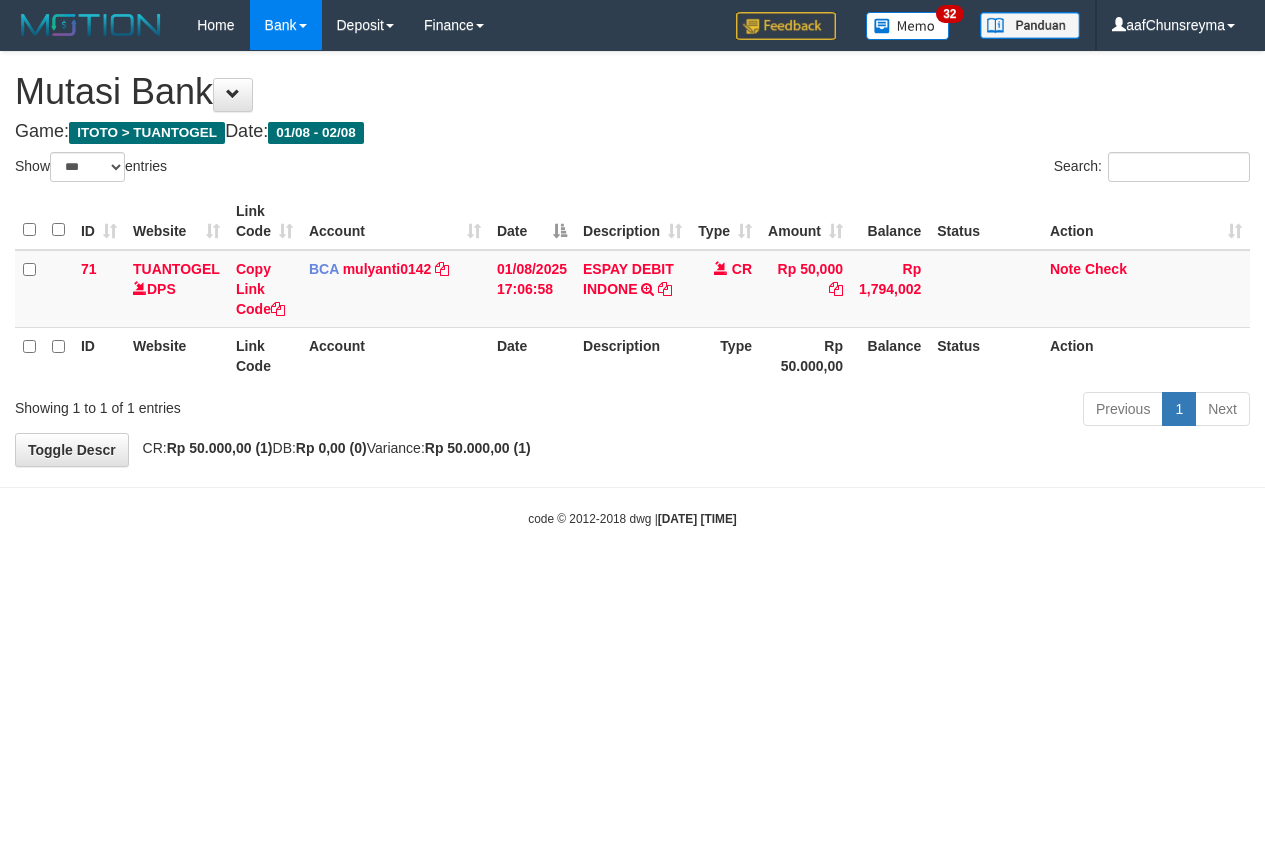 scroll, scrollTop: 0, scrollLeft: 0, axis: both 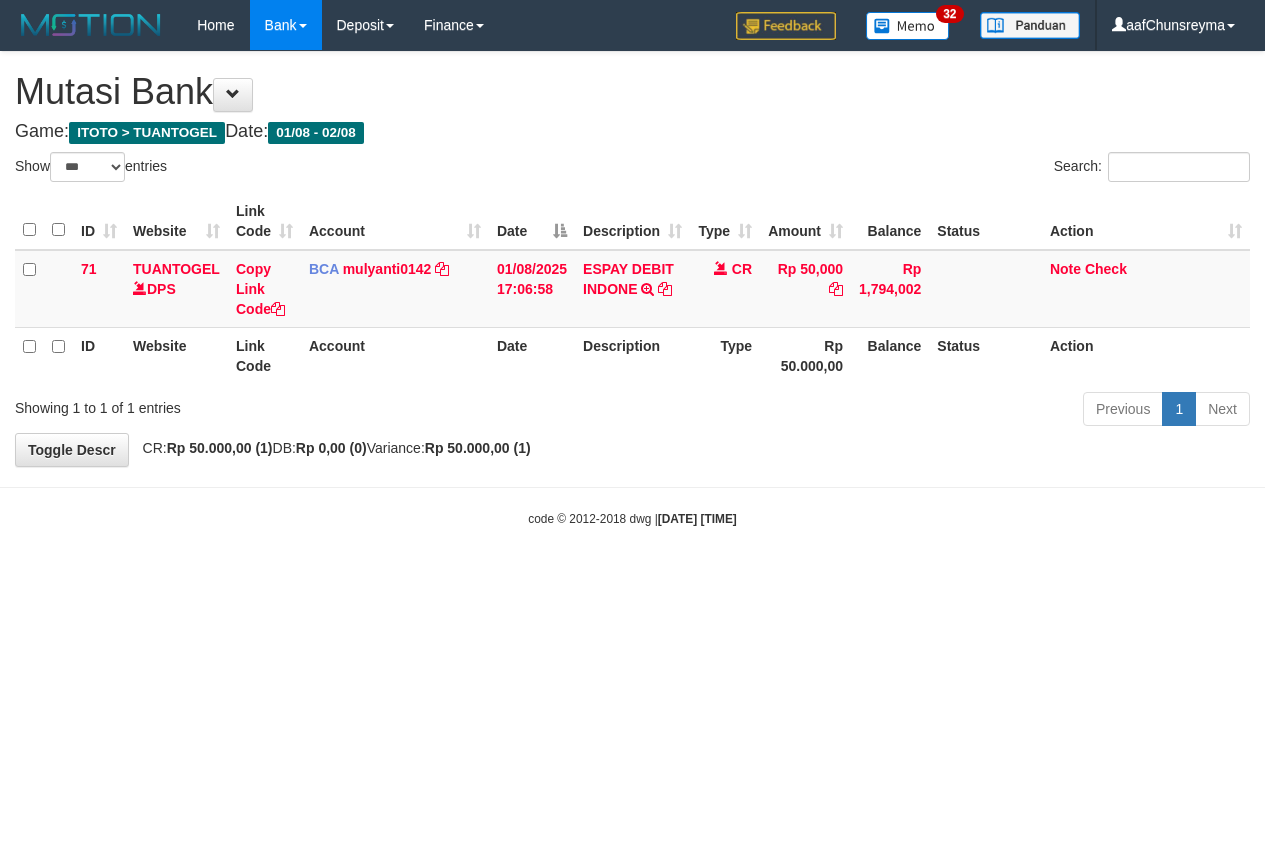 select on "***" 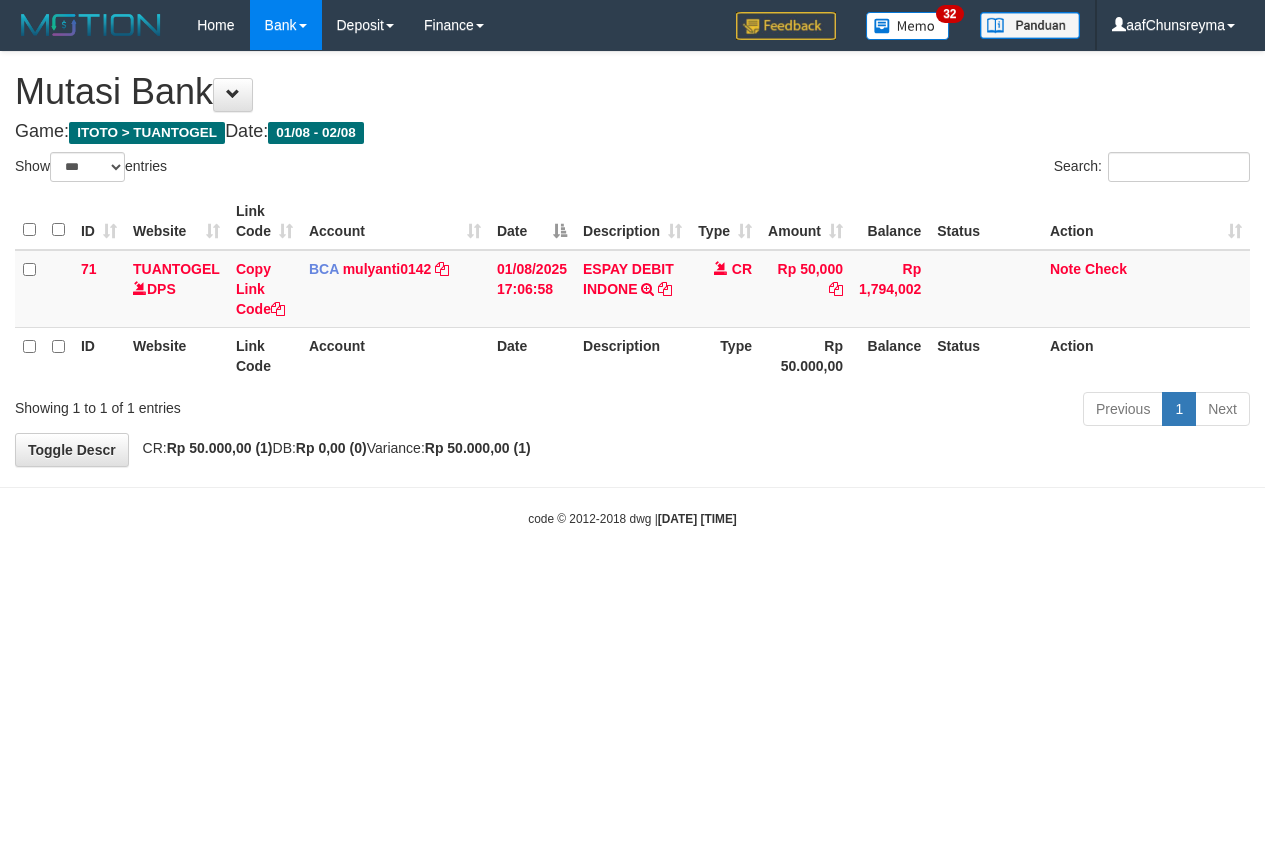 scroll, scrollTop: 0, scrollLeft: 0, axis: both 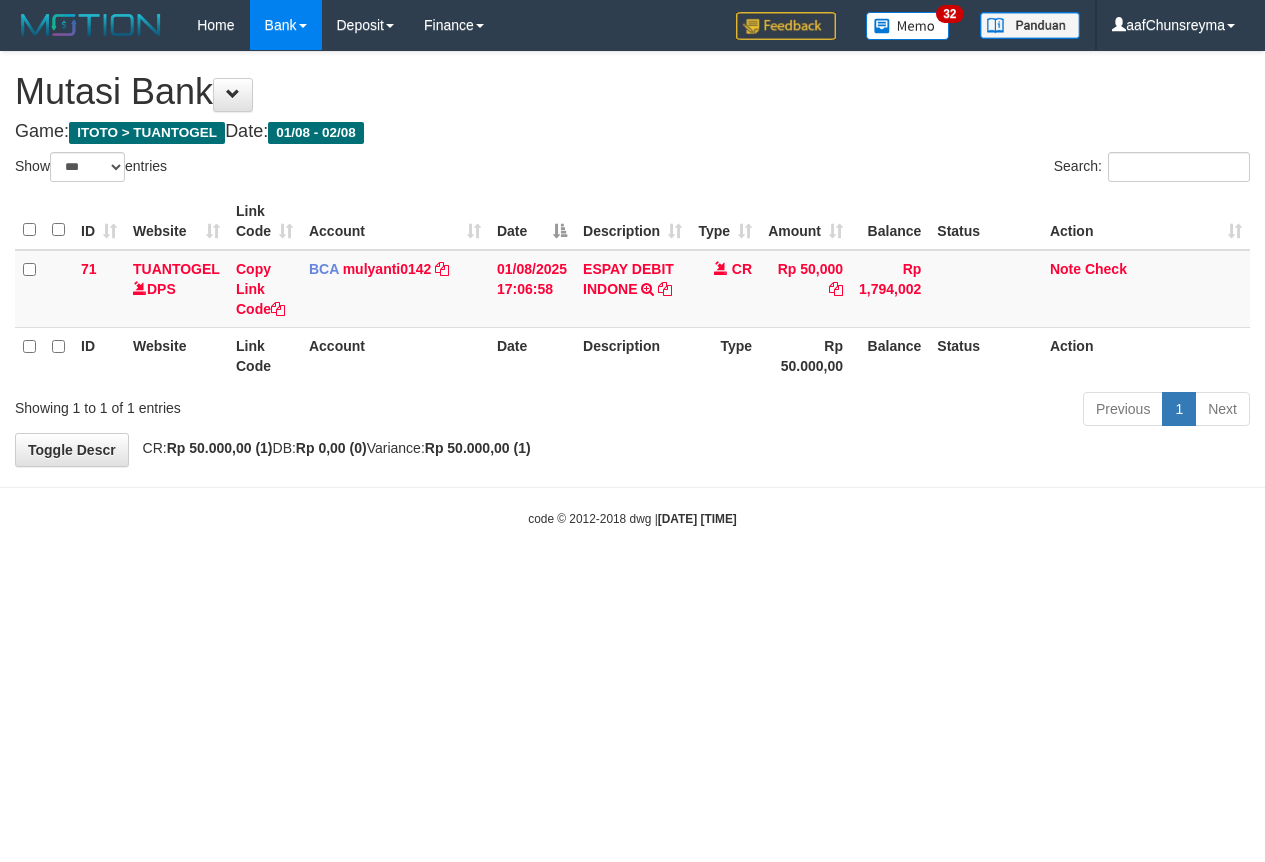select on "***" 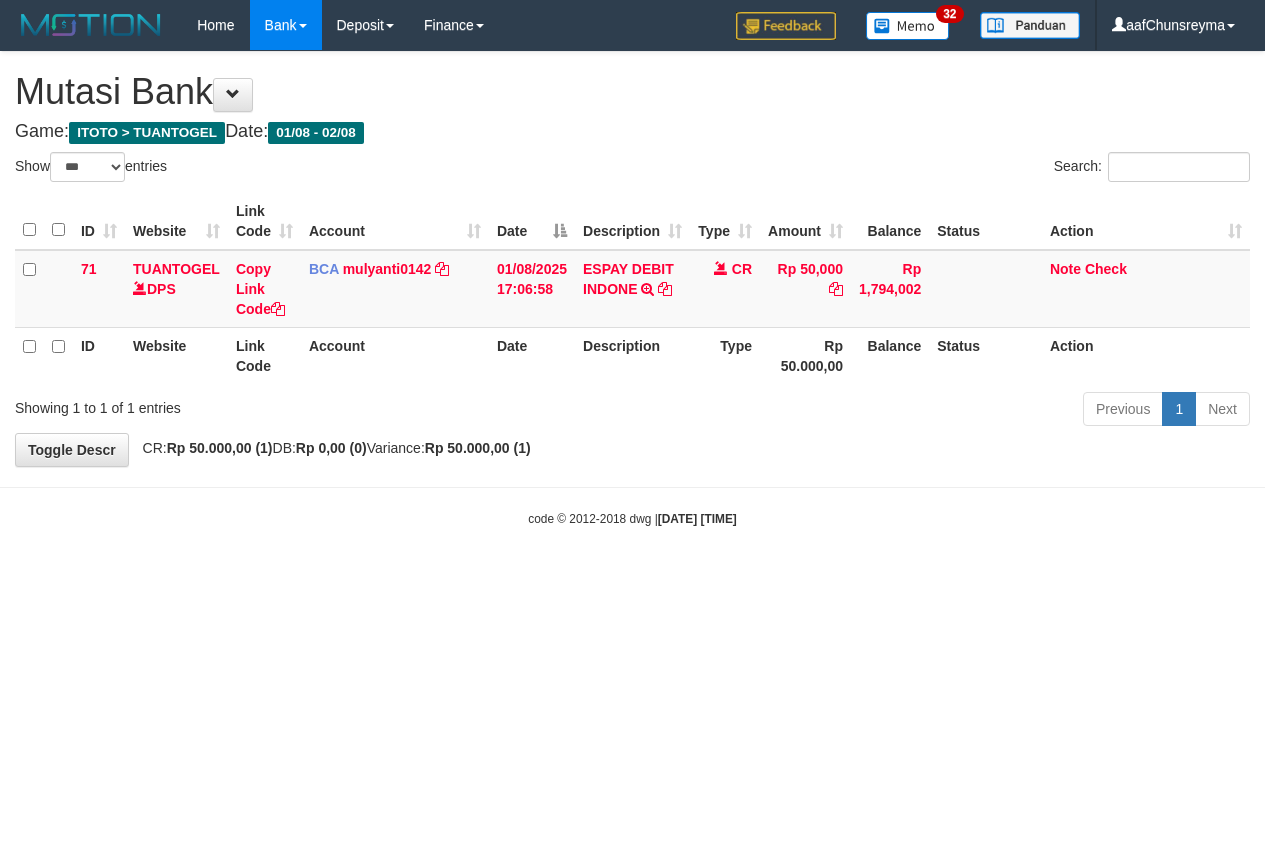 scroll, scrollTop: 0, scrollLeft: 0, axis: both 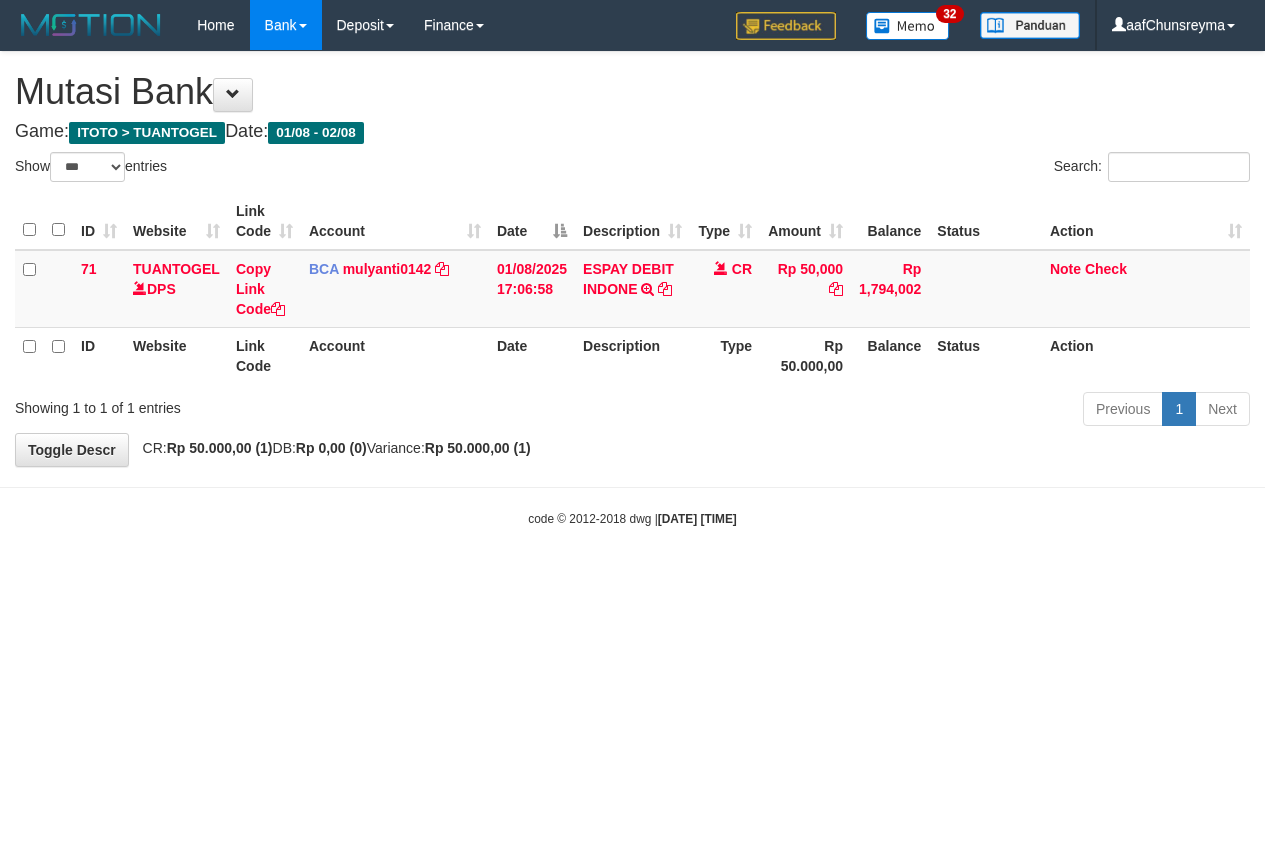 select on "***" 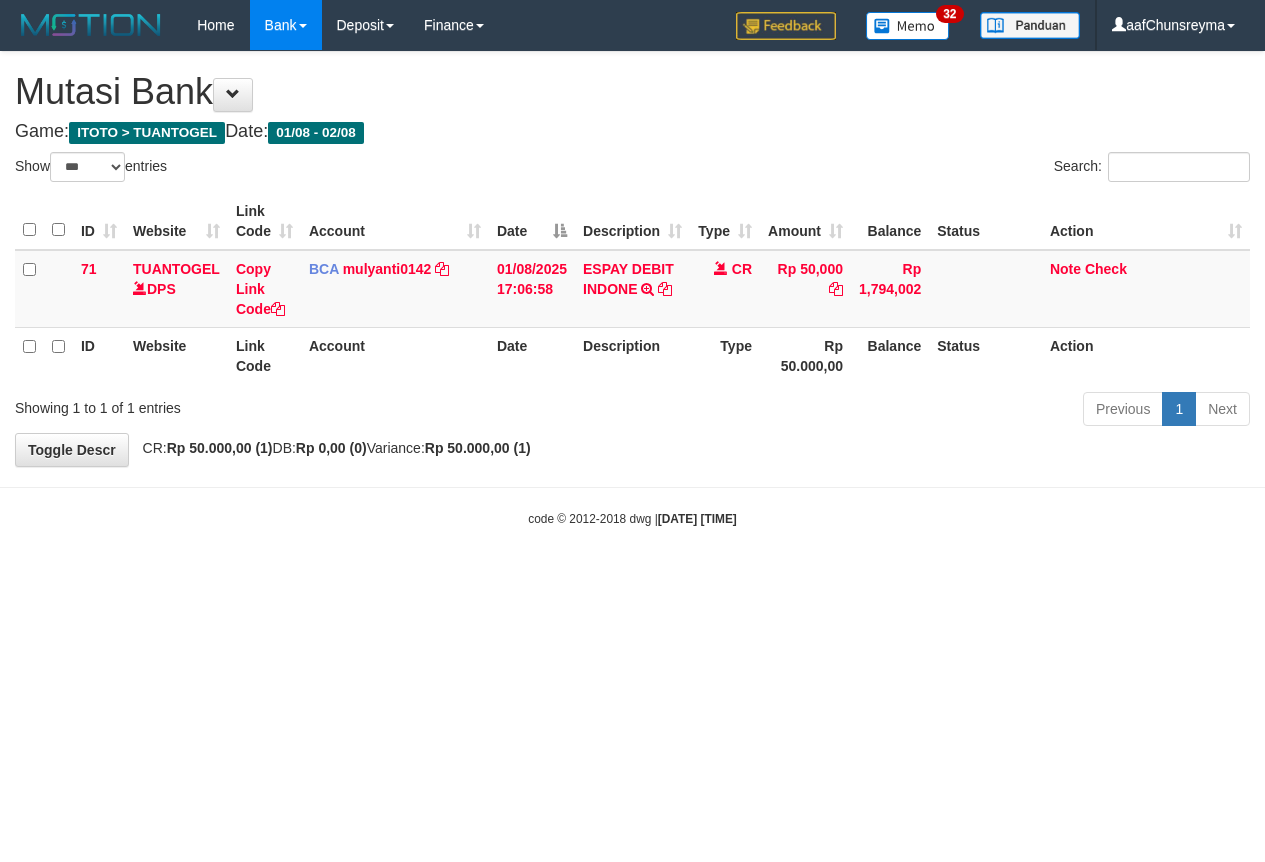 scroll, scrollTop: 0, scrollLeft: 0, axis: both 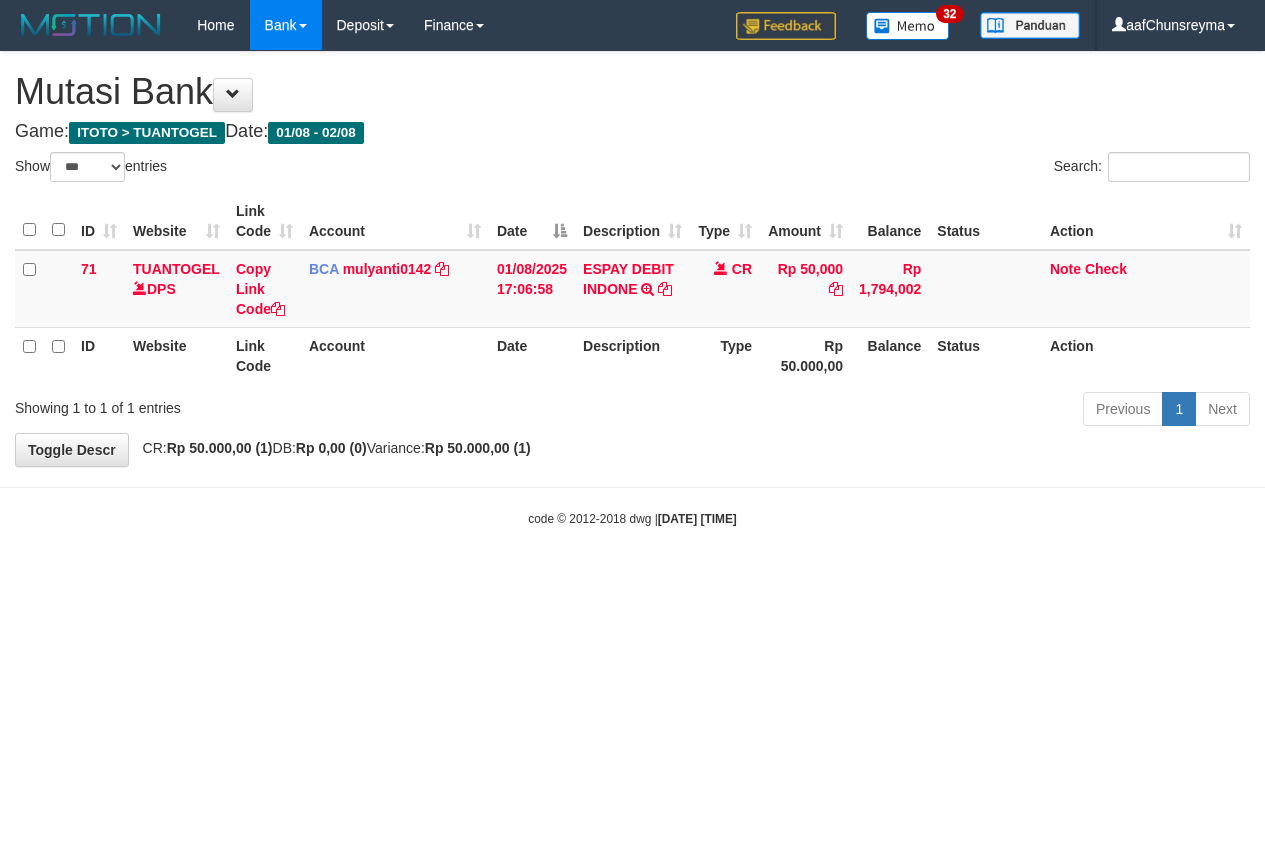 select on "***" 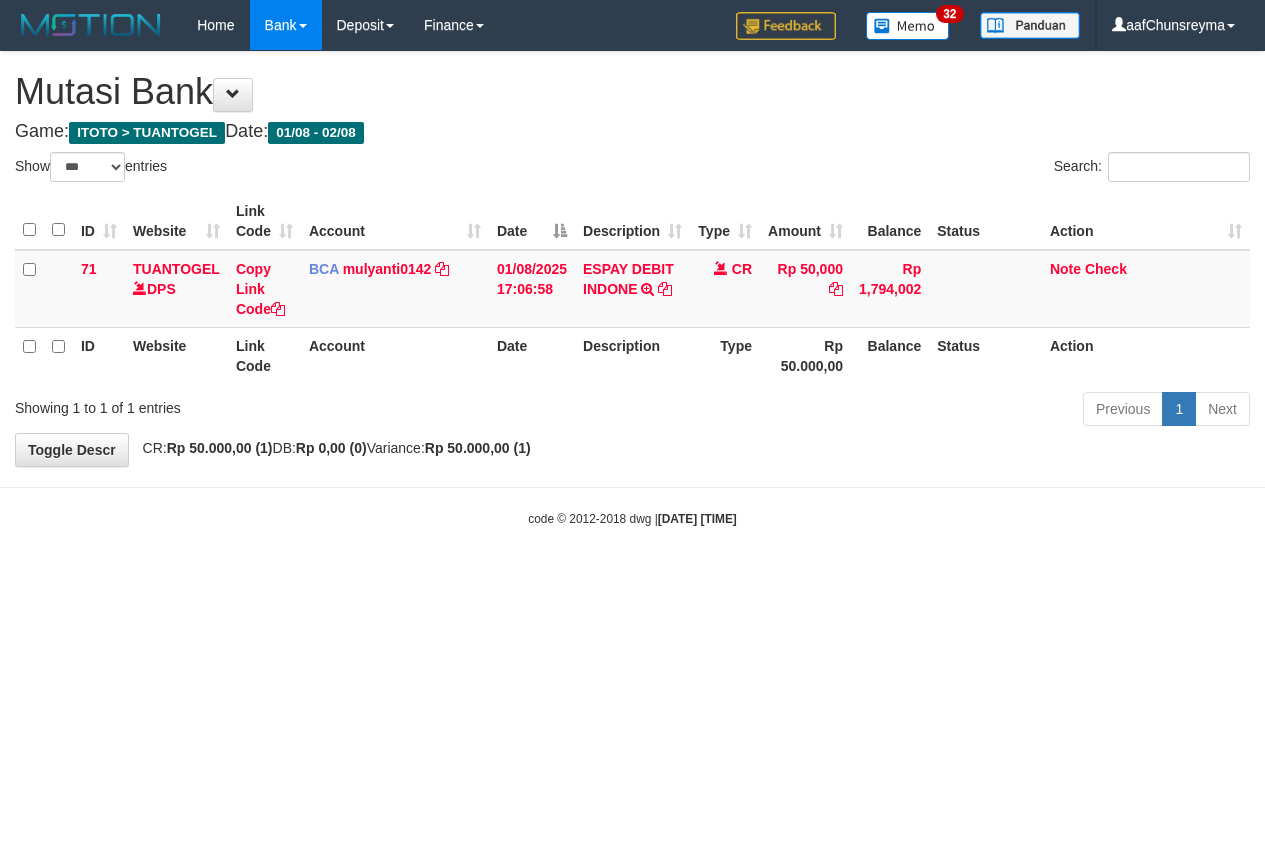 scroll, scrollTop: 0, scrollLeft: 0, axis: both 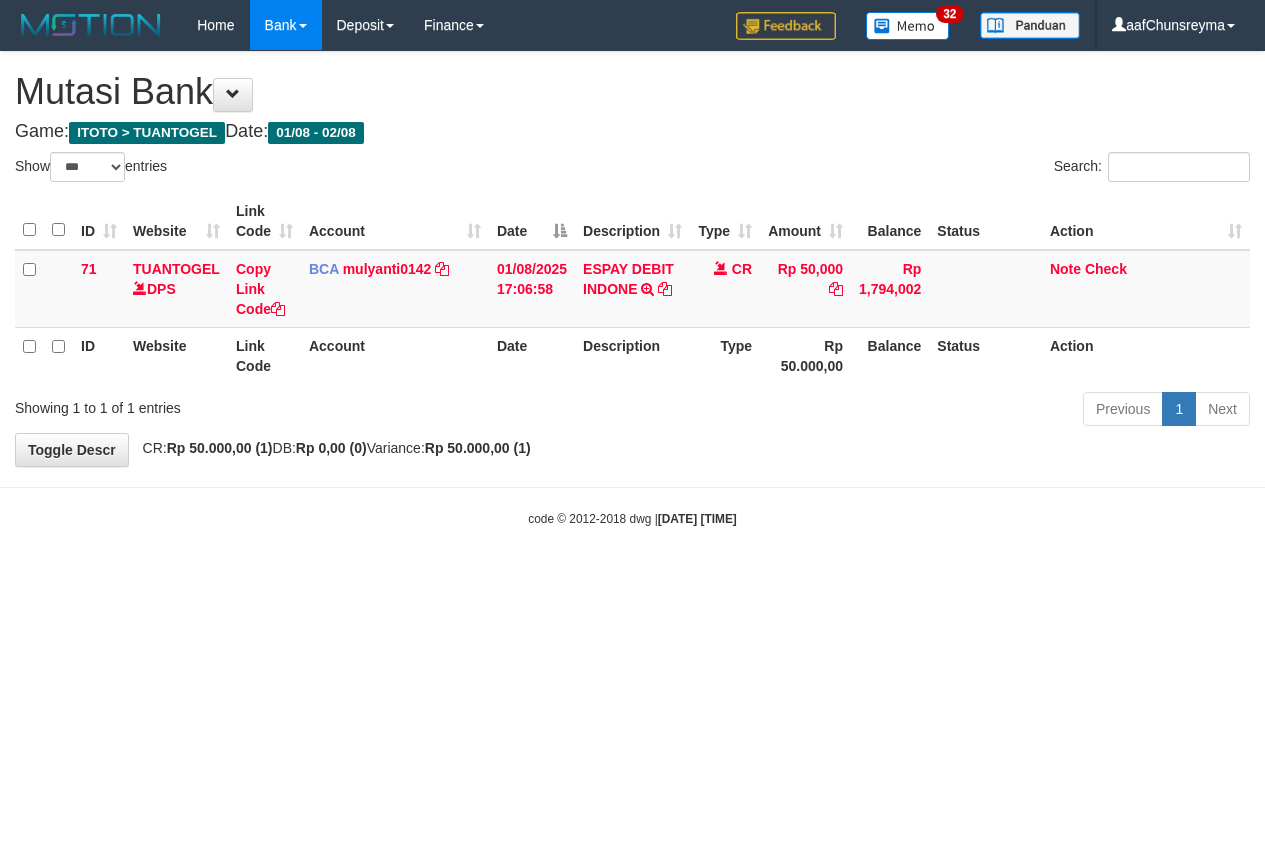 select on "***" 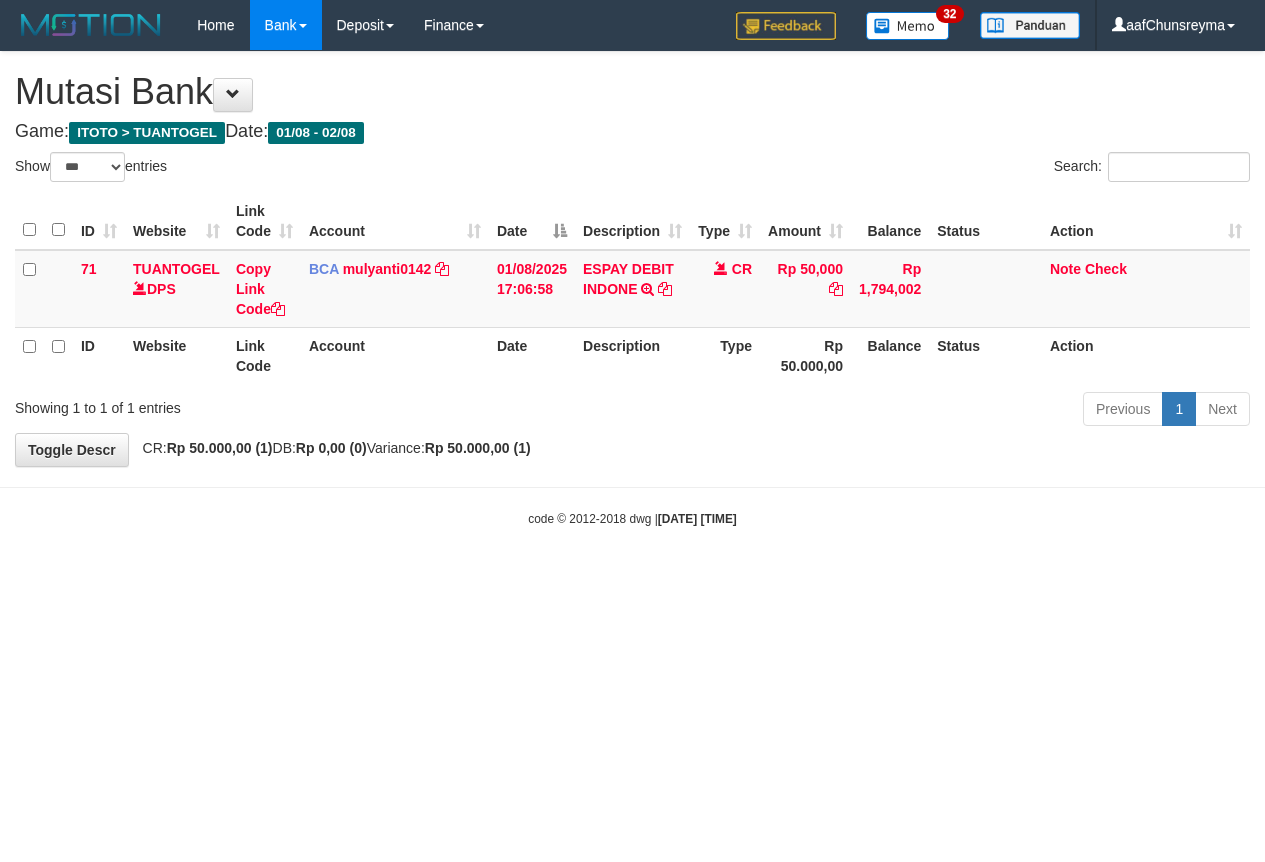 scroll, scrollTop: 0, scrollLeft: 0, axis: both 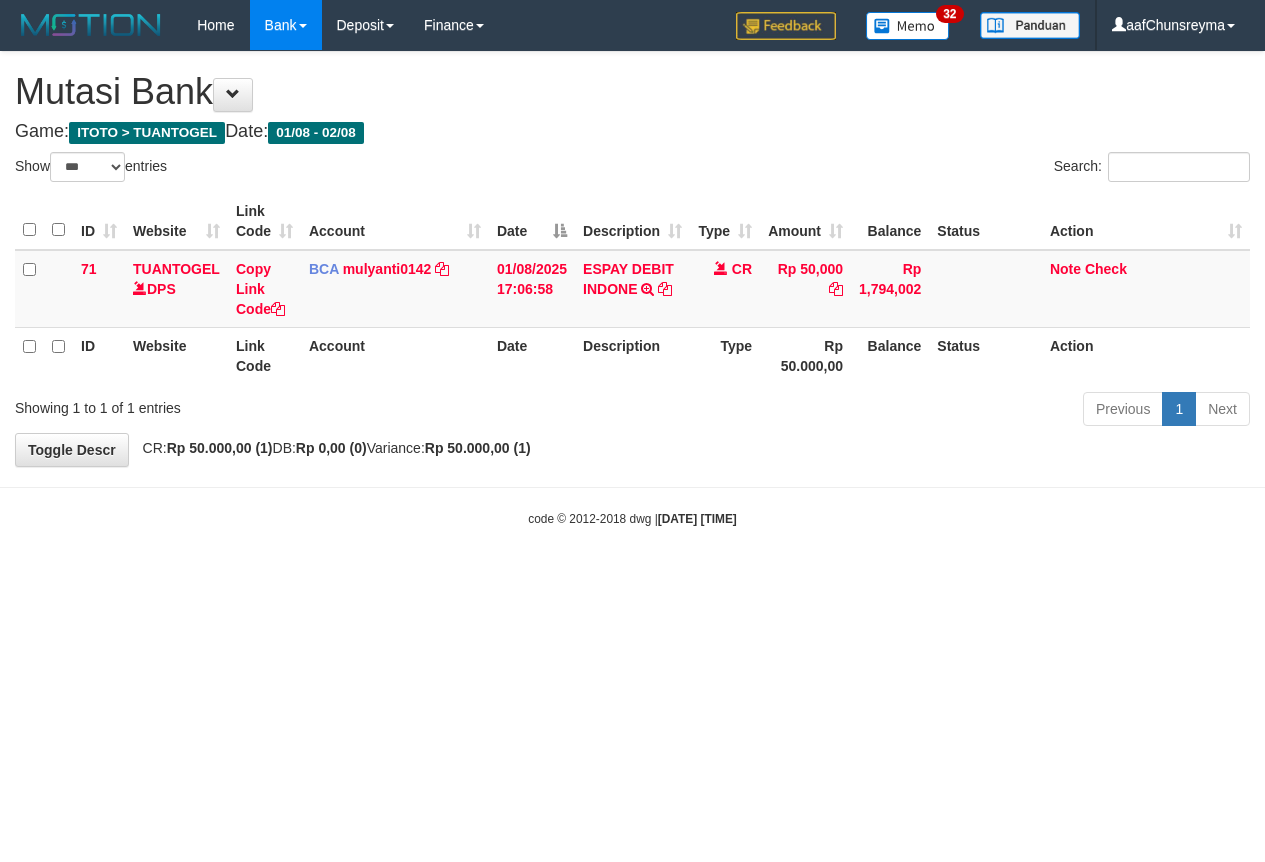 select on "***" 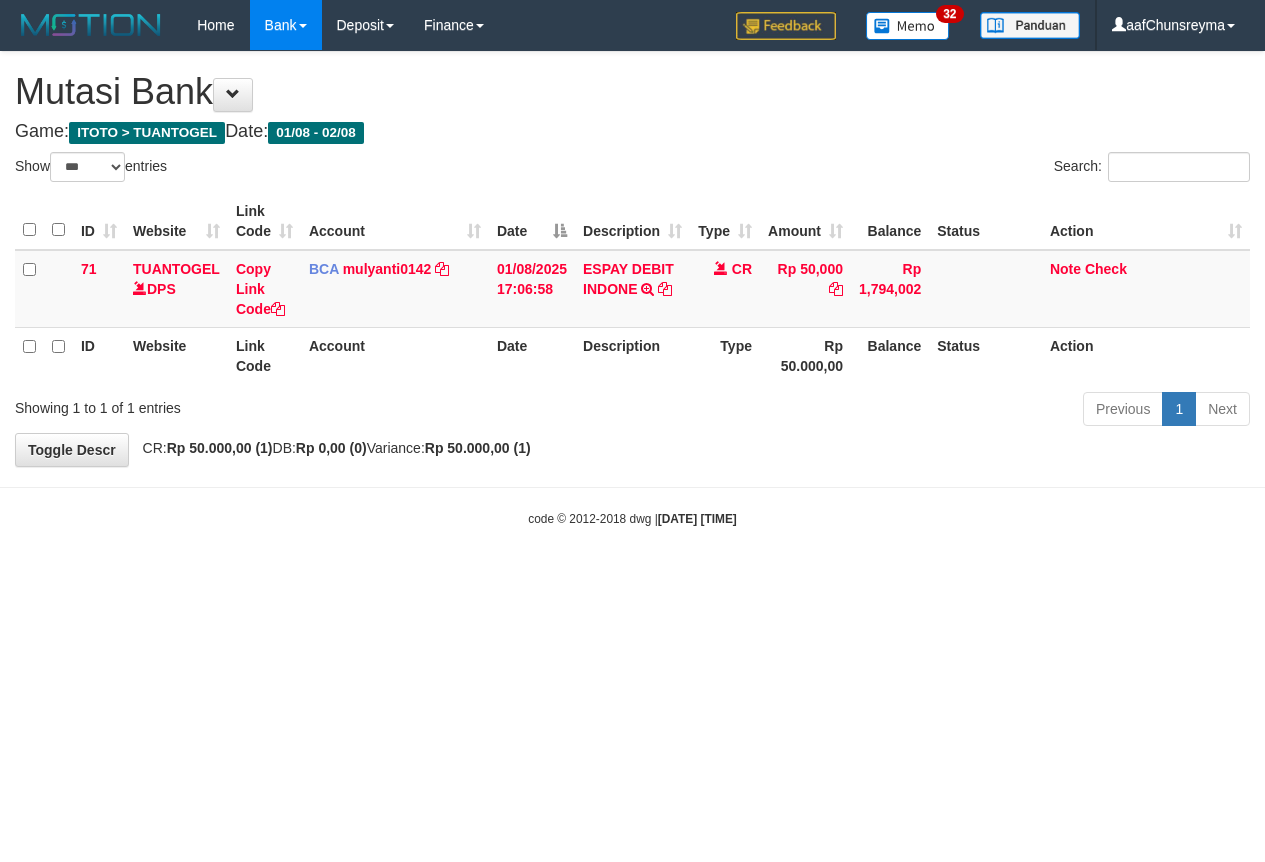 scroll, scrollTop: 0, scrollLeft: 0, axis: both 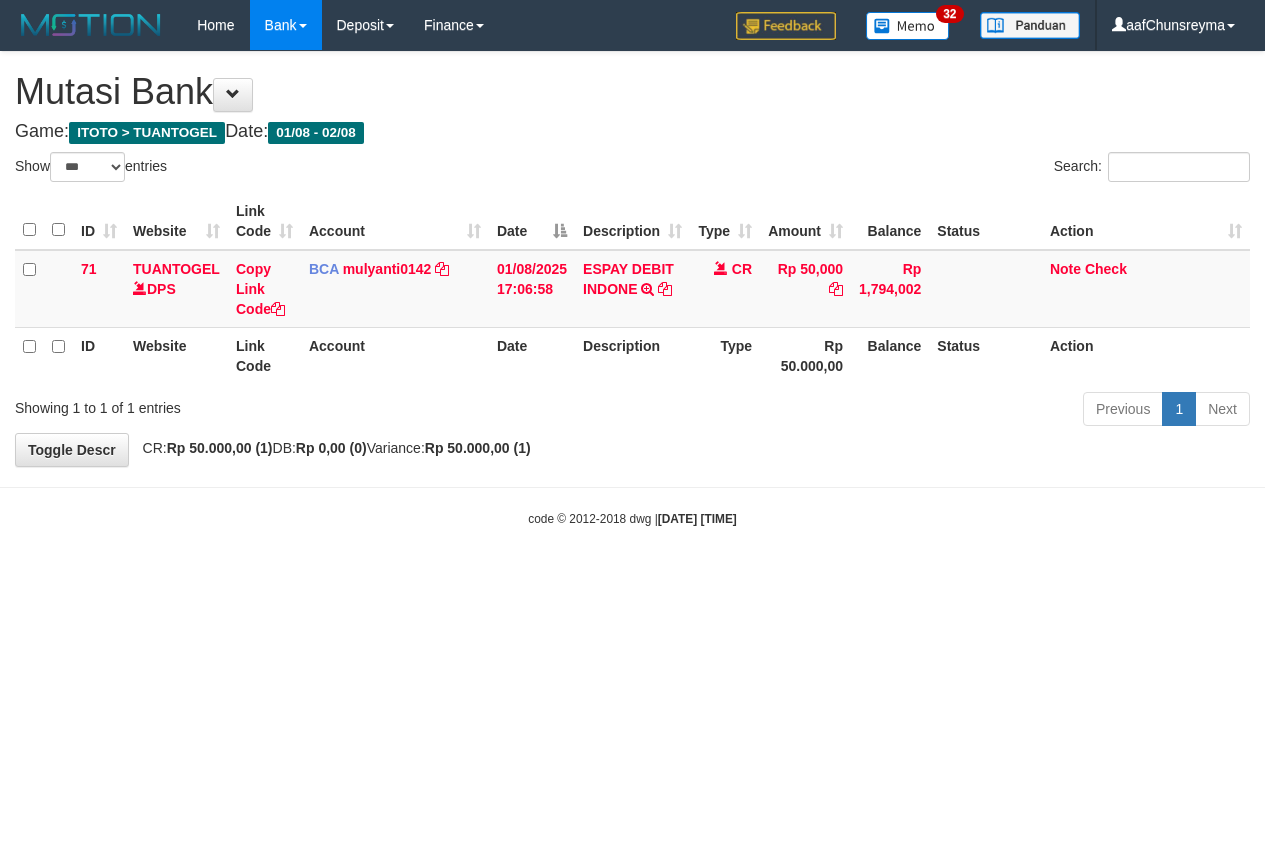 select on "***" 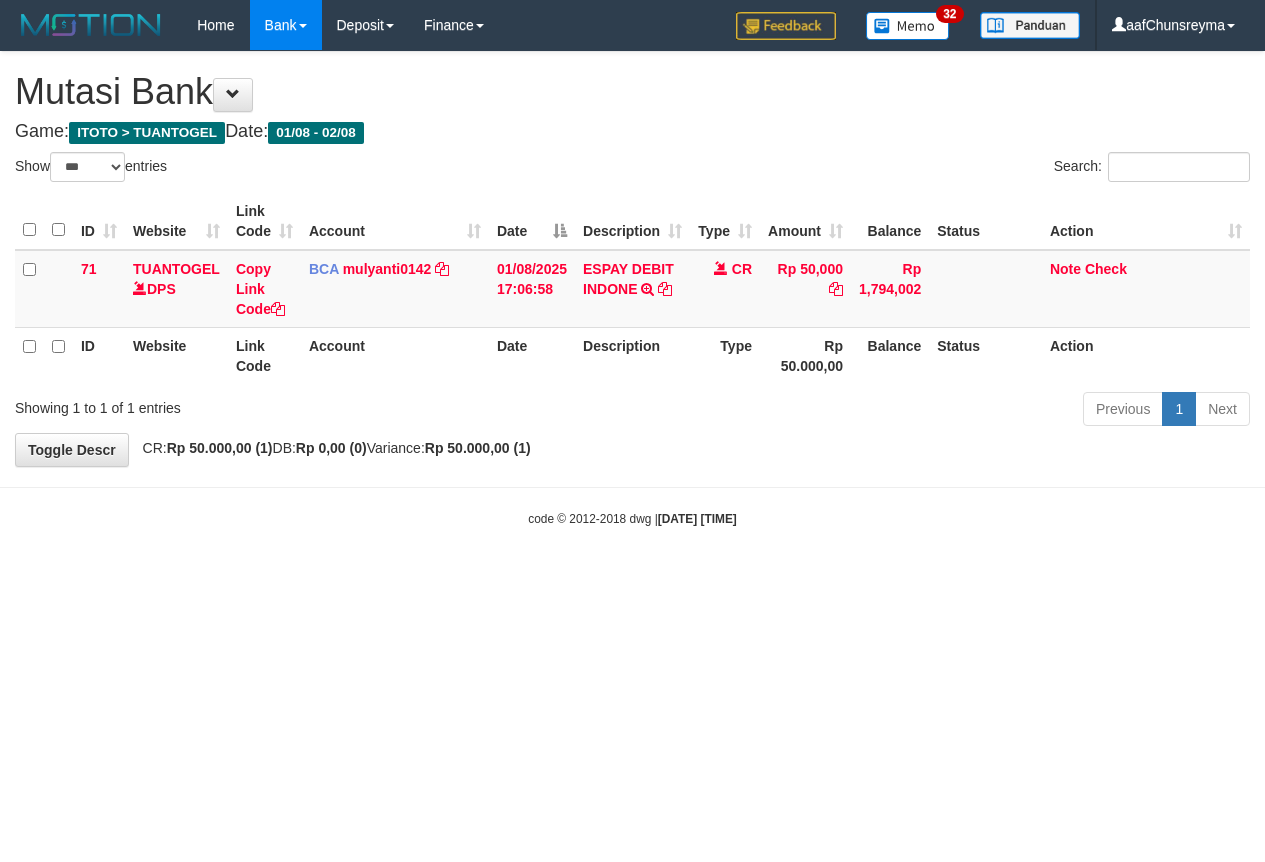 scroll, scrollTop: 0, scrollLeft: 0, axis: both 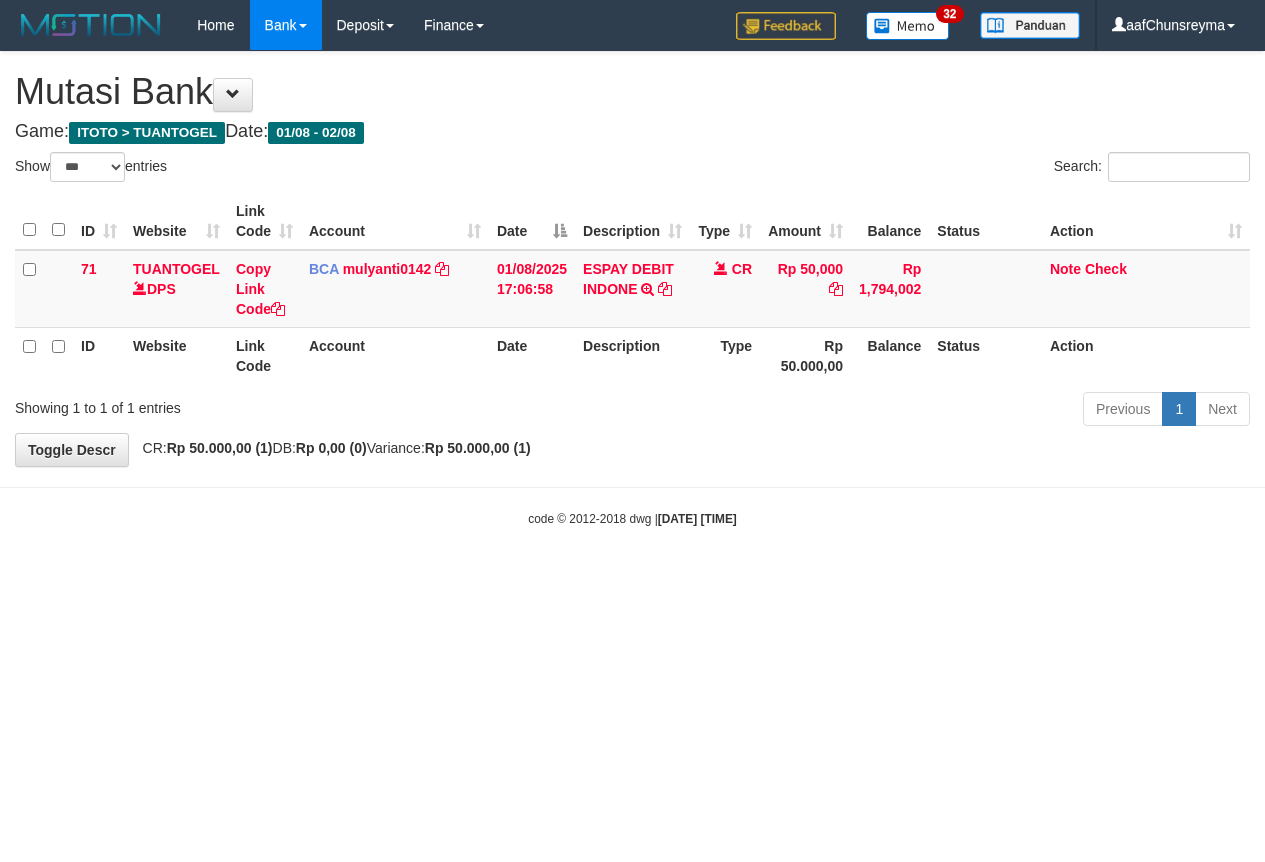 select on "***" 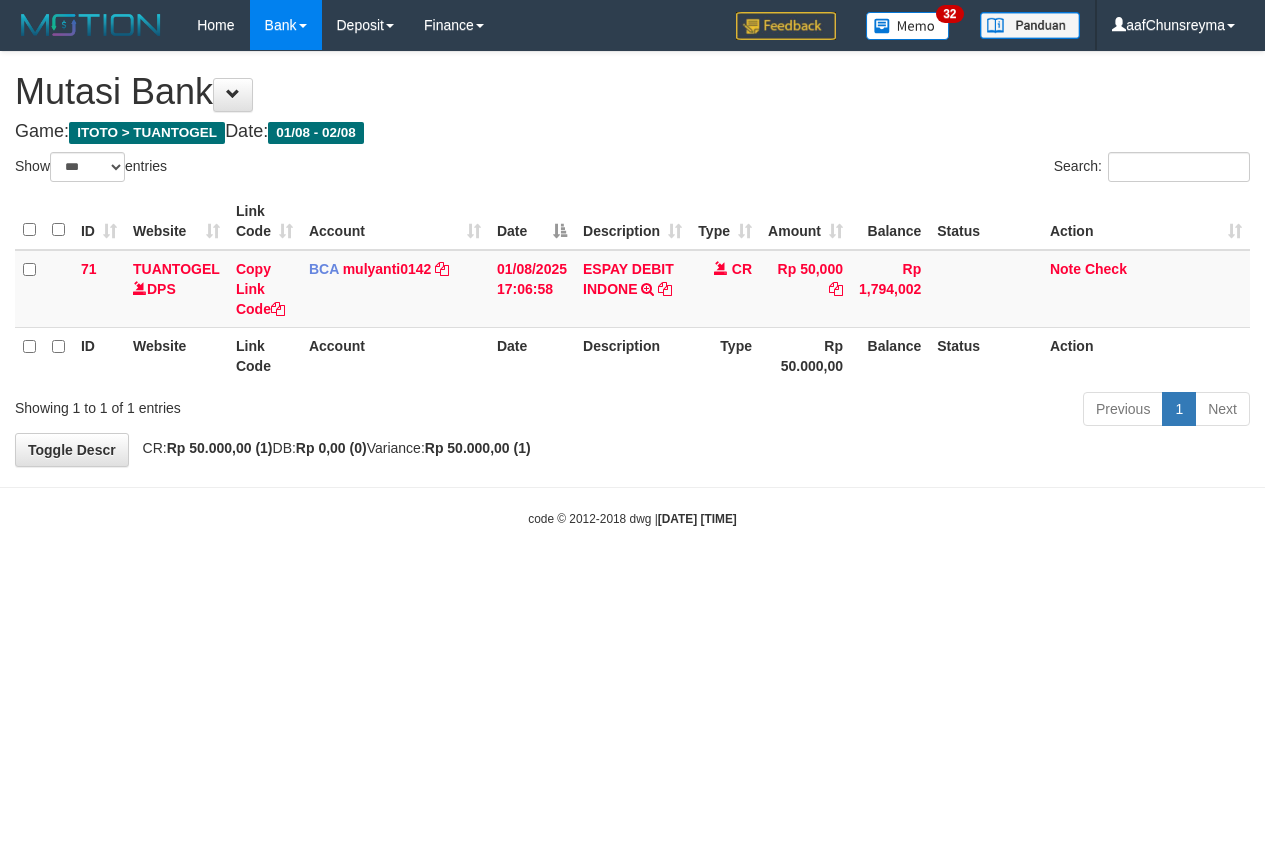 scroll, scrollTop: 0, scrollLeft: 0, axis: both 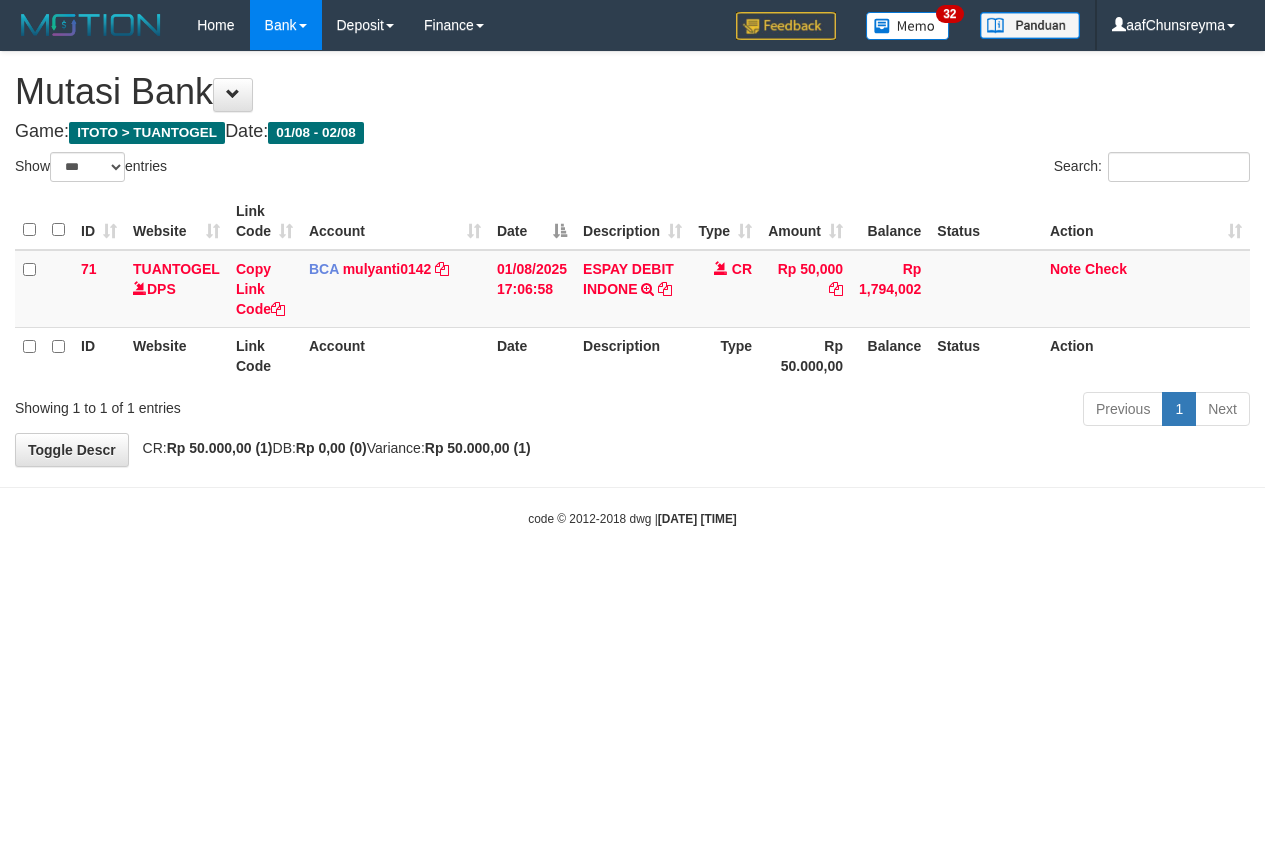 select on "***" 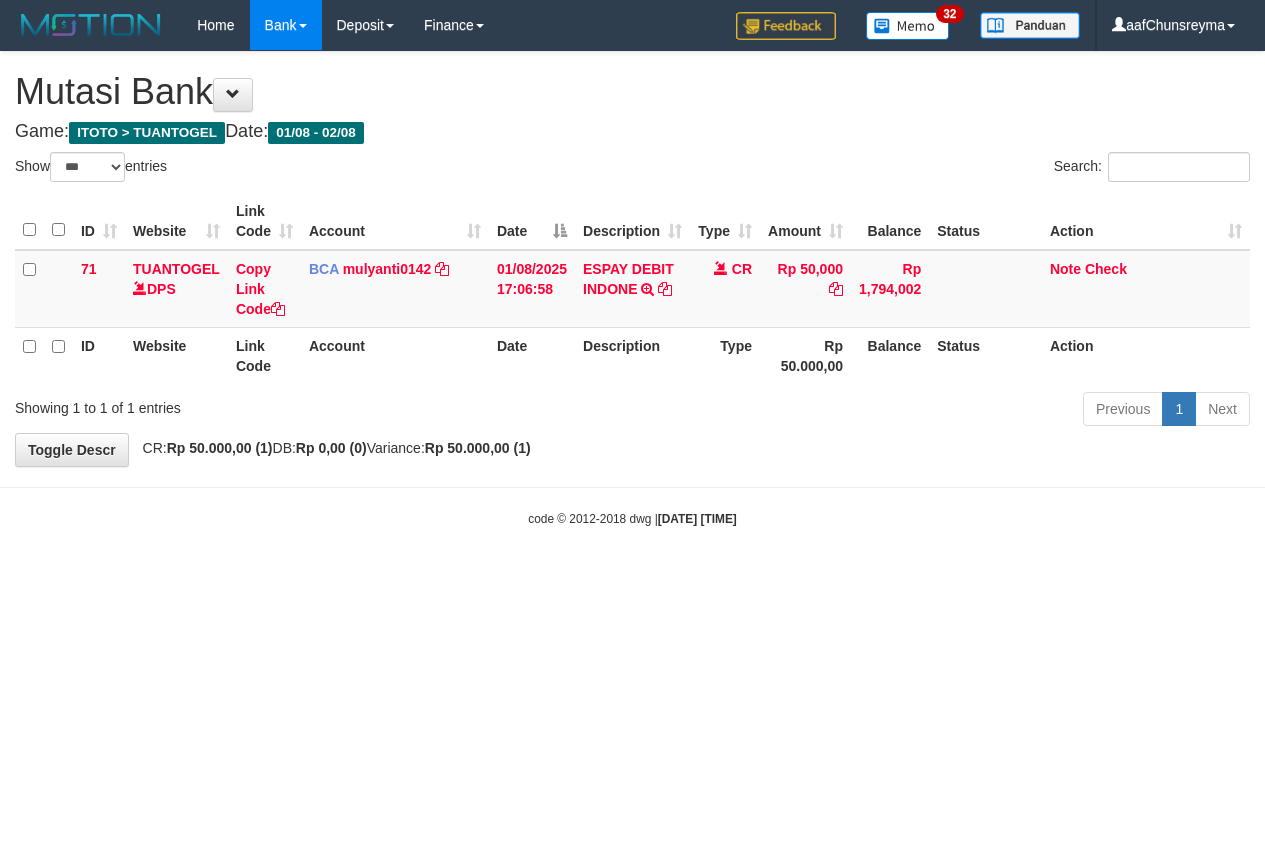 scroll, scrollTop: 0, scrollLeft: 0, axis: both 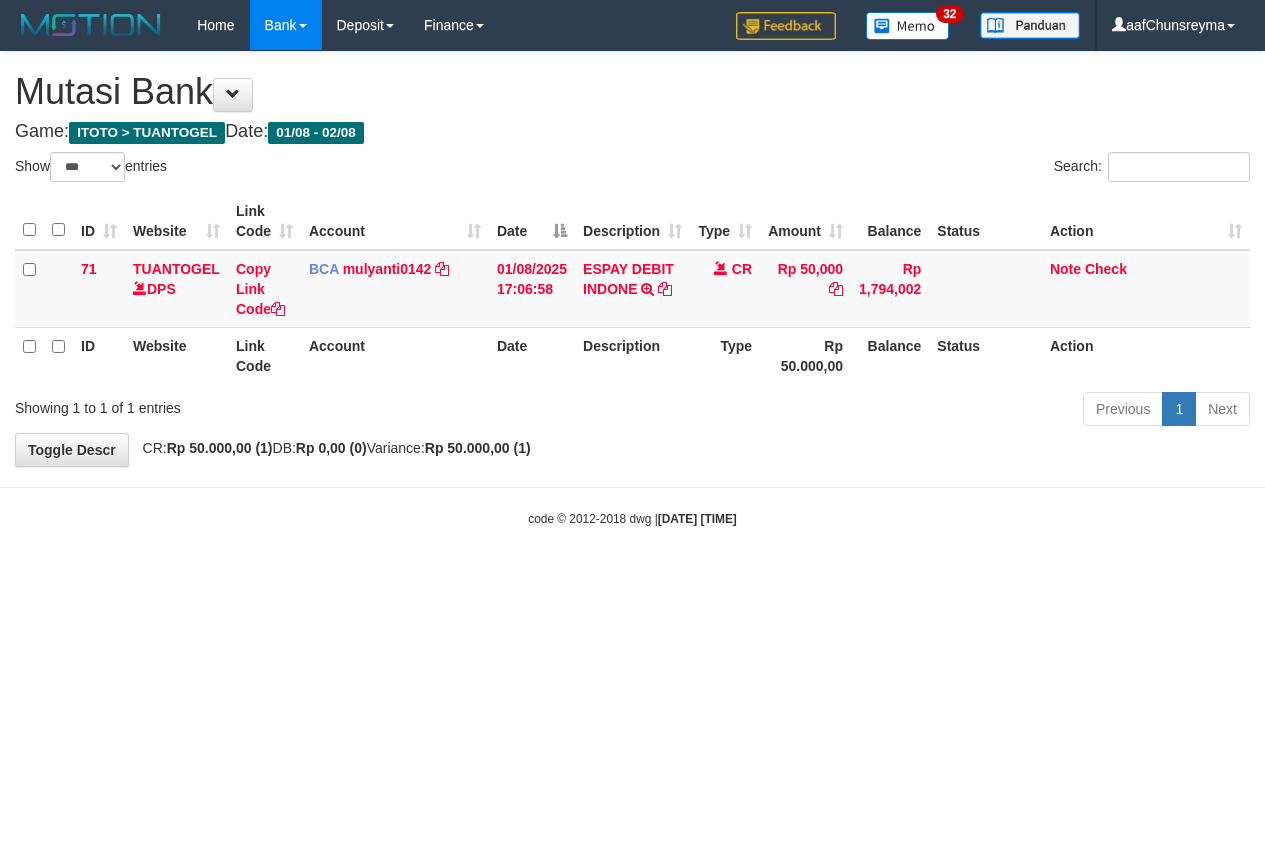 select on "***" 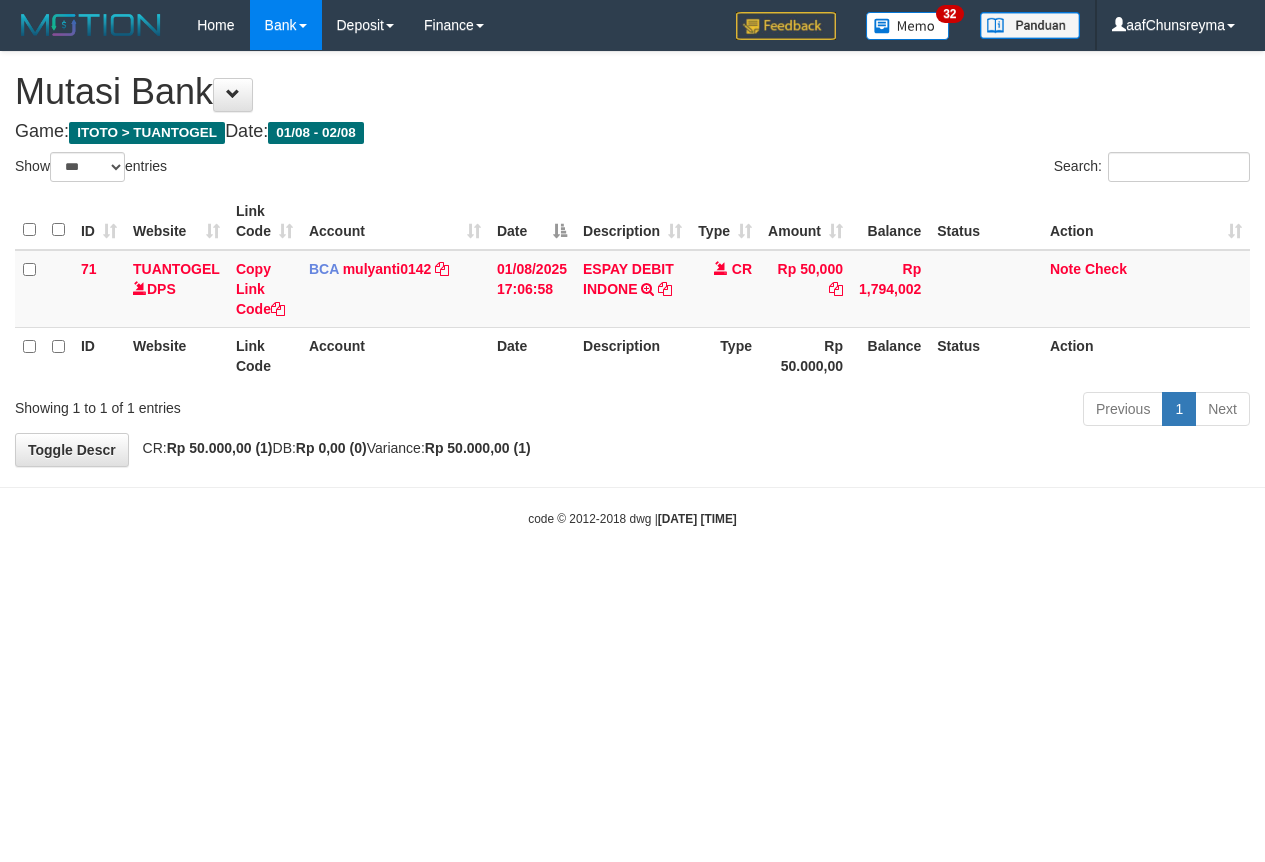 scroll, scrollTop: 0, scrollLeft: 0, axis: both 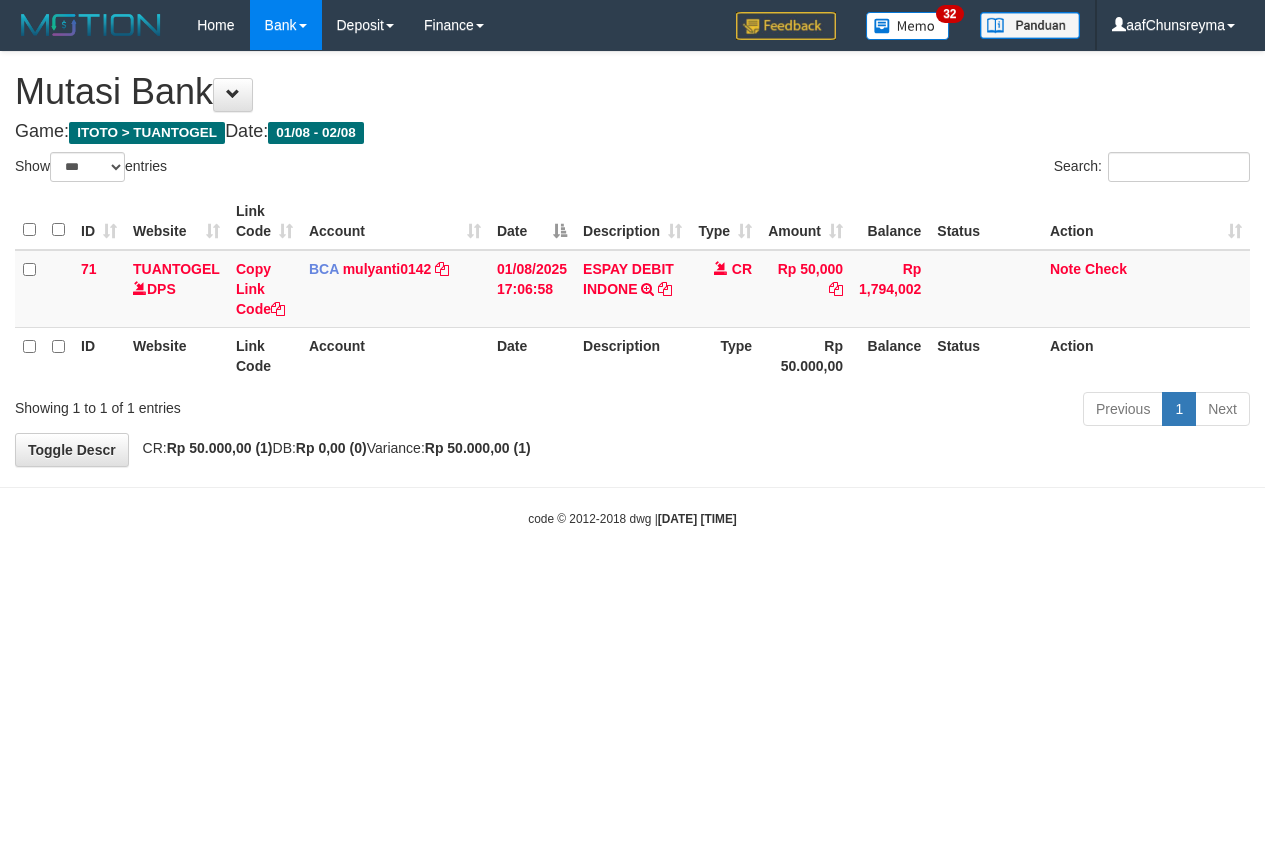 select on "***" 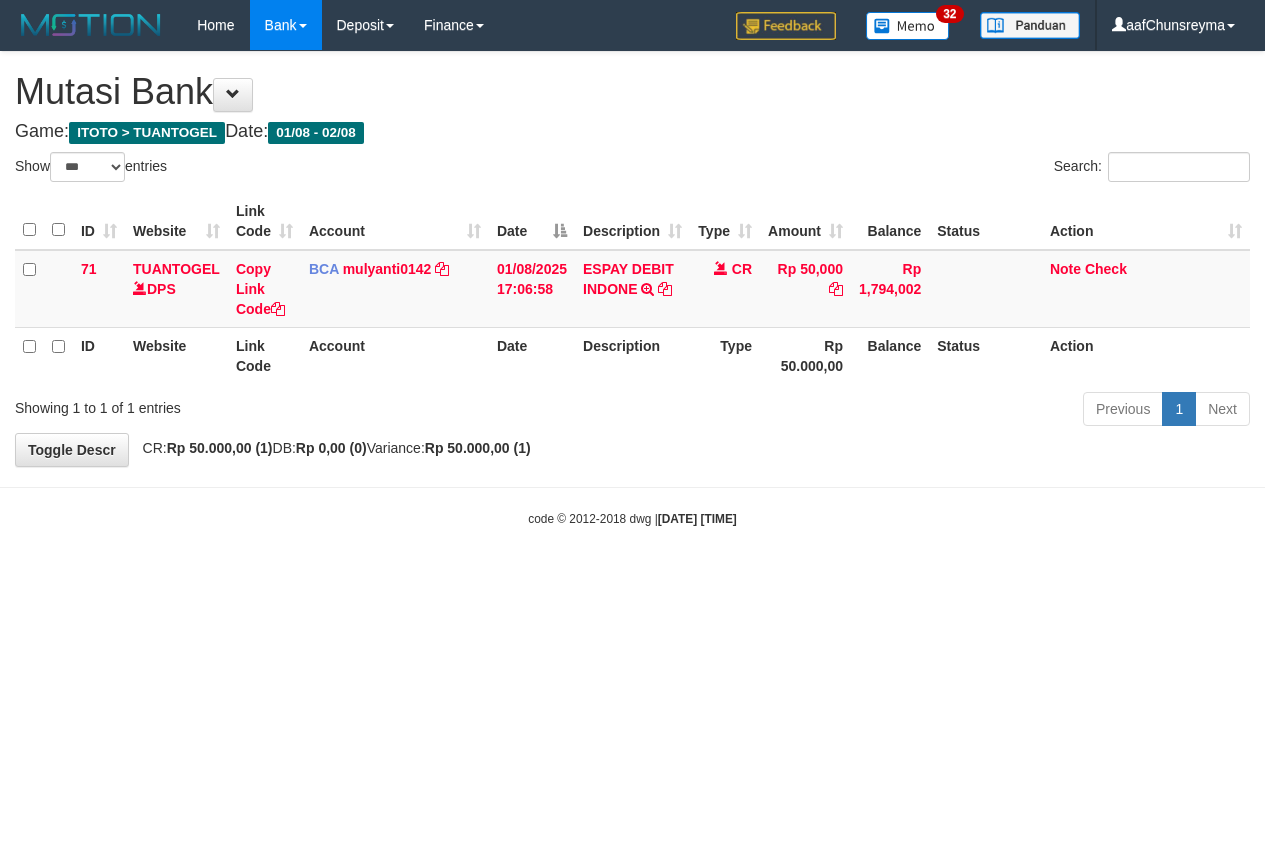 scroll, scrollTop: 0, scrollLeft: 0, axis: both 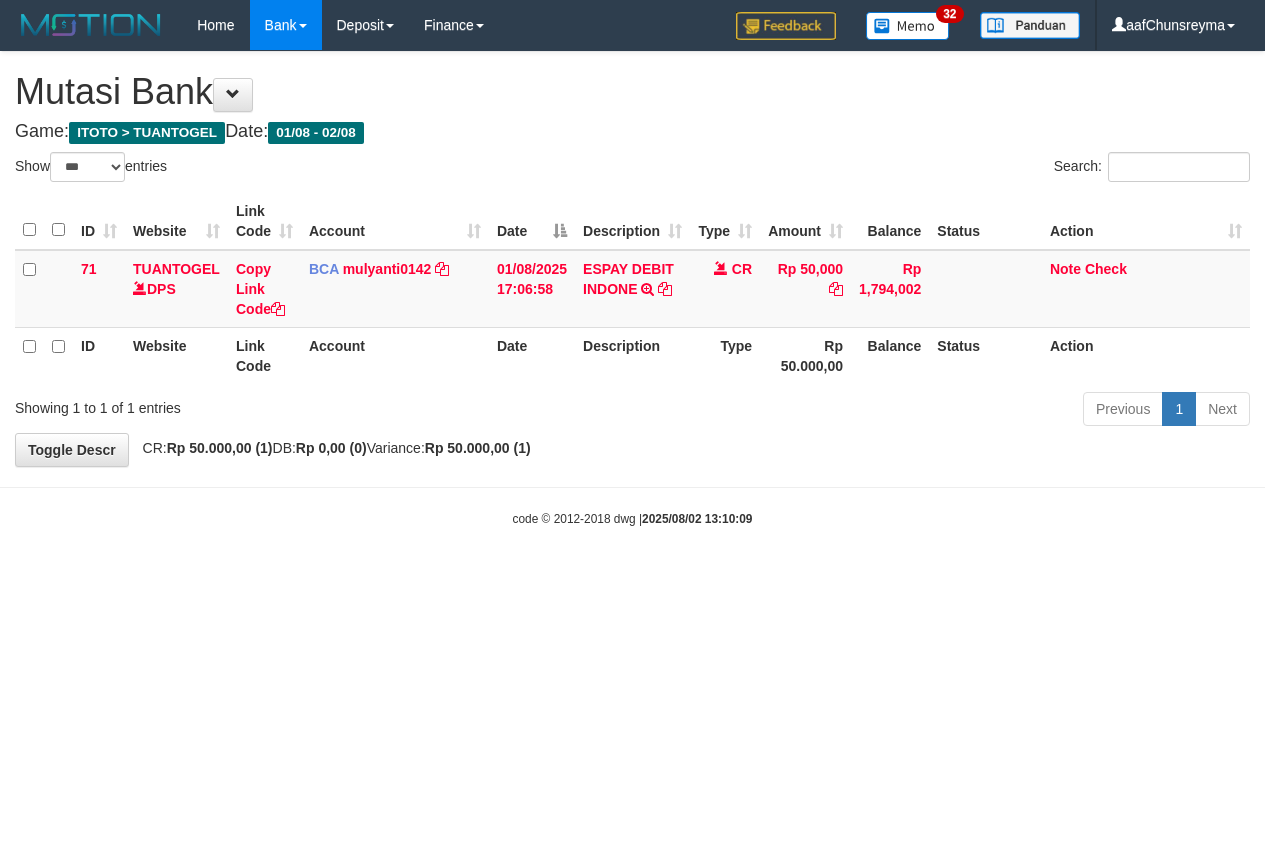 select on "***" 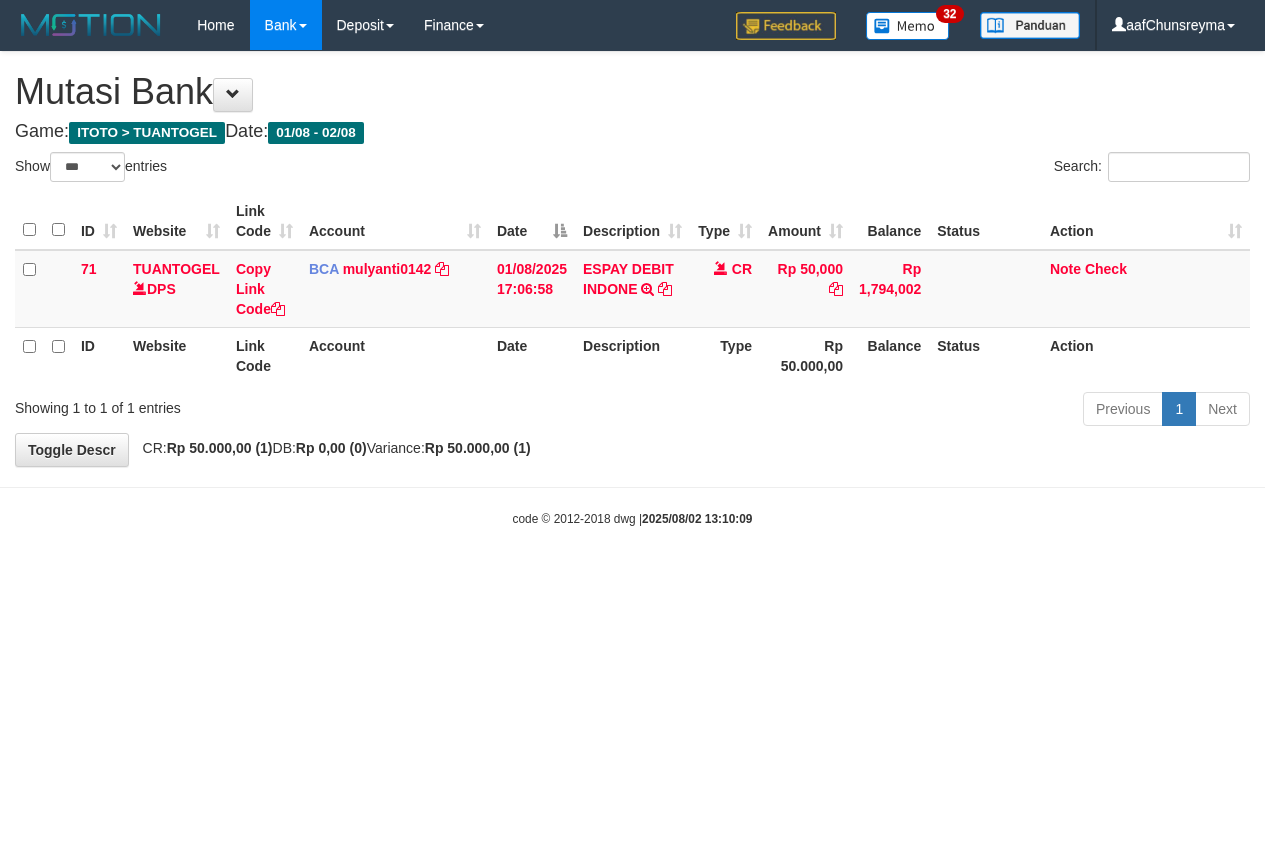 scroll, scrollTop: 0, scrollLeft: 0, axis: both 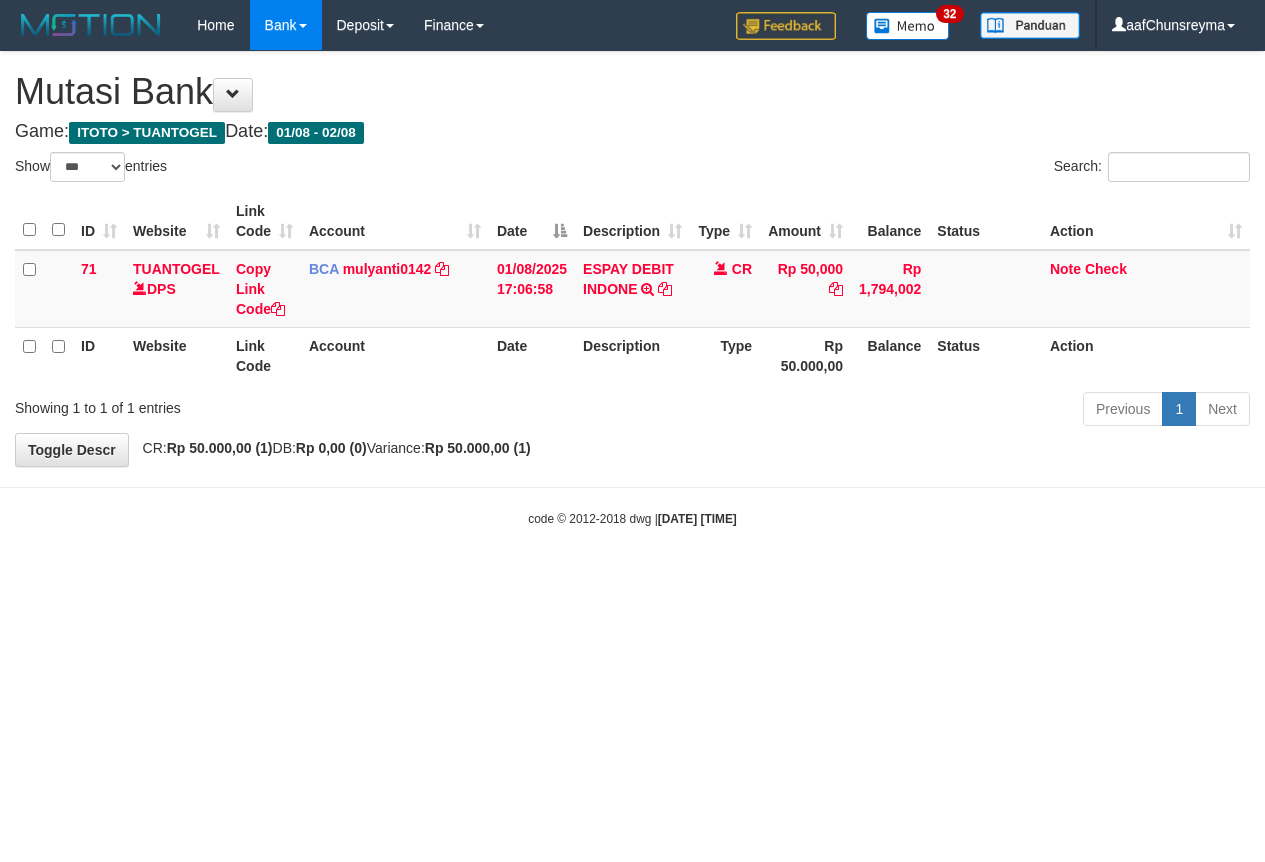 select on "***" 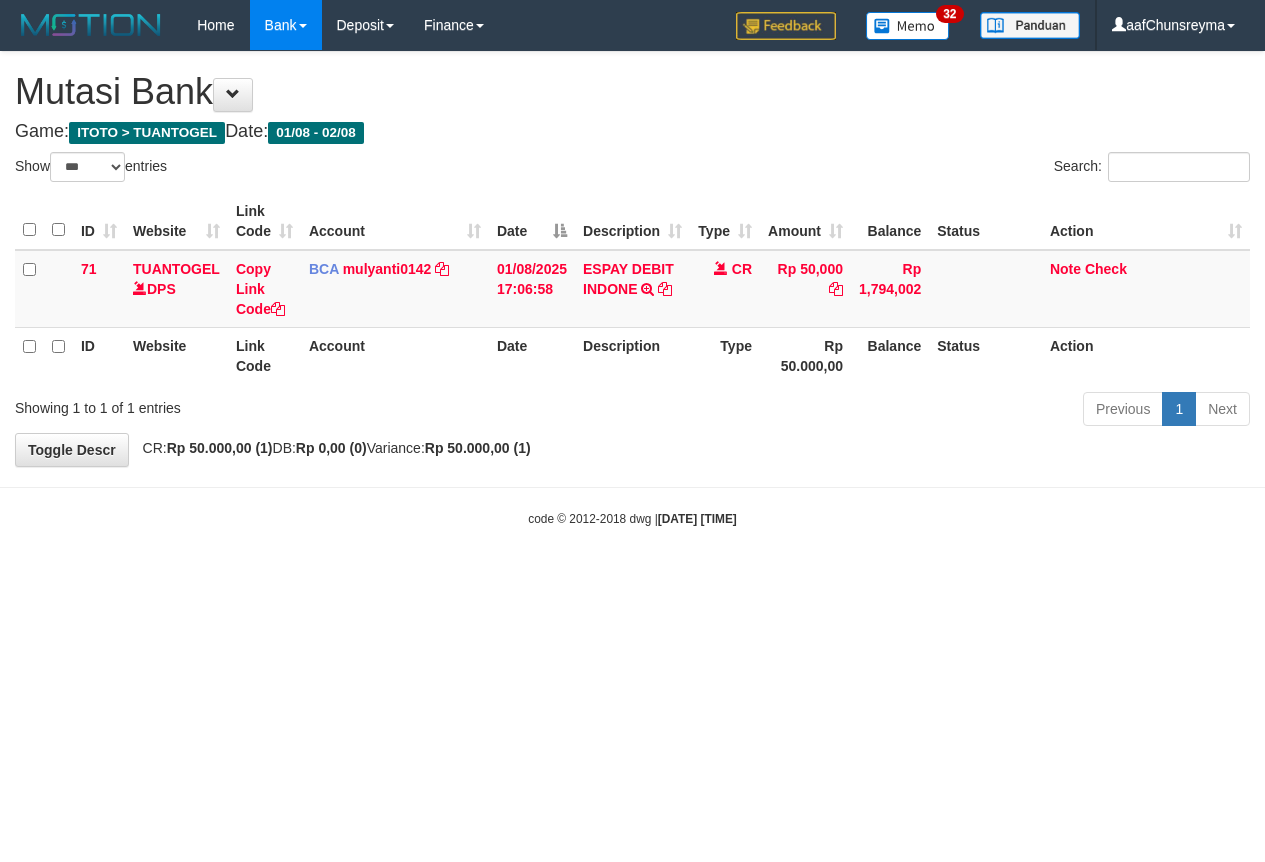 scroll, scrollTop: 0, scrollLeft: 0, axis: both 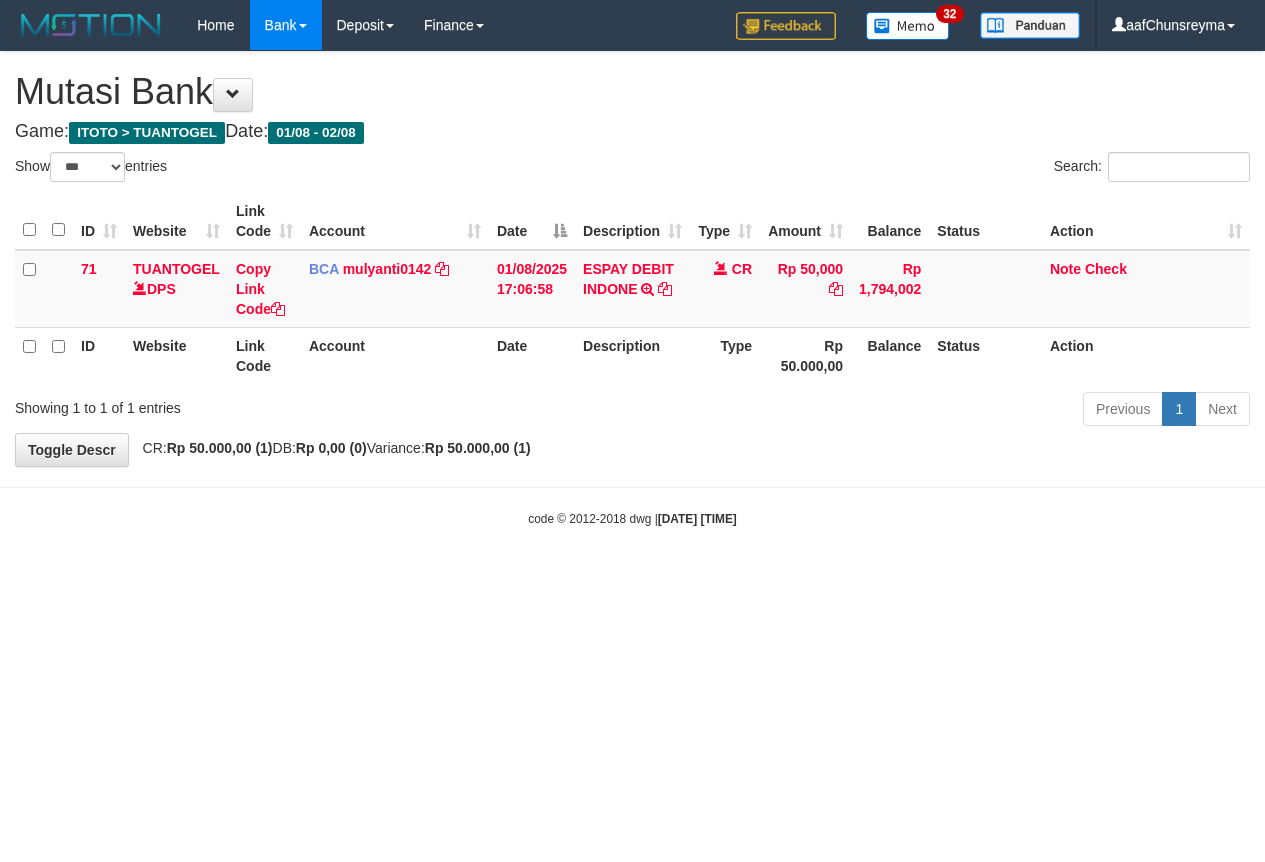select on "***" 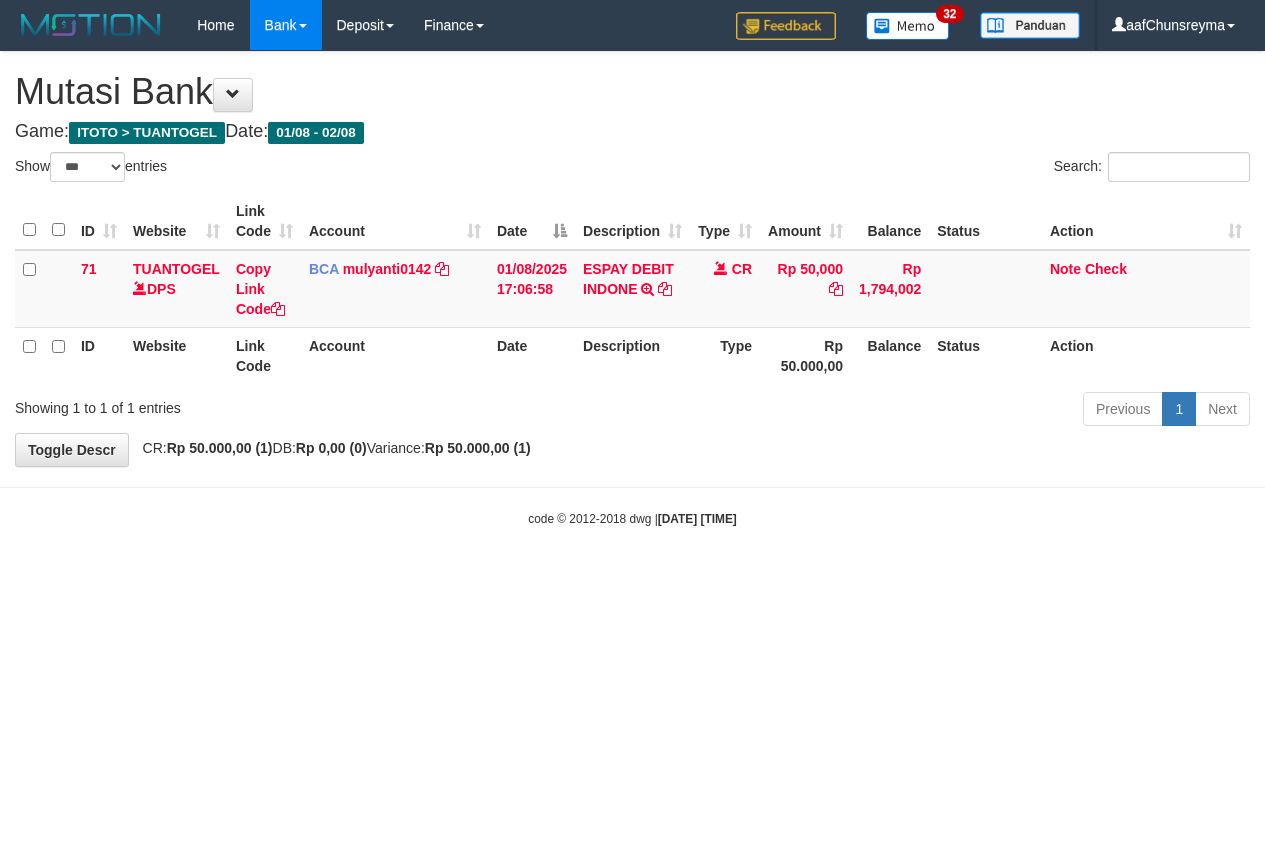 scroll, scrollTop: 0, scrollLeft: 0, axis: both 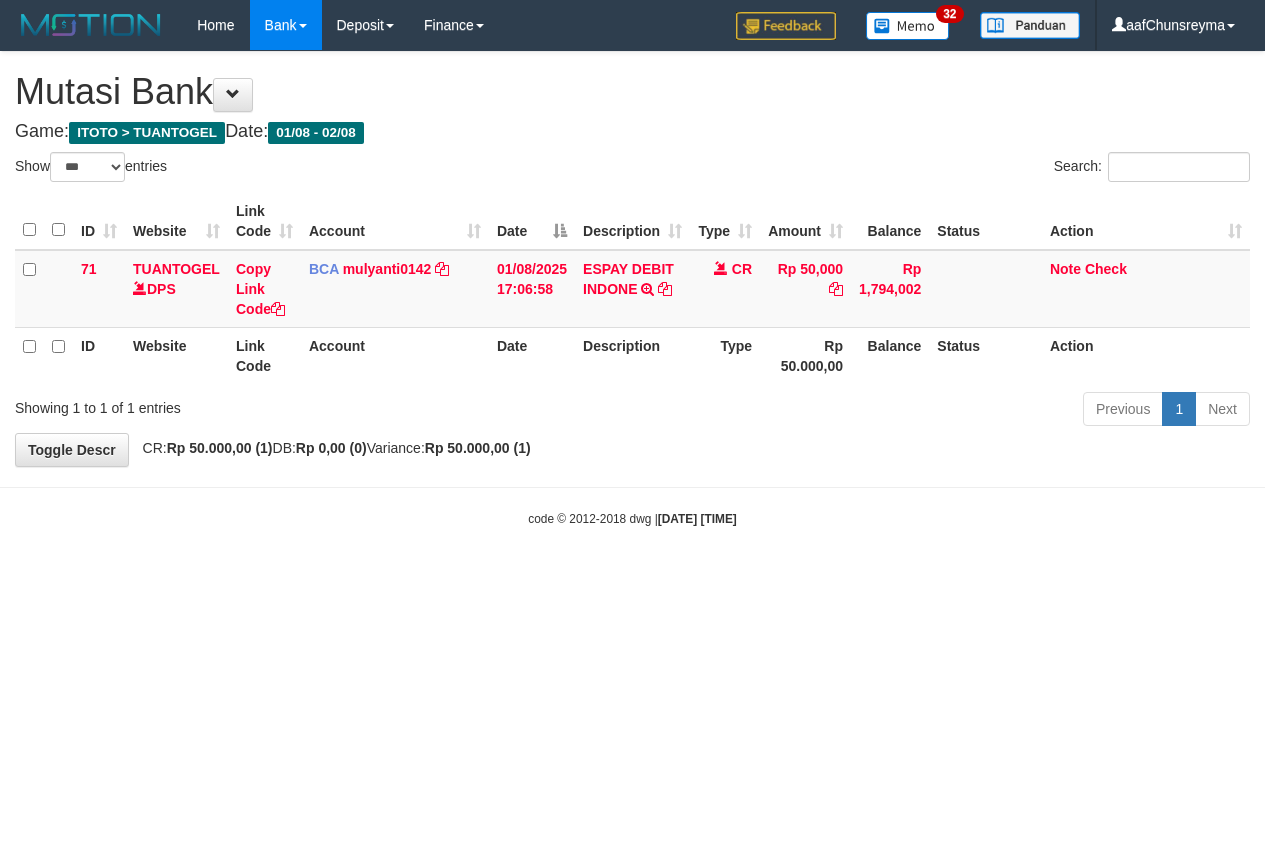 select on "***" 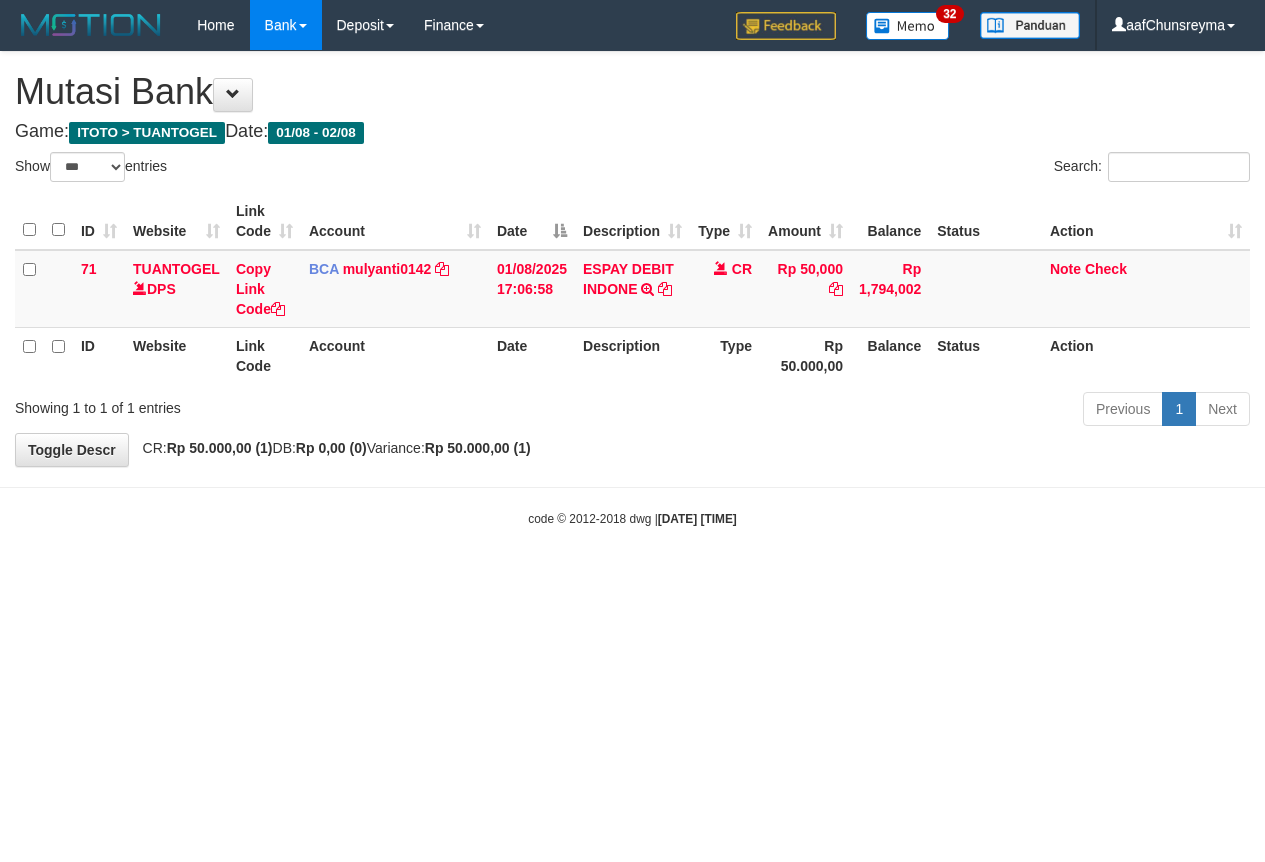 scroll, scrollTop: 0, scrollLeft: 0, axis: both 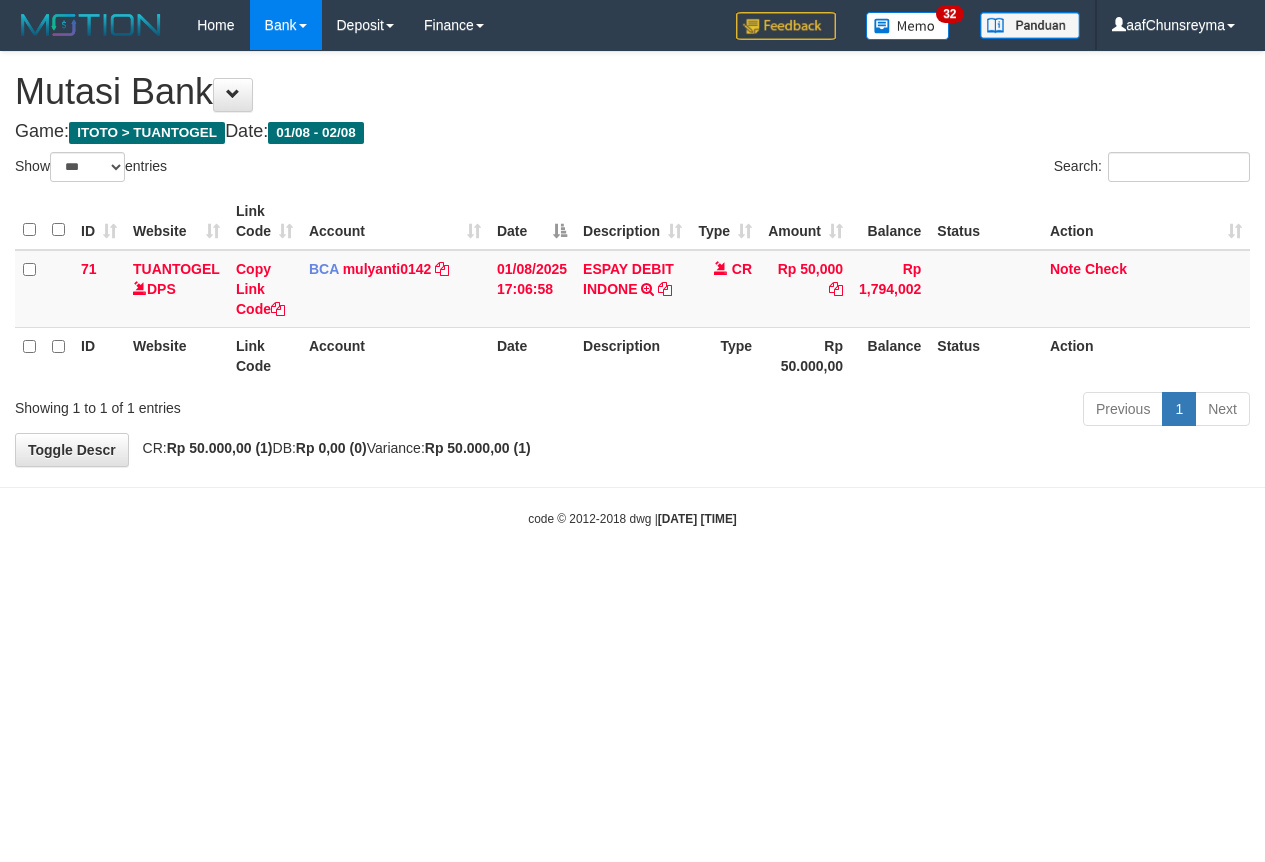 select on "***" 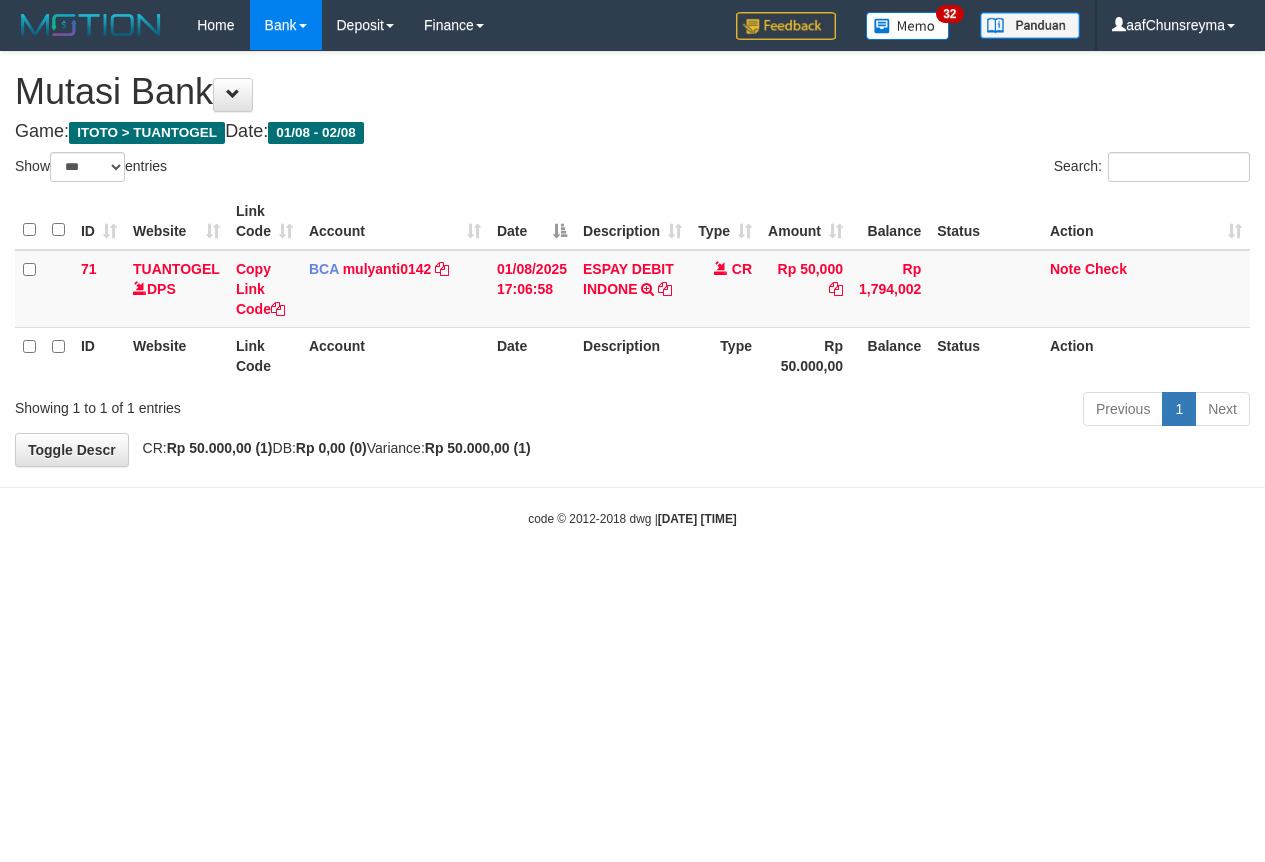 scroll, scrollTop: 0, scrollLeft: 0, axis: both 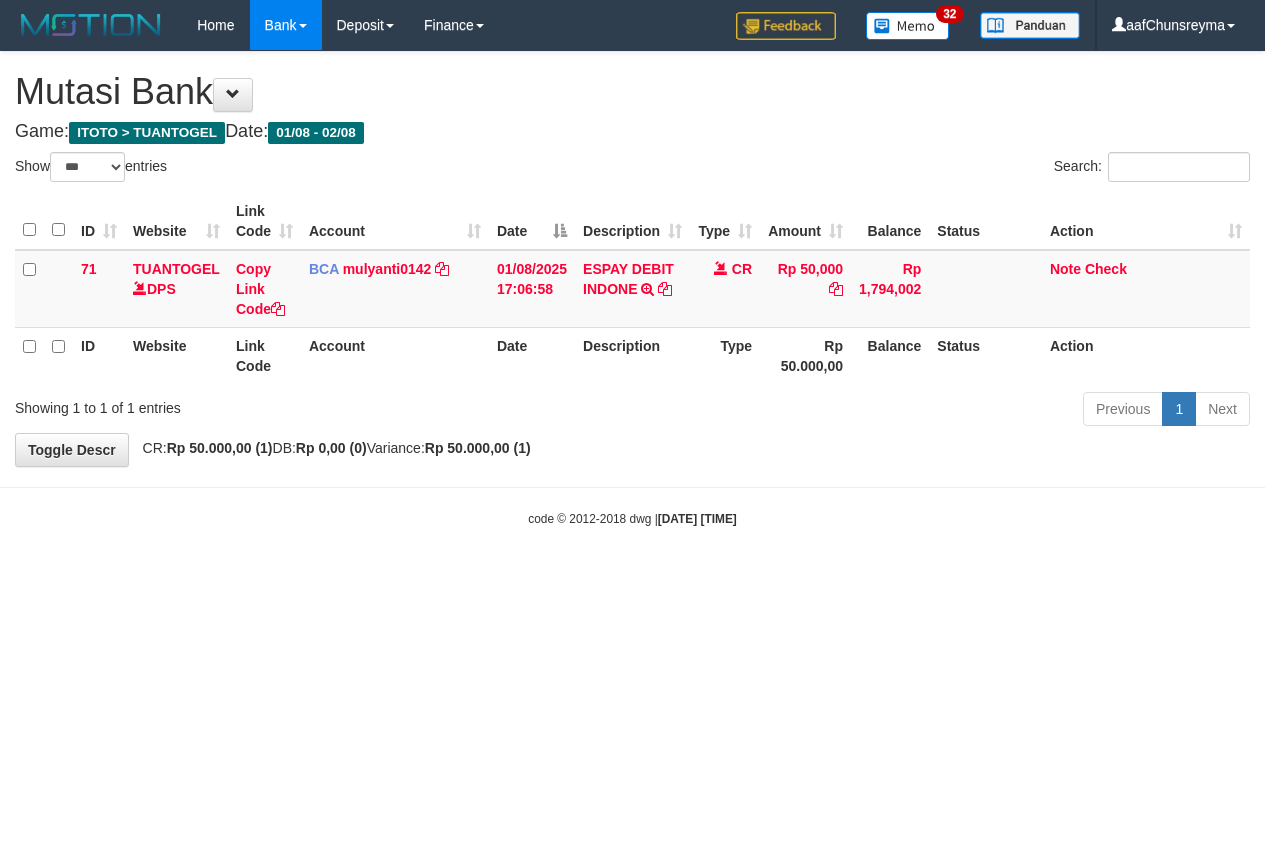 select on "***" 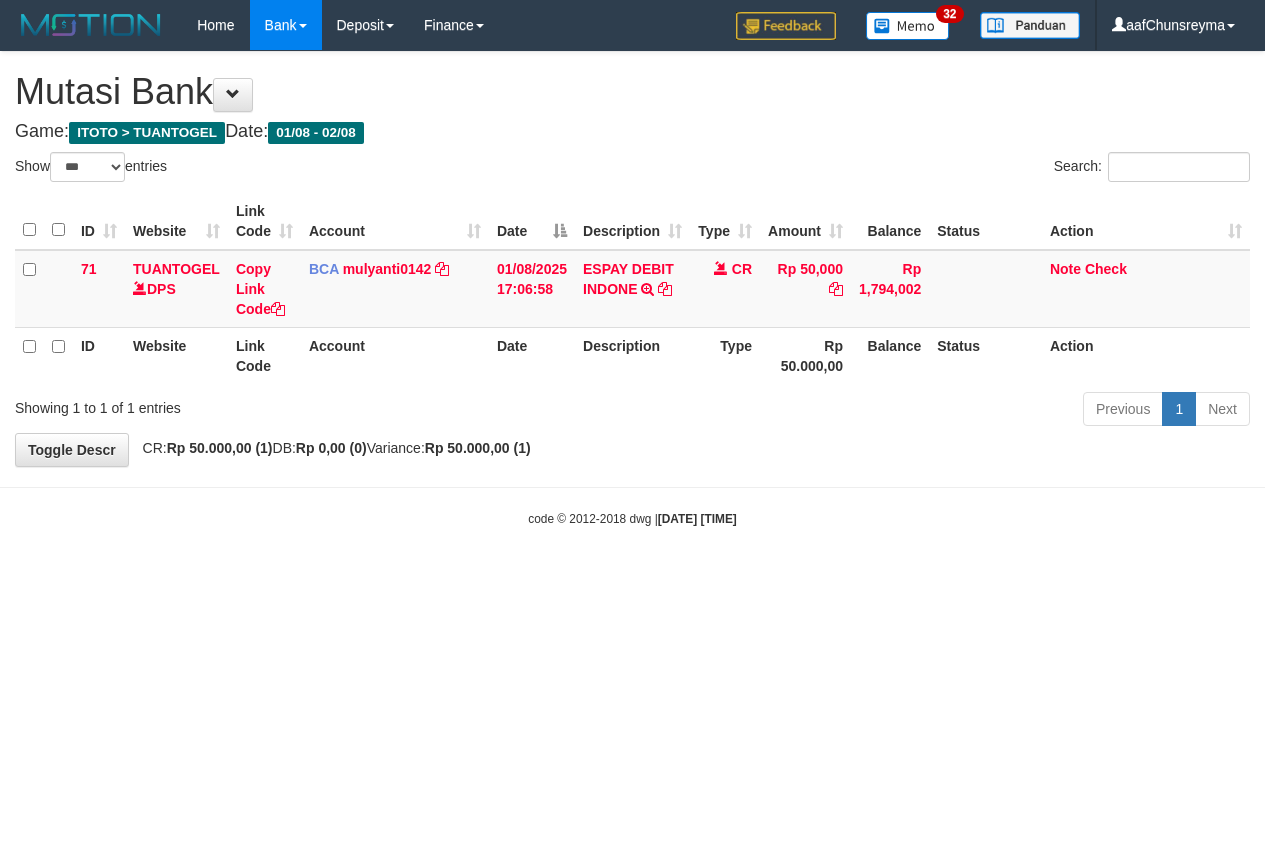 scroll, scrollTop: 0, scrollLeft: 0, axis: both 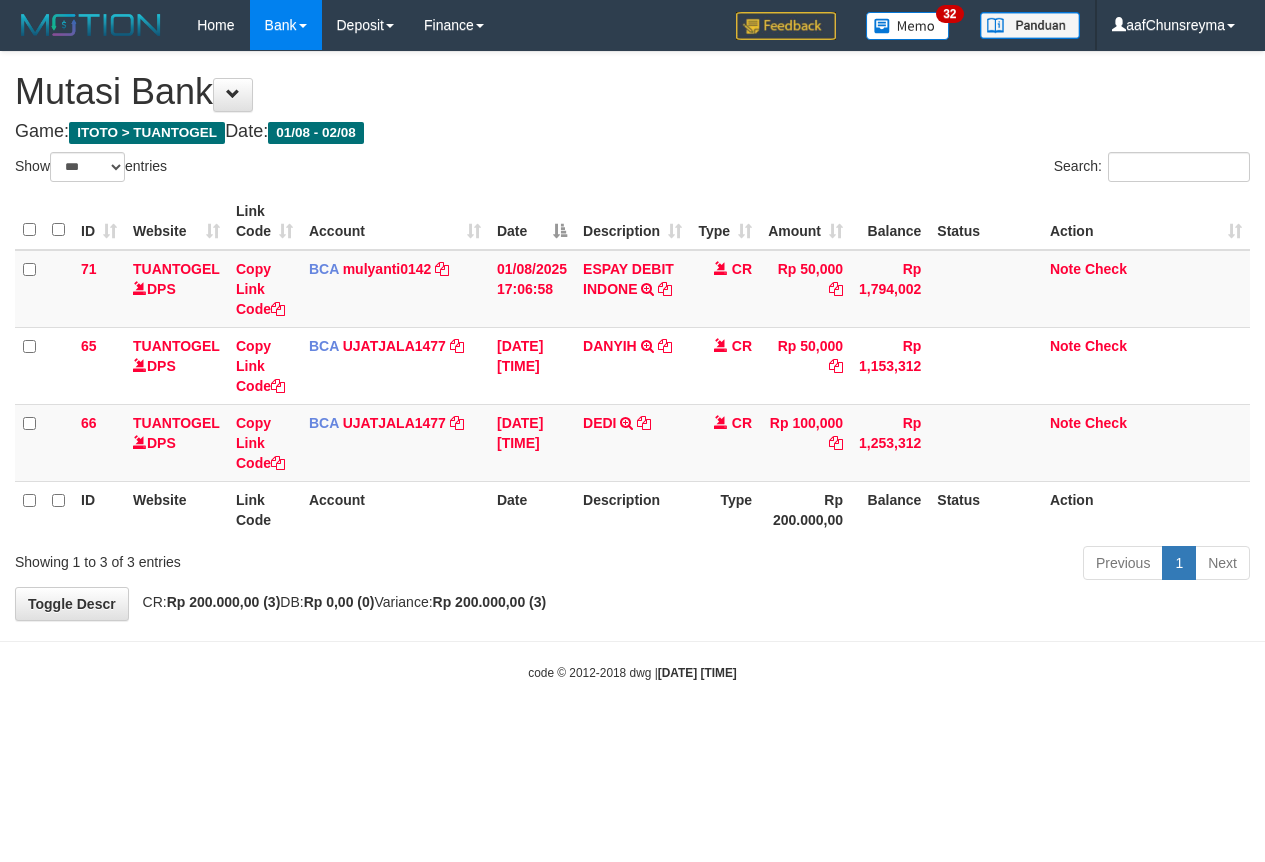 select on "***" 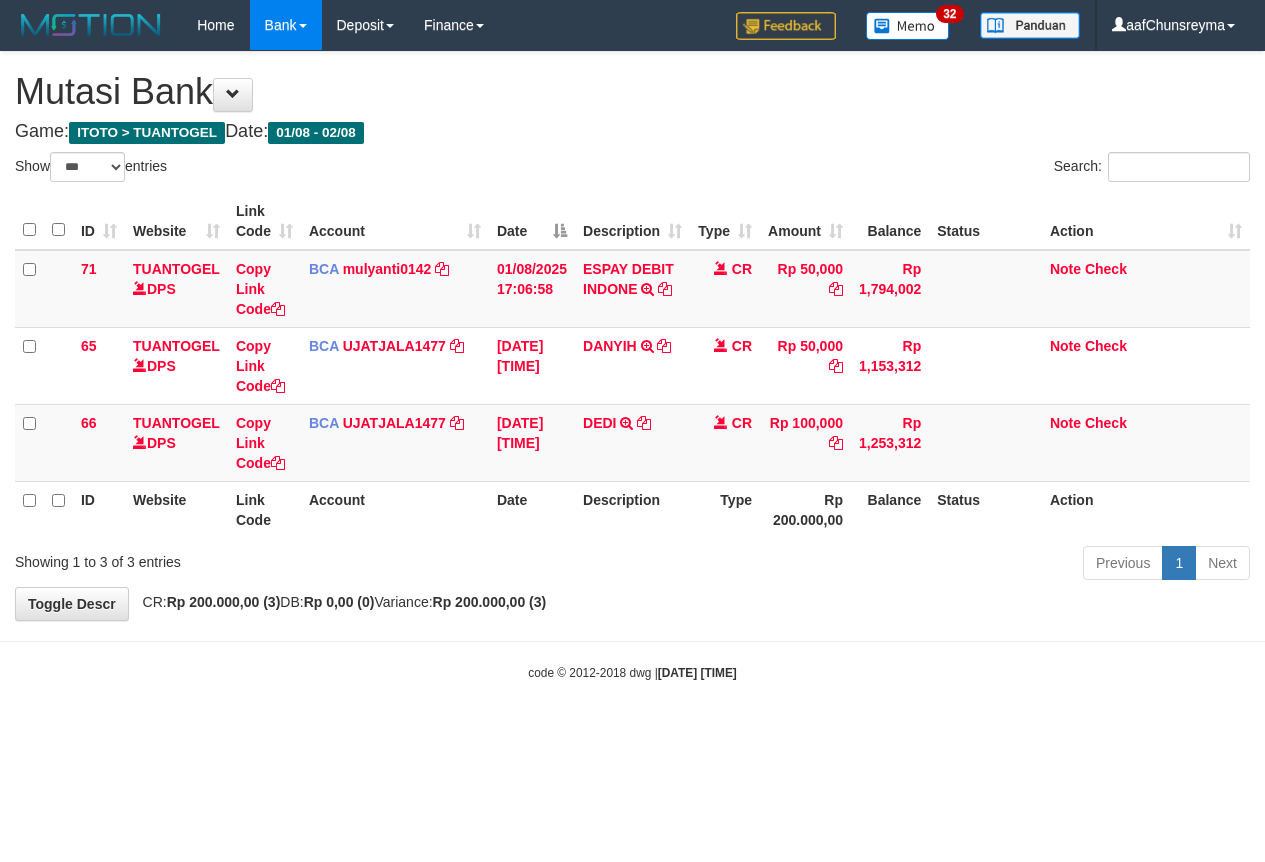 scroll, scrollTop: 0, scrollLeft: 0, axis: both 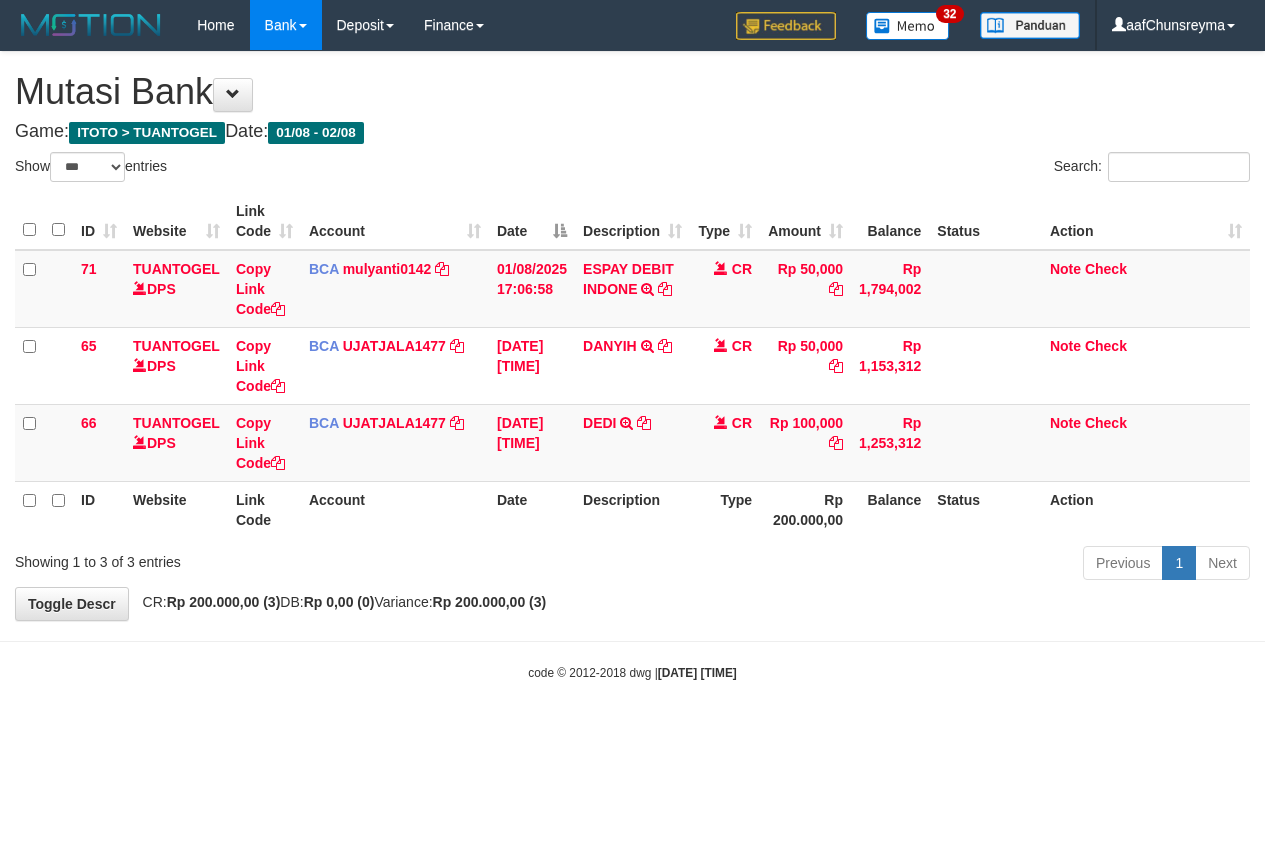 select on "***" 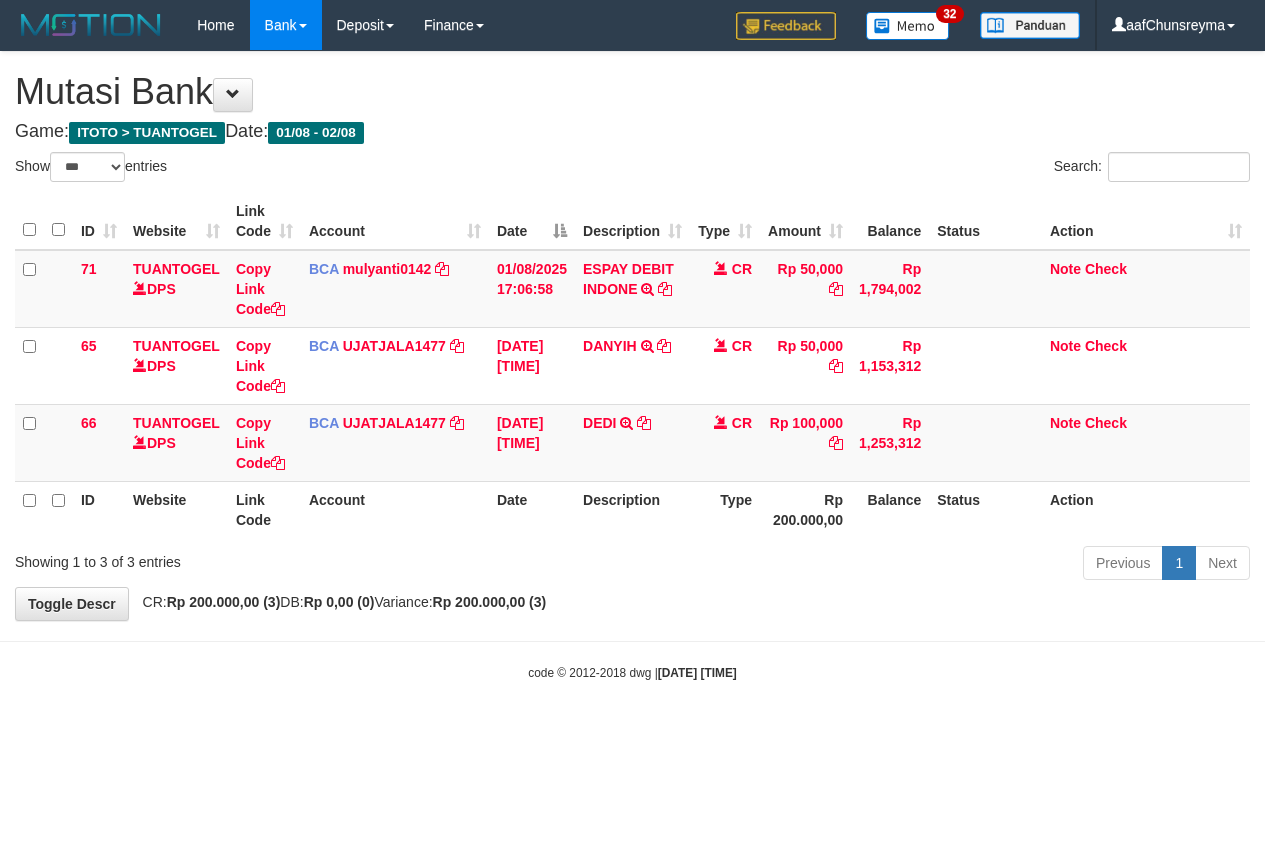 scroll, scrollTop: 0, scrollLeft: 0, axis: both 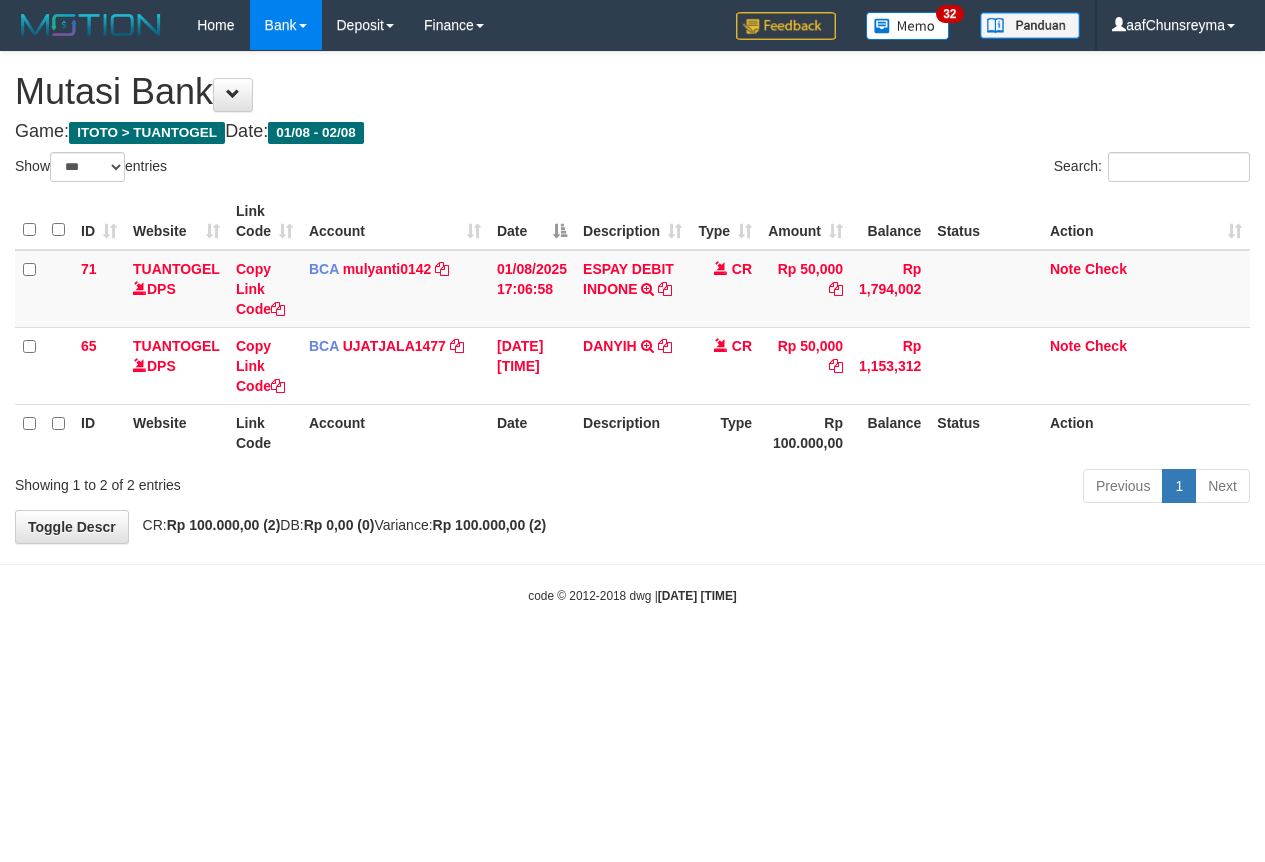 select on "***" 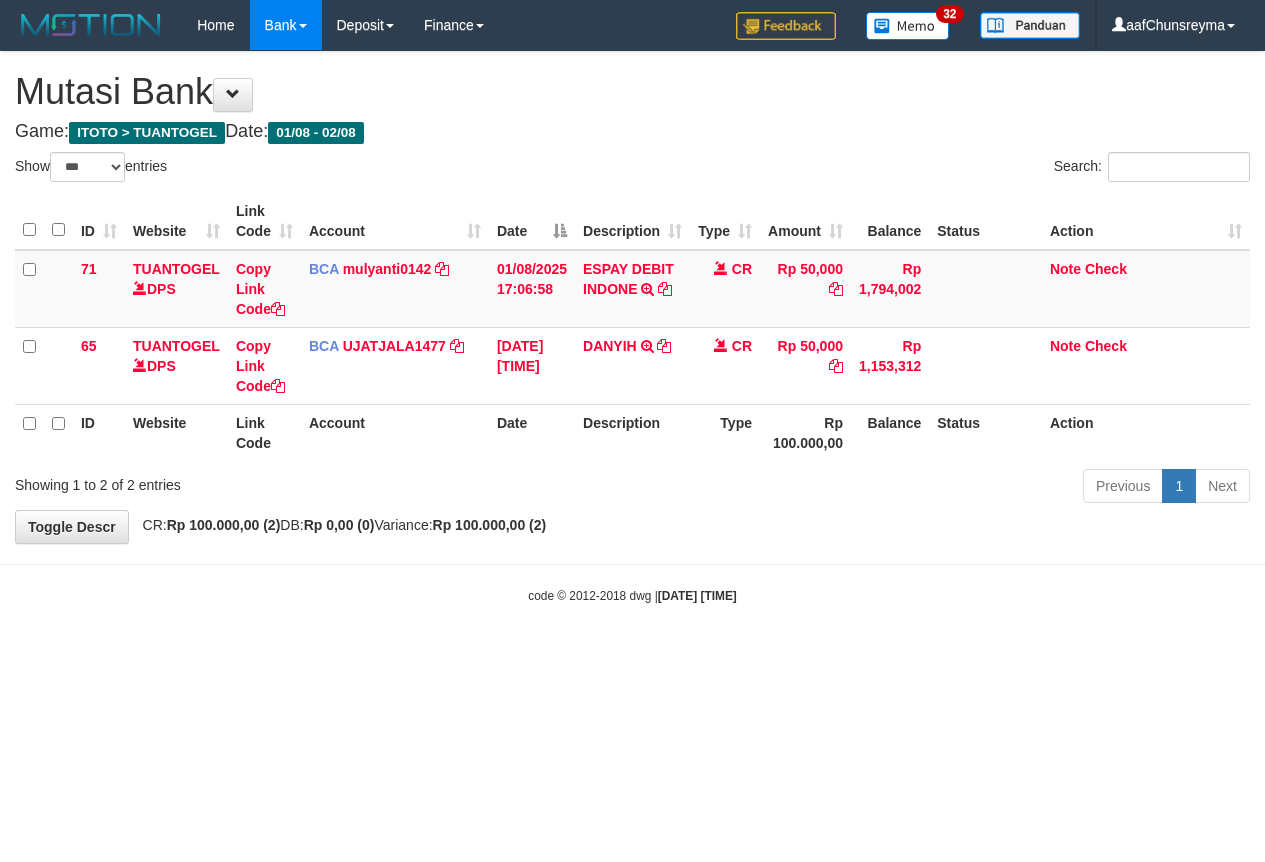 scroll, scrollTop: 0, scrollLeft: 0, axis: both 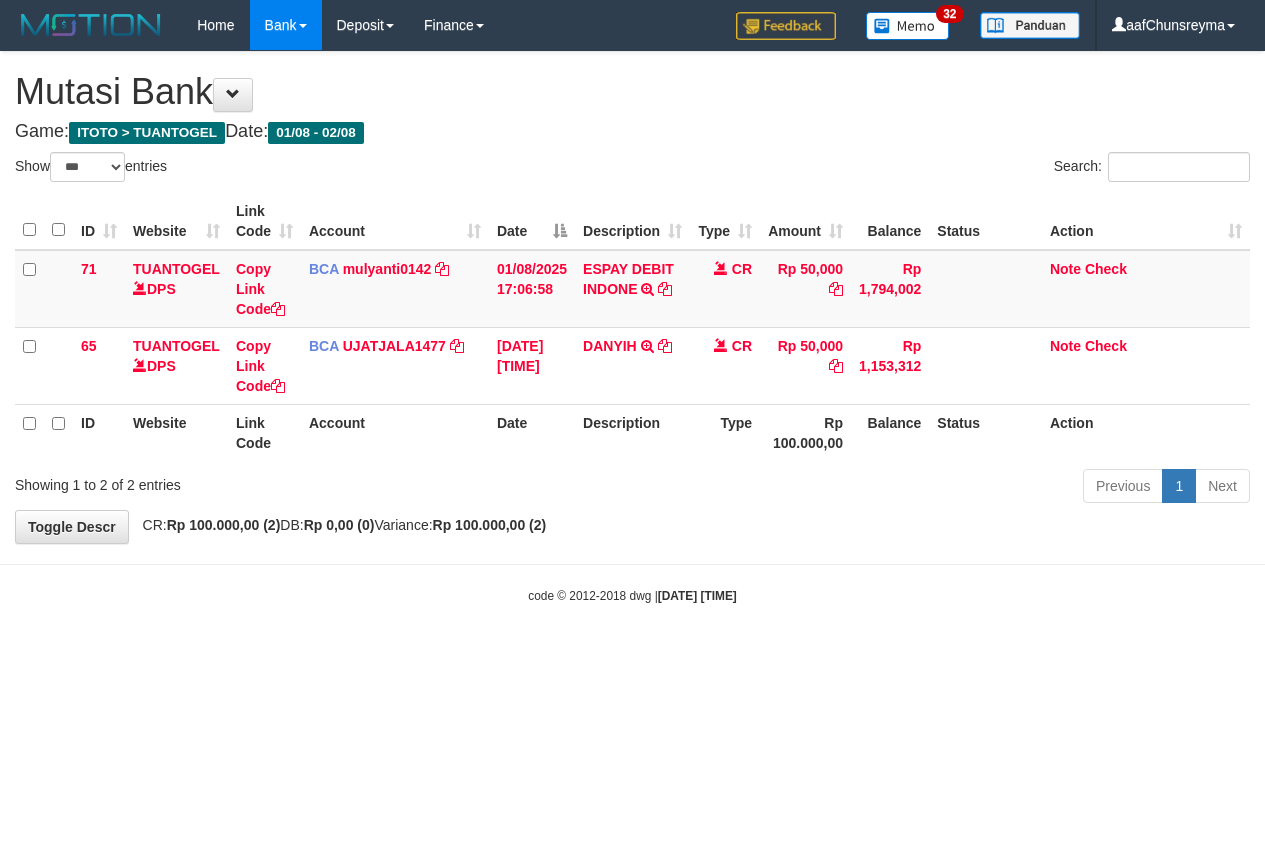 select on "***" 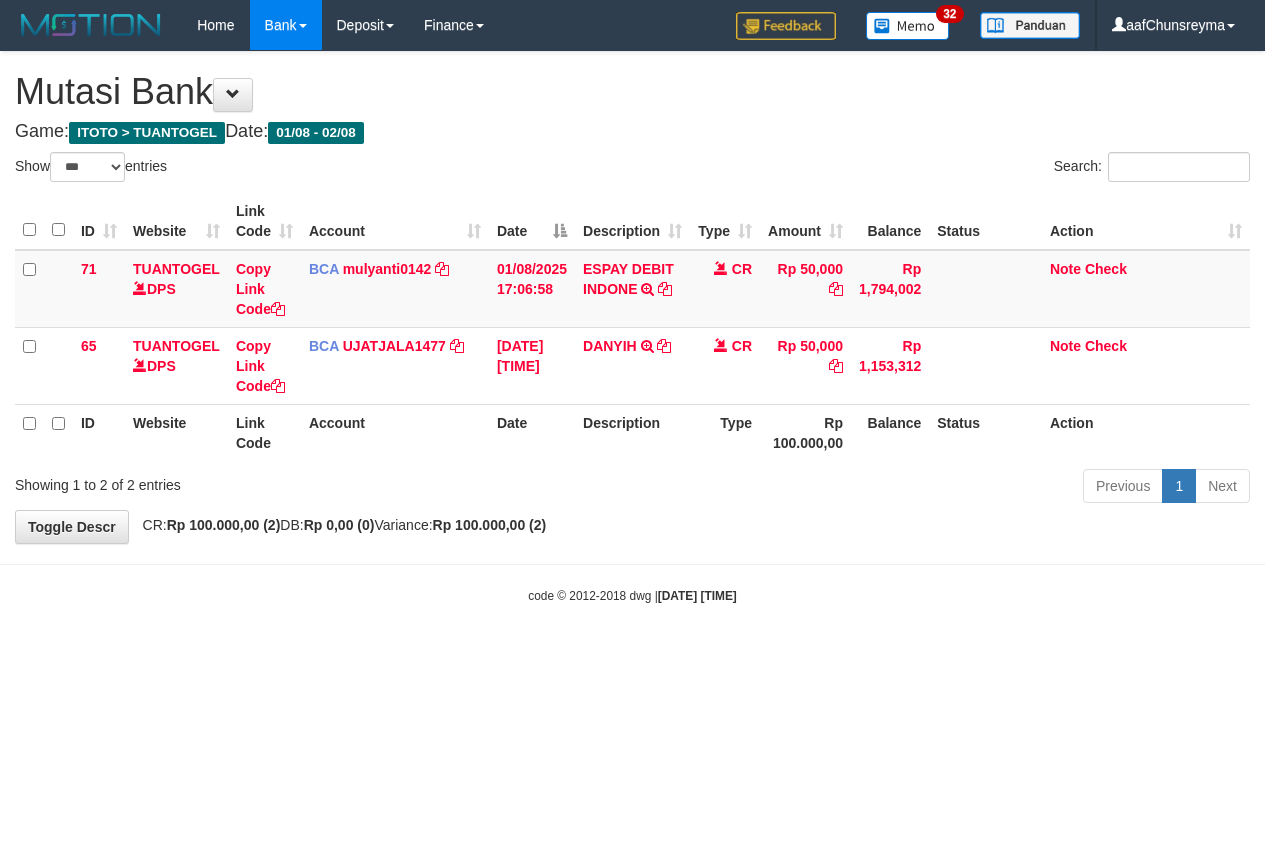 scroll, scrollTop: 0, scrollLeft: 0, axis: both 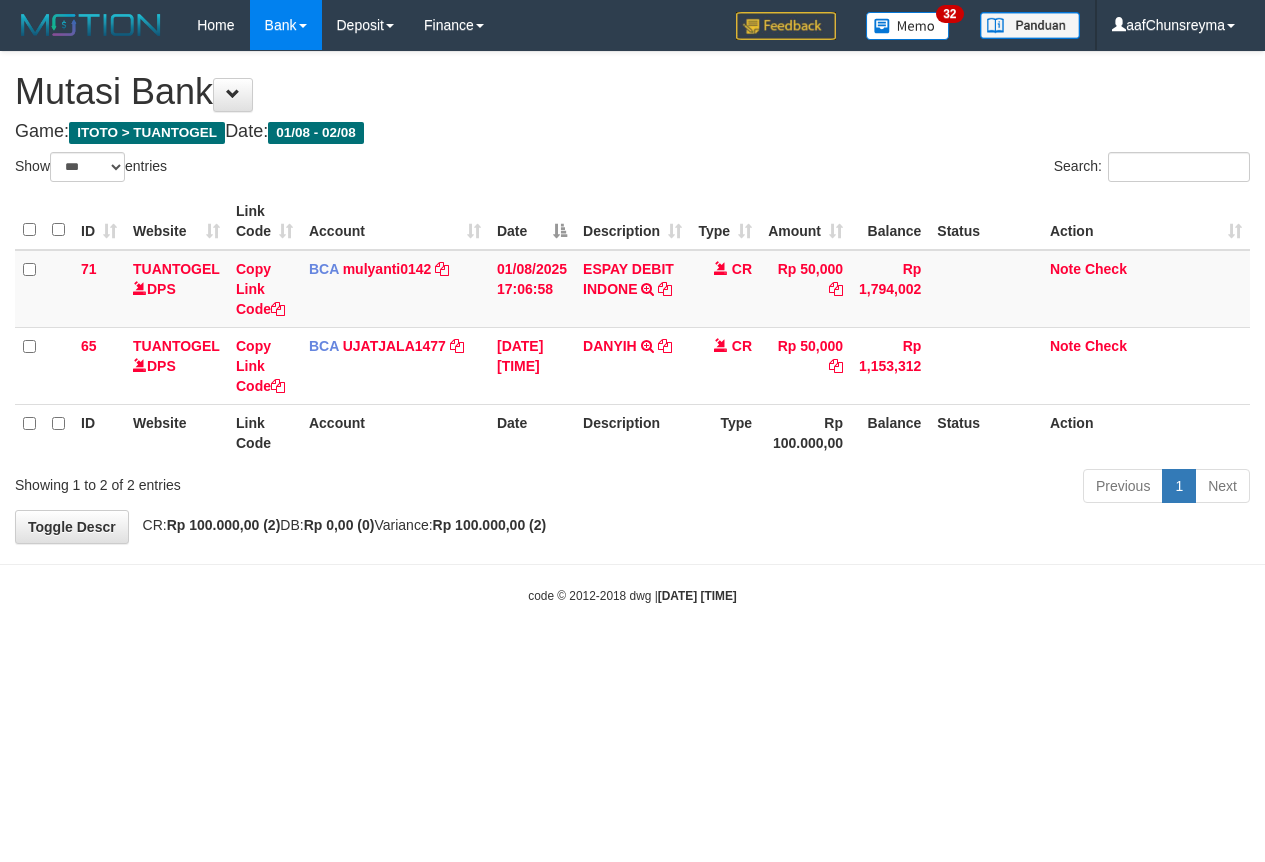 select on "***" 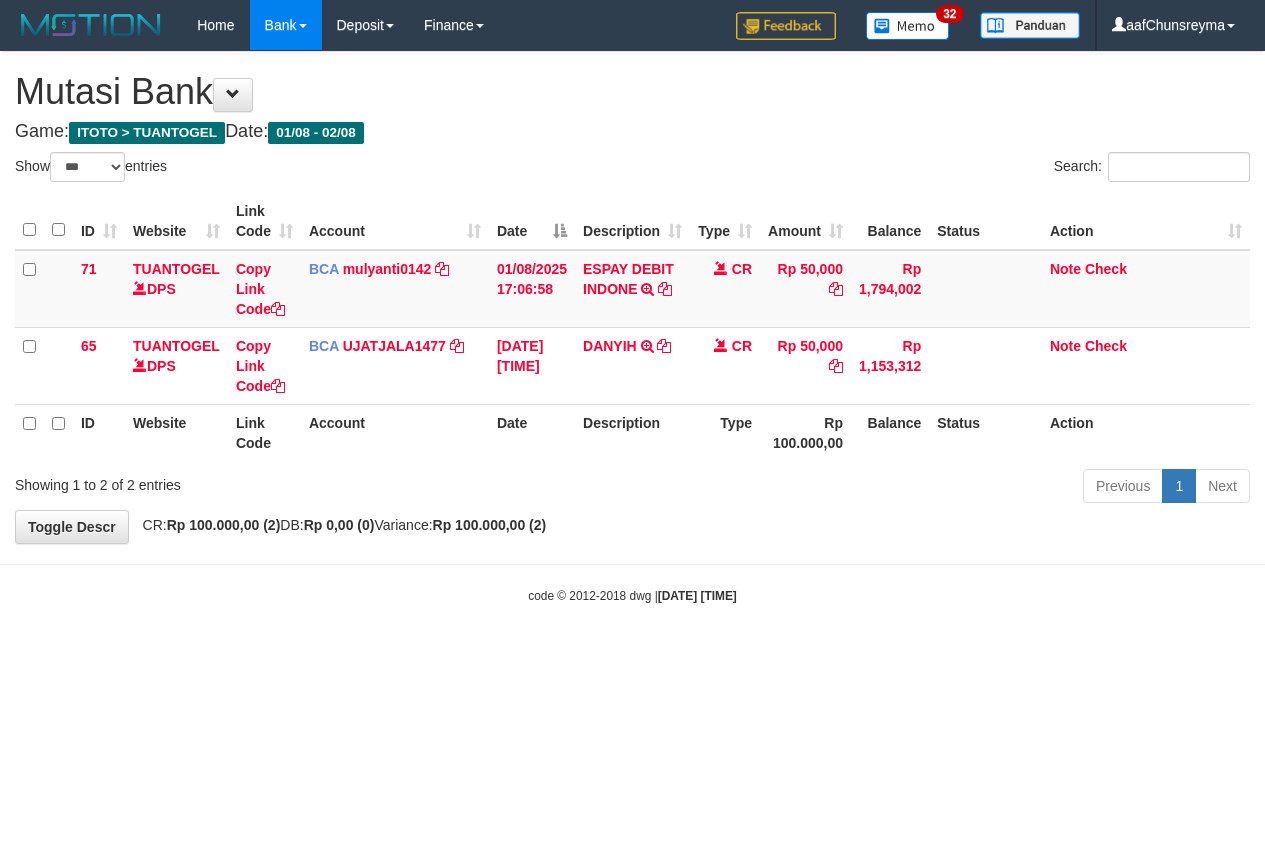 scroll, scrollTop: 0, scrollLeft: 0, axis: both 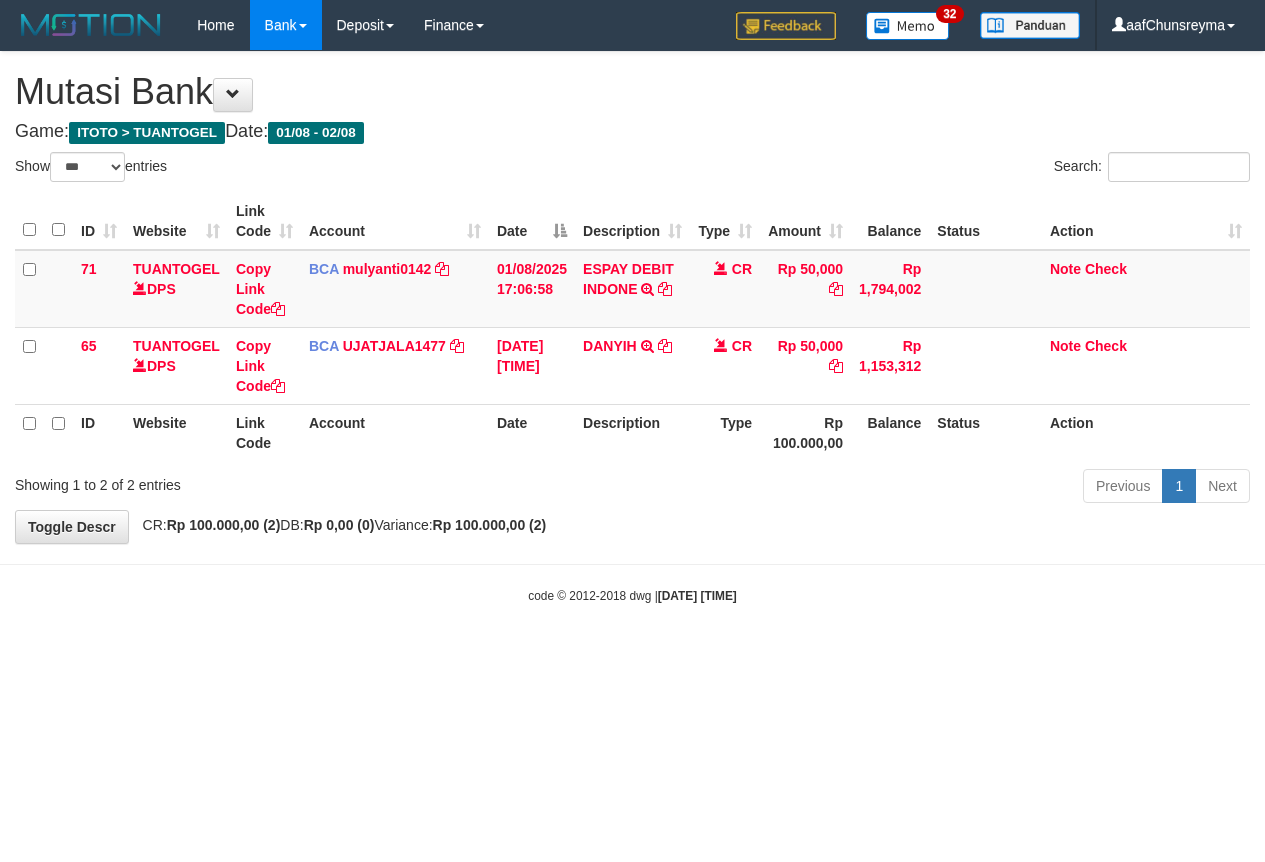 select on "***" 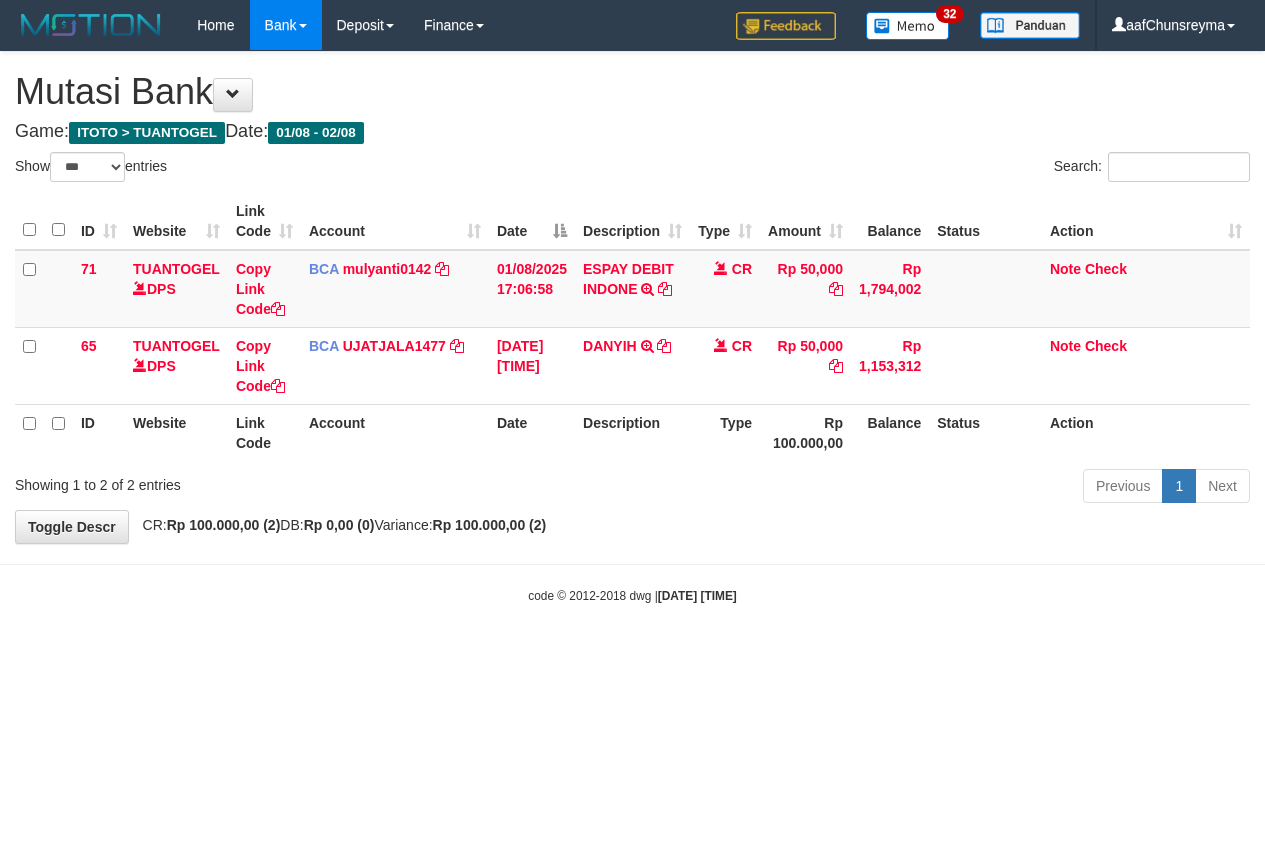 scroll, scrollTop: 0, scrollLeft: 0, axis: both 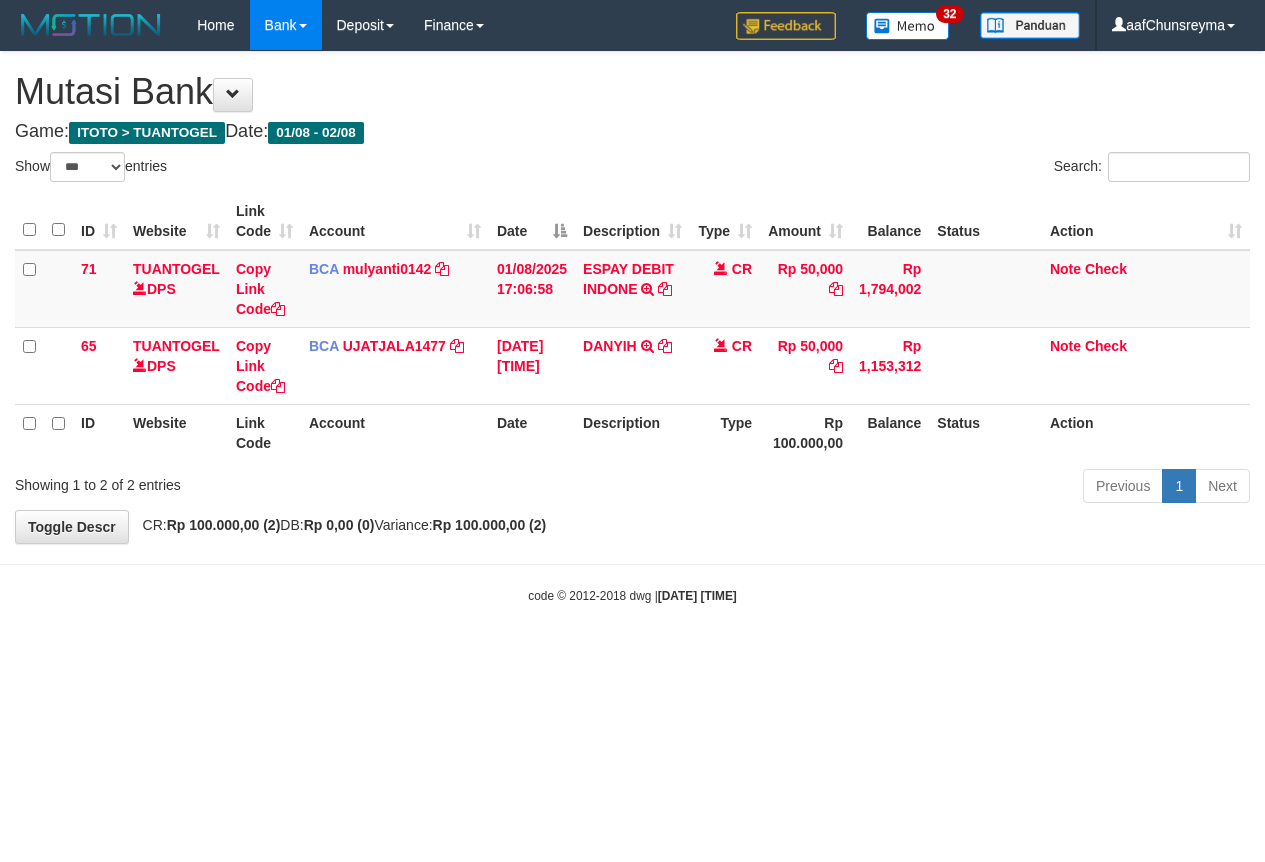 select on "***" 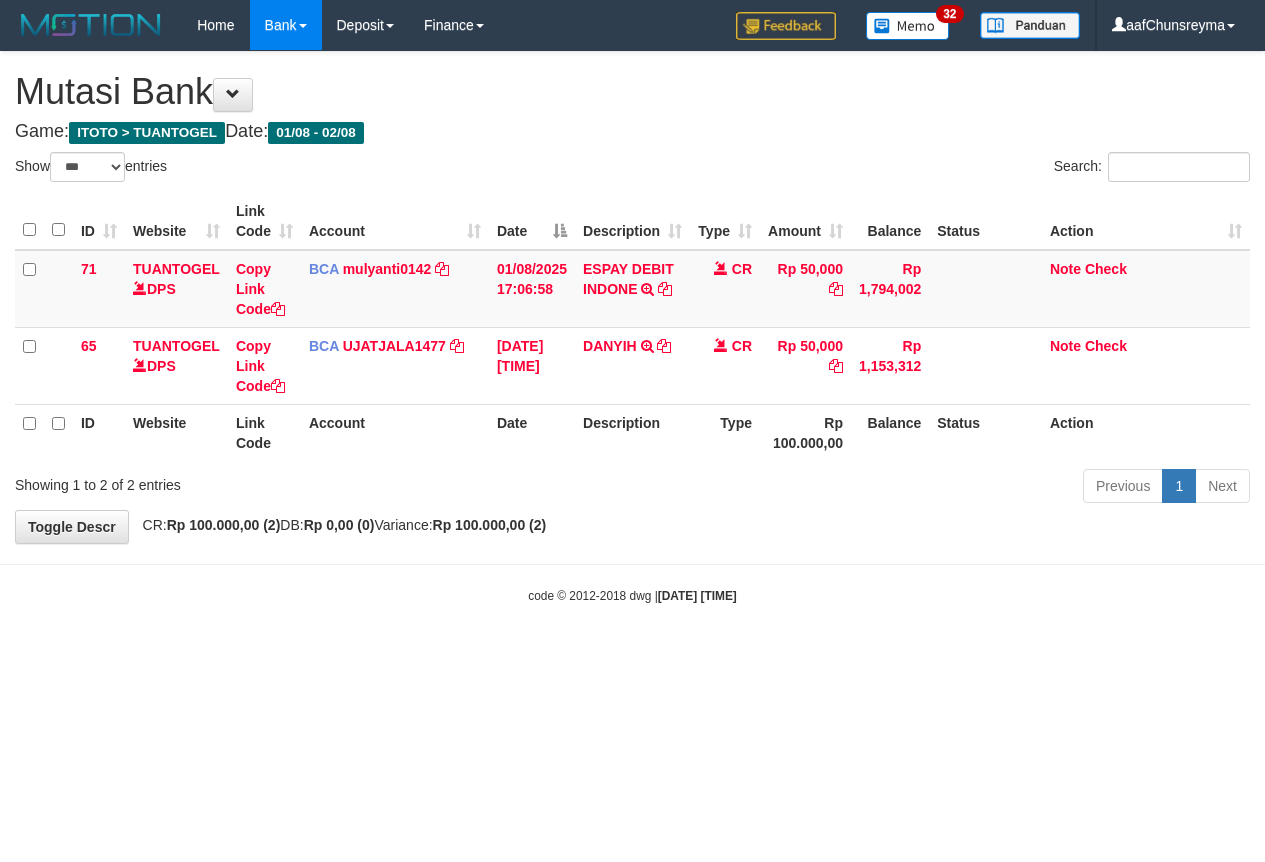 scroll, scrollTop: 0, scrollLeft: 0, axis: both 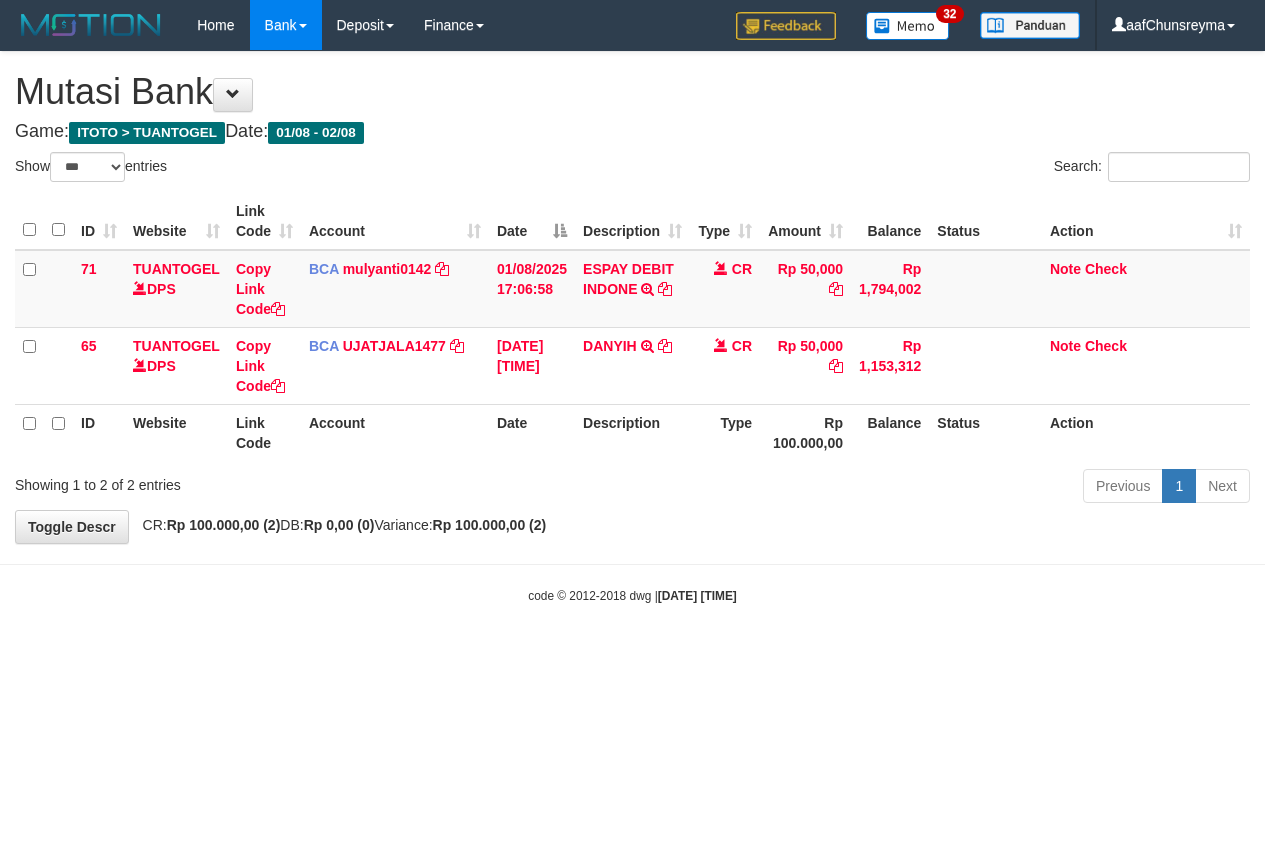 select on "***" 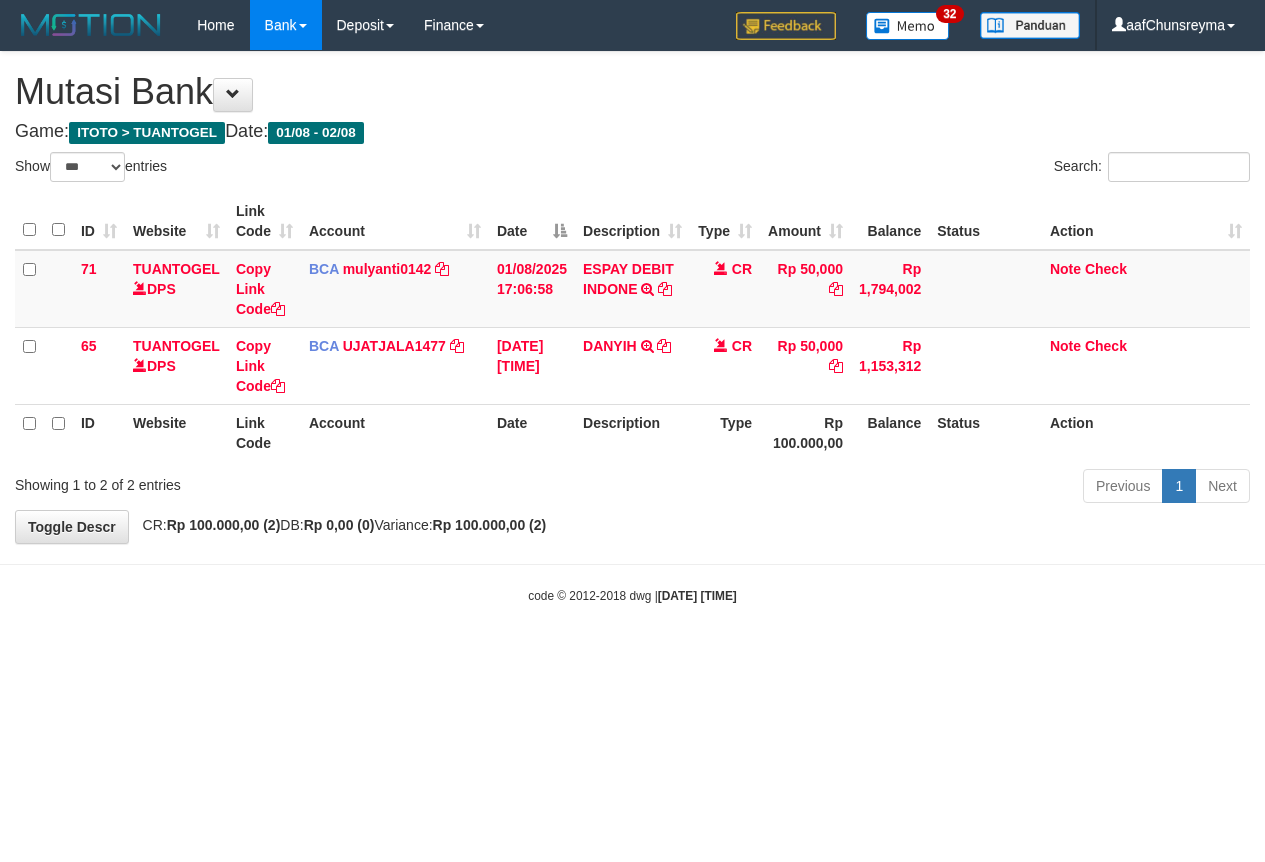 scroll, scrollTop: 0, scrollLeft: 0, axis: both 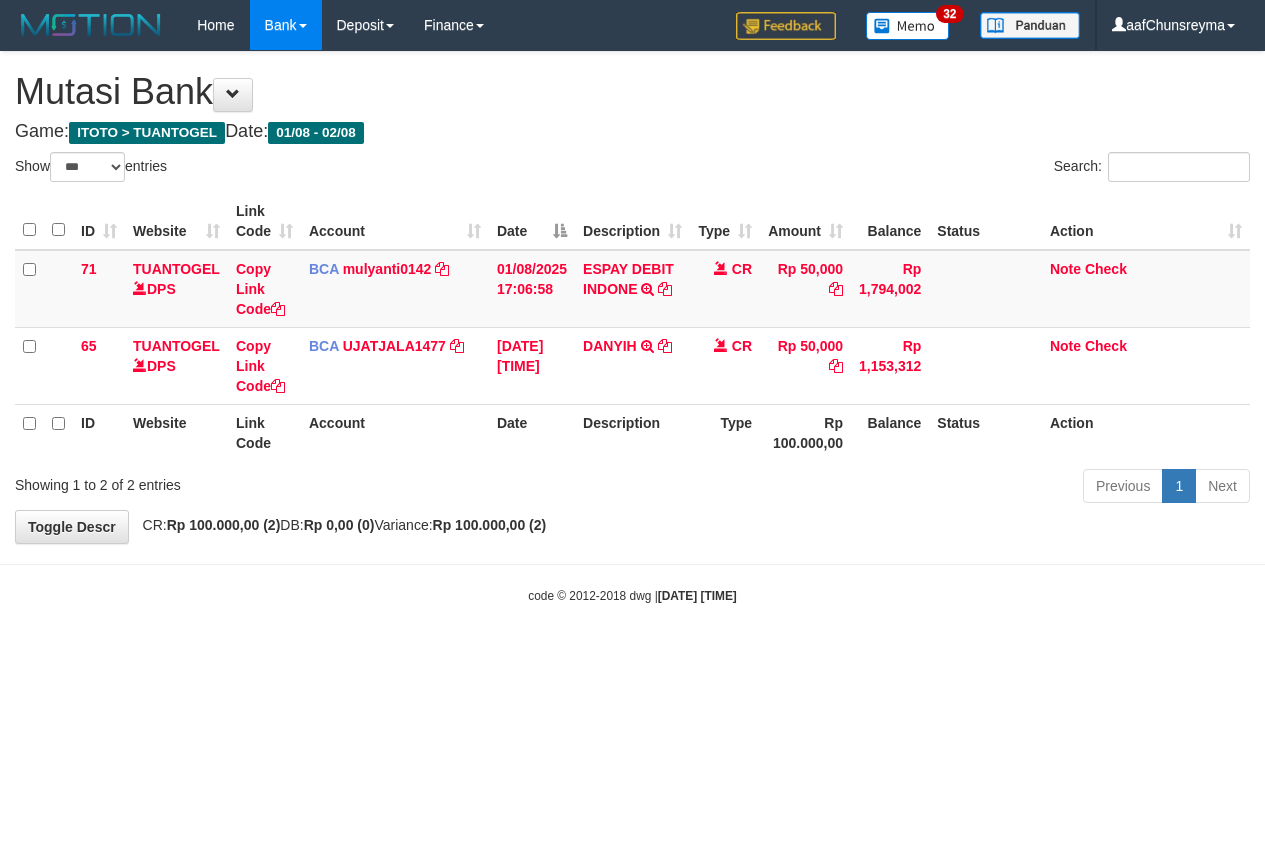 select on "***" 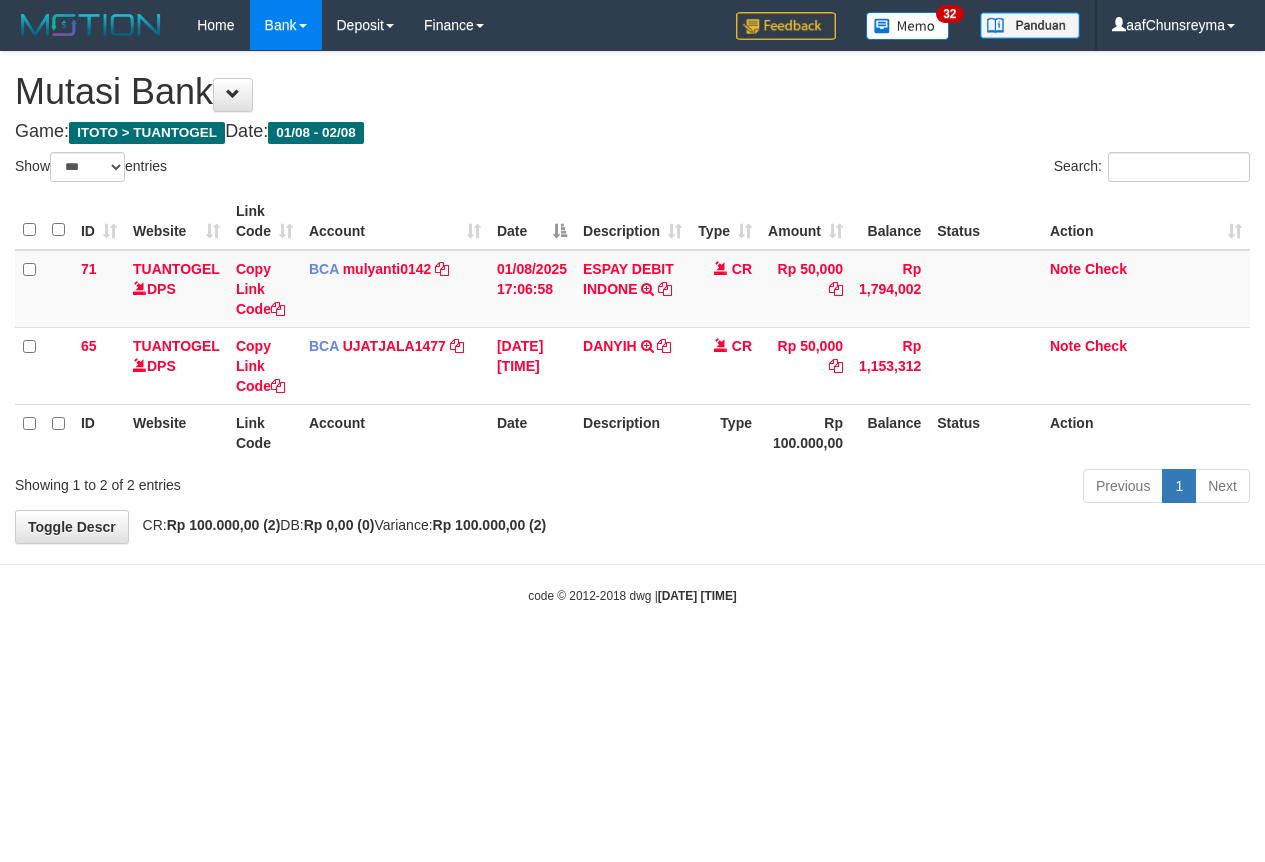 scroll, scrollTop: 0, scrollLeft: 0, axis: both 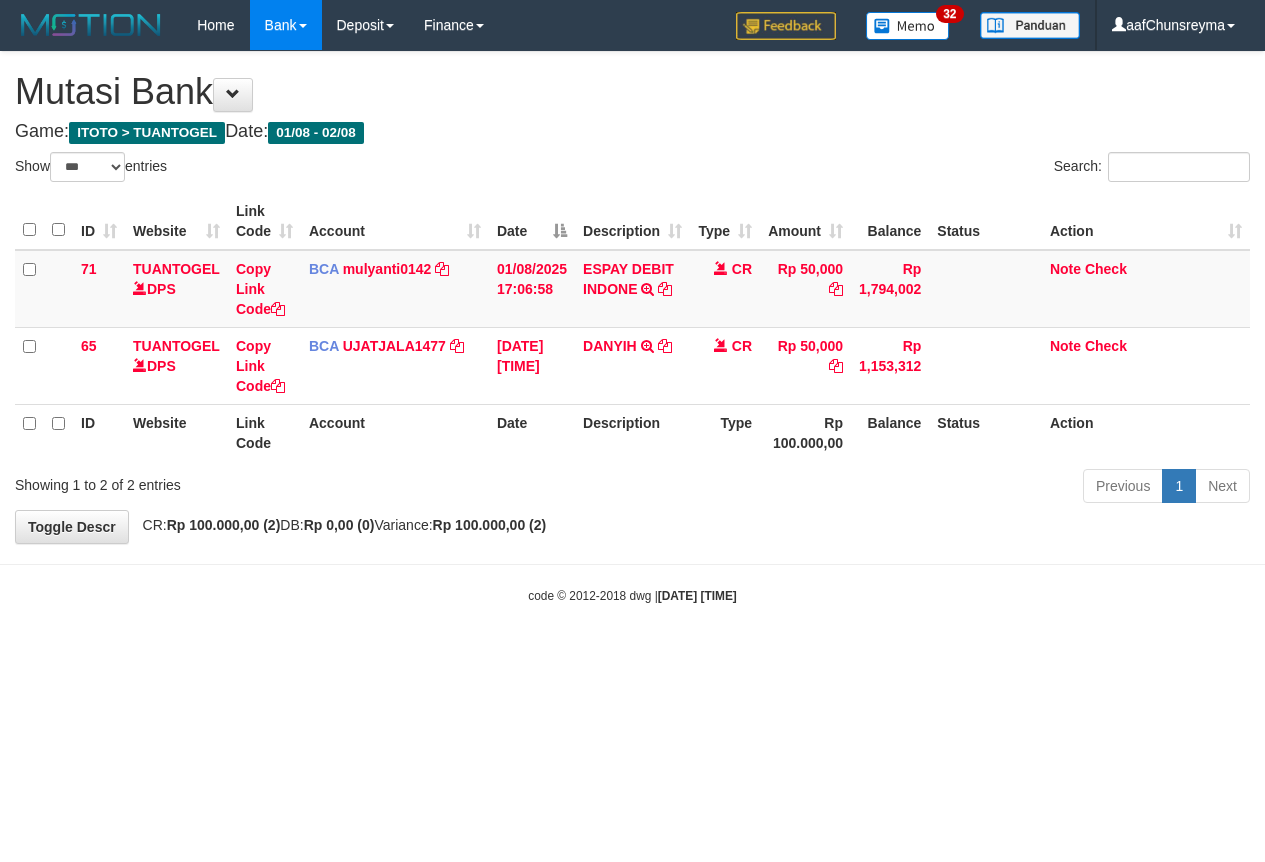 select on "***" 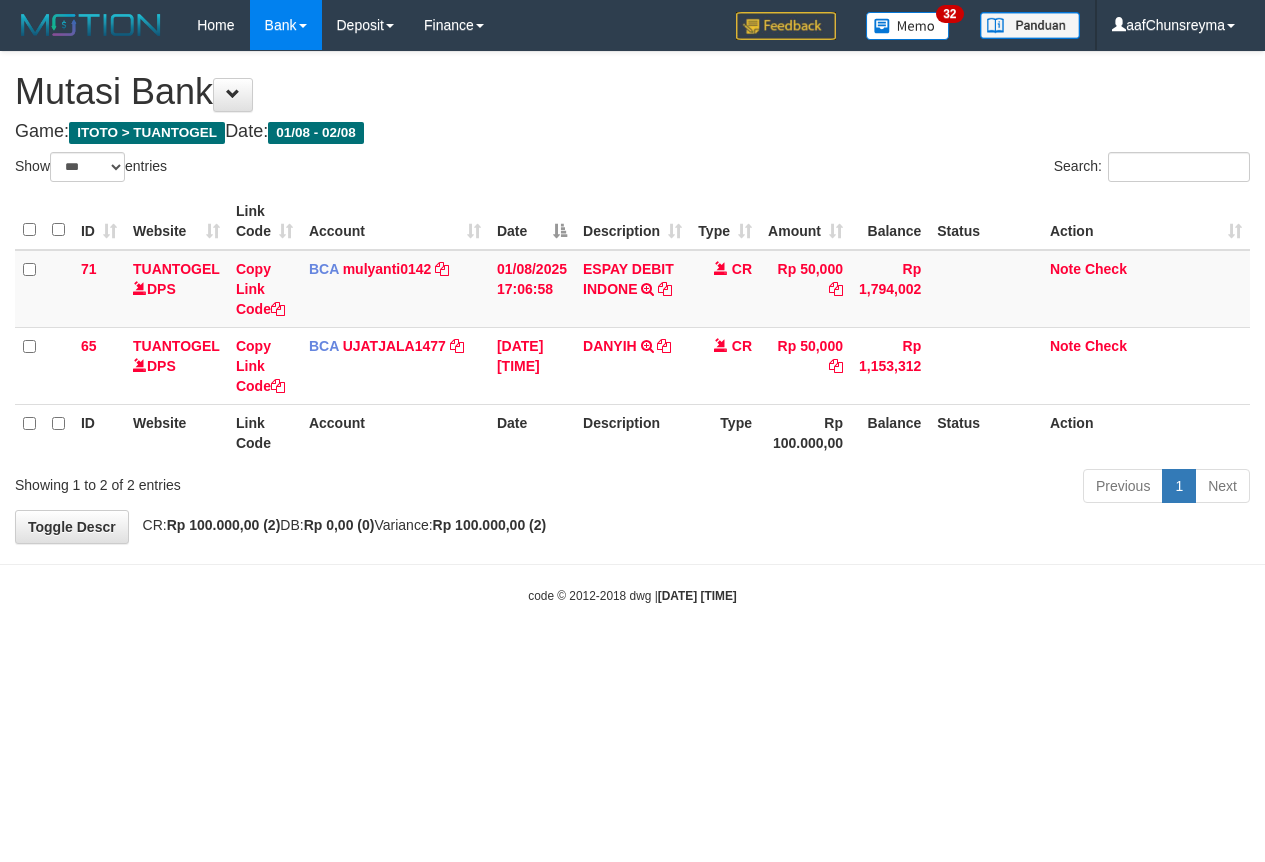 scroll, scrollTop: 0, scrollLeft: 0, axis: both 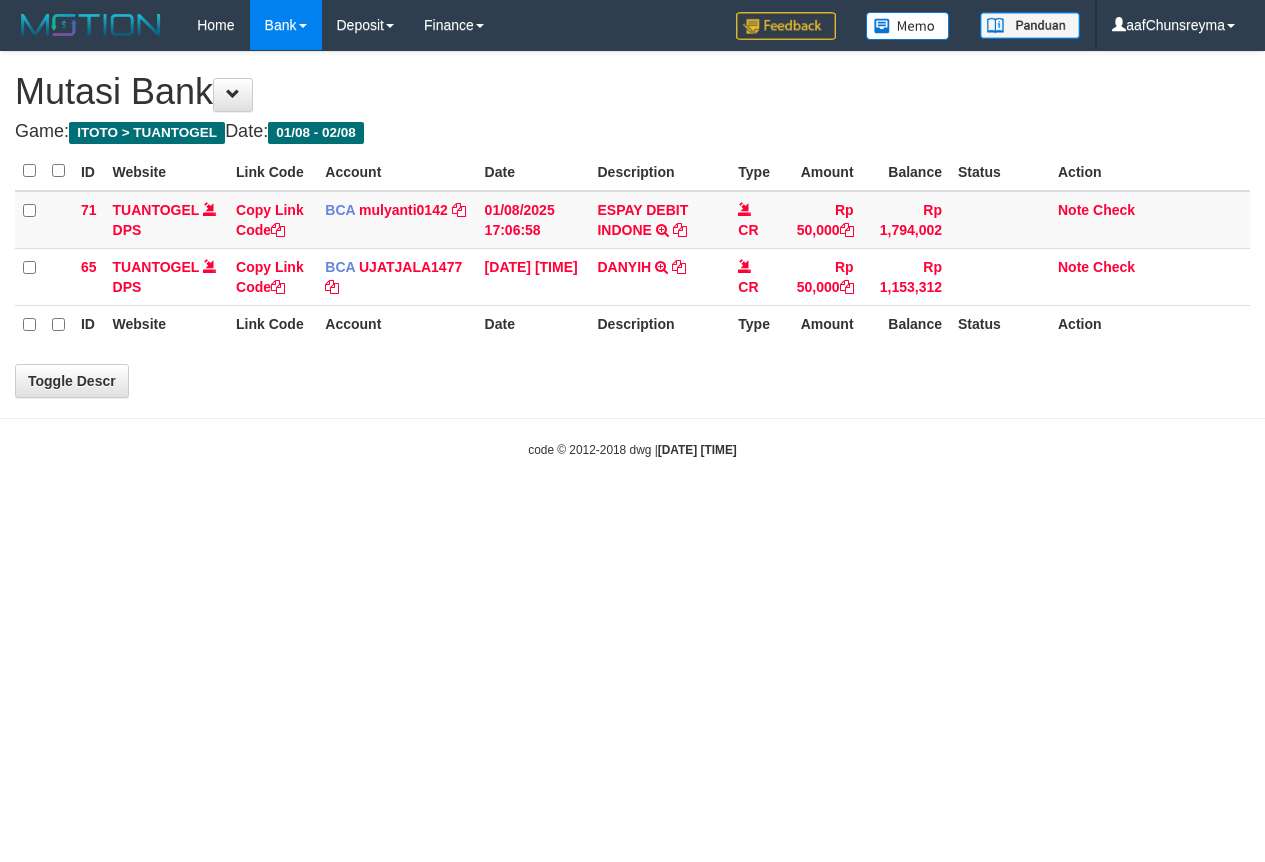 select on "***" 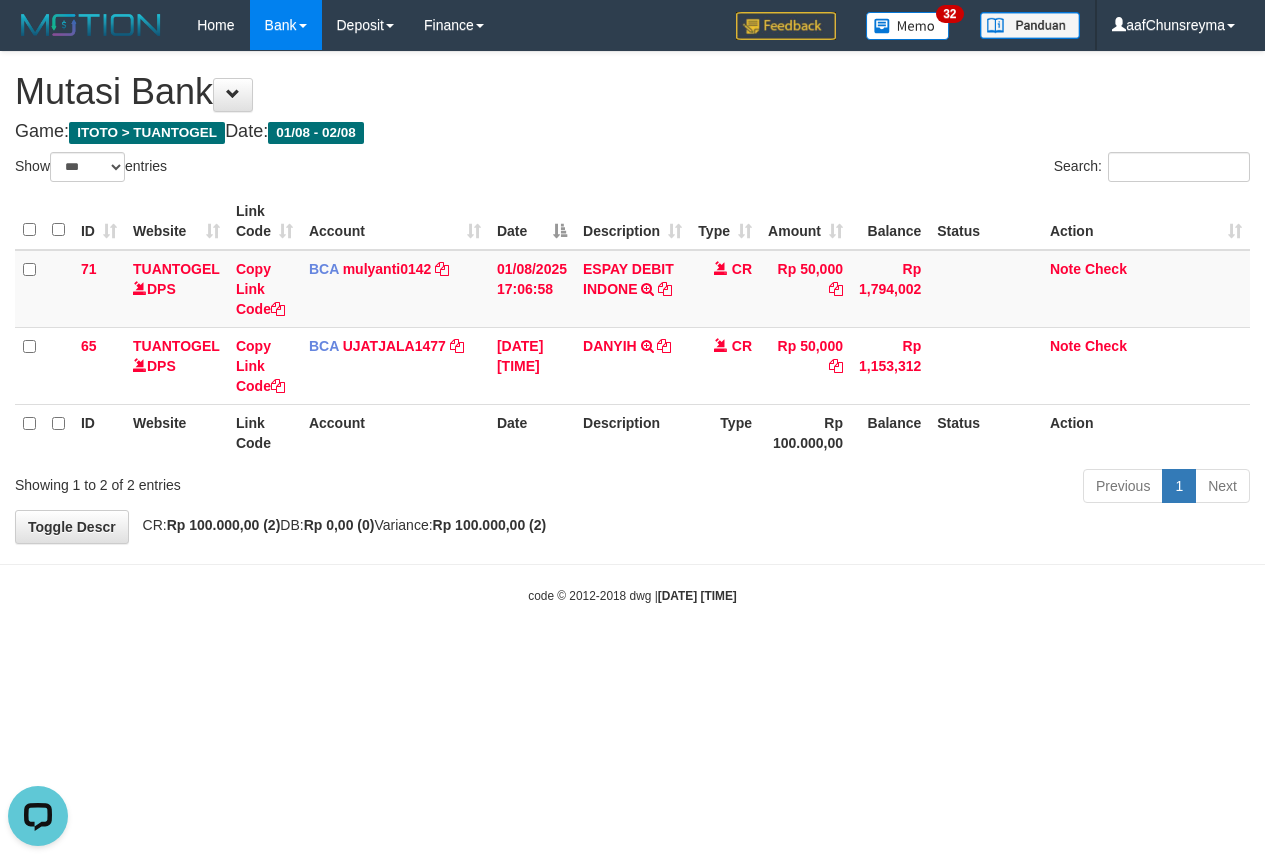 scroll, scrollTop: 0, scrollLeft: 0, axis: both 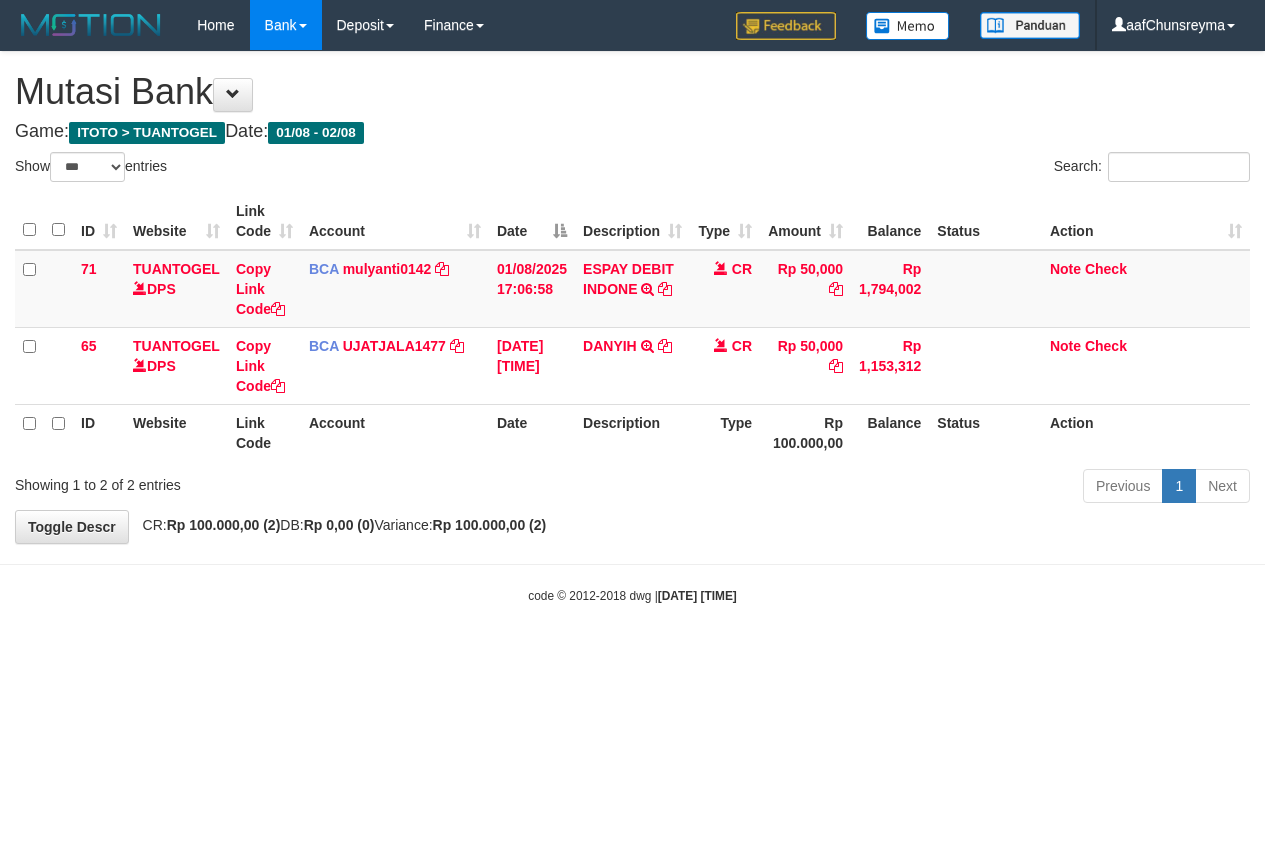 select on "***" 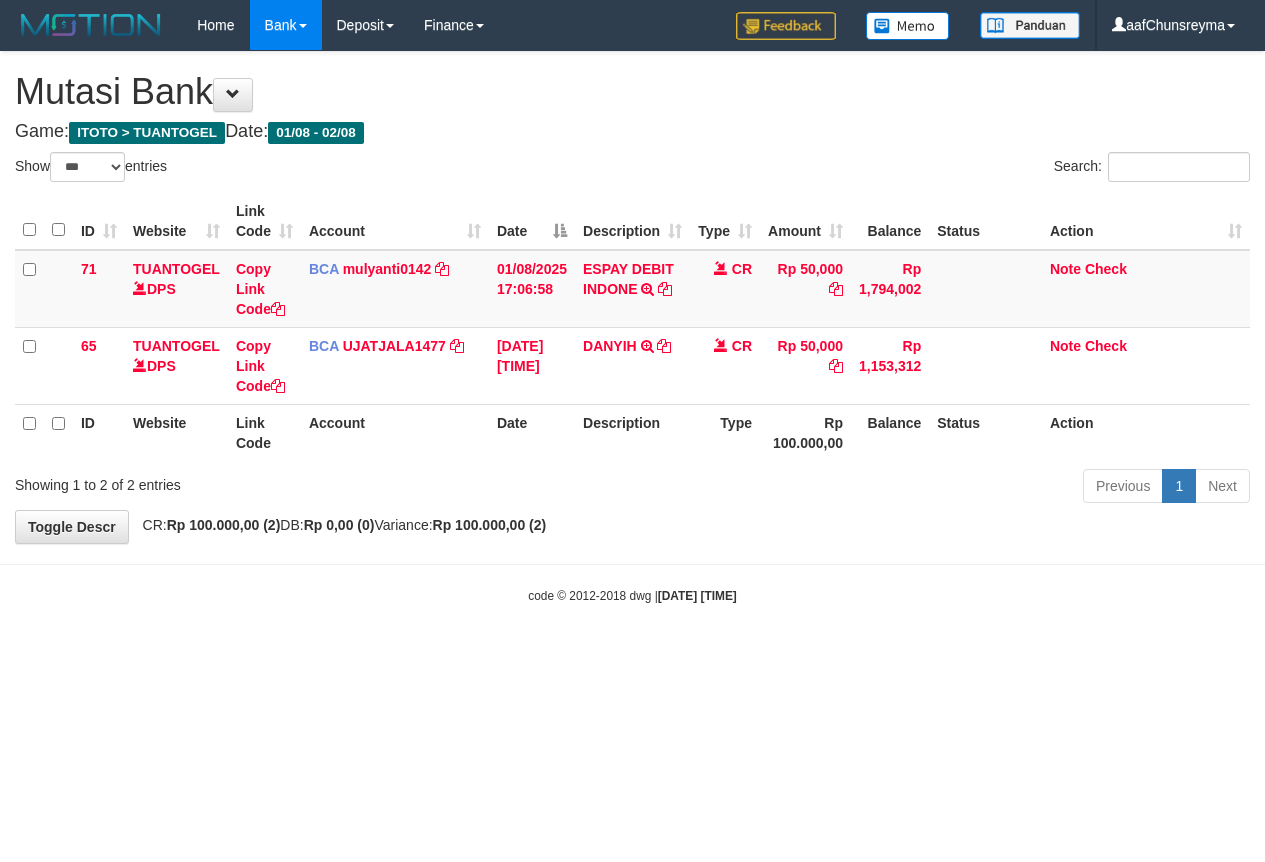 scroll, scrollTop: 0, scrollLeft: 0, axis: both 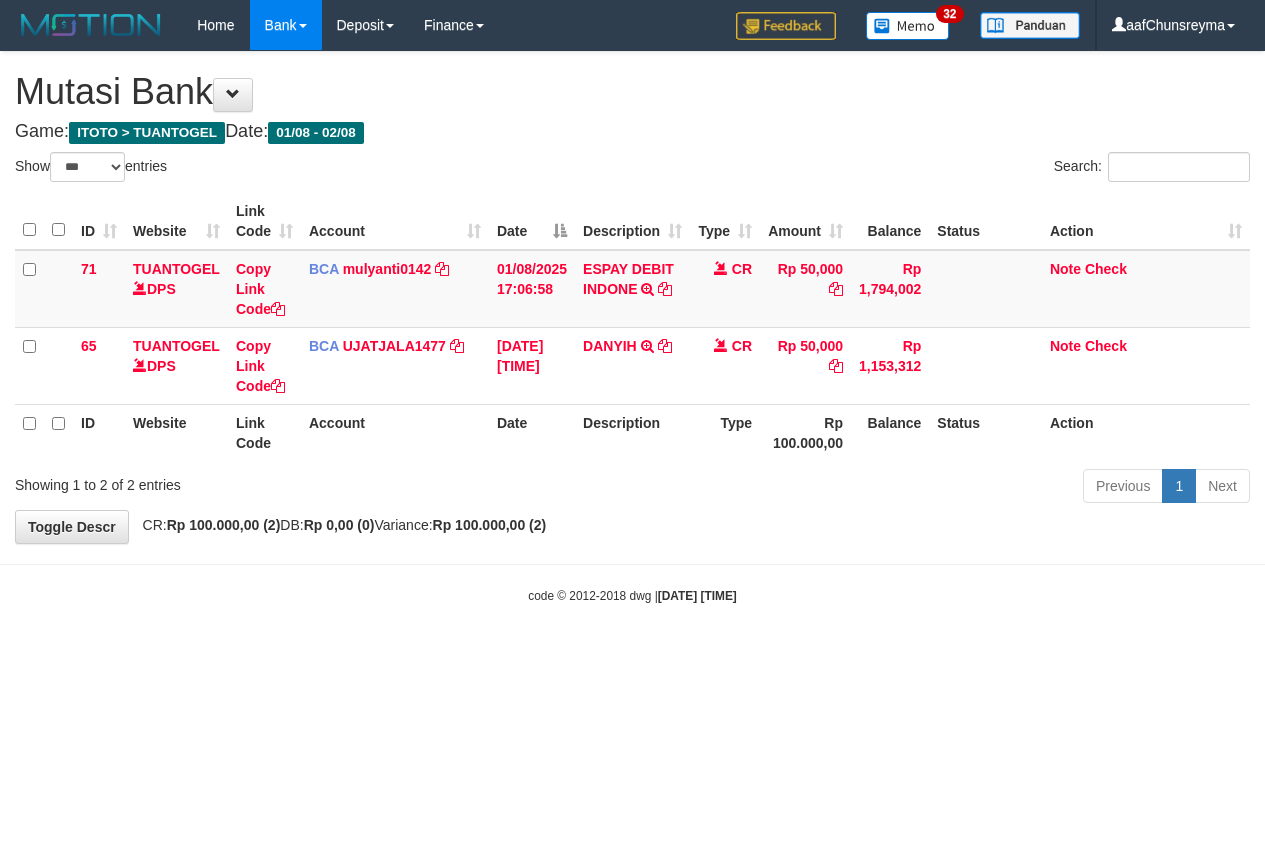 select on "***" 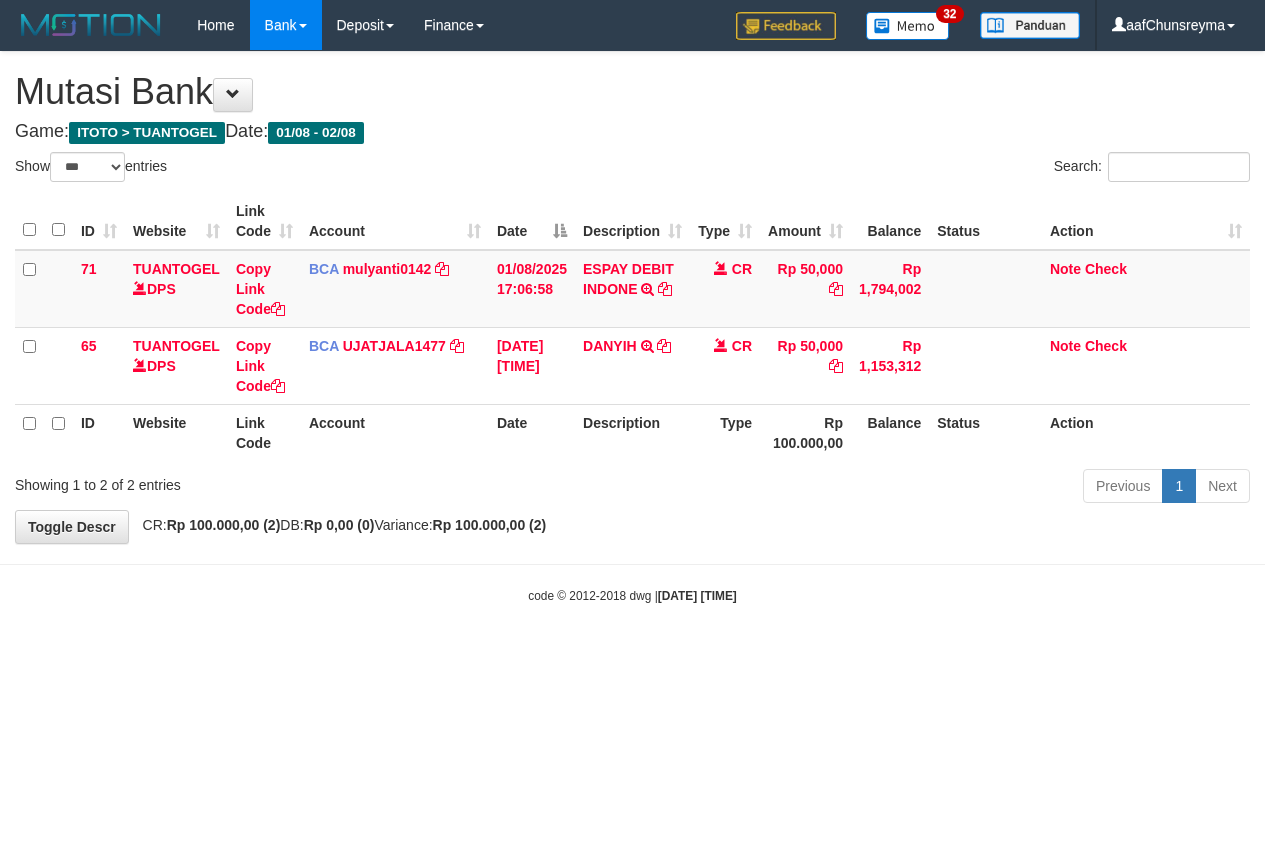 scroll, scrollTop: 0, scrollLeft: 0, axis: both 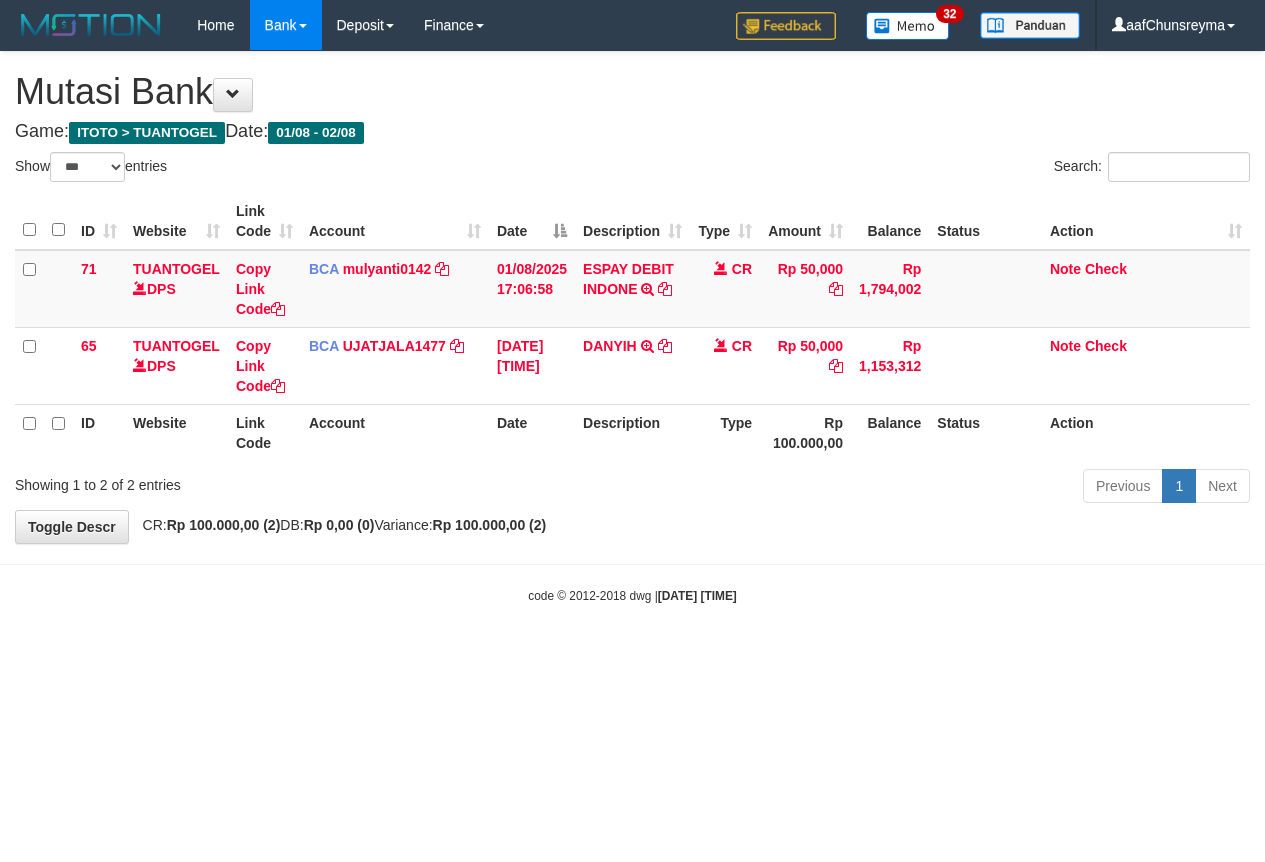select on "***" 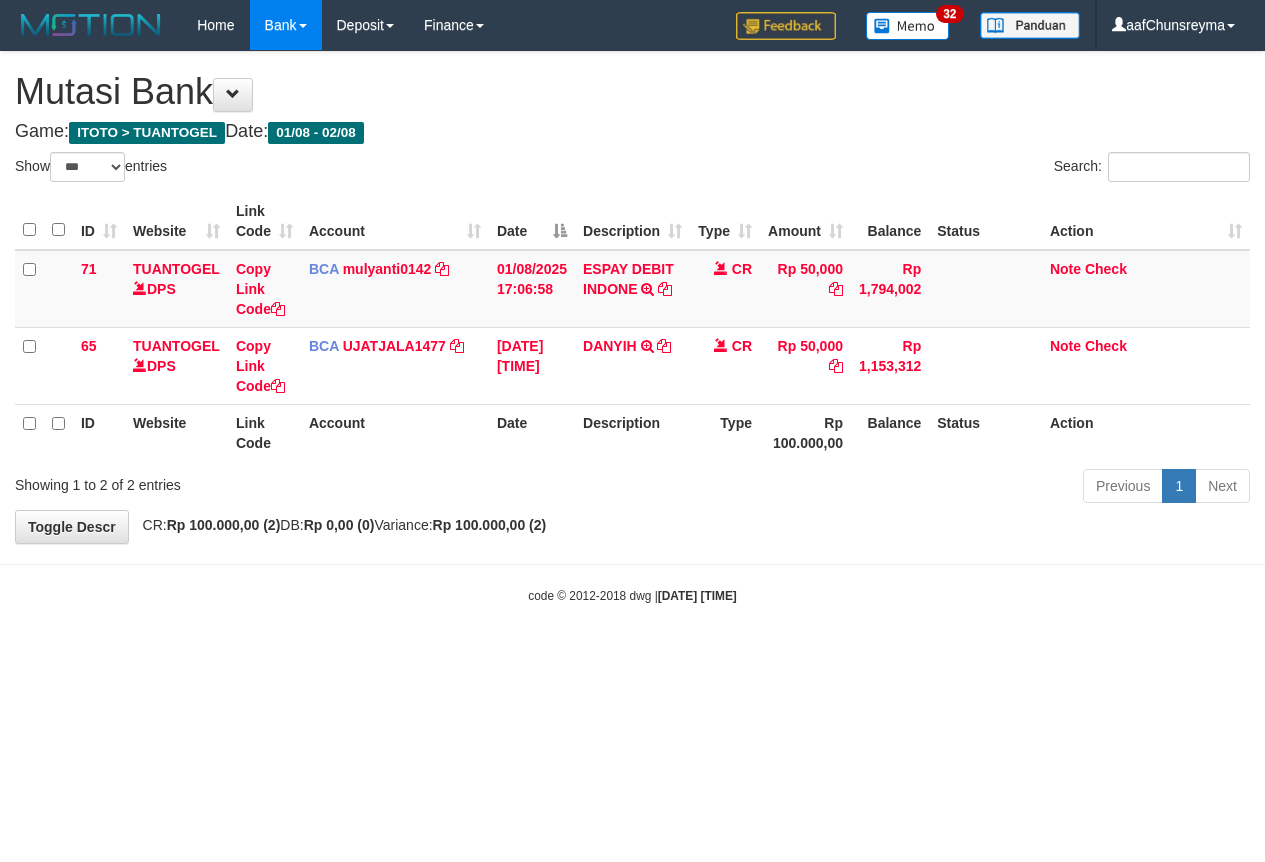 scroll, scrollTop: 0, scrollLeft: 0, axis: both 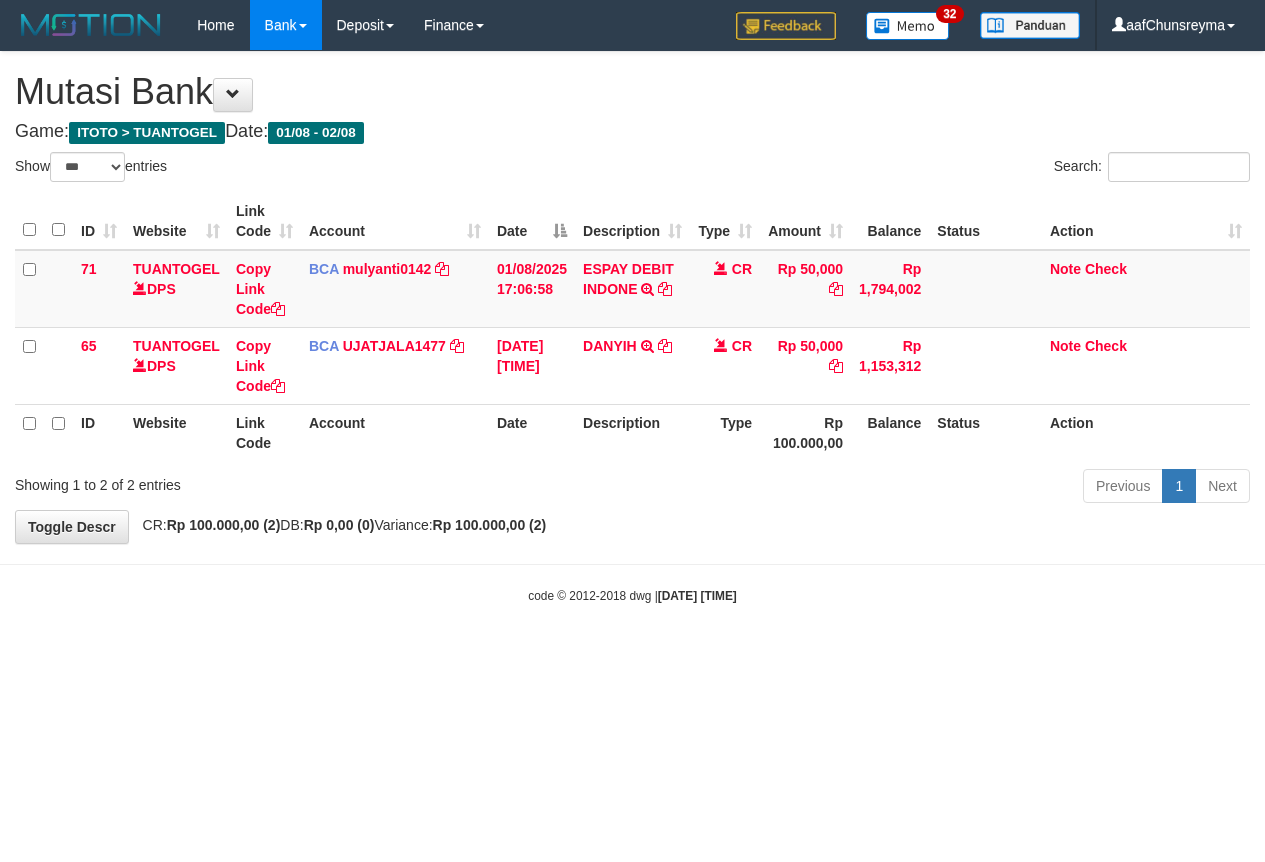 select on "***" 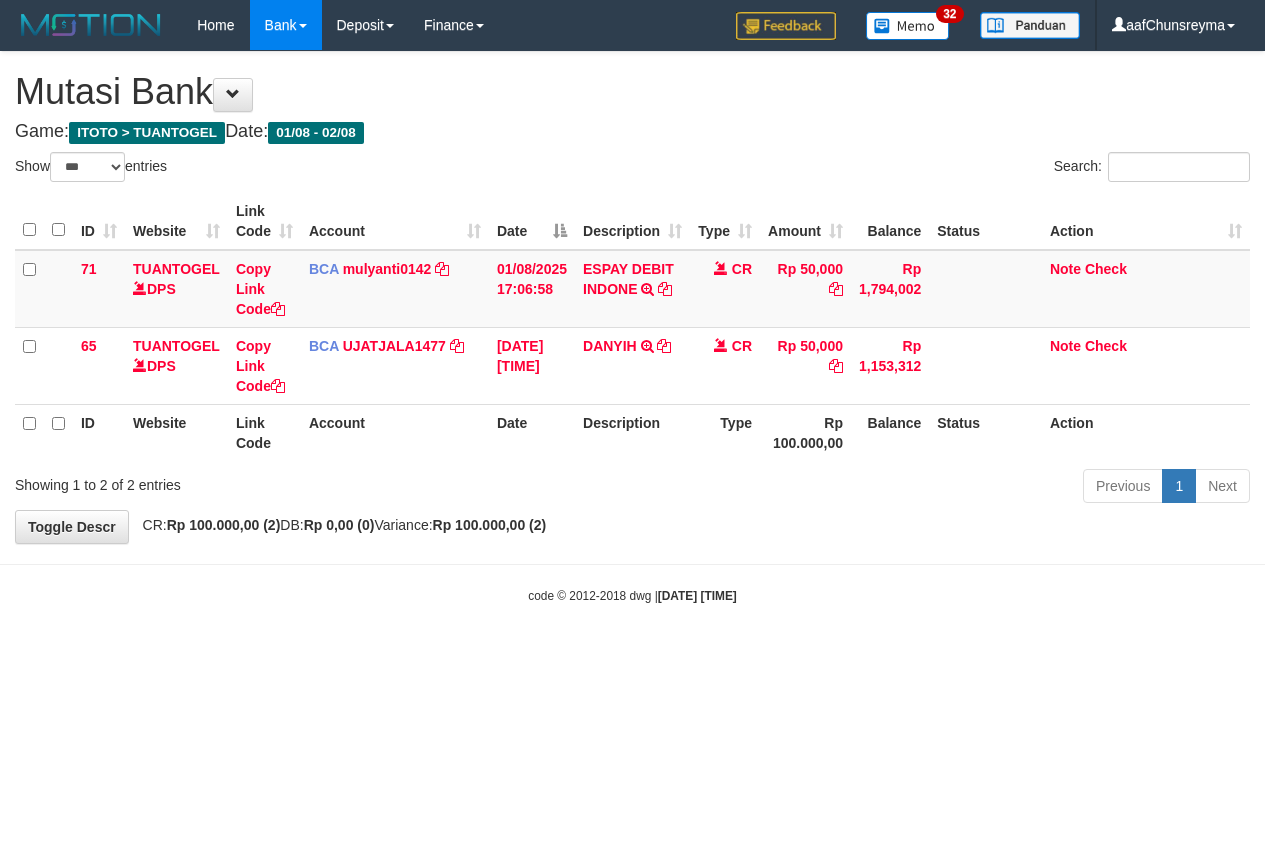 scroll, scrollTop: 0, scrollLeft: 0, axis: both 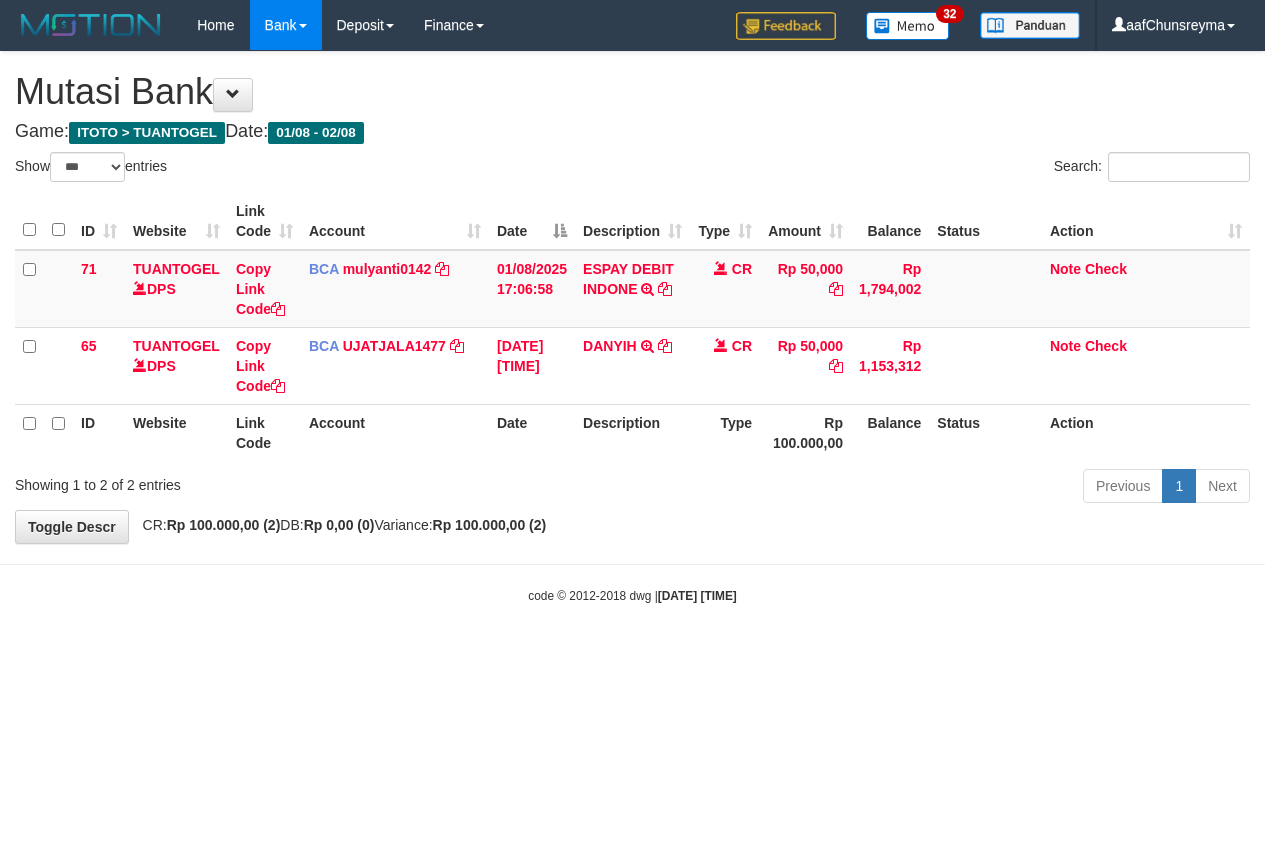 select on "***" 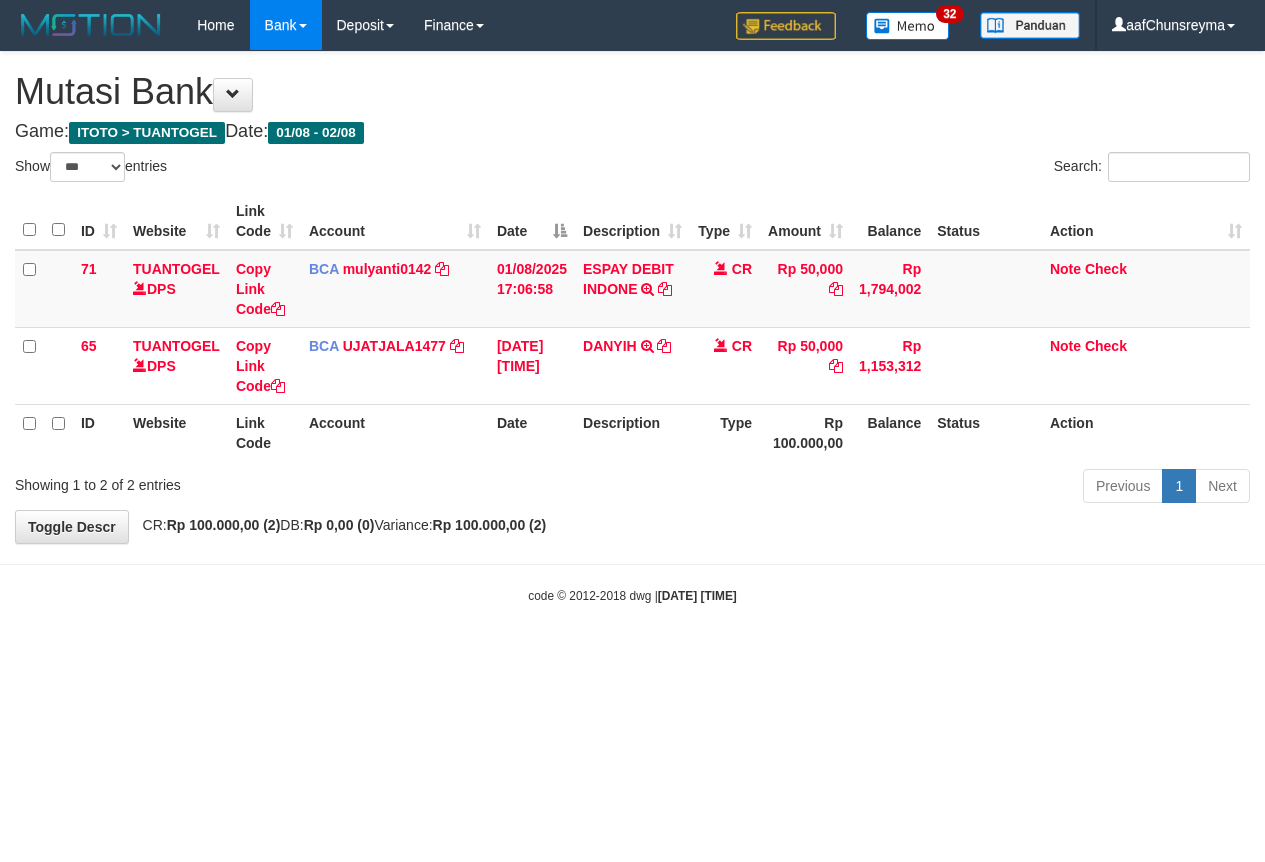 scroll, scrollTop: 0, scrollLeft: 0, axis: both 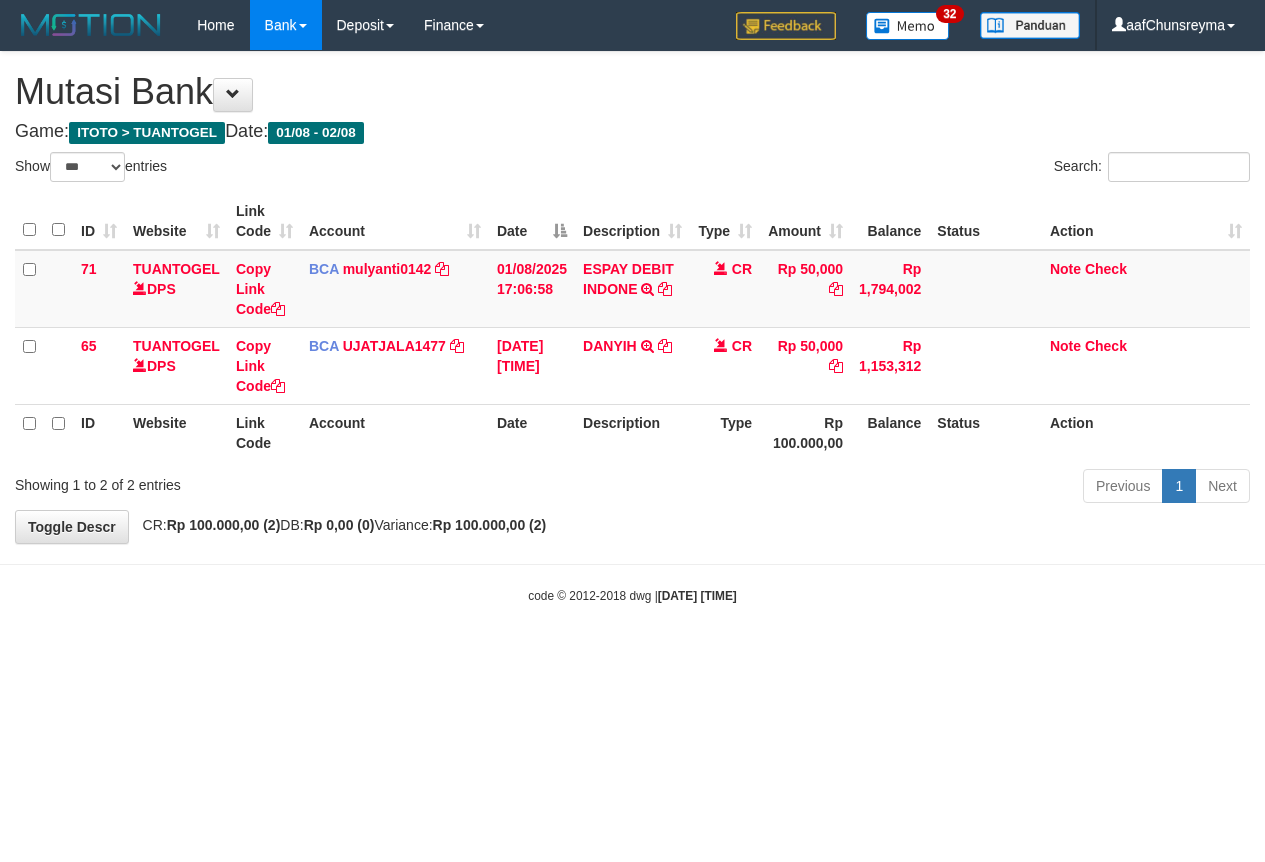 select on "***" 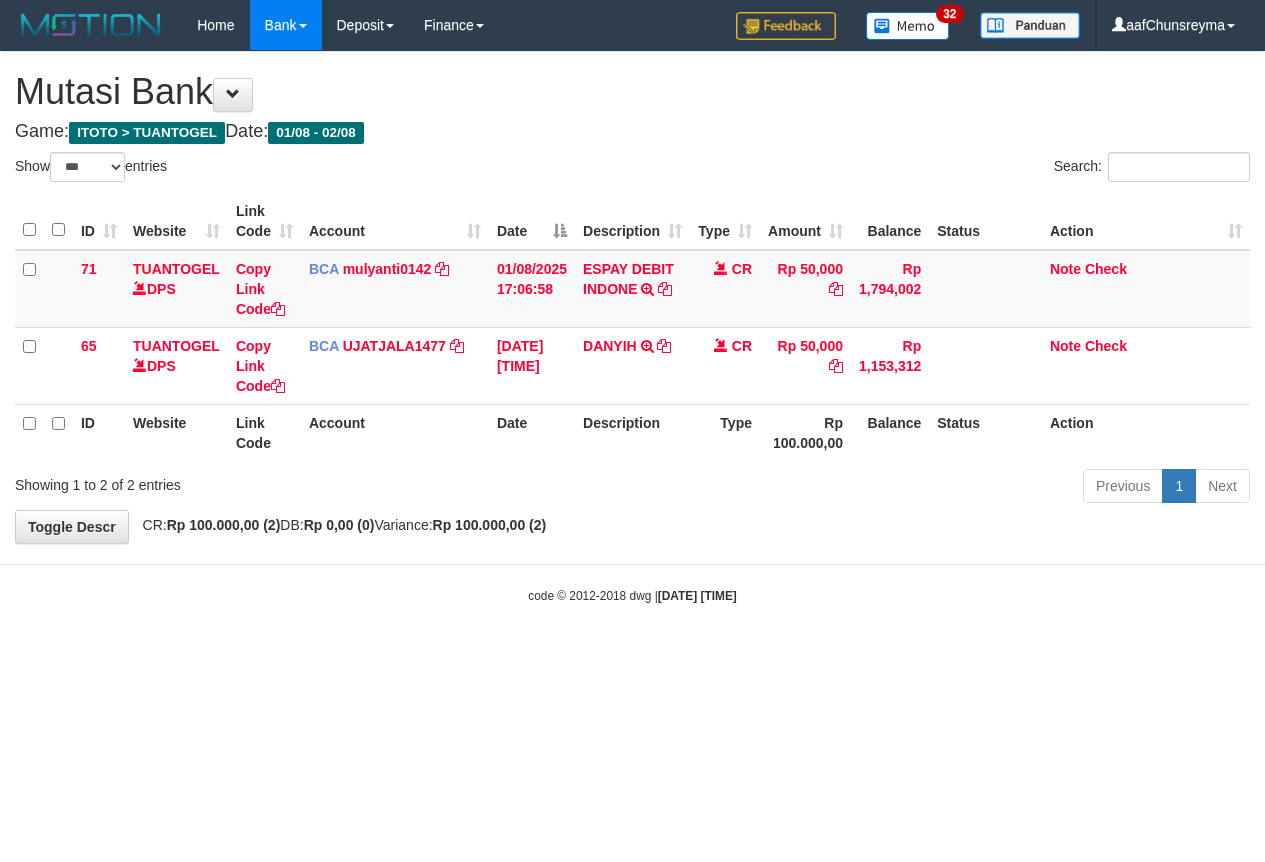 scroll, scrollTop: 0, scrollLeft: 0, axis: both 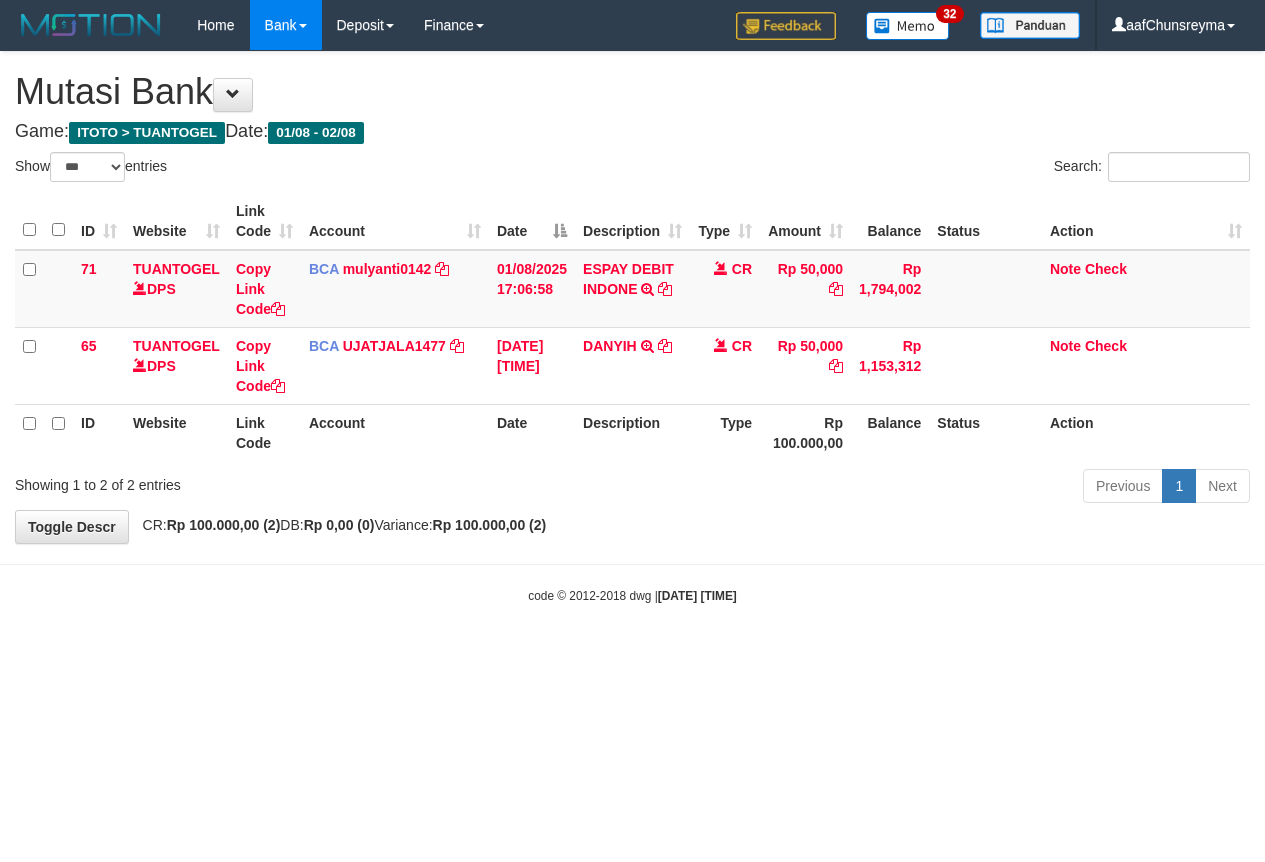 select on "***" 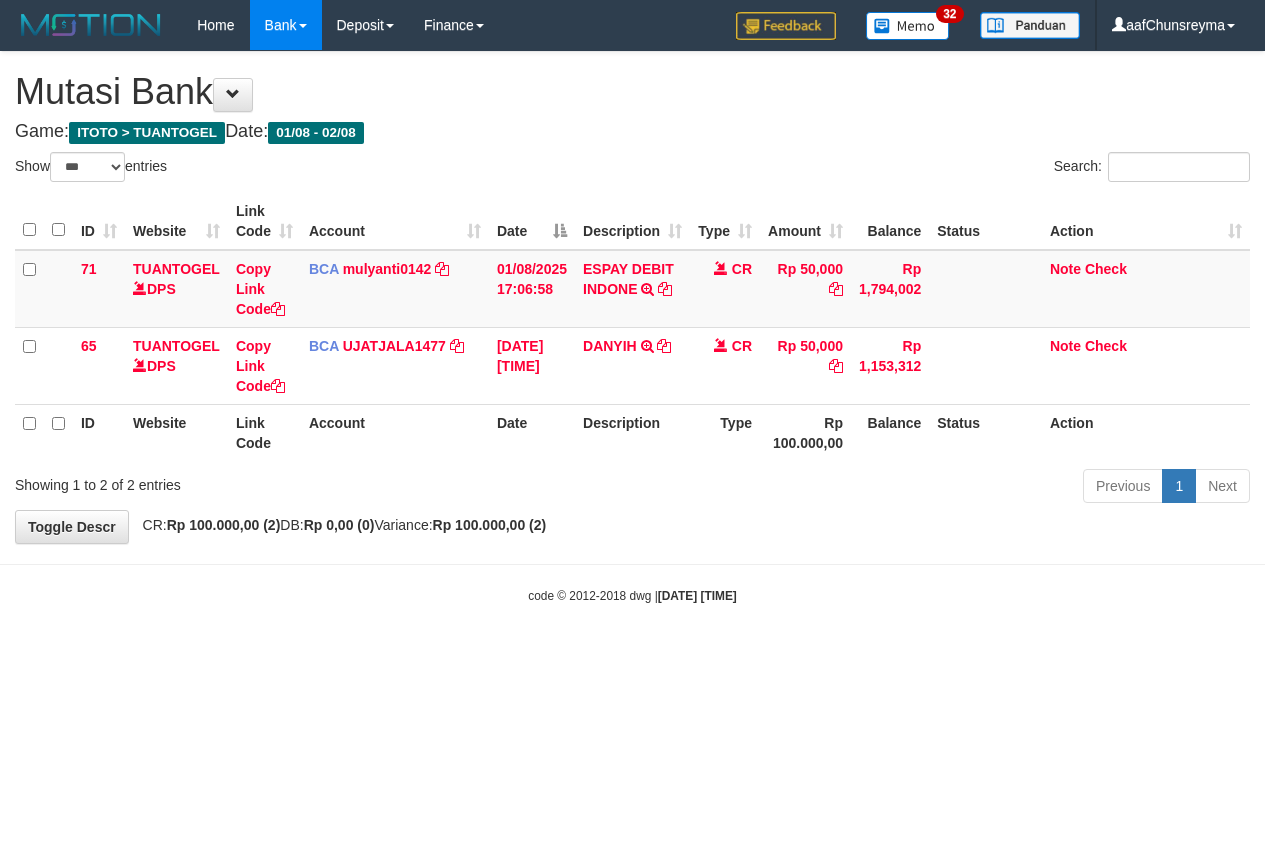 scroll, scrollTop: 0, scrollLeft: 0, axis: both 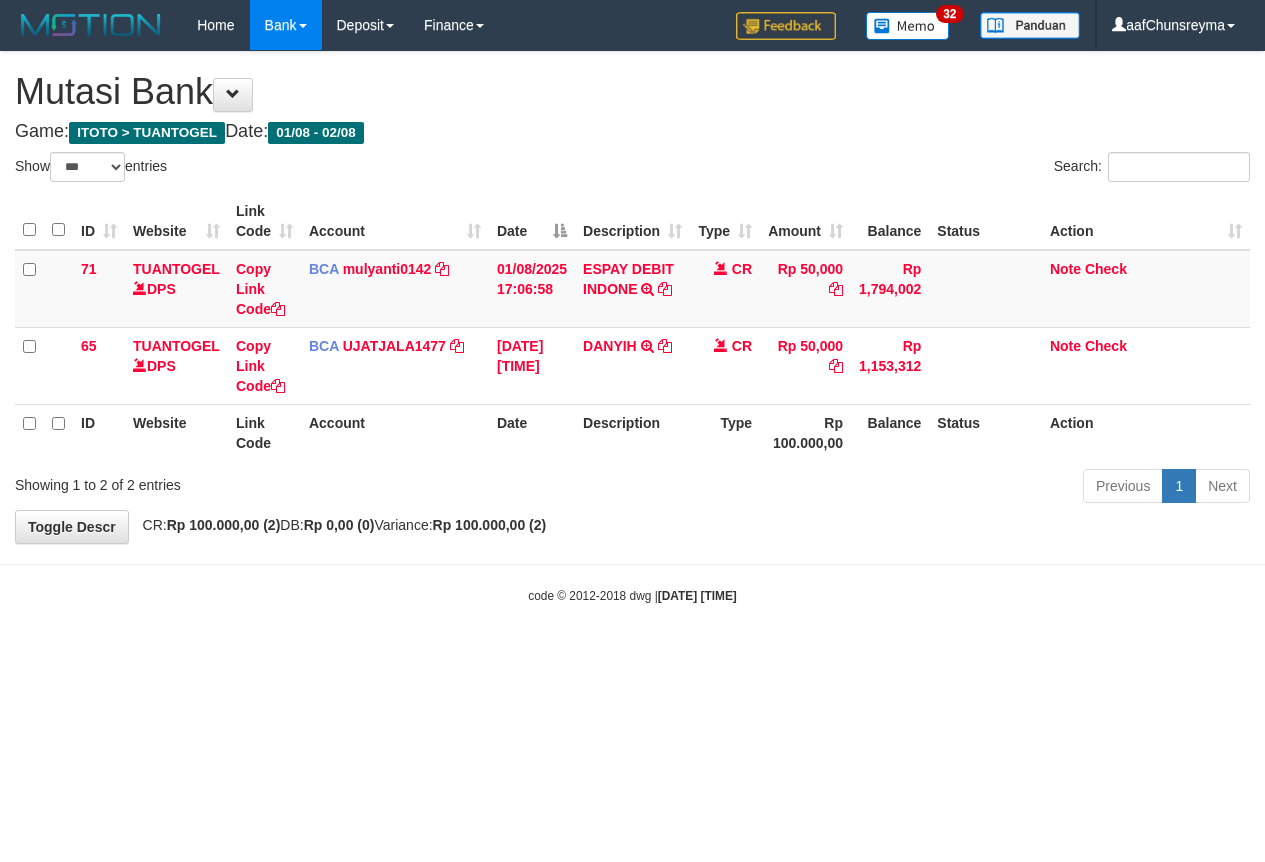 select on "***" 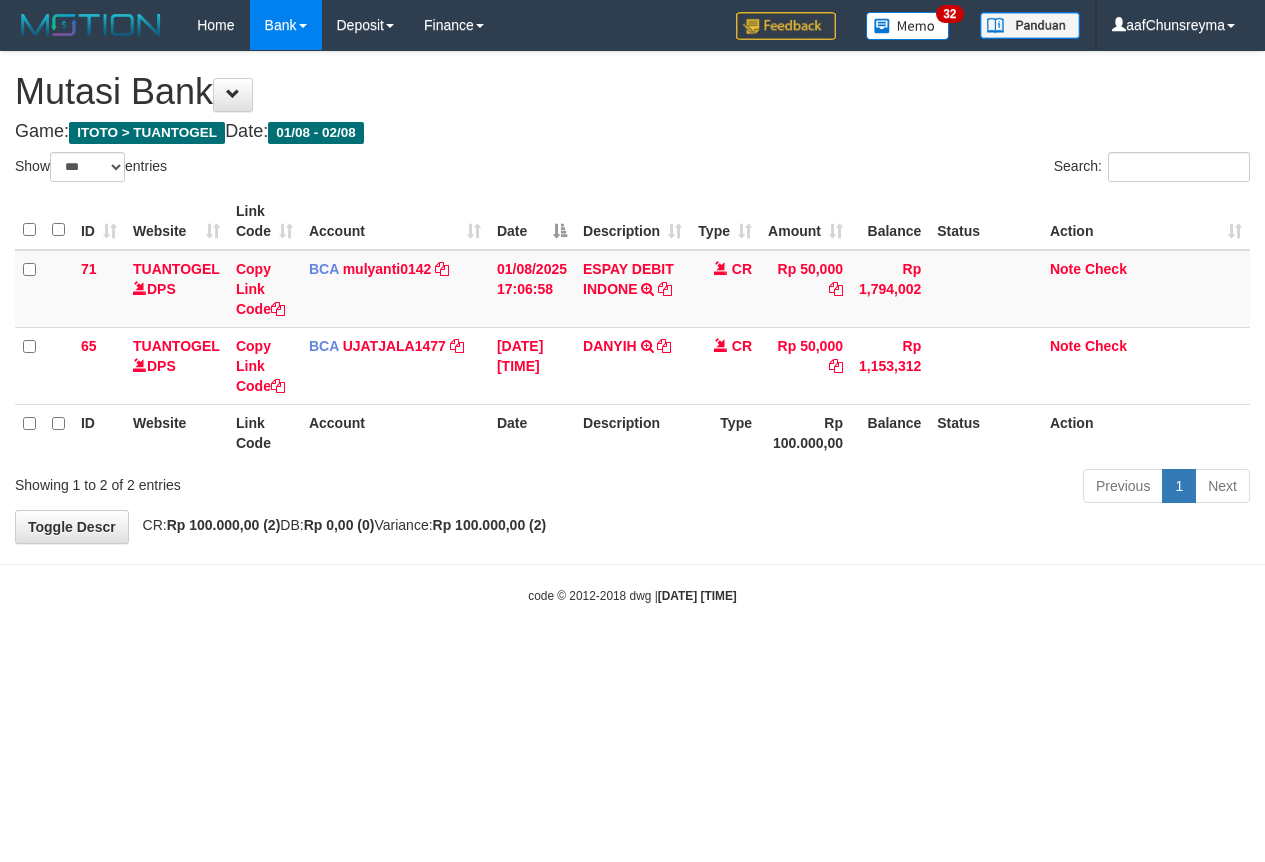 scroll, scrollTop: 0, scrollLeft: 0, axis: both 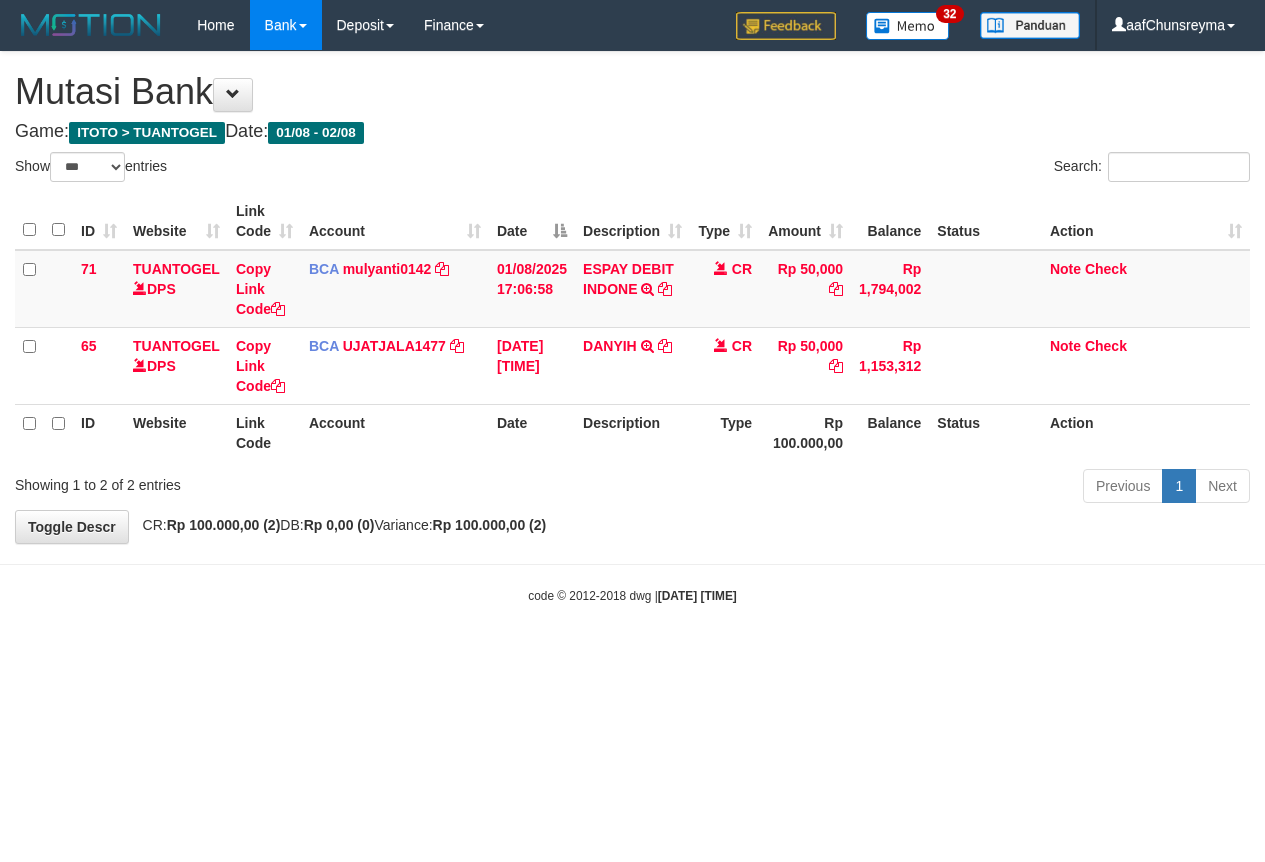select on "***" 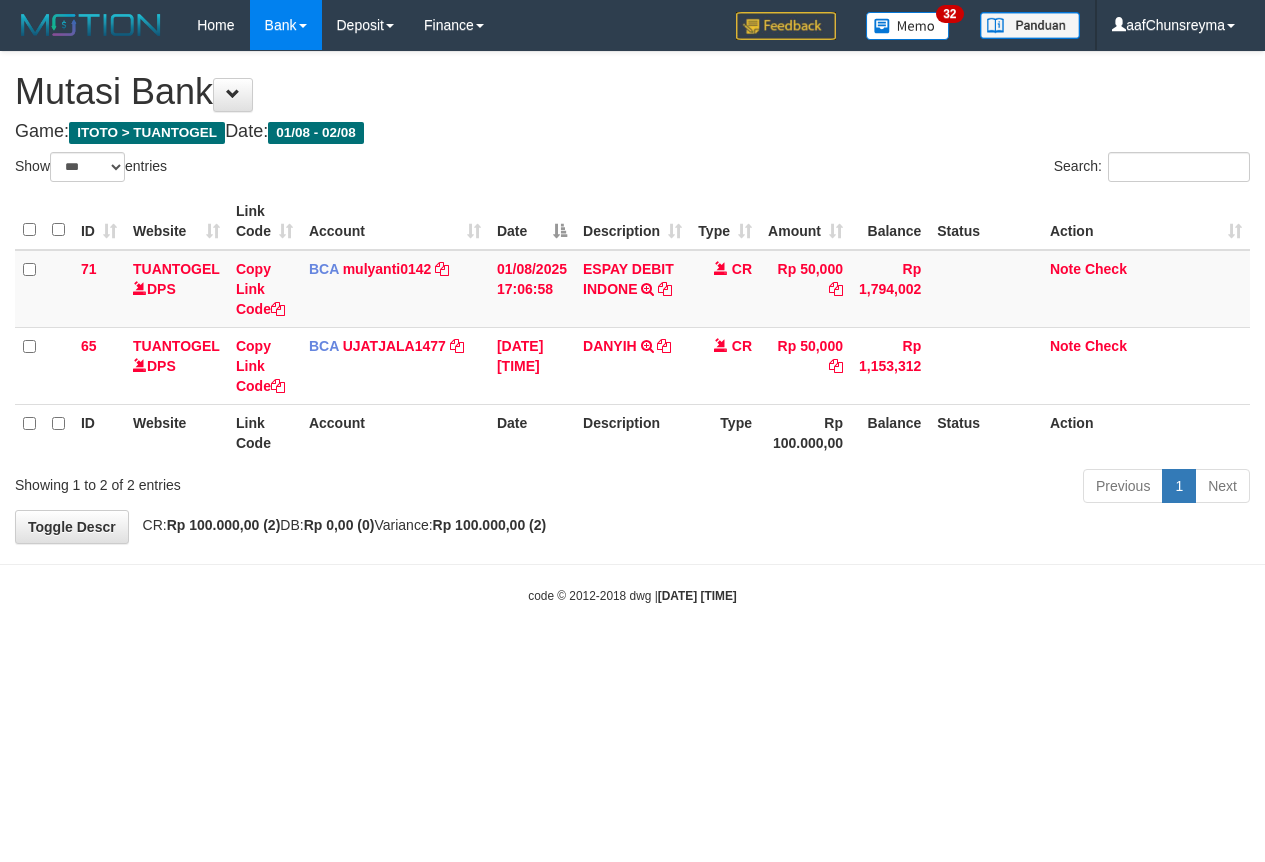 scroll, scrollTop: 0, scrollLeft: 0, axis: both 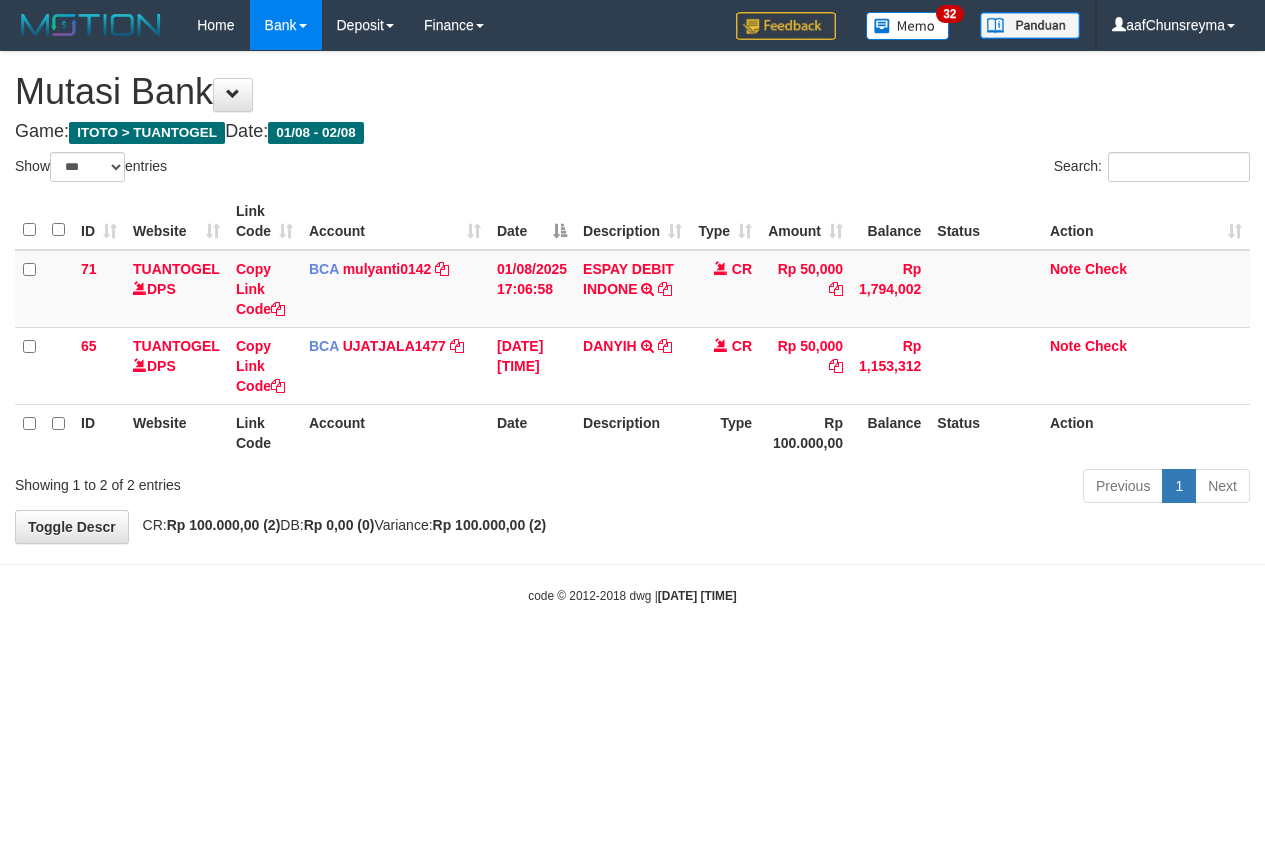 select on "***" 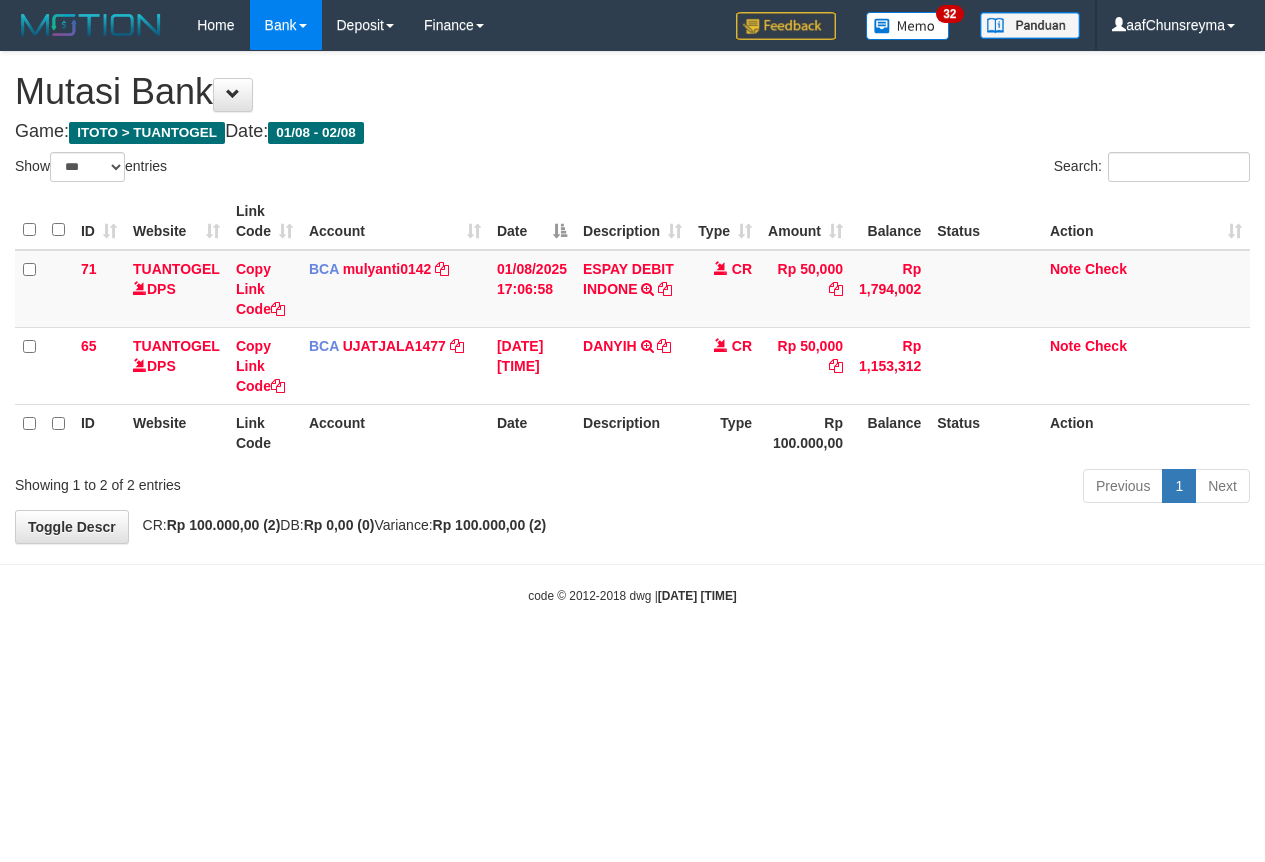 scroll, scrollTop: 0, scrollLeft: 0, axis: both 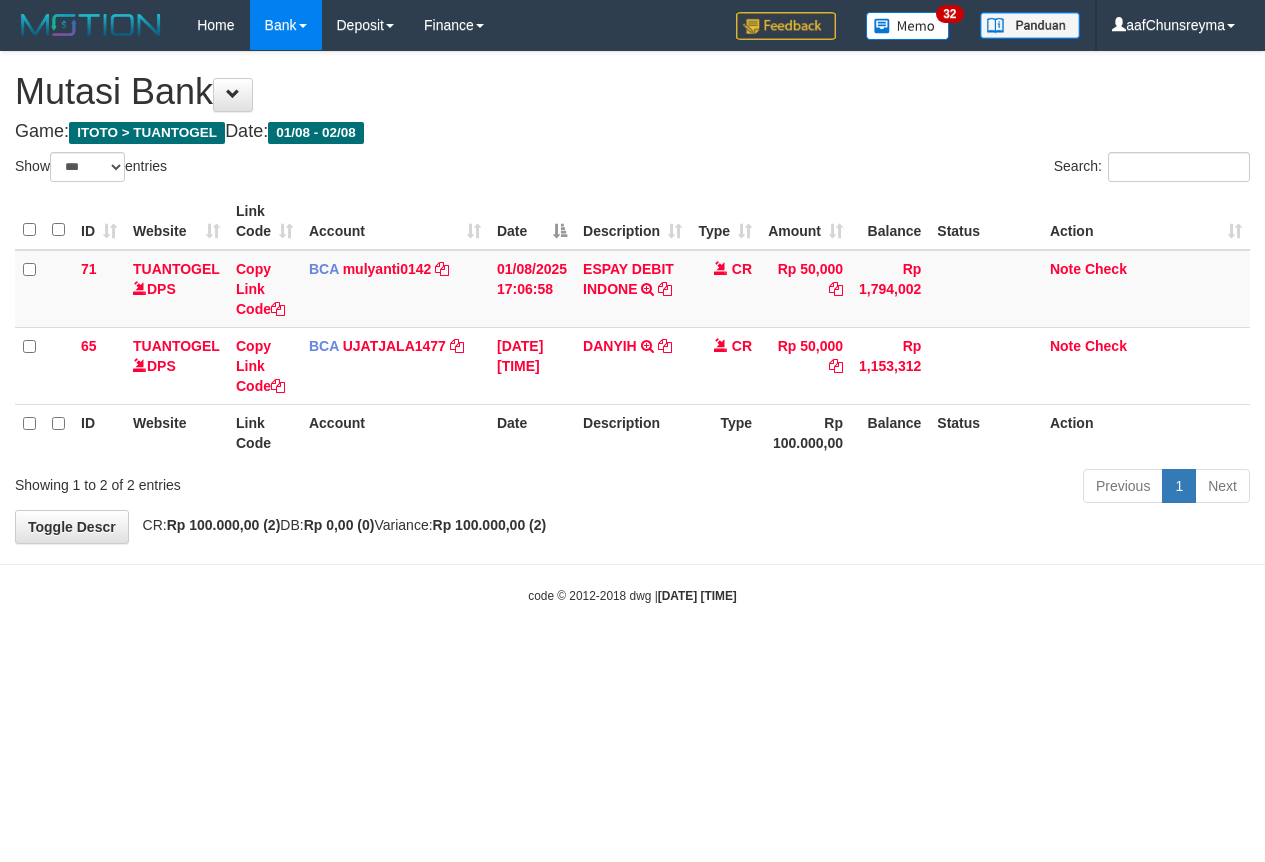 select on "***" 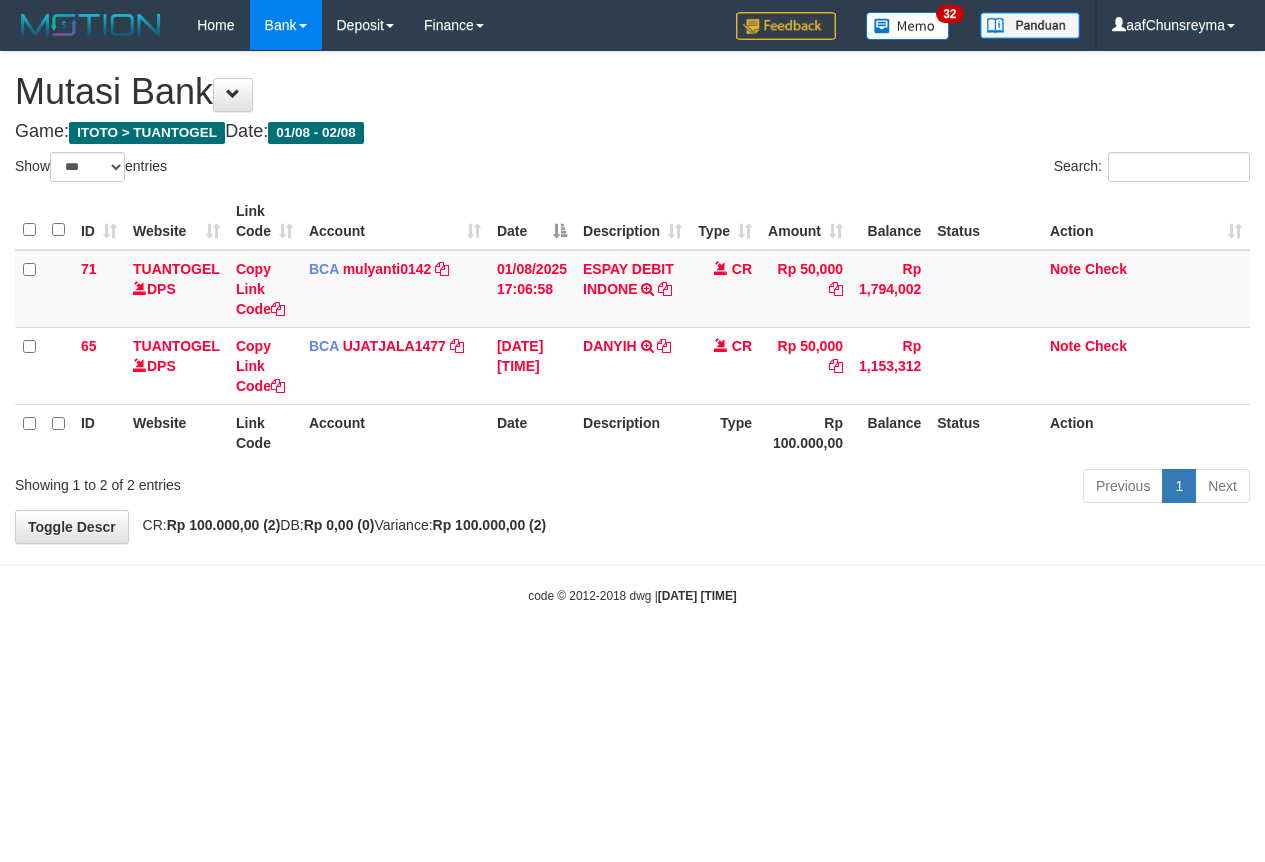 scroll, scrollTop: 0, scrollLeft: 0, axis: both 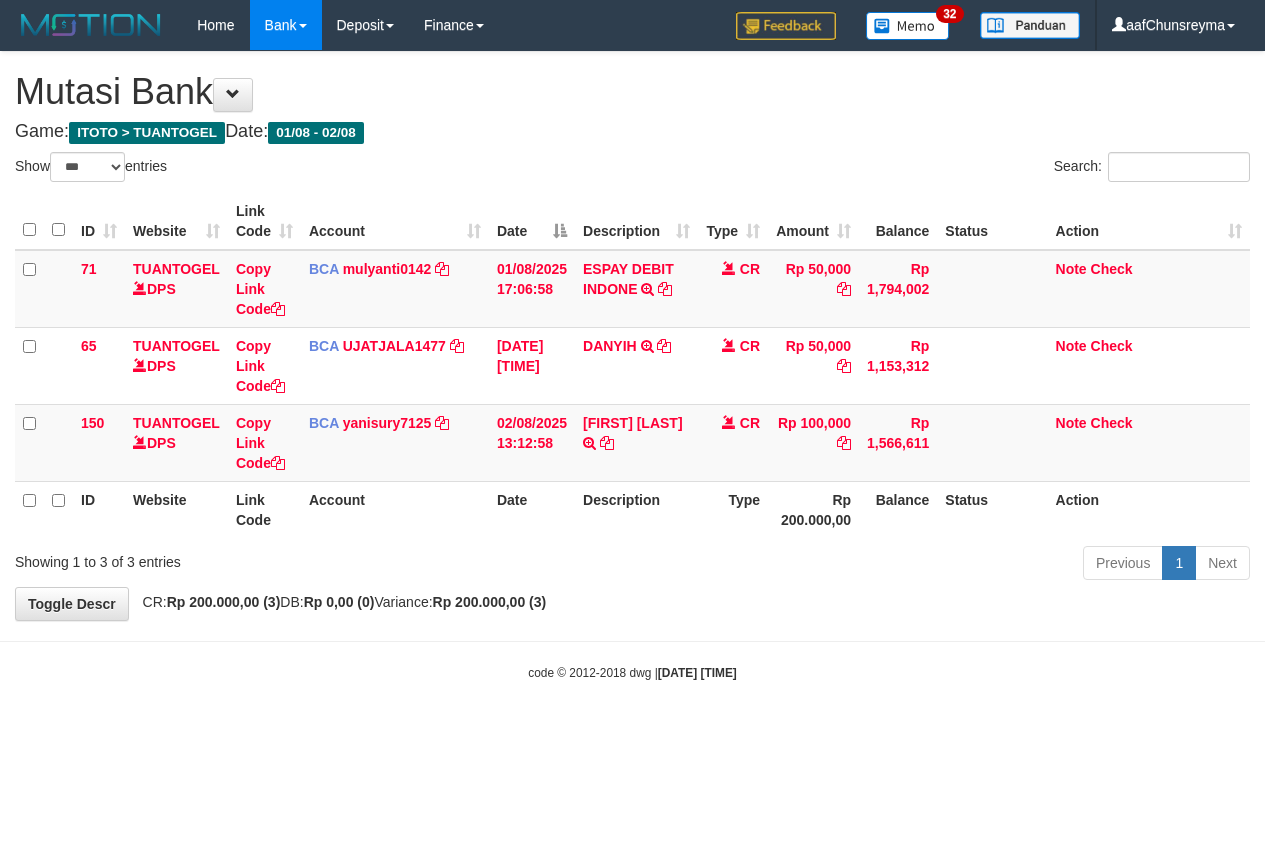 select on "***" 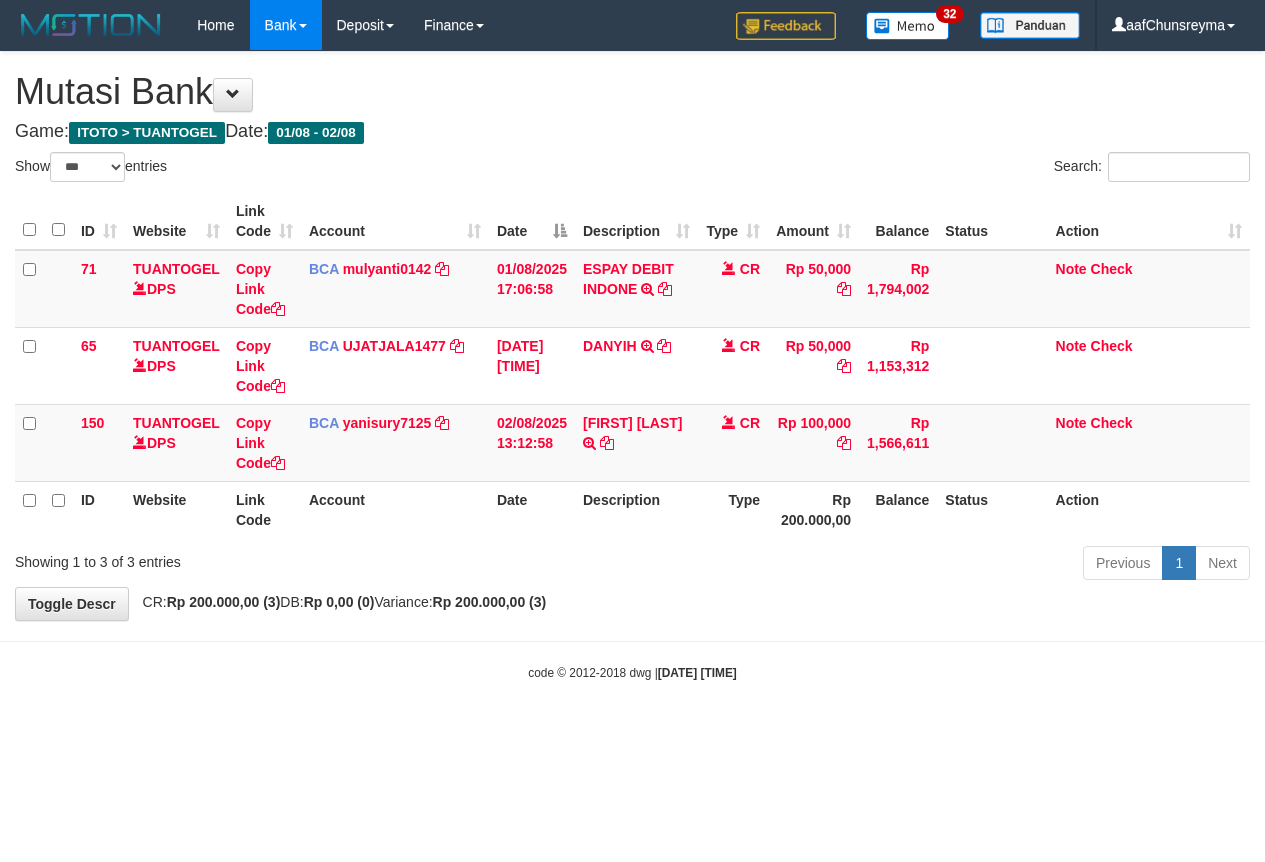 scroll, scrollTop: 0, scrollLeft: 0, axis: both 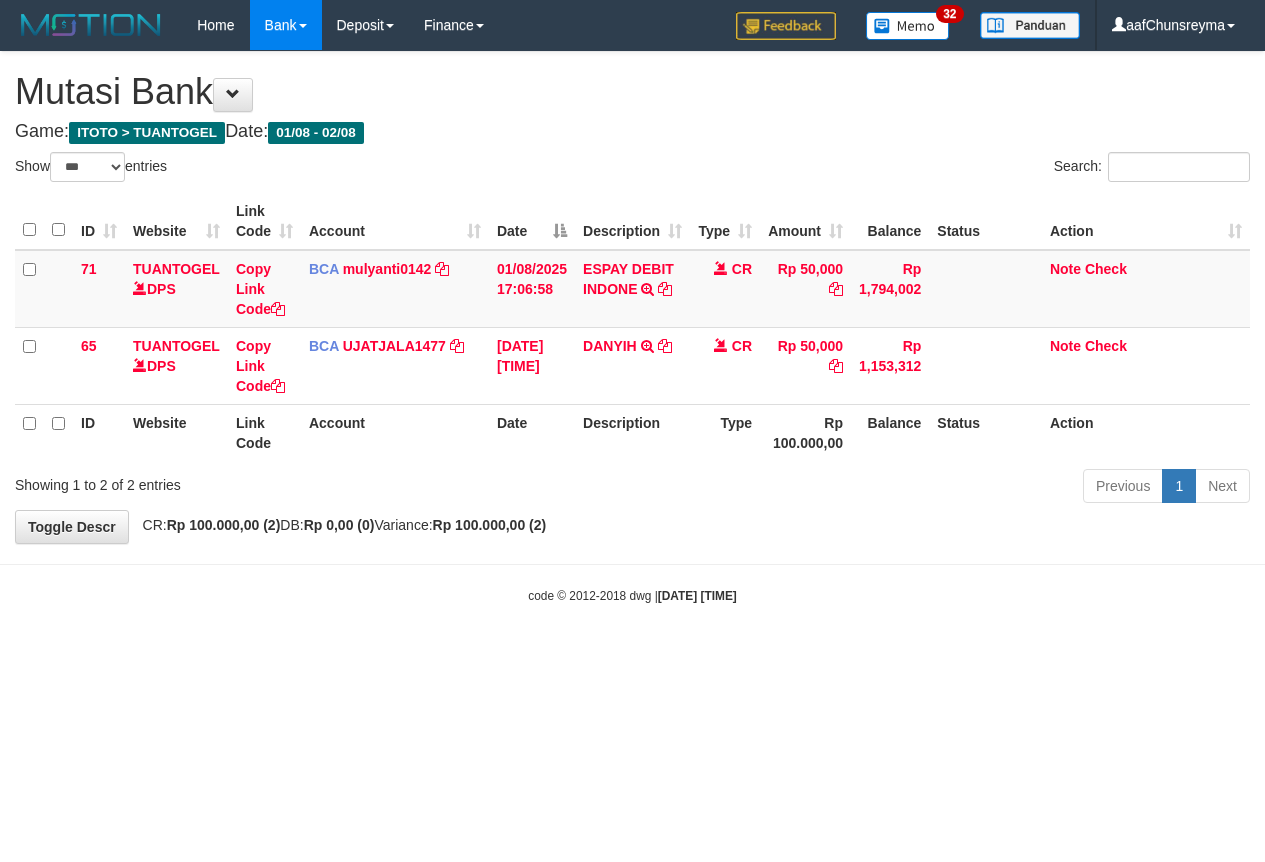select on "***" 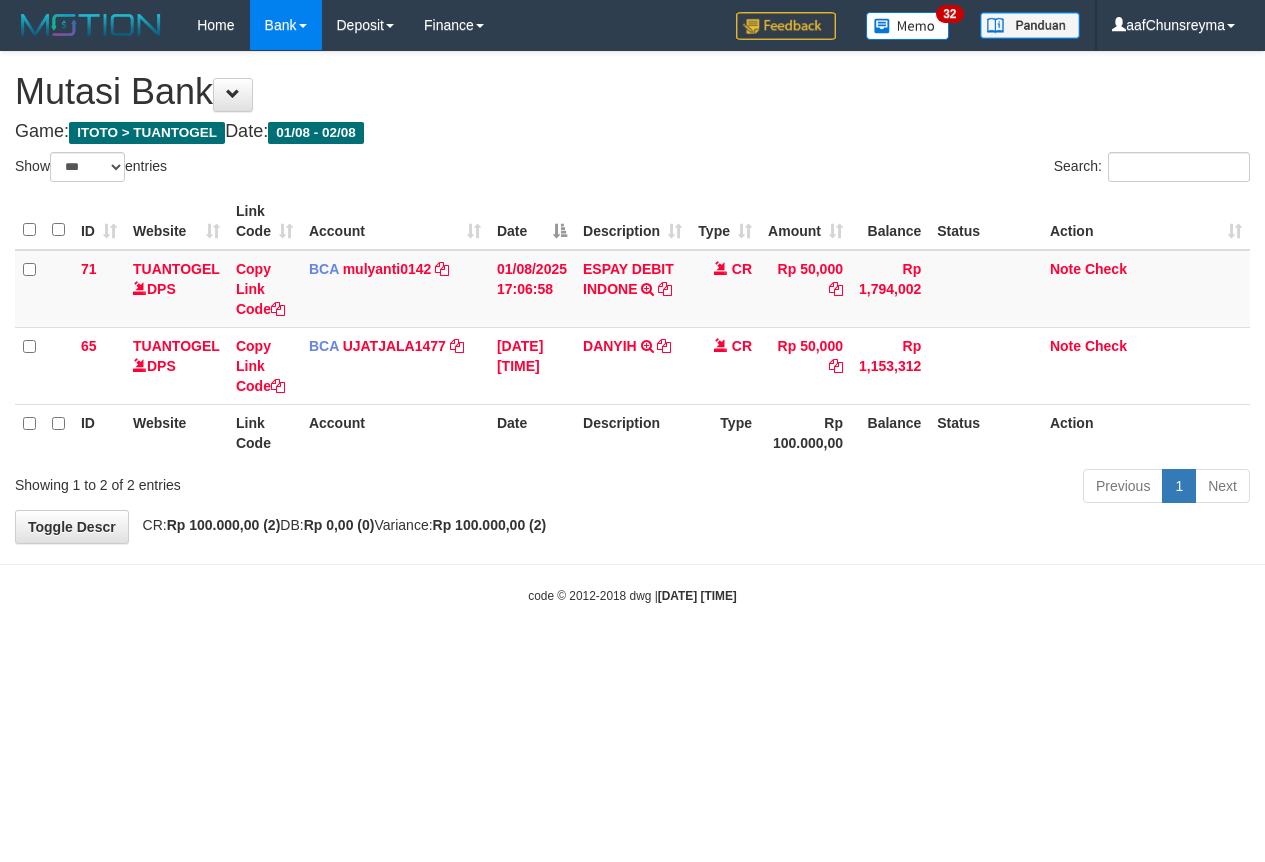 scroll, scrollTop: 0, scrollLeft: 0, axis: both 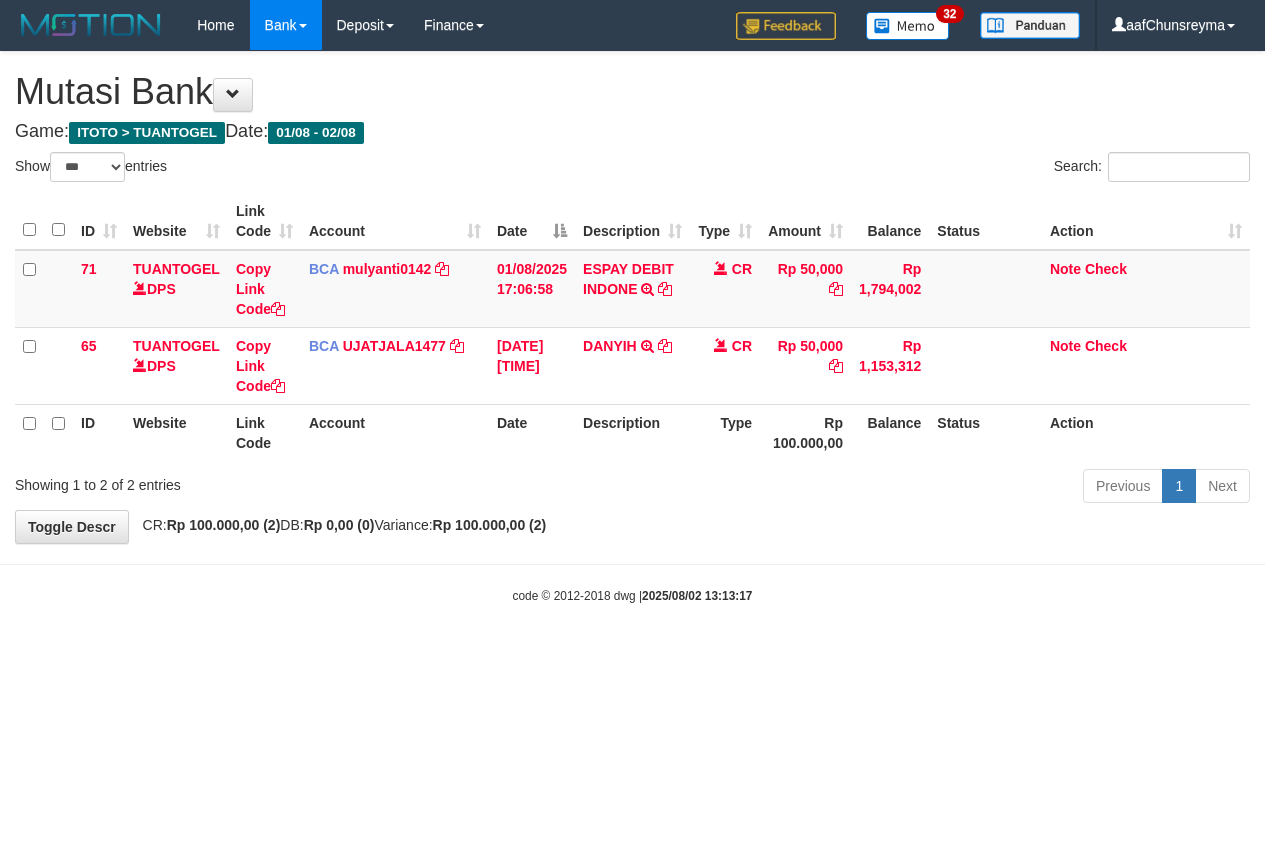 select on "***" 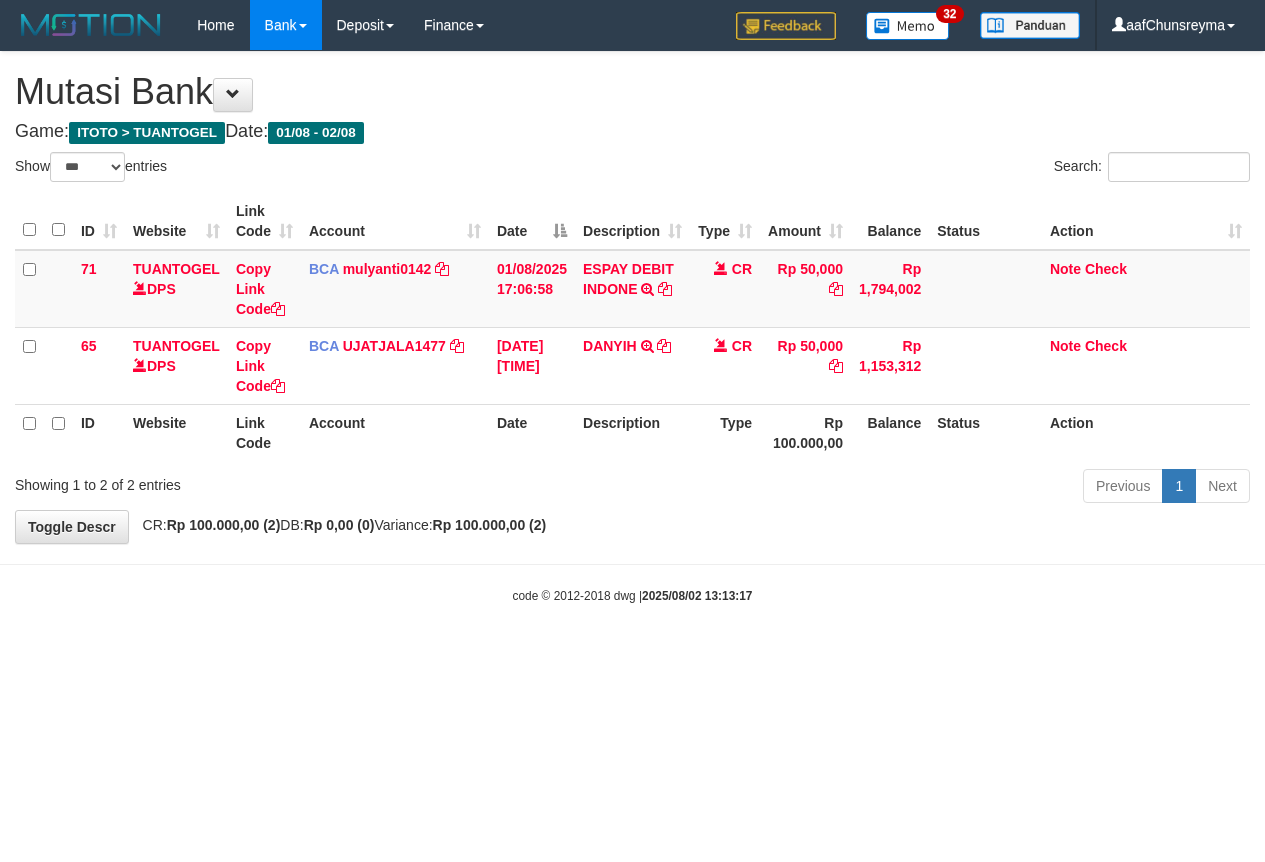 scroll, scrollTop: 0, scrollLeft: 0, axis: both 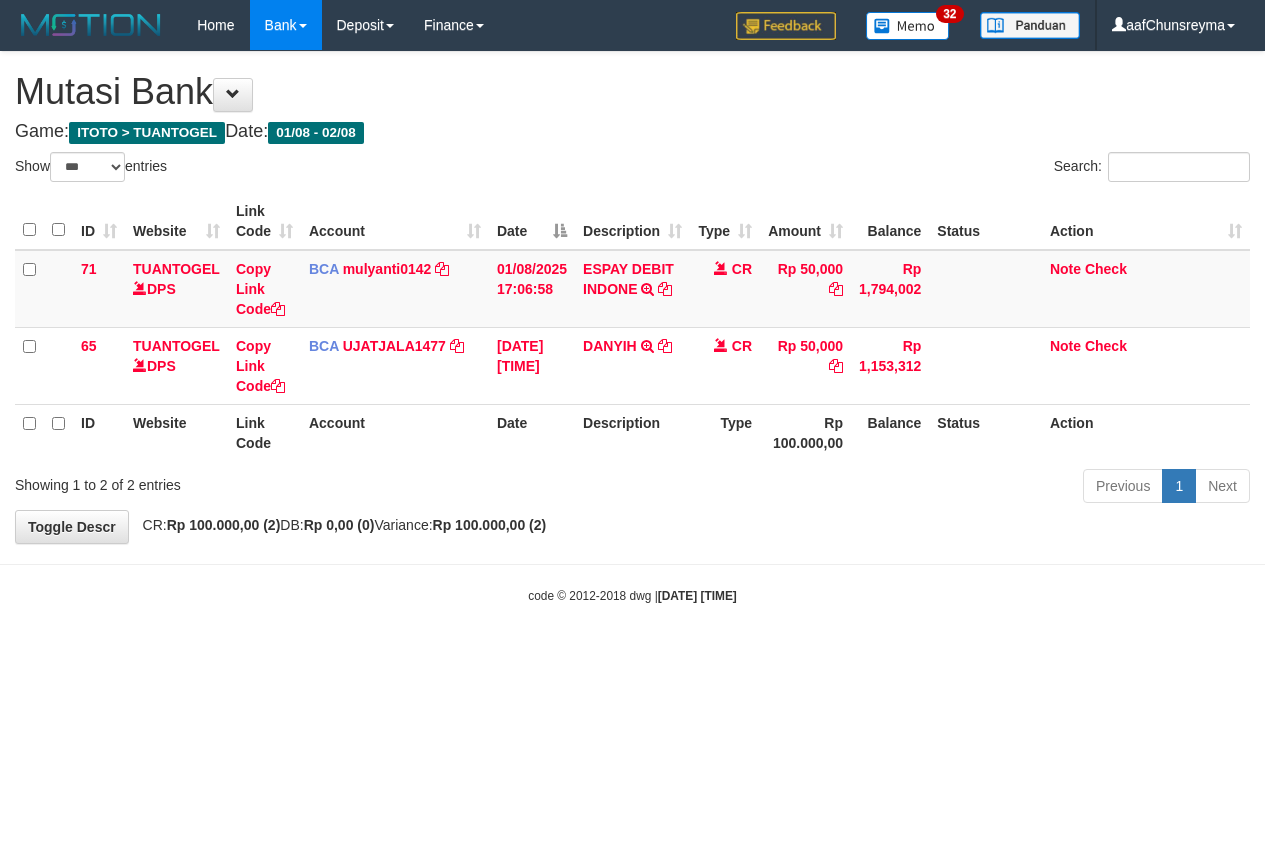 select on "***" 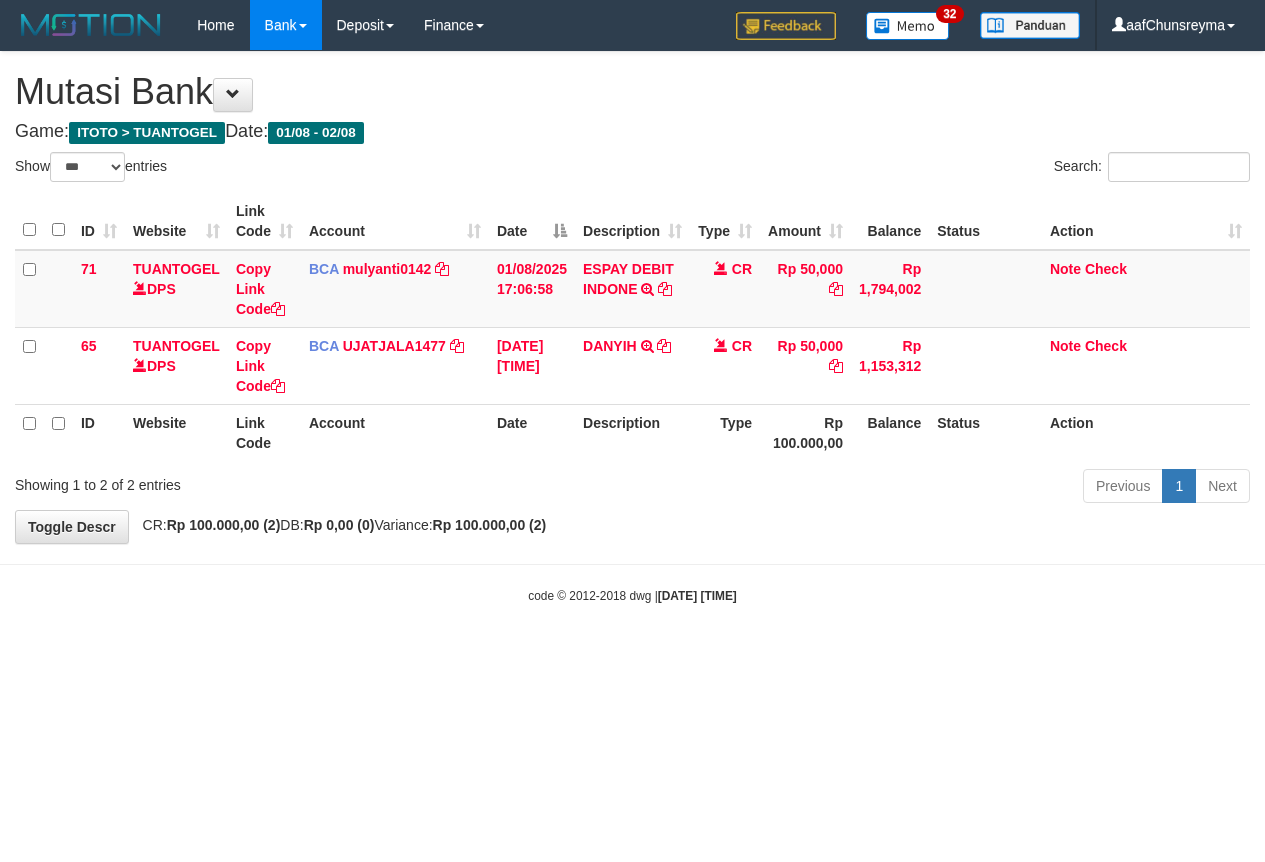 scroll, scrollTop: 0, scrollLeft: 0, axis: both 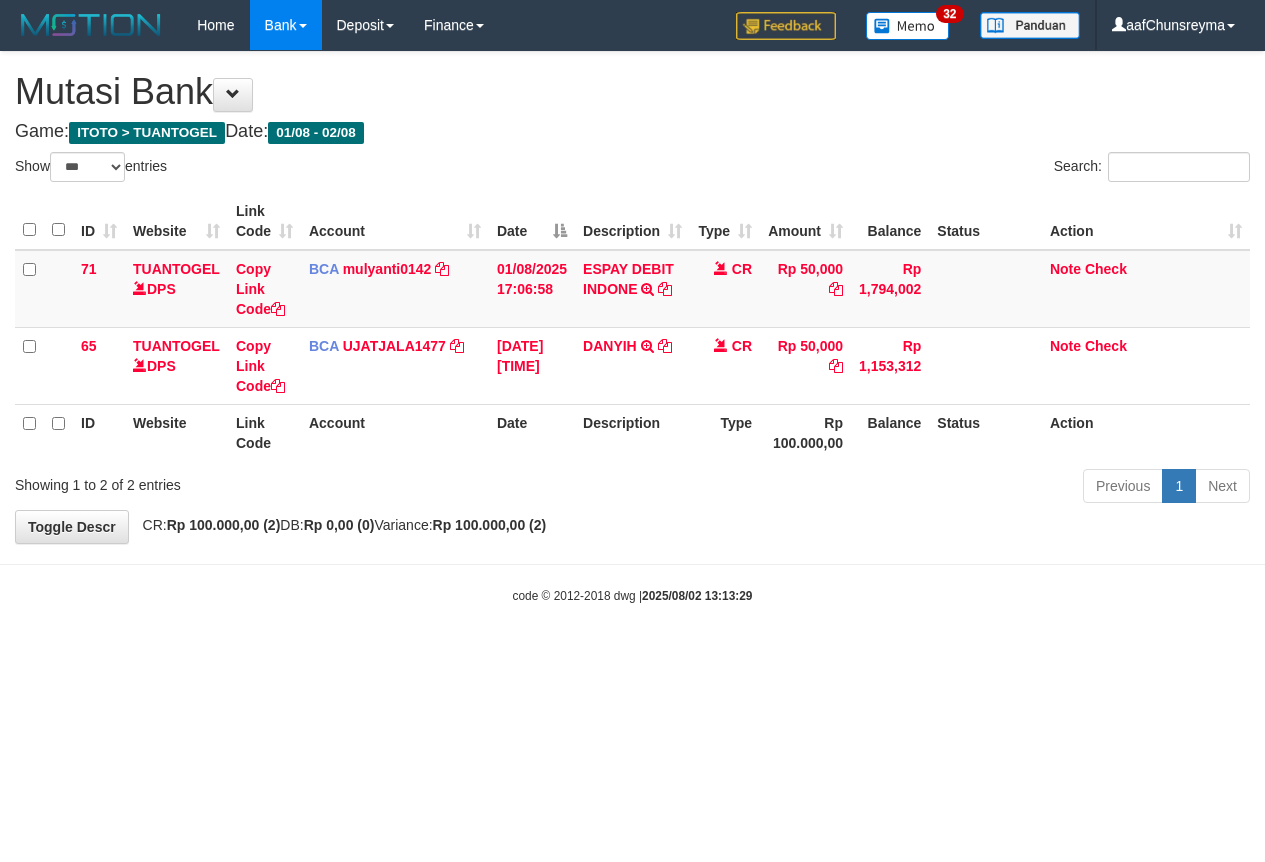 select on "***" 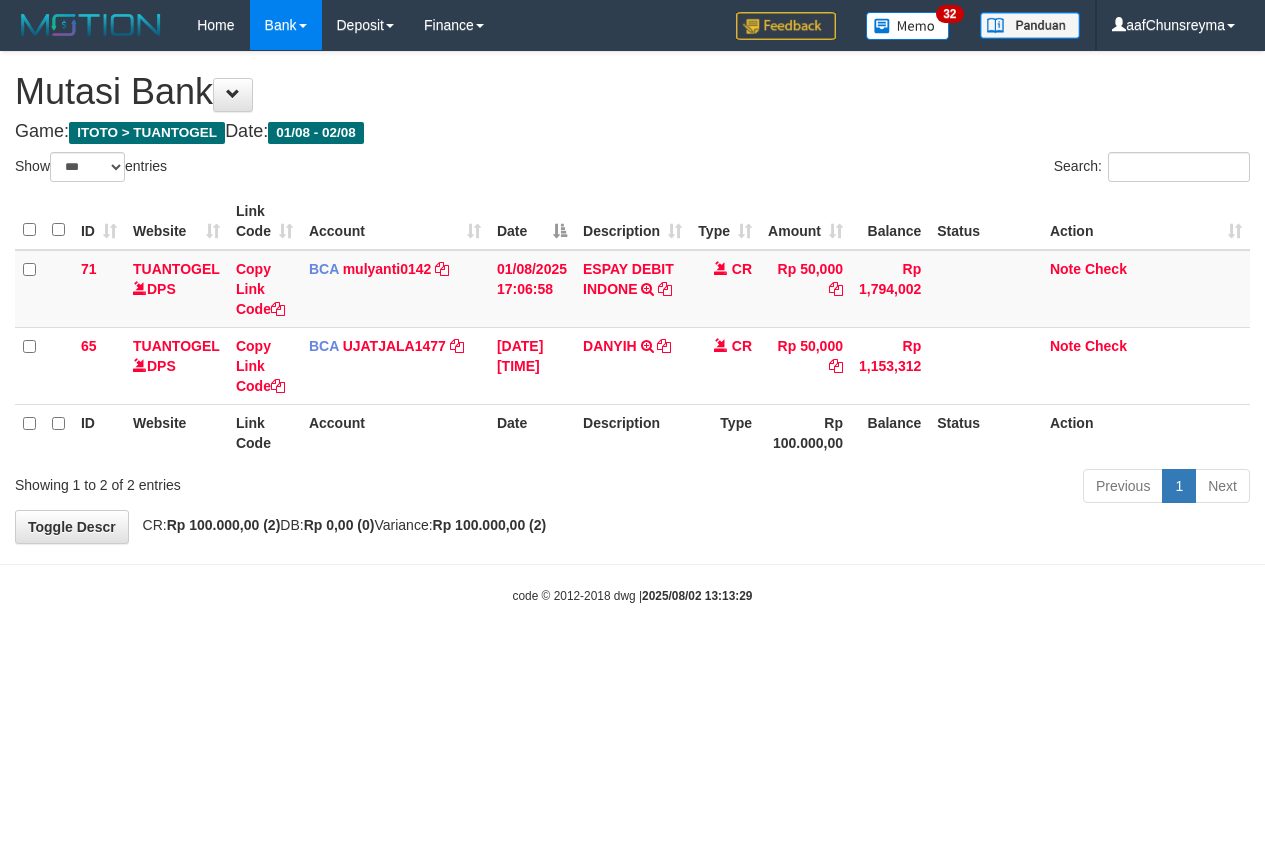 scroll, scrollTop: 0, scrollLeft: 0, axis: both 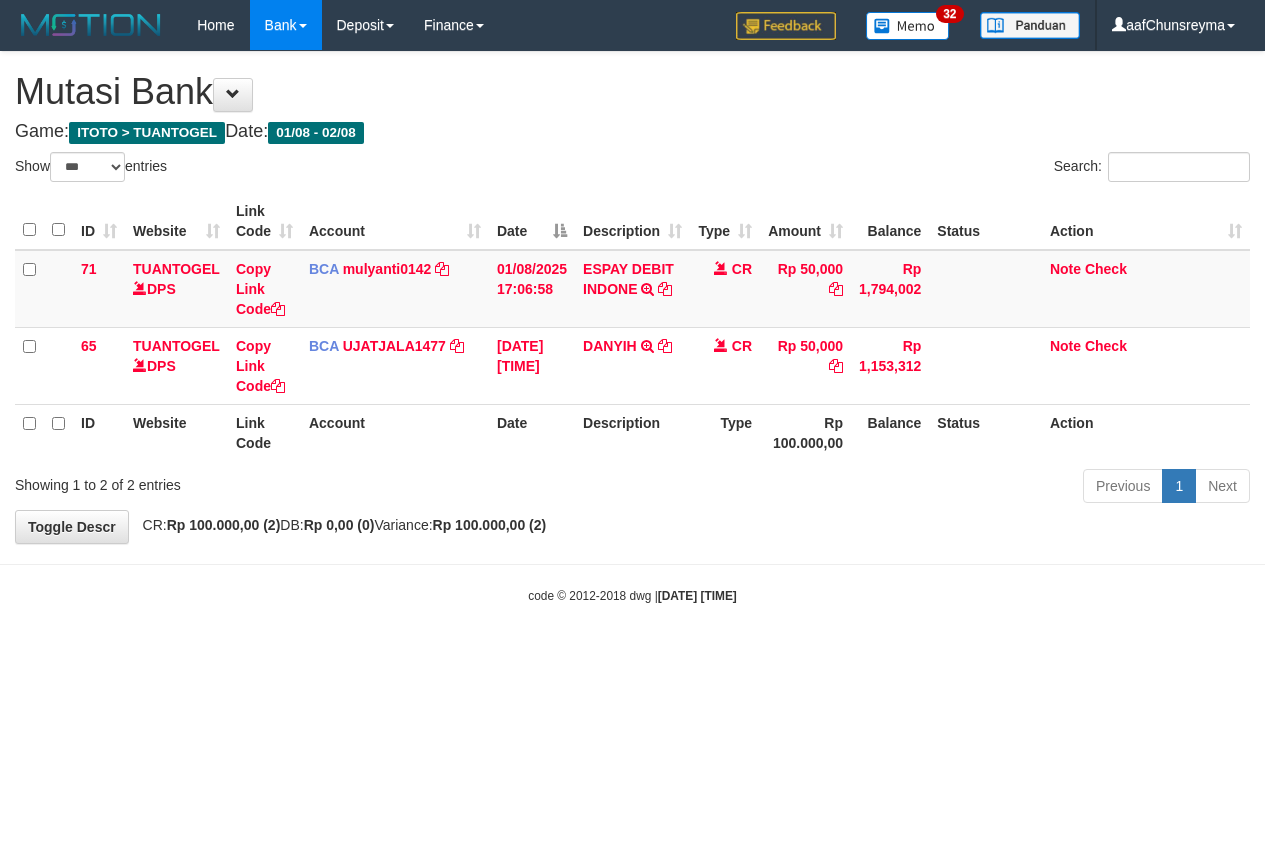 select on "***" 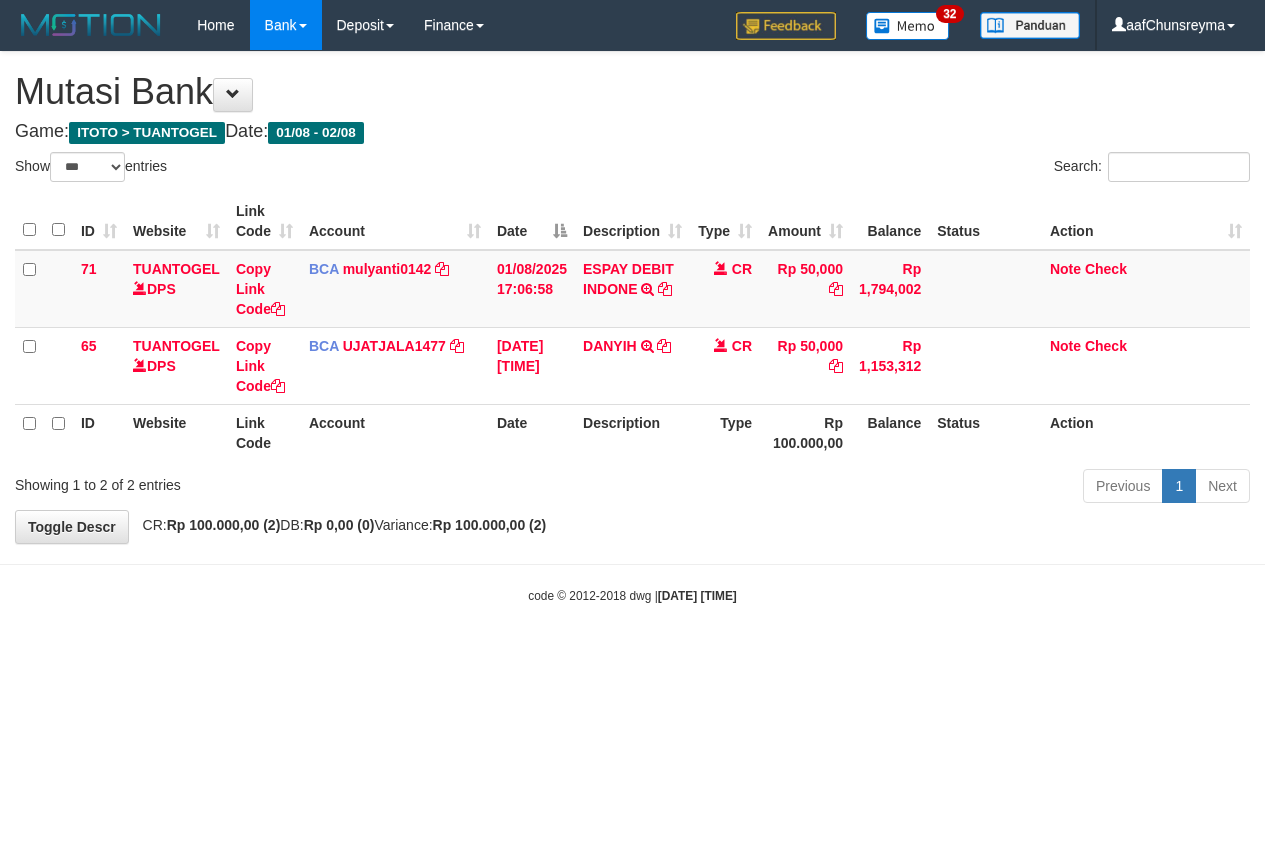 scroll, scrollTop: 0, scrollLeft: 0, axis: both 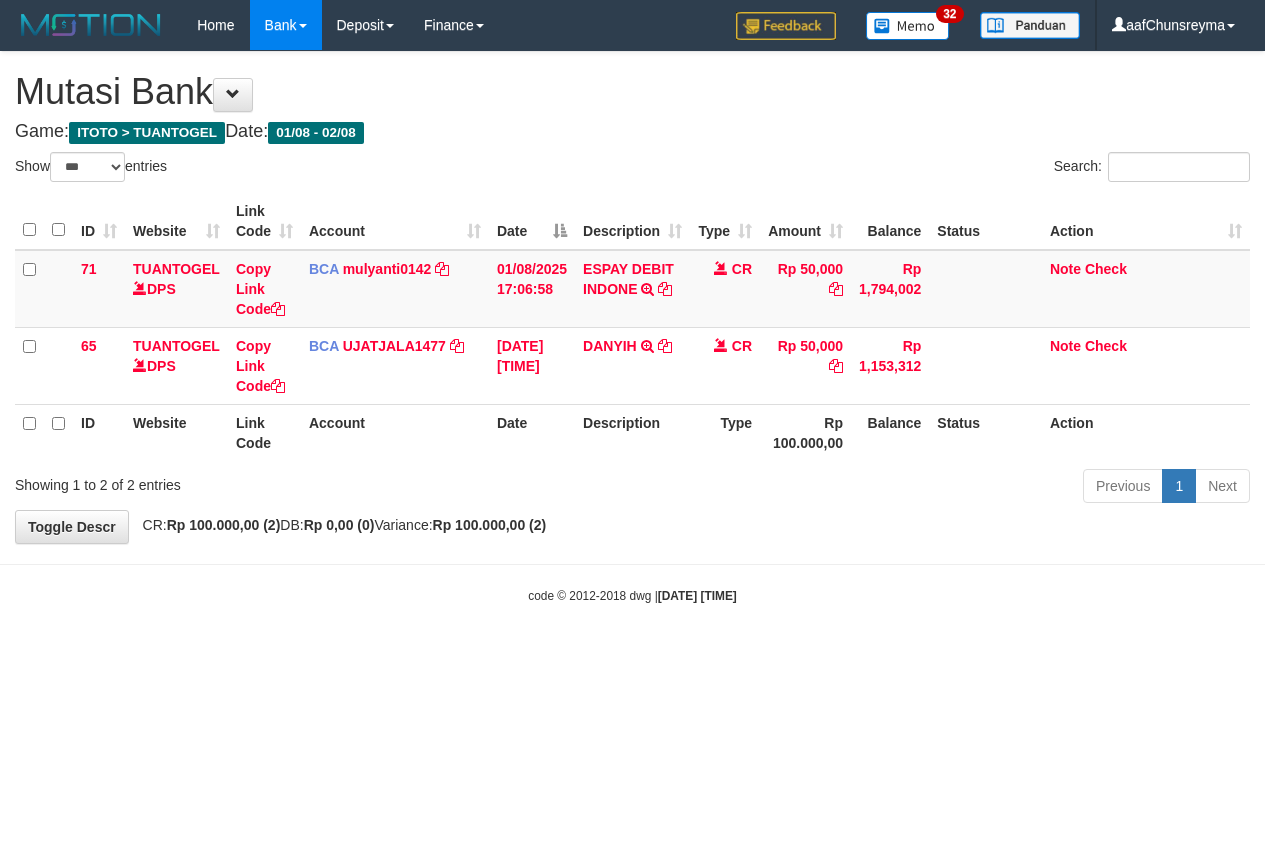 select on "***" 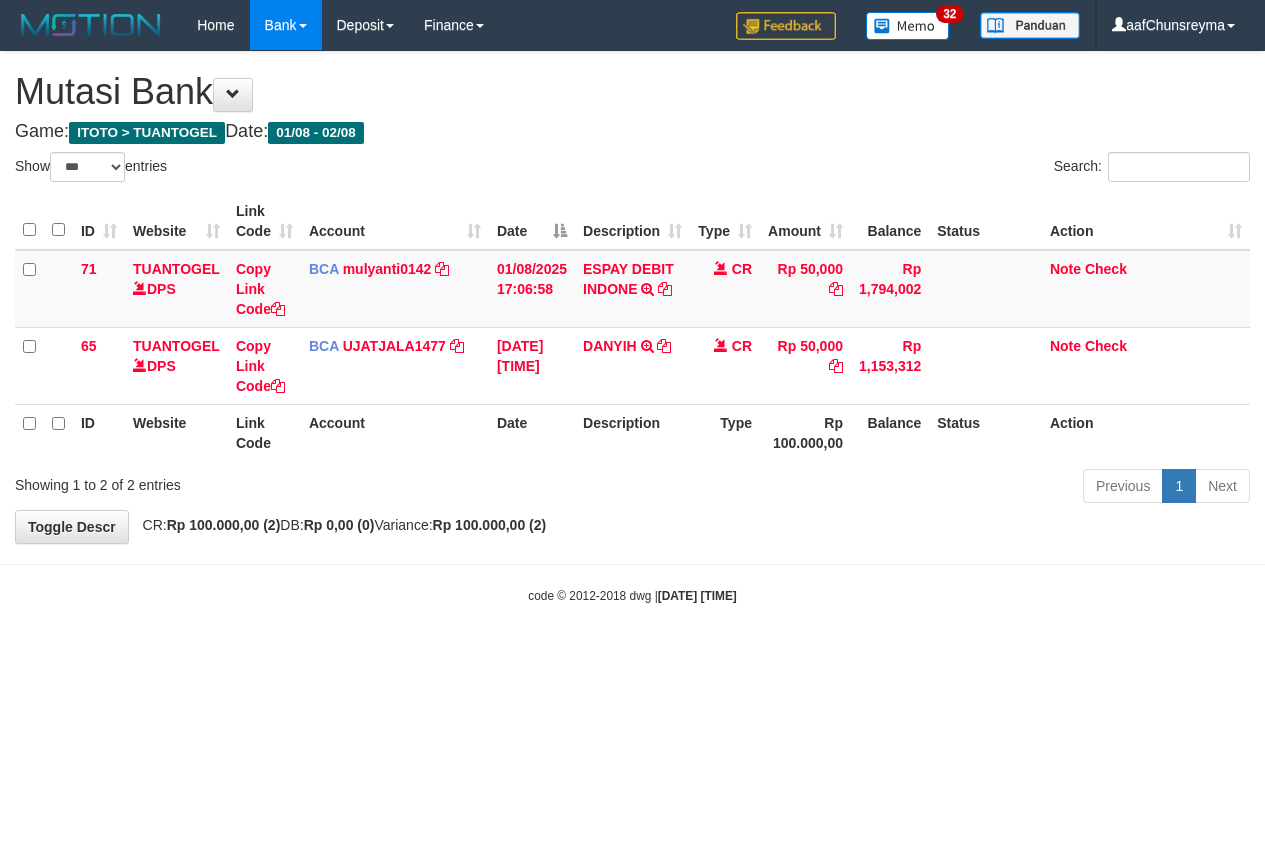 scroll, scrollTop: 0, scrollLeft: 0, axis: both 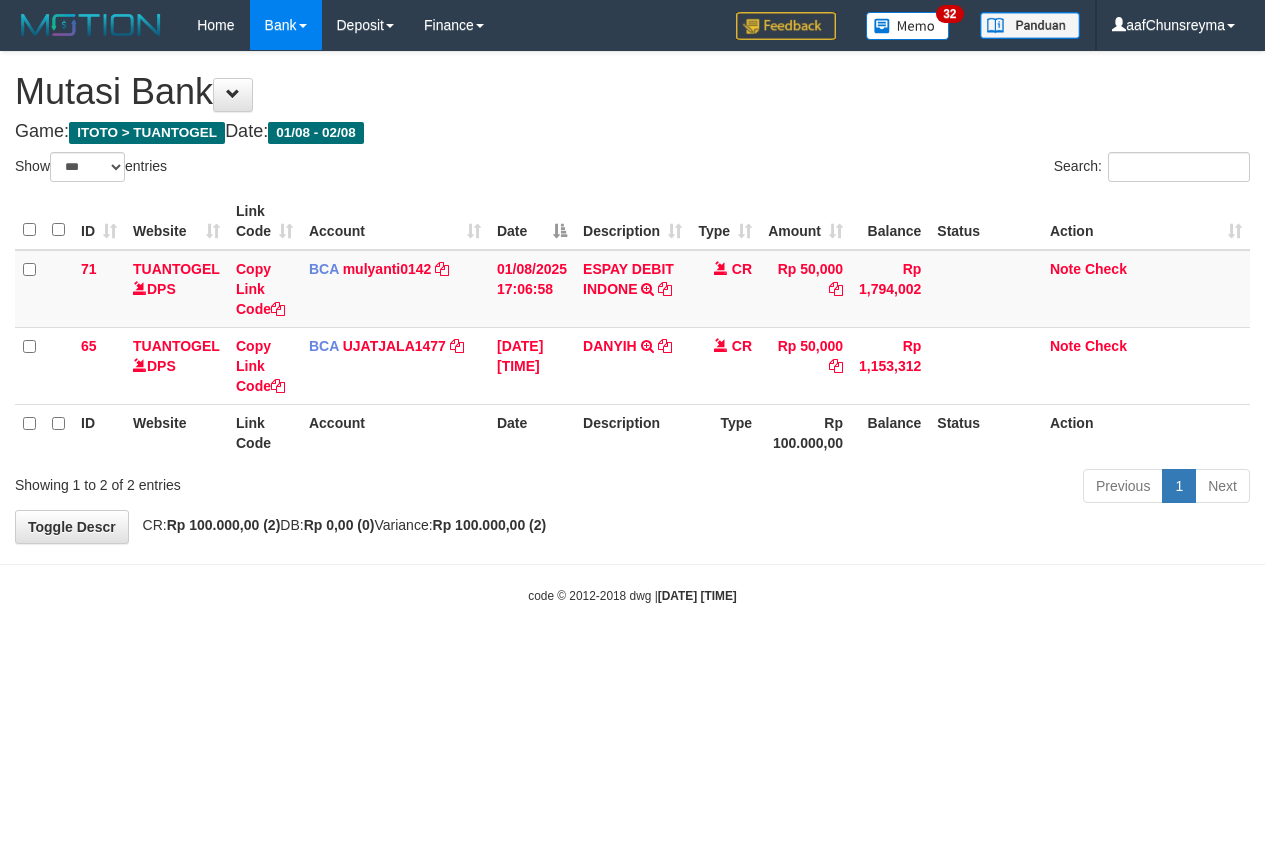 select on "***" 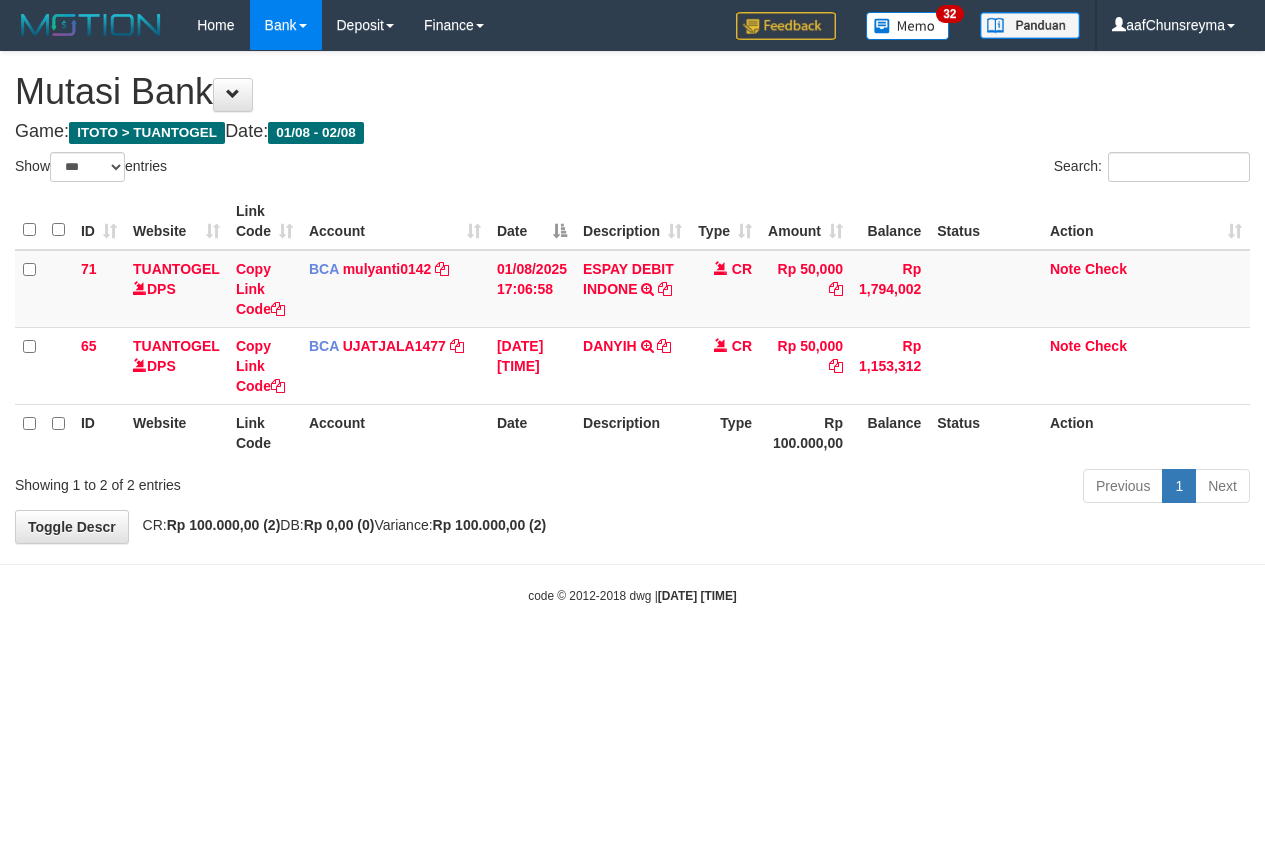 scroll, scrollTop: 0, scrollLeft: 0, axis: both 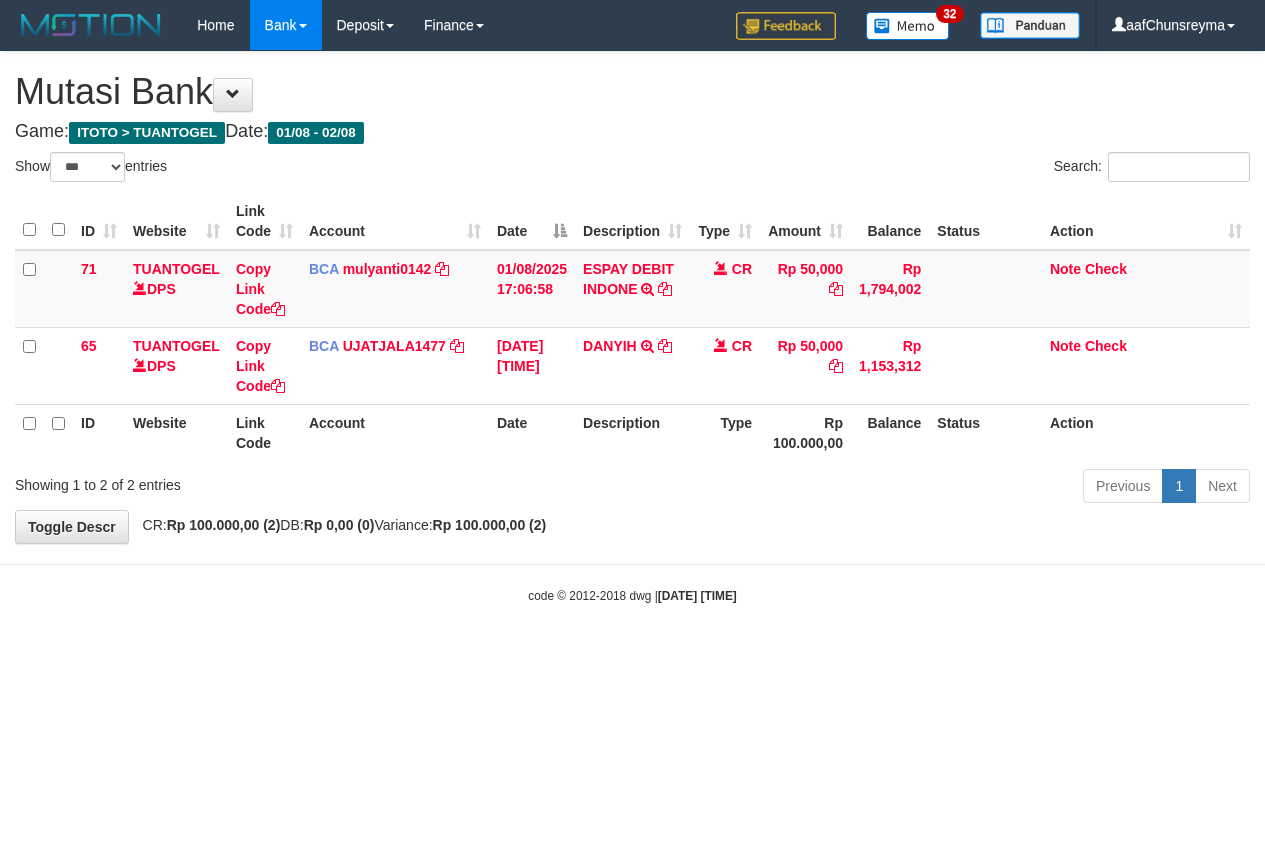 select on "***" 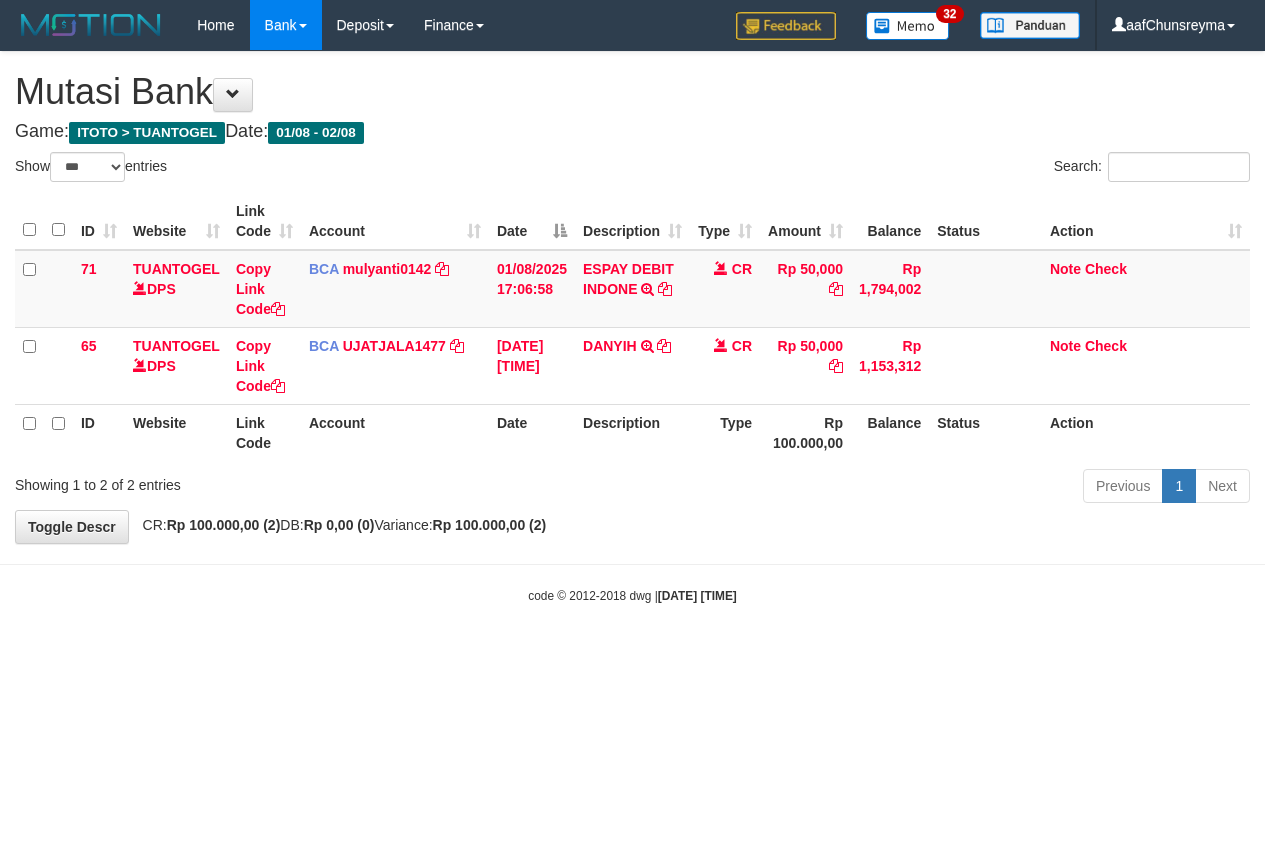scroll, scrollTop: 0, scrollLeft: 0, axis: both 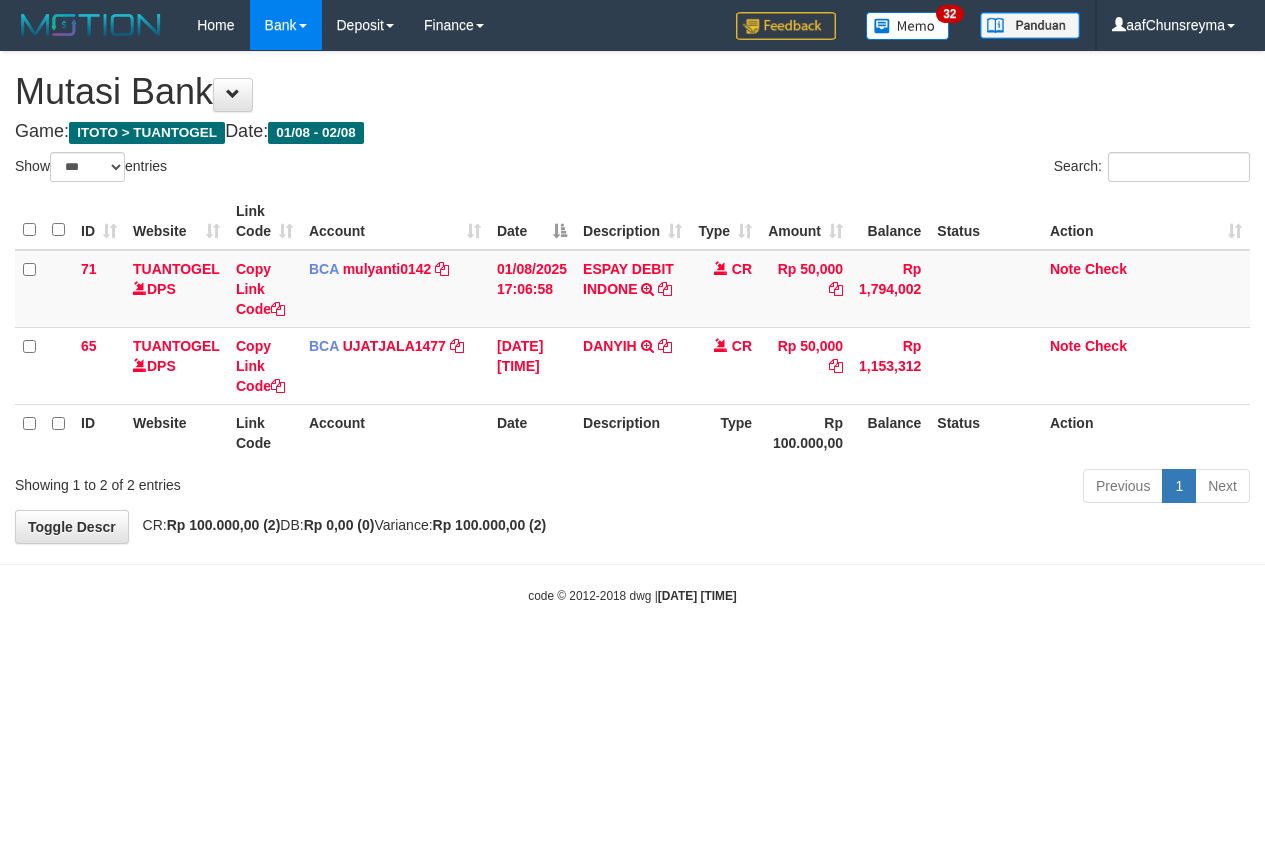 select on "***" 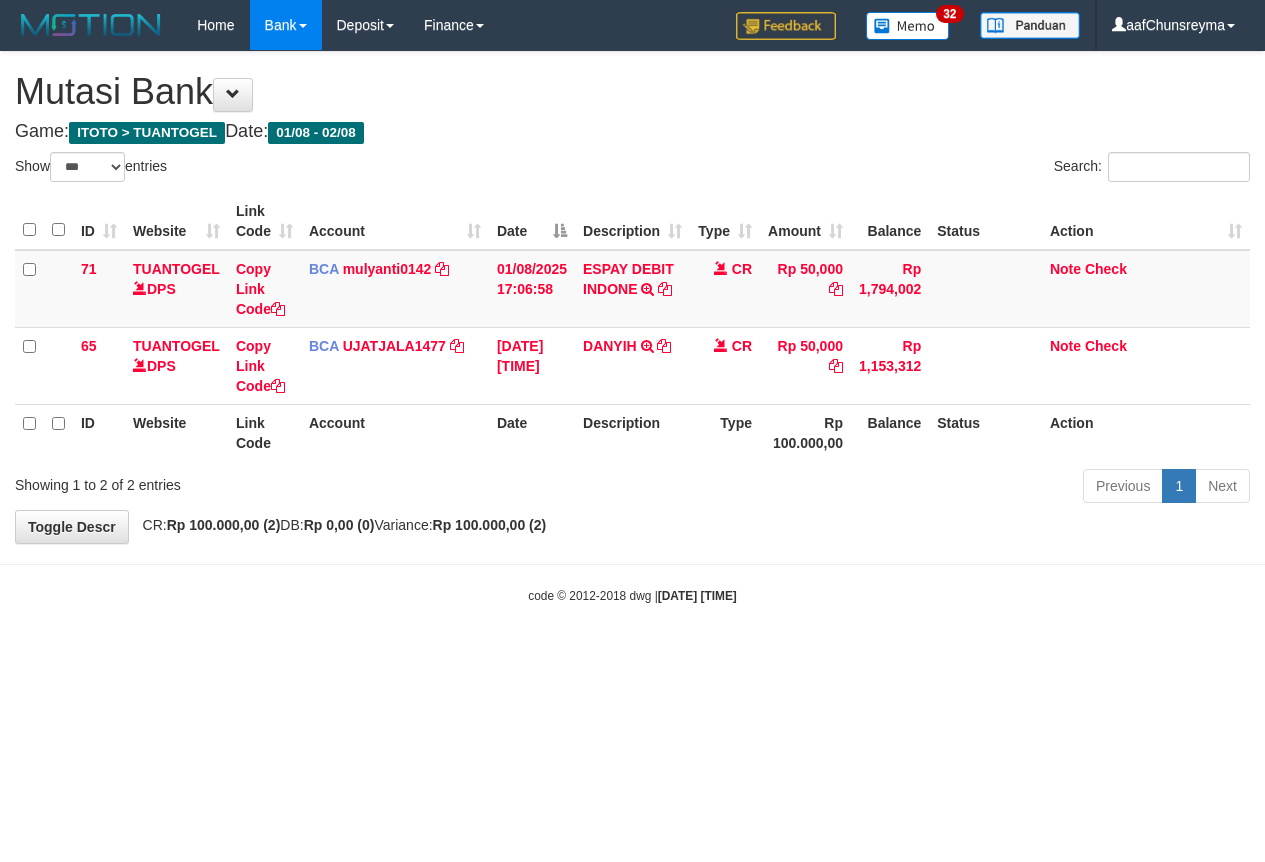 scroll, scrollTop: 0, scrollLeft: 0, axis: both 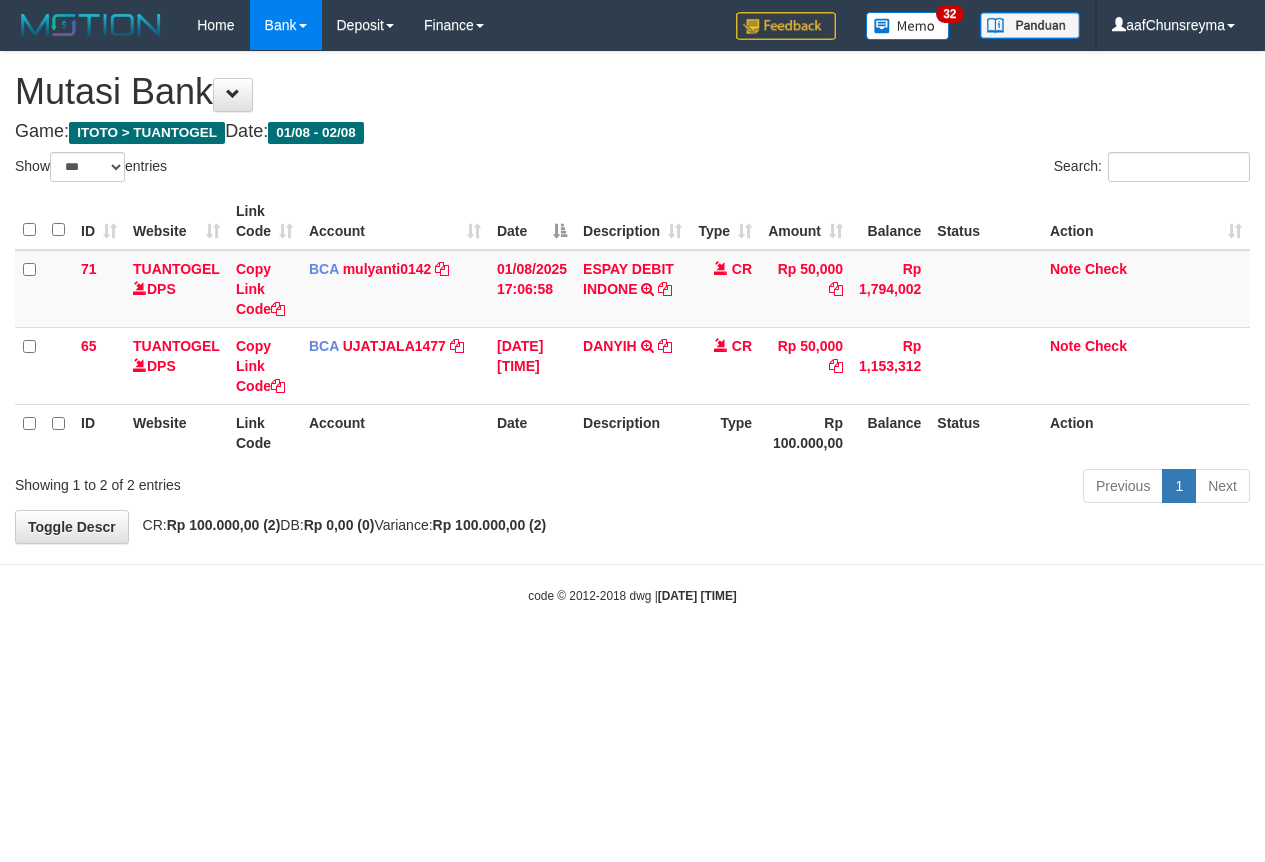select on "***" 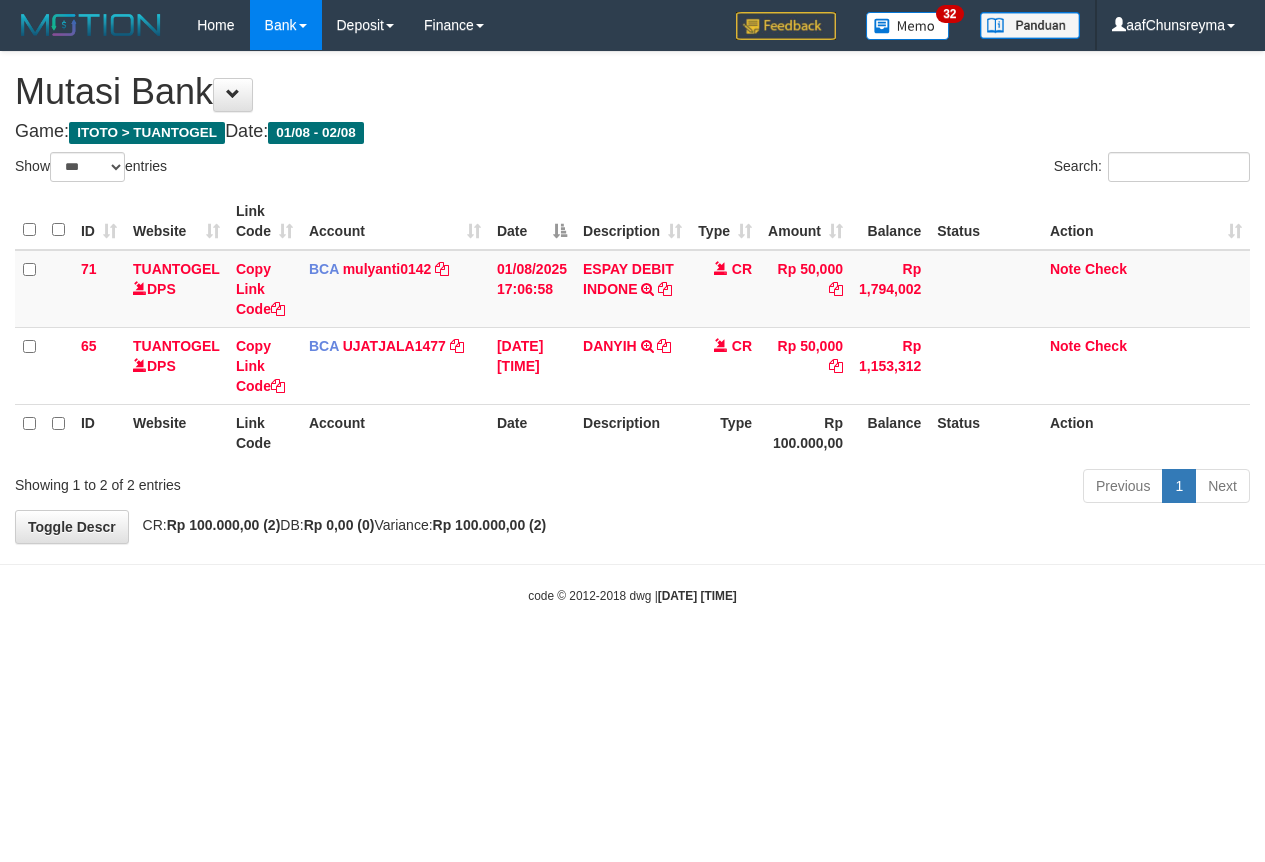 scroll, scrollTop: 0, scrollLeft: 0, axis: both 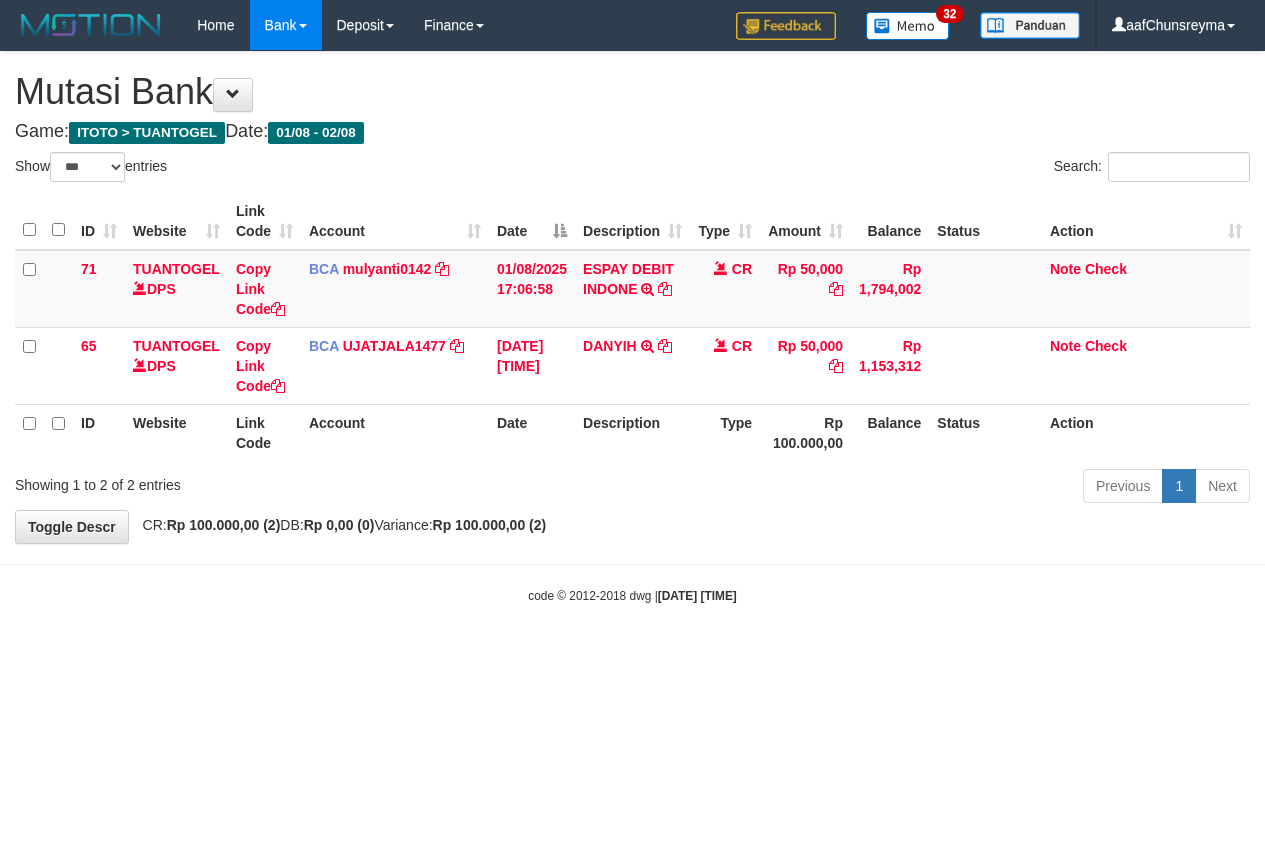 select on "***" 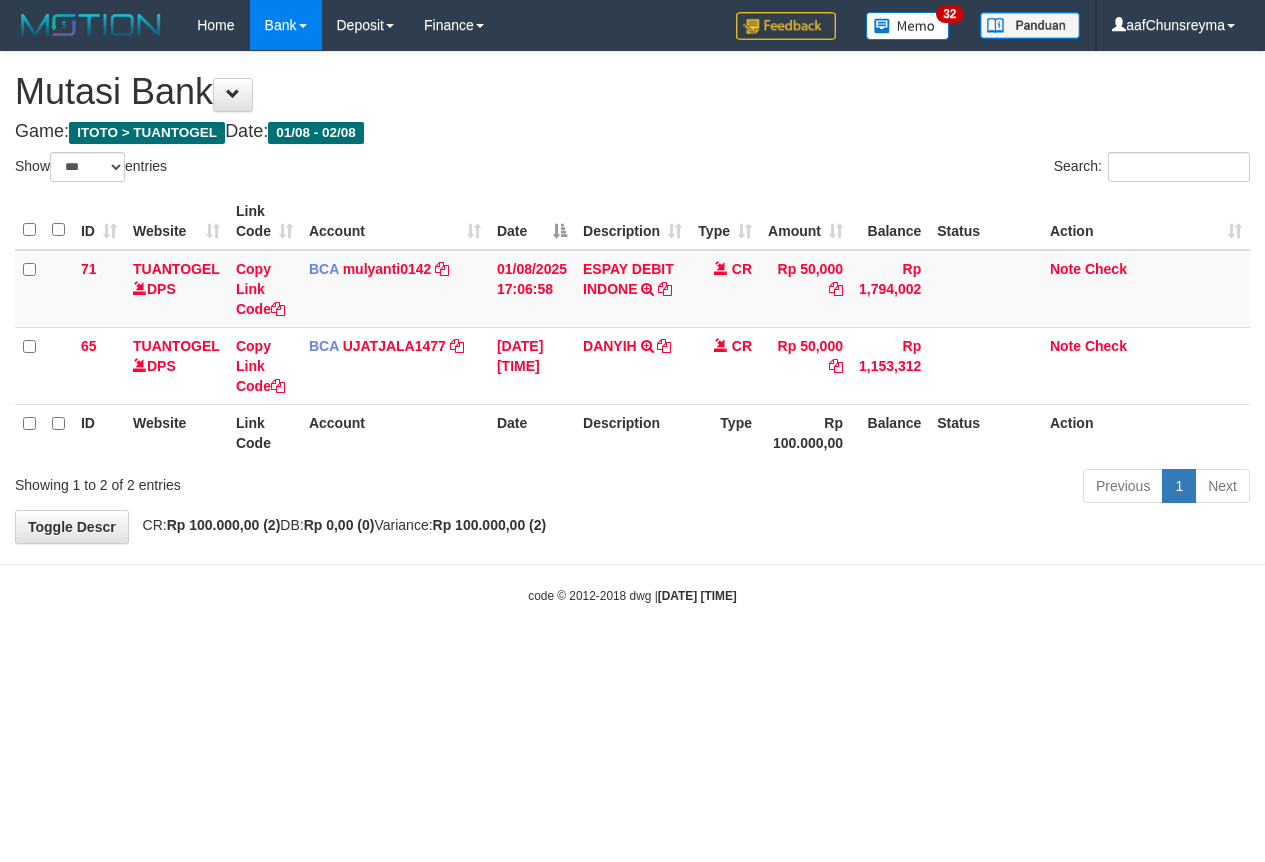 scroll, scrollTop: 0, scrollLeft: 0, axis: both 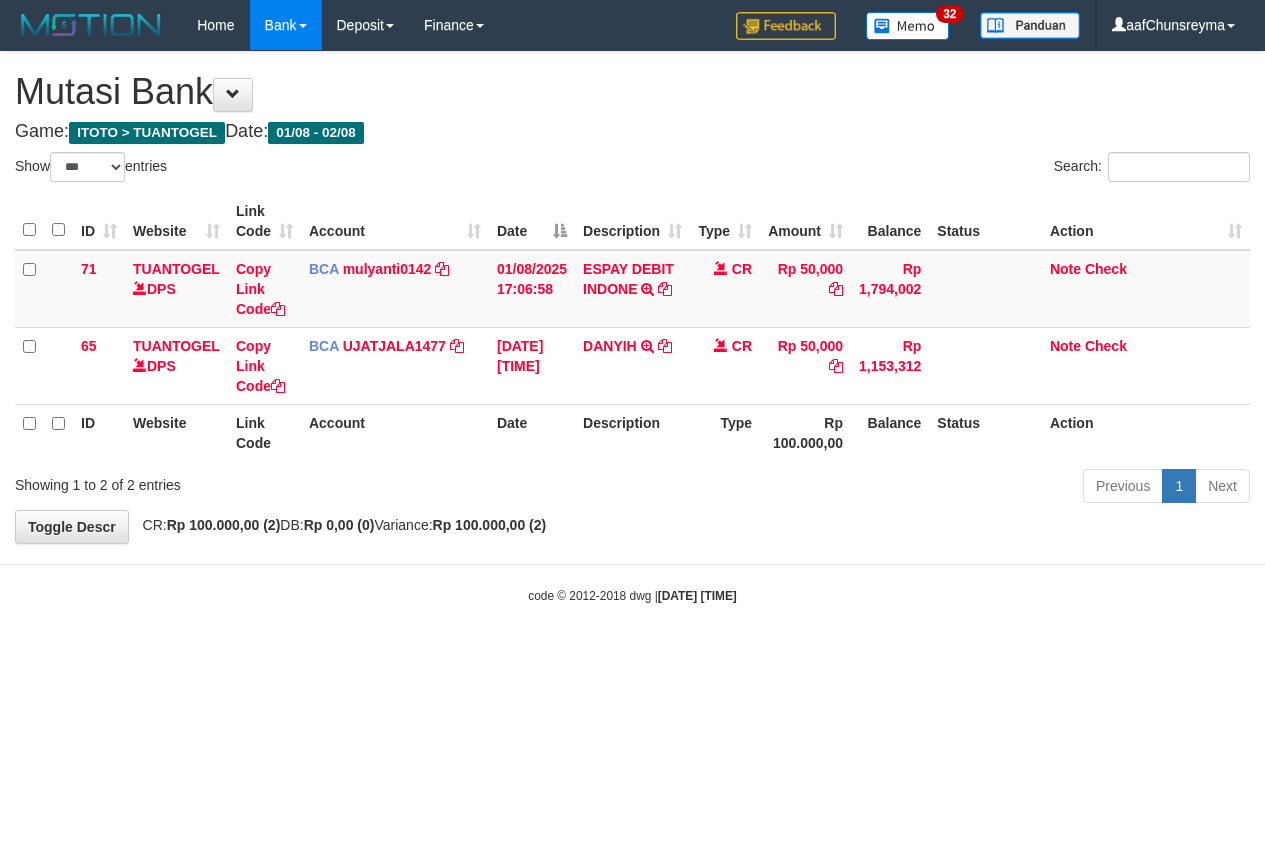 select on "***" 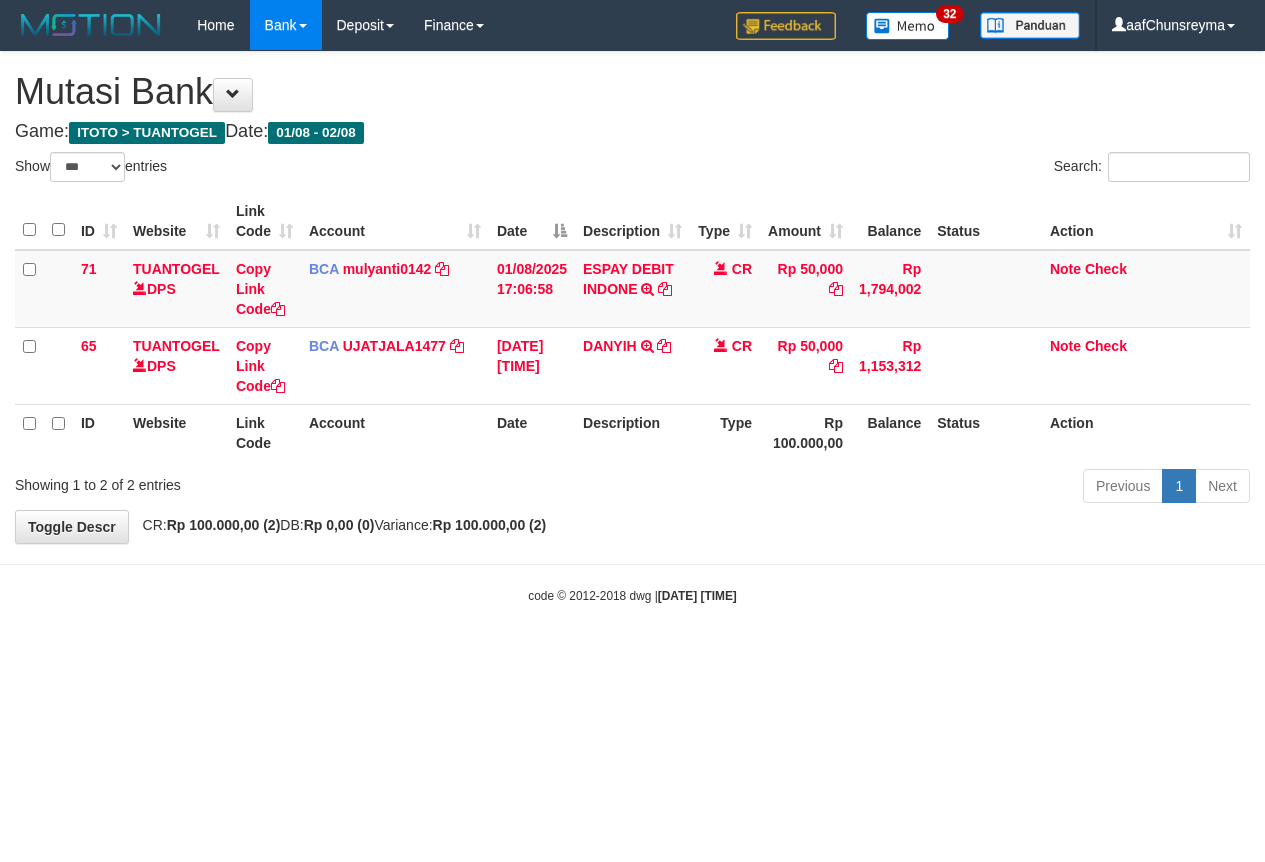 scroll, scrollTop: 0, scrollLeft: 0, axis: both 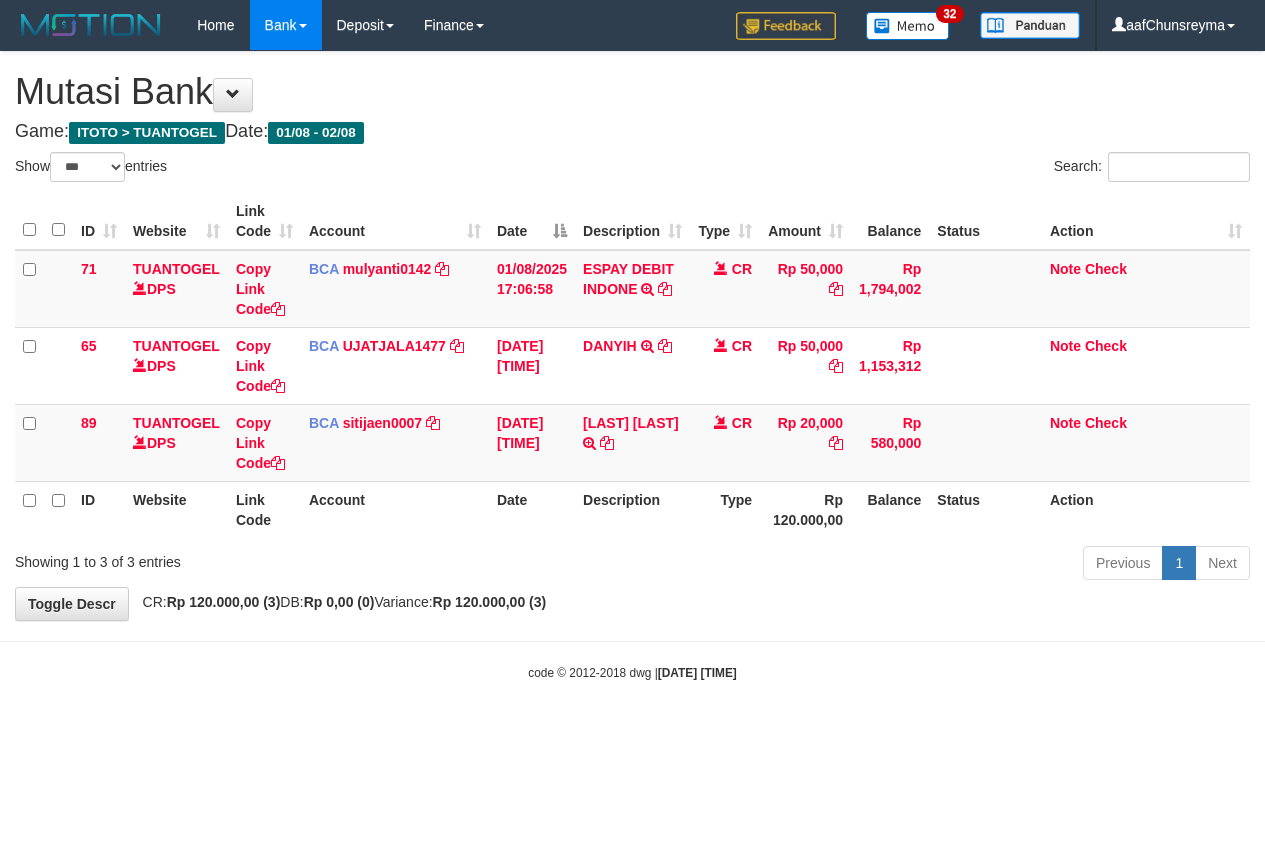 select on "***" 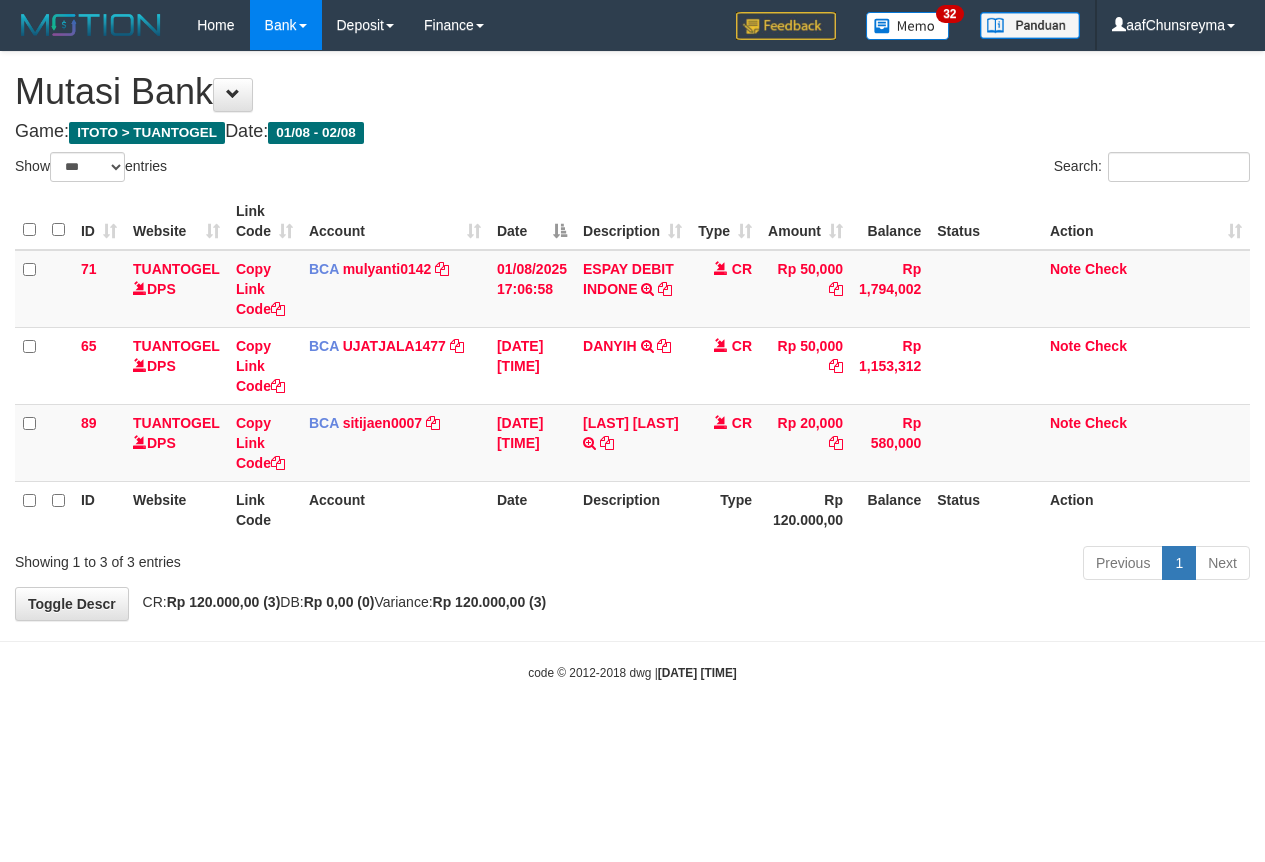 scroll, scrollTop: 0, scrollLeft: 0, axis: both 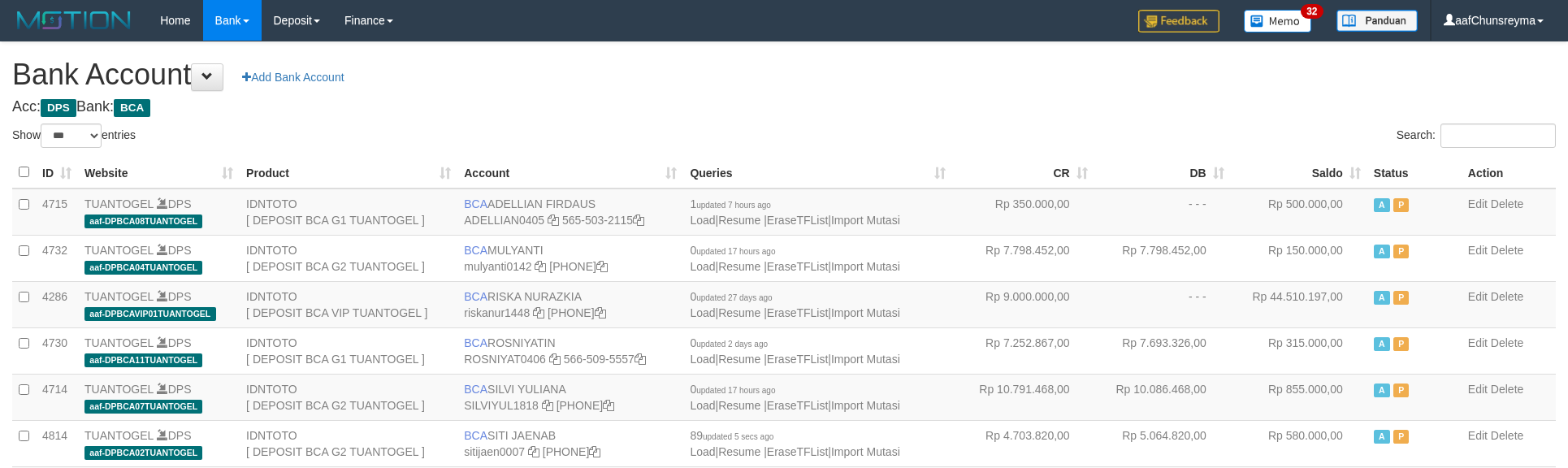 select on "***" 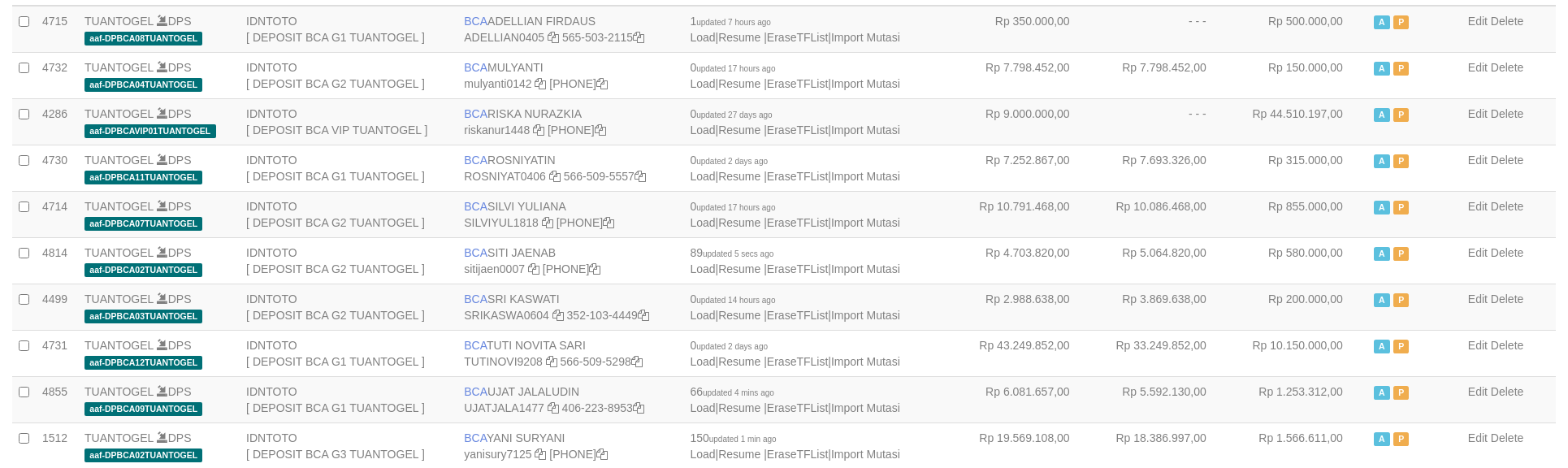 scroll, scrollTop: 216, scrollLeft: 0, axis: vertical 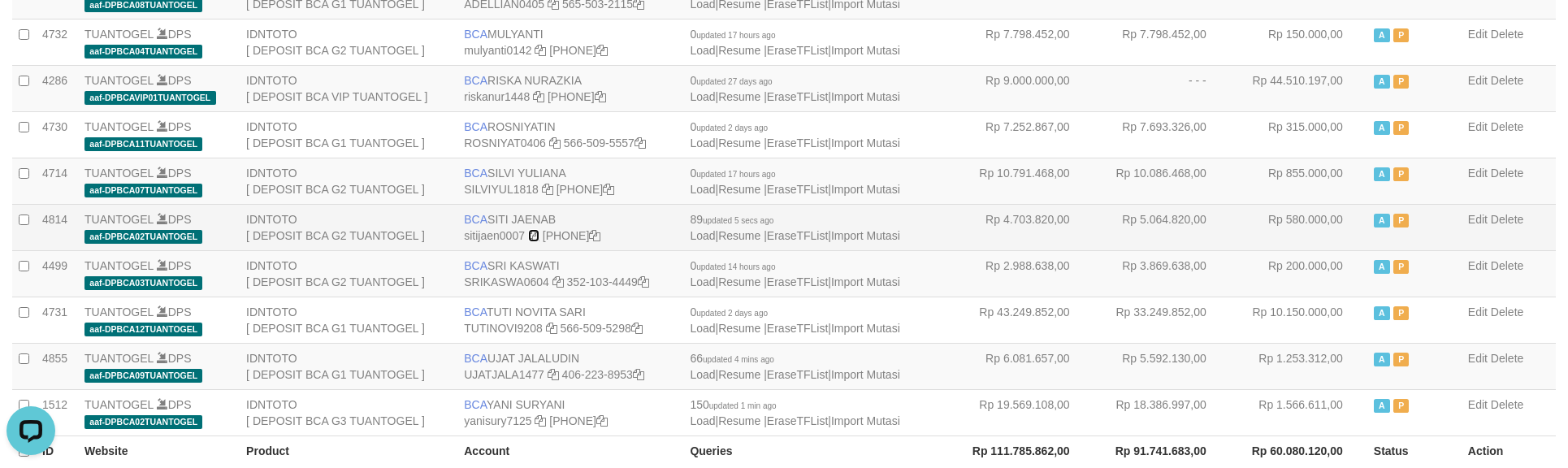 click at bounding box center [534, 236] 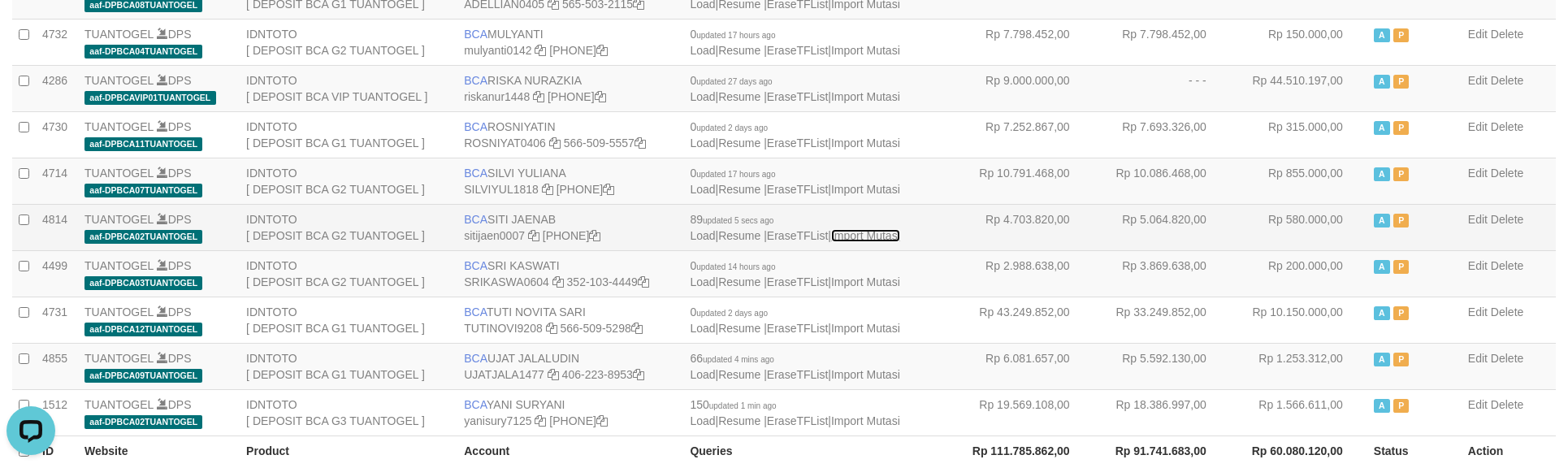 click on "Import Mutasi" at bounding box center (865, 236) 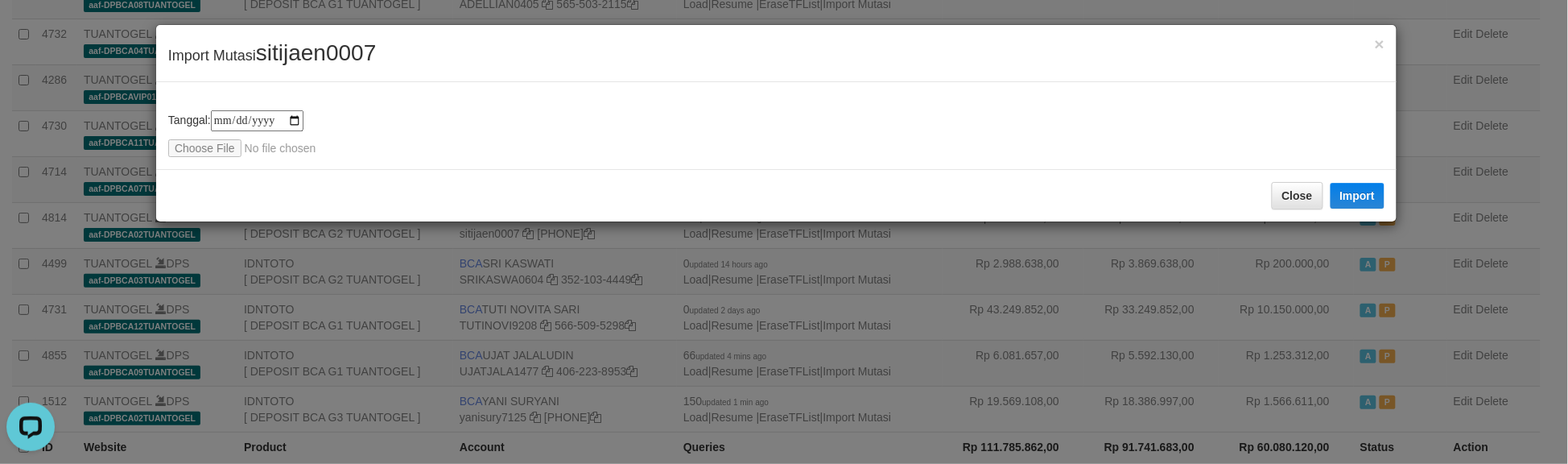 type on "**********" 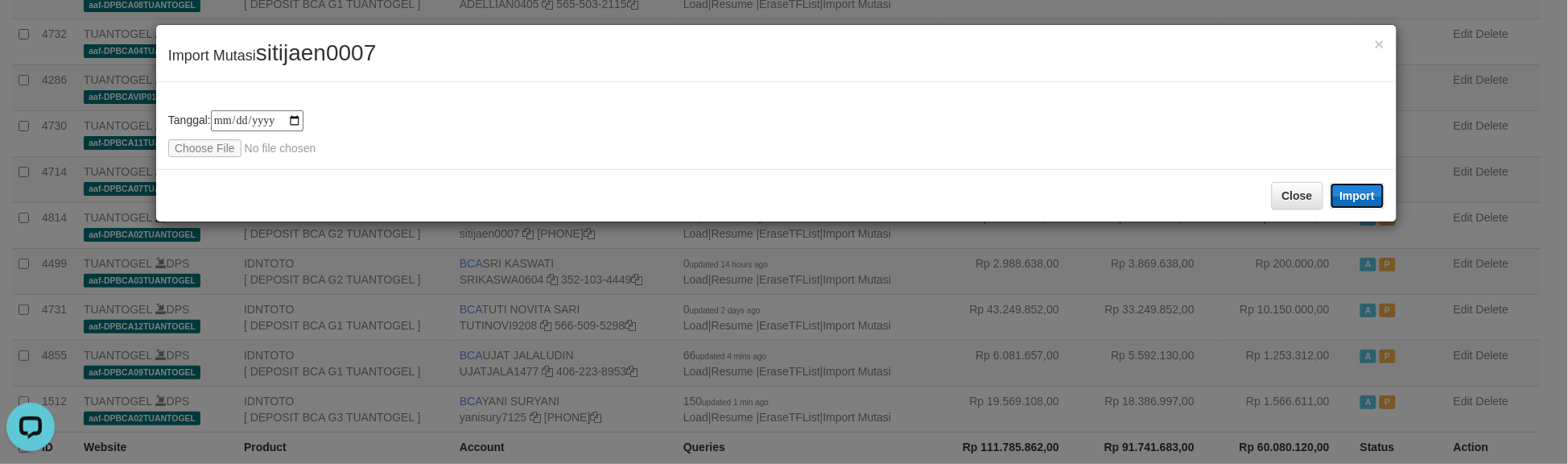 click on "Import" at bounding box center [1358, 196] 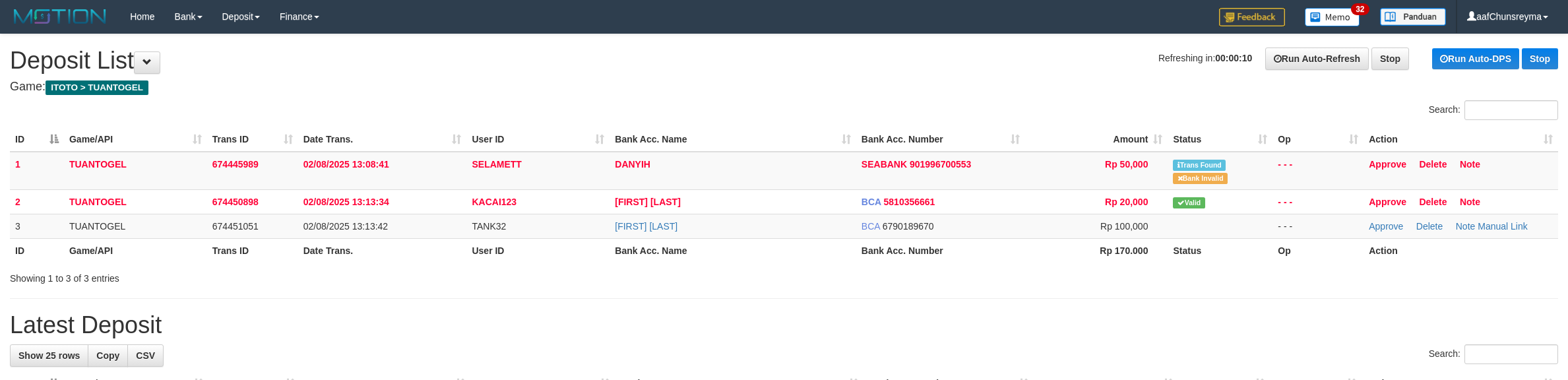 scroll, scrollTop: 0, scrollLeft: 0, axis: both 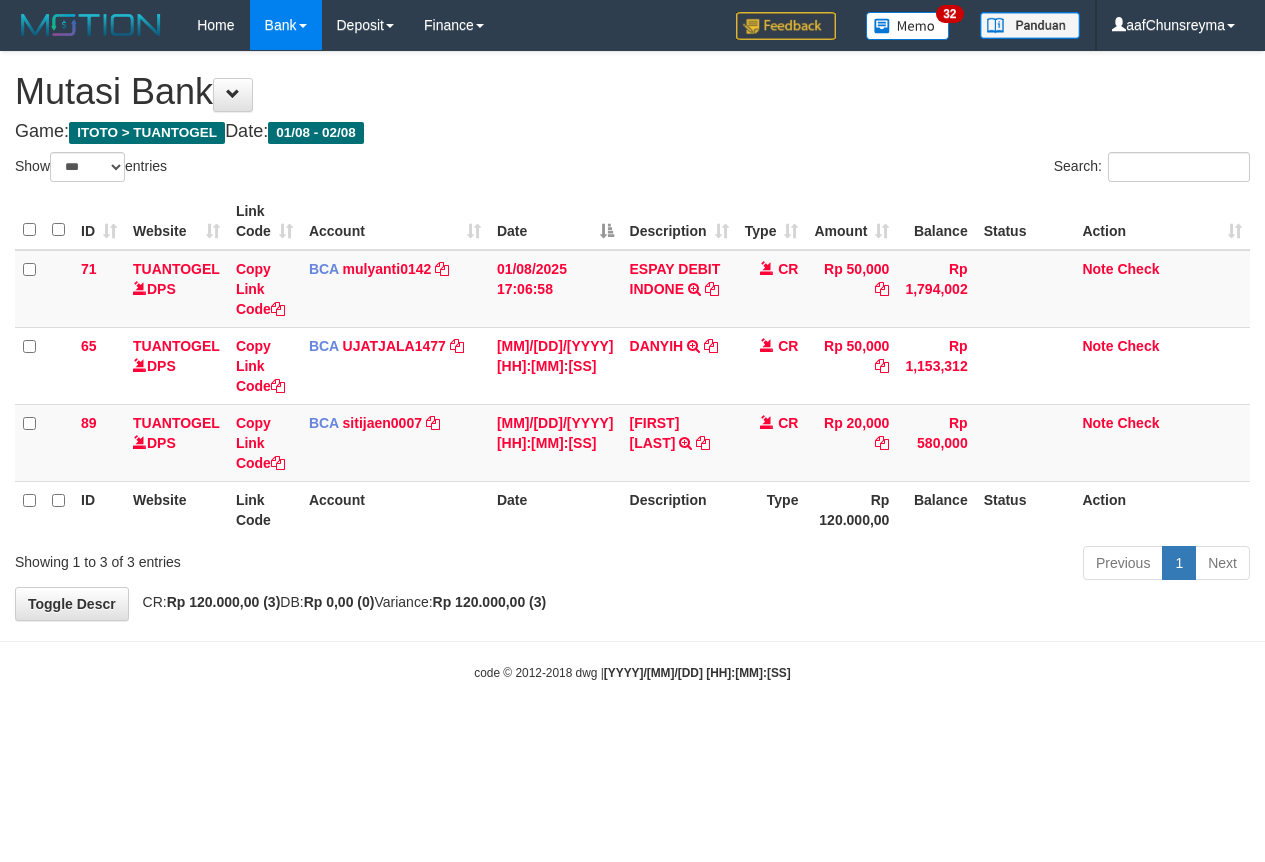 select on "***" 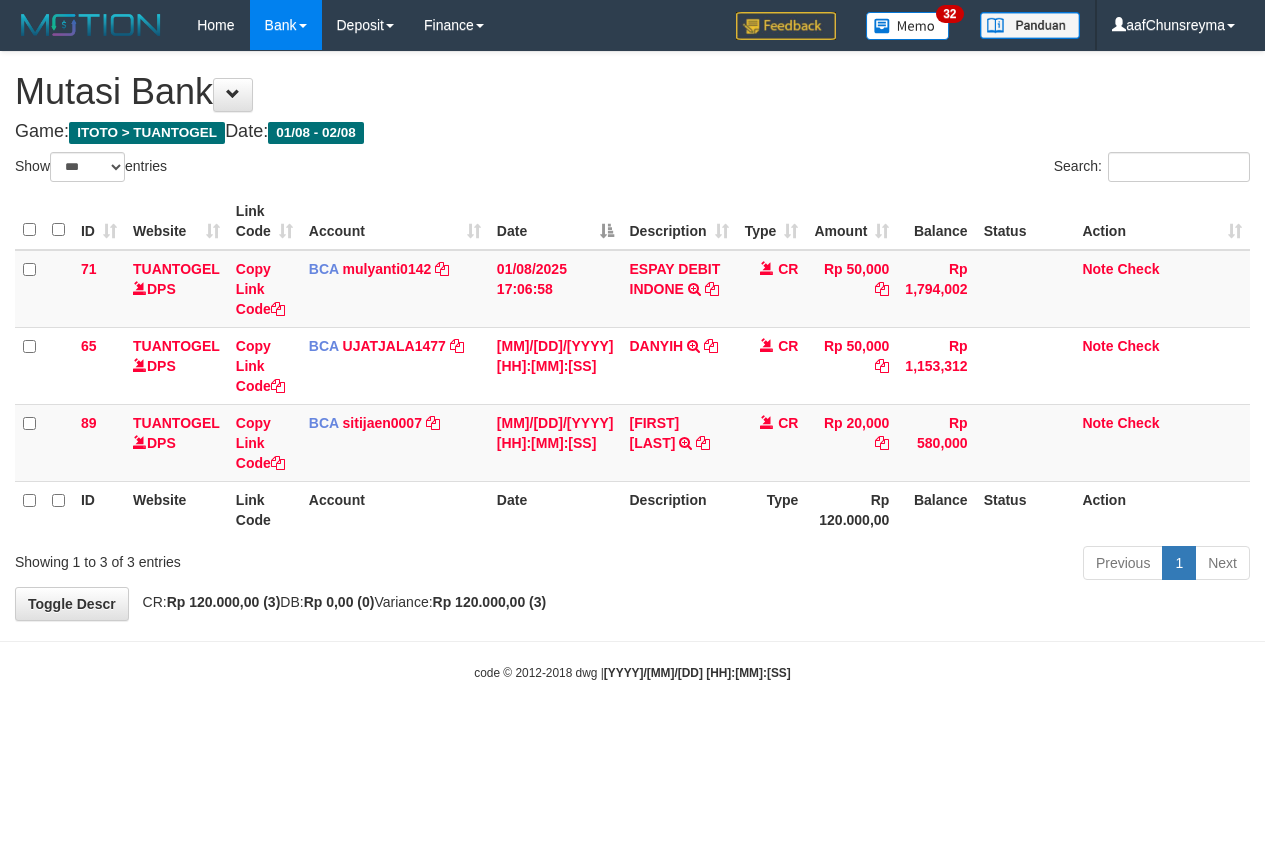 scroll, scrollTop: 0, scrollLeft: 0, axis: both 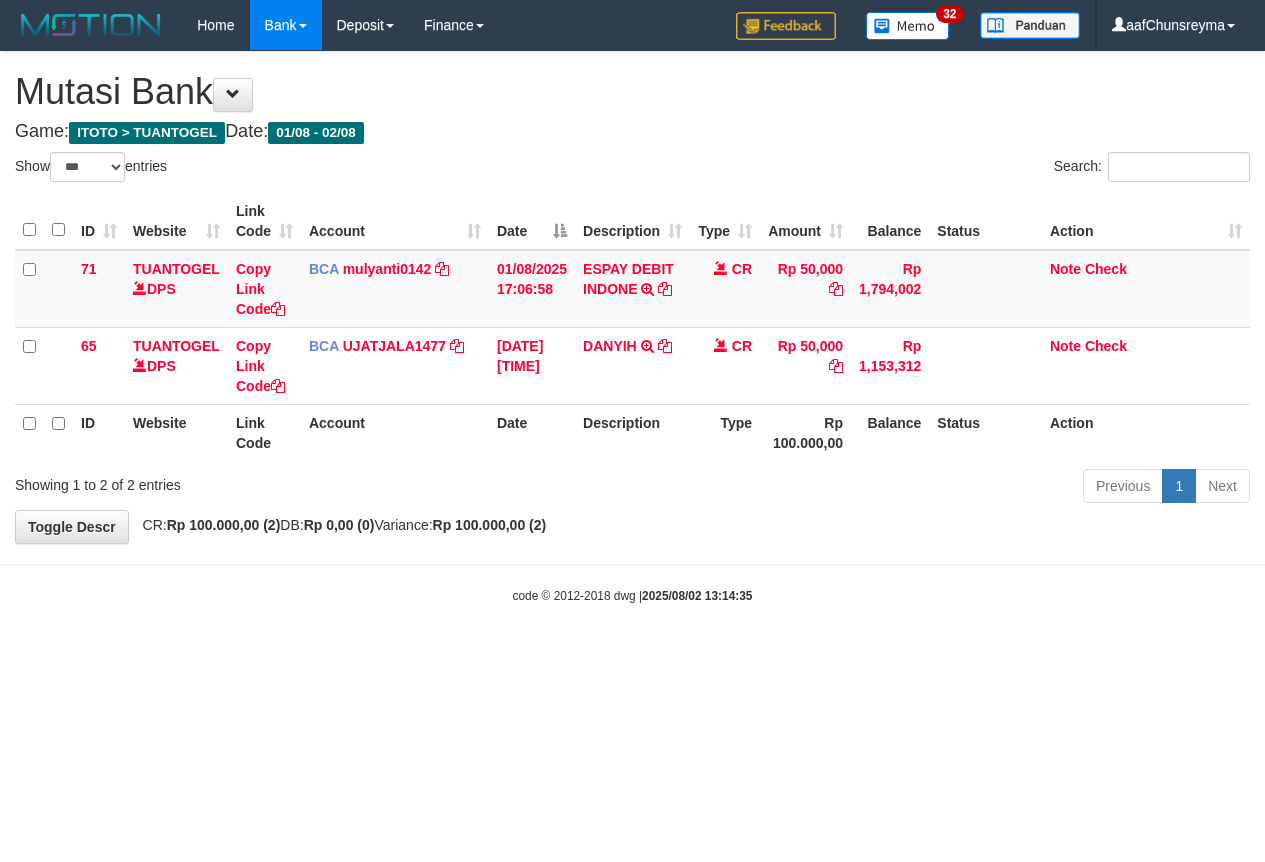 select on "***" 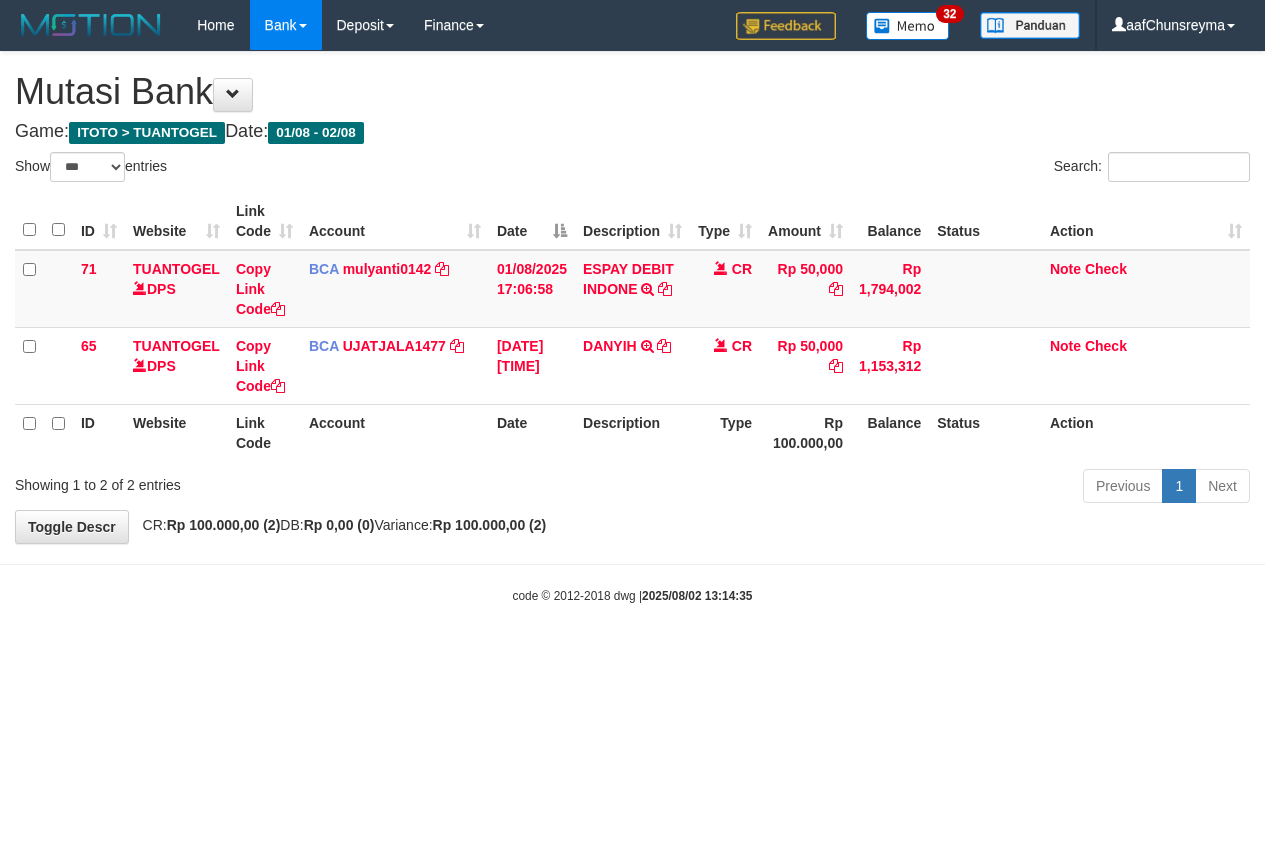 scroll, scrollTop: 0, scrollLeft: 0, axis: both 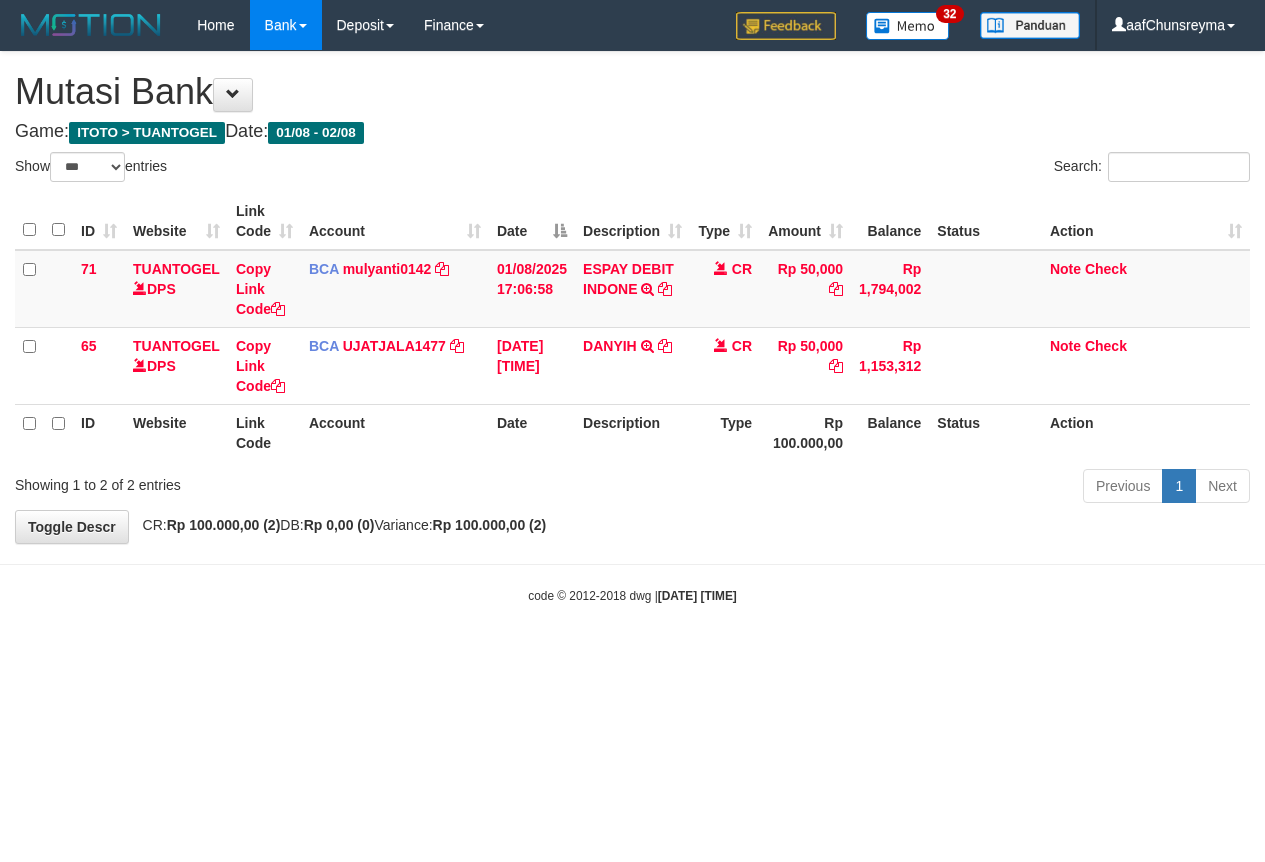 select on "***" 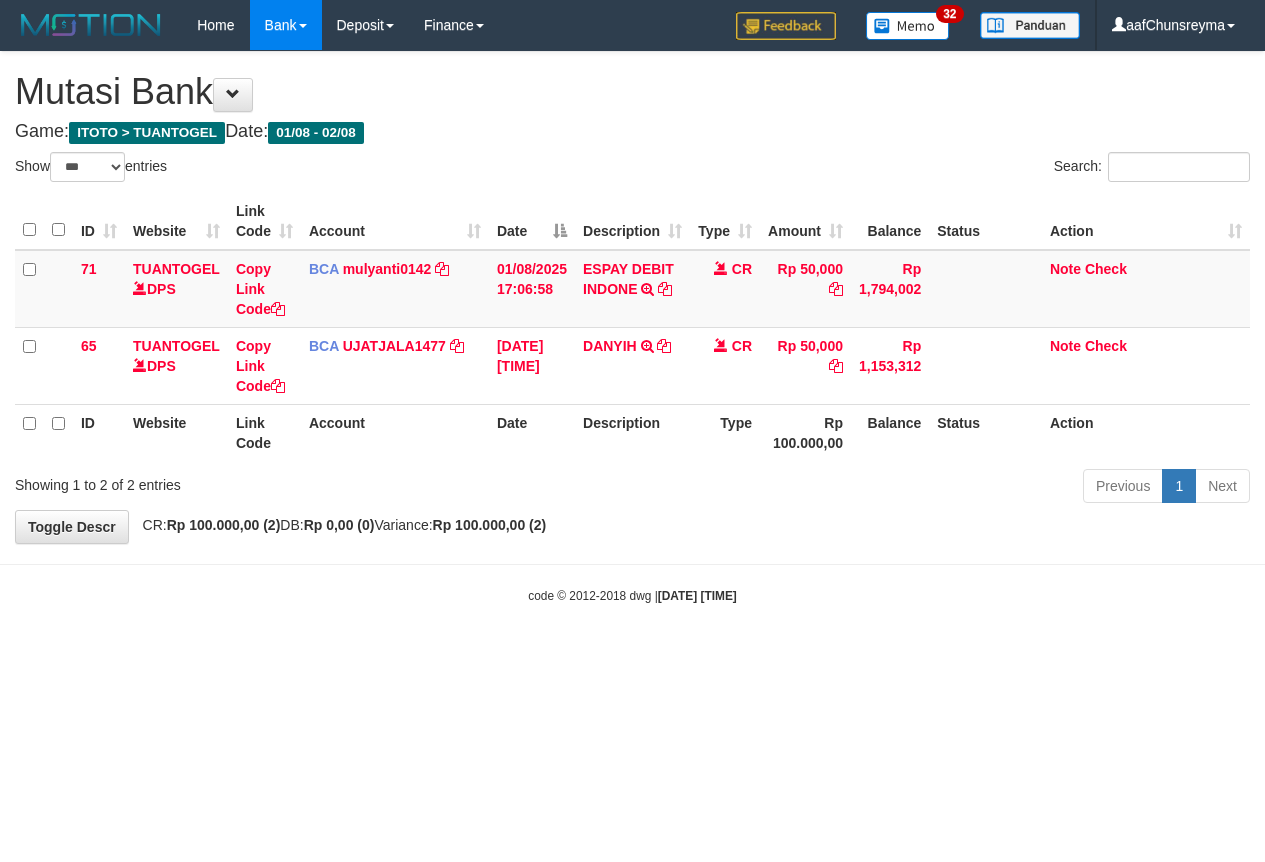 scroll, scrollTop: 0, scrollLeft: 0, axis: both 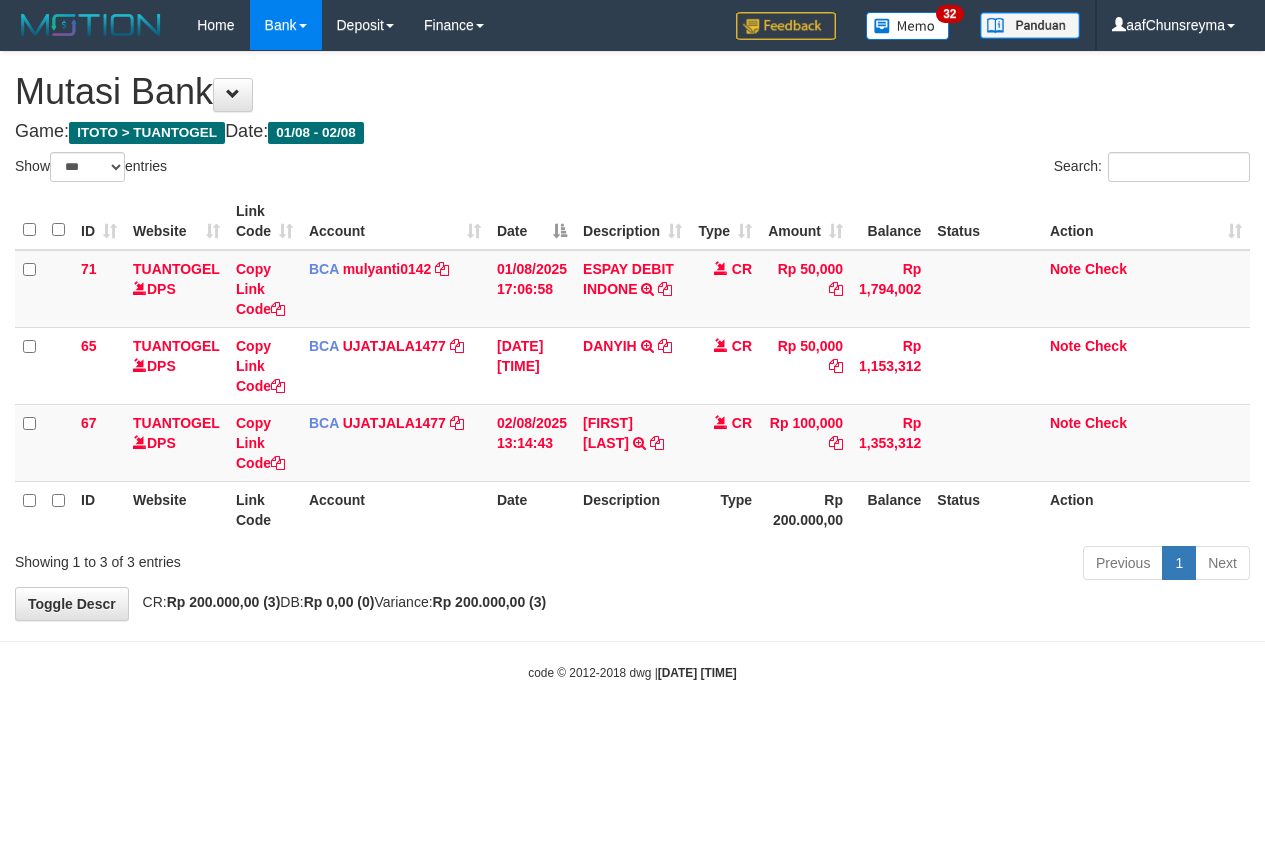 select on "***" 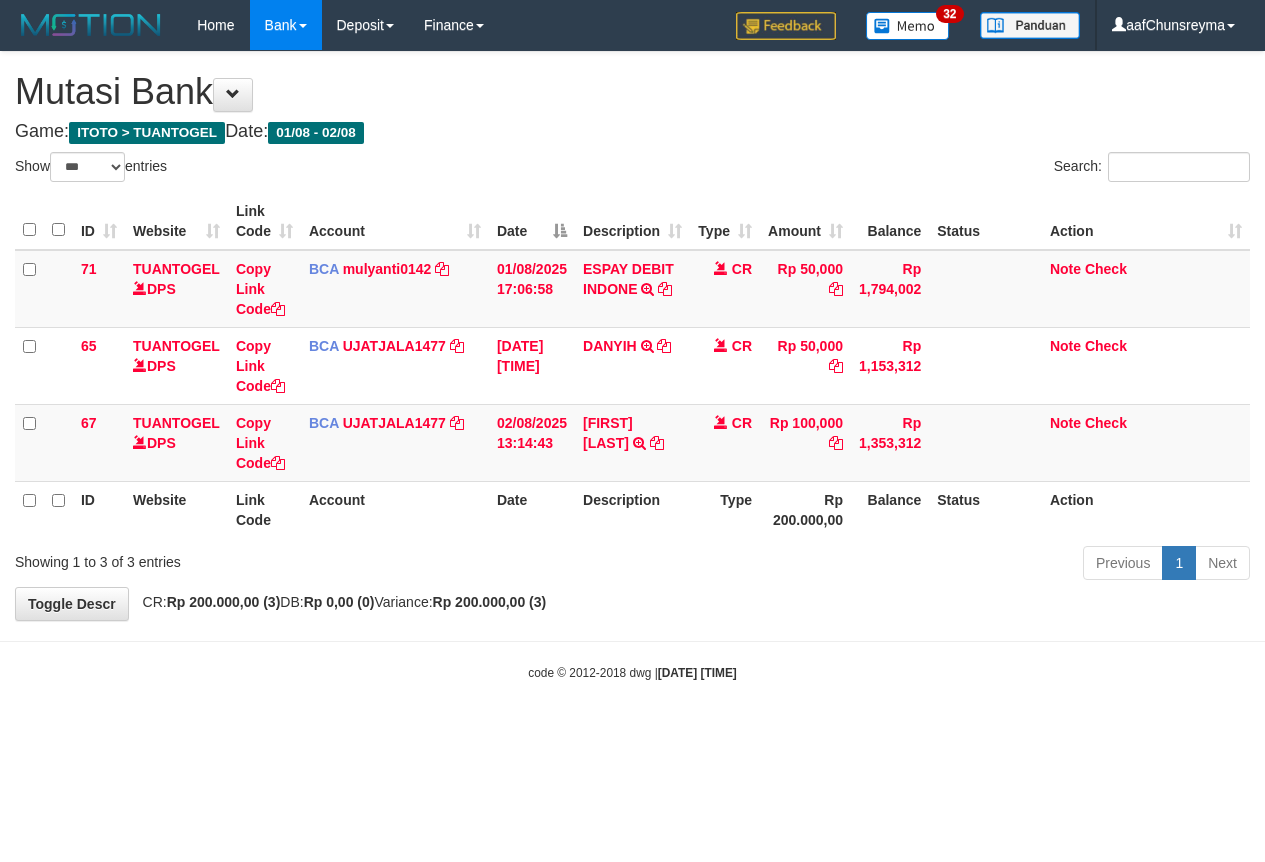 scroll, scrollTop: 0, scrollLeft: 0, axis: both 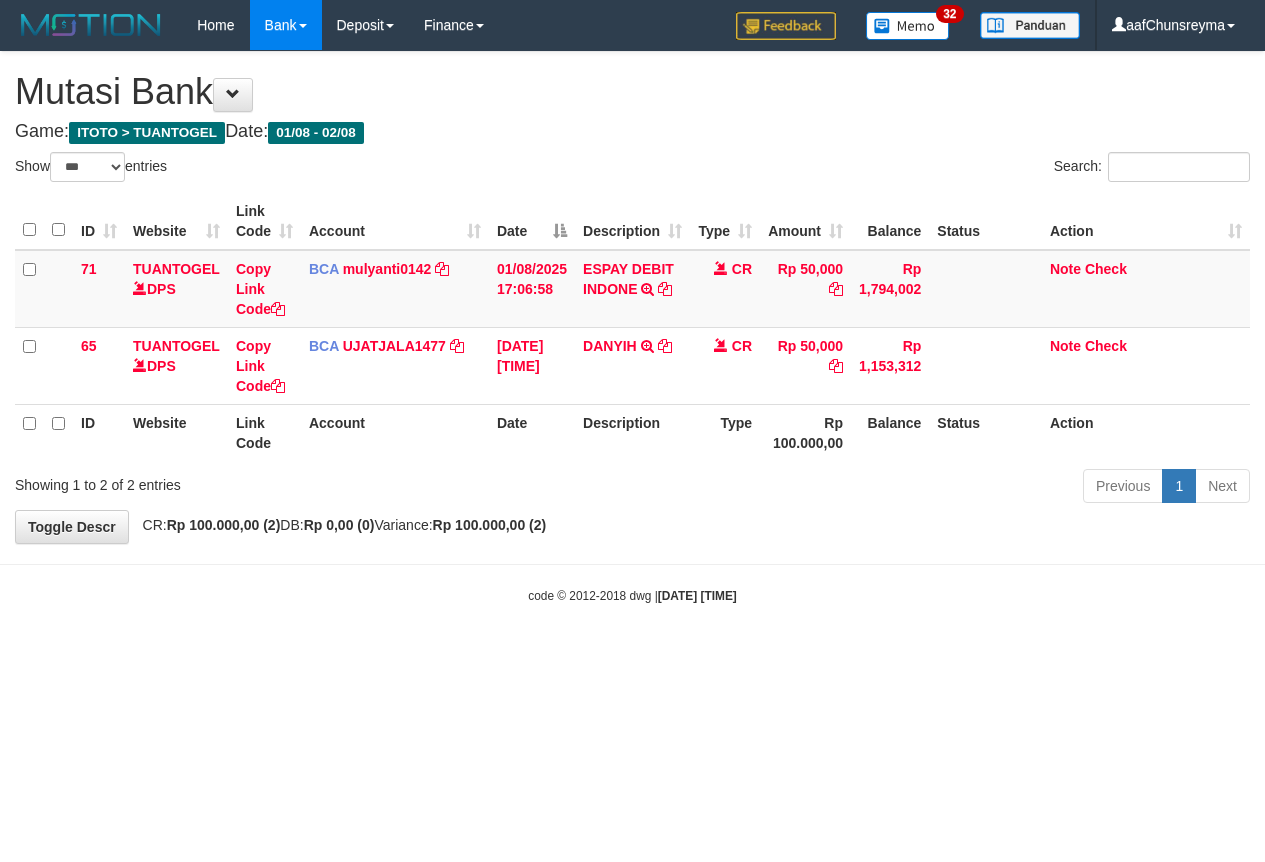 select on "***" 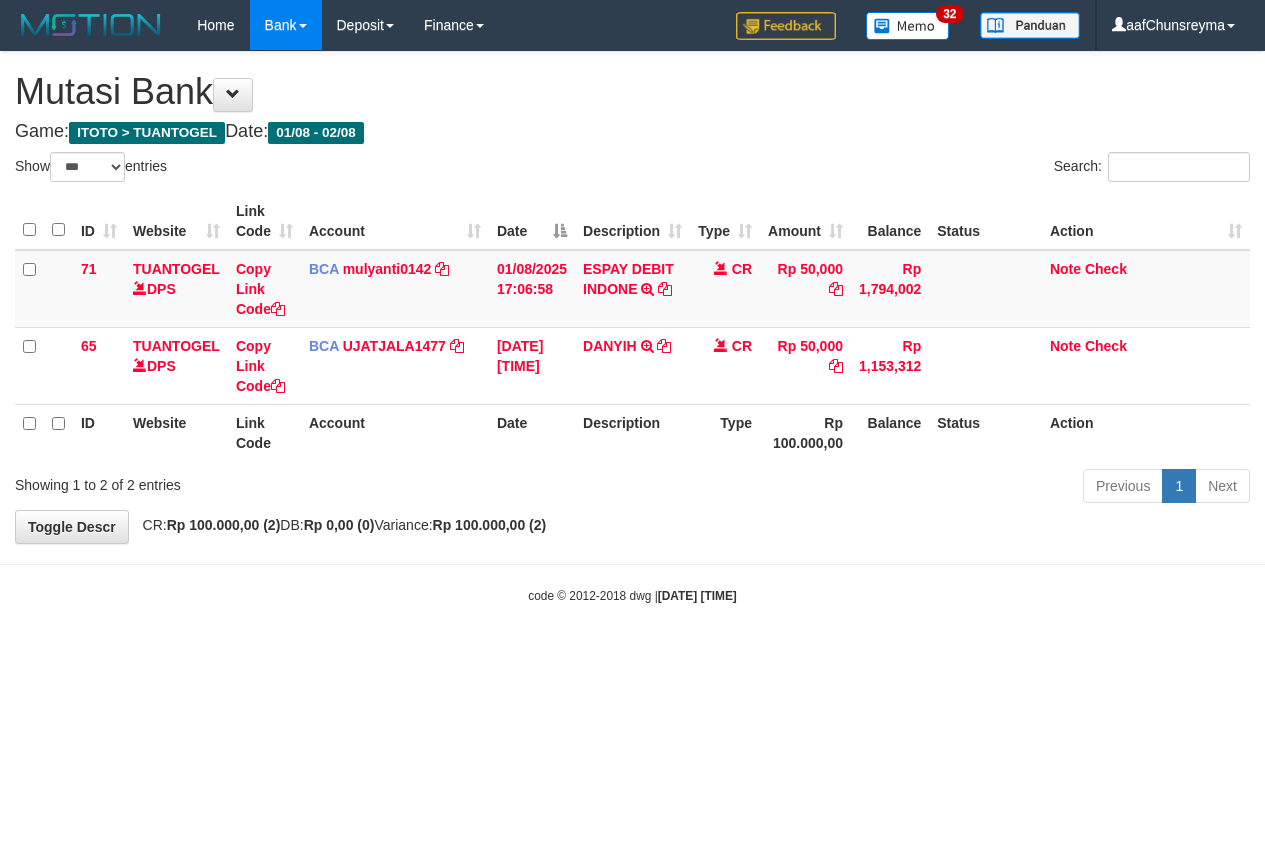 scroll, scrollTop: 0, scrollLeft: 0, axis: both 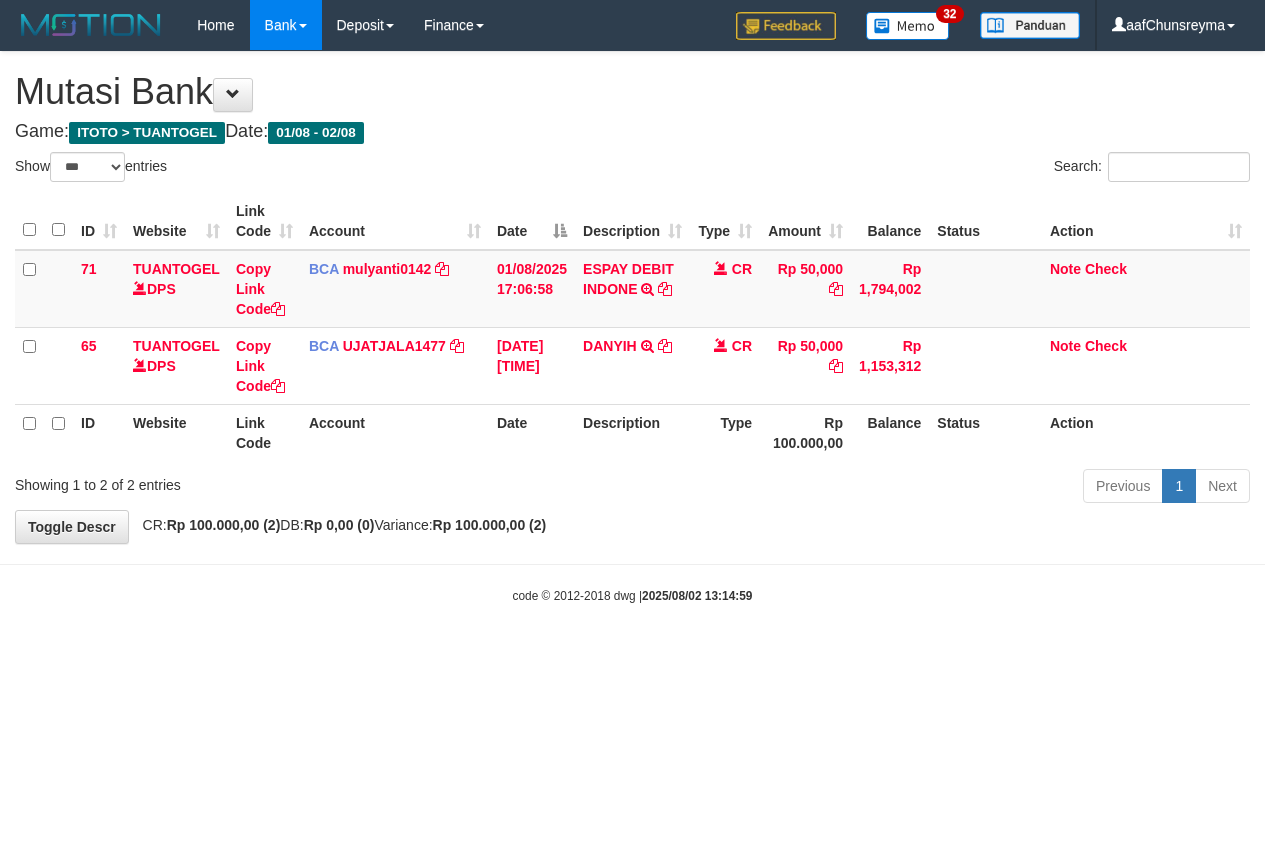 select on "***" 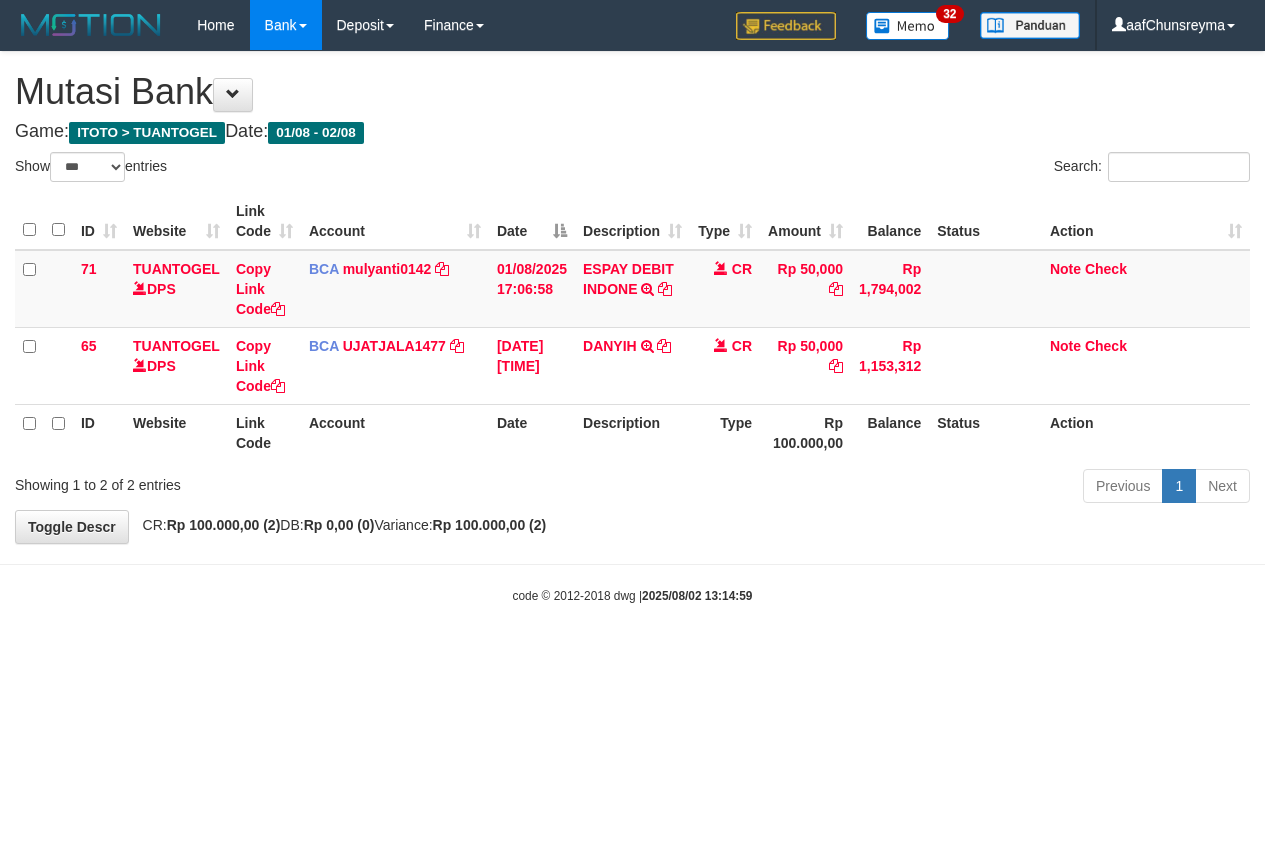 scroll, scrollTop: 0, scrollLeft: 0, axis: both 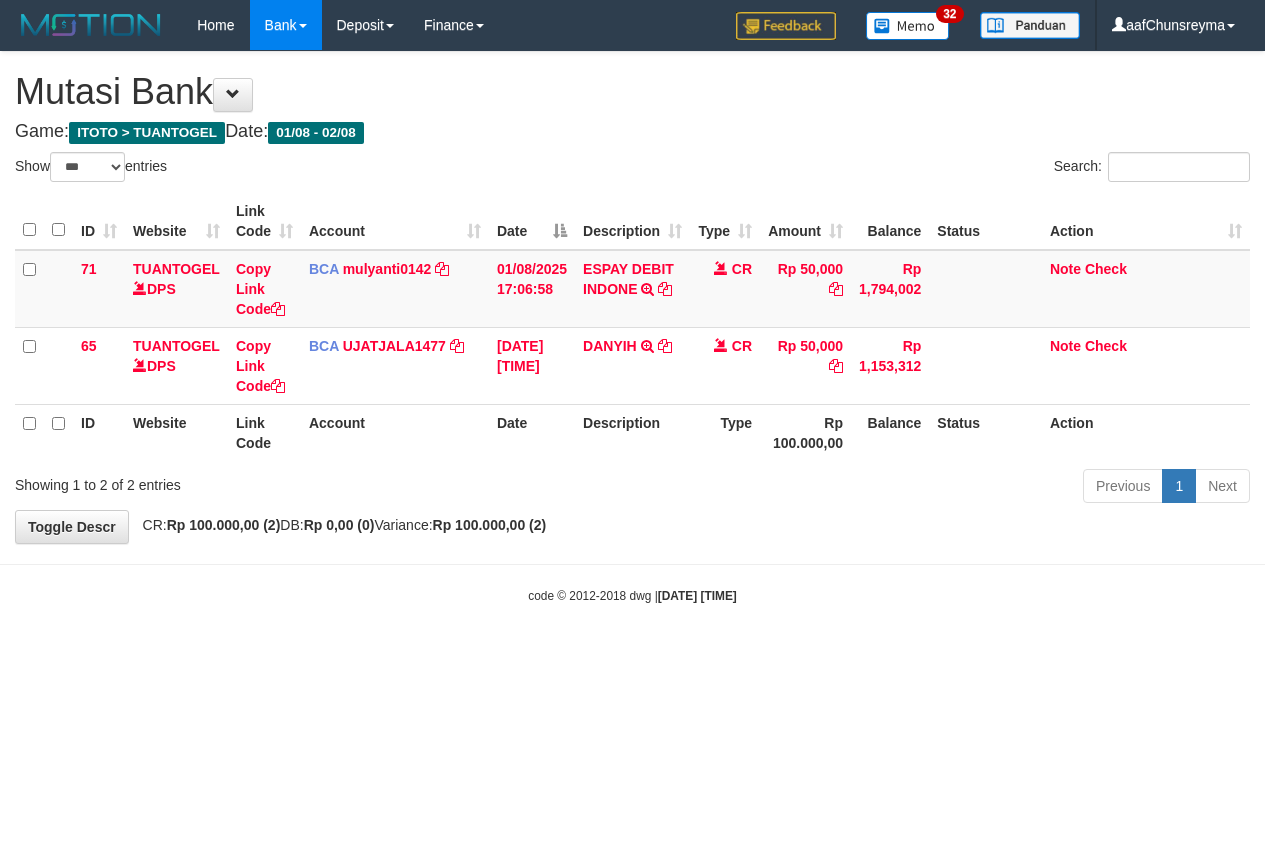 select on "***" 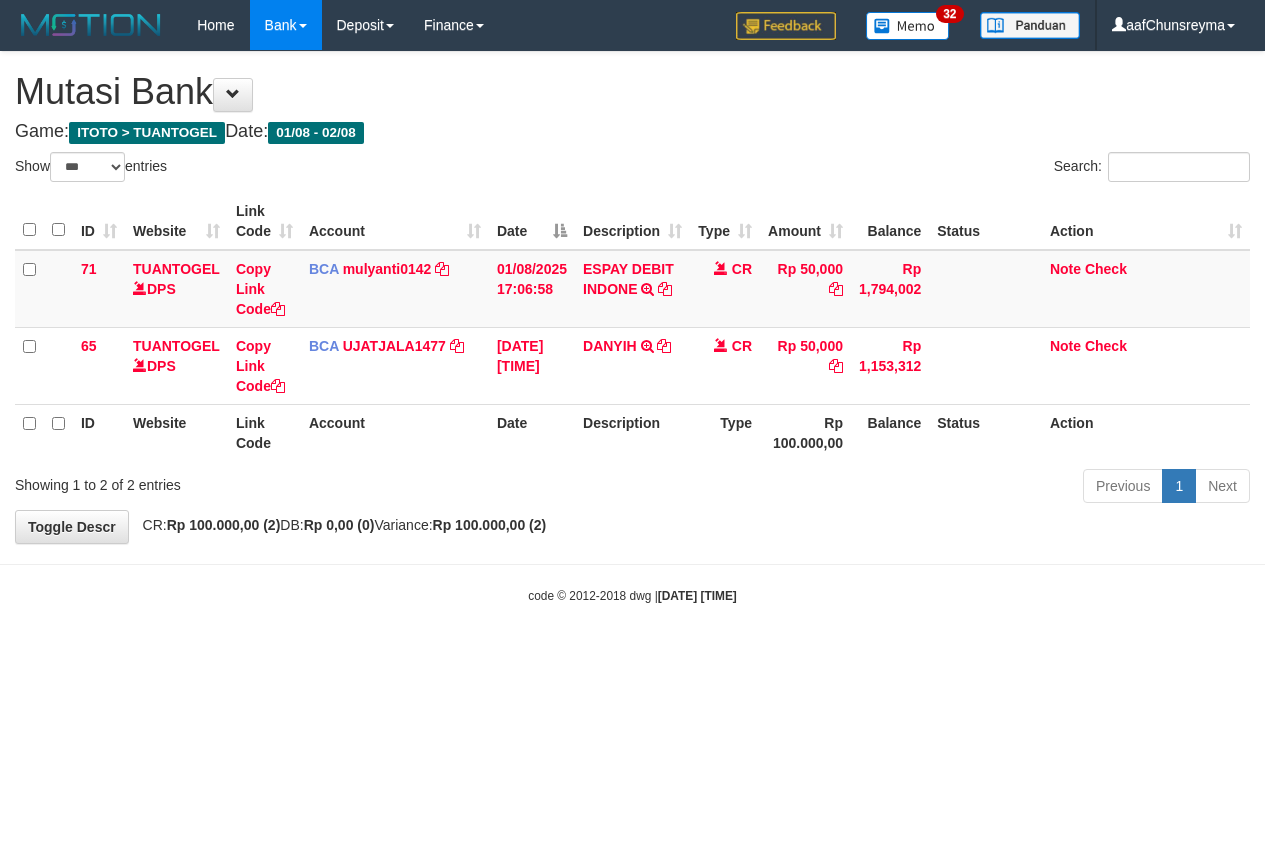 scroll, scrollTop: 0, scrollLeft: 0, axis: both 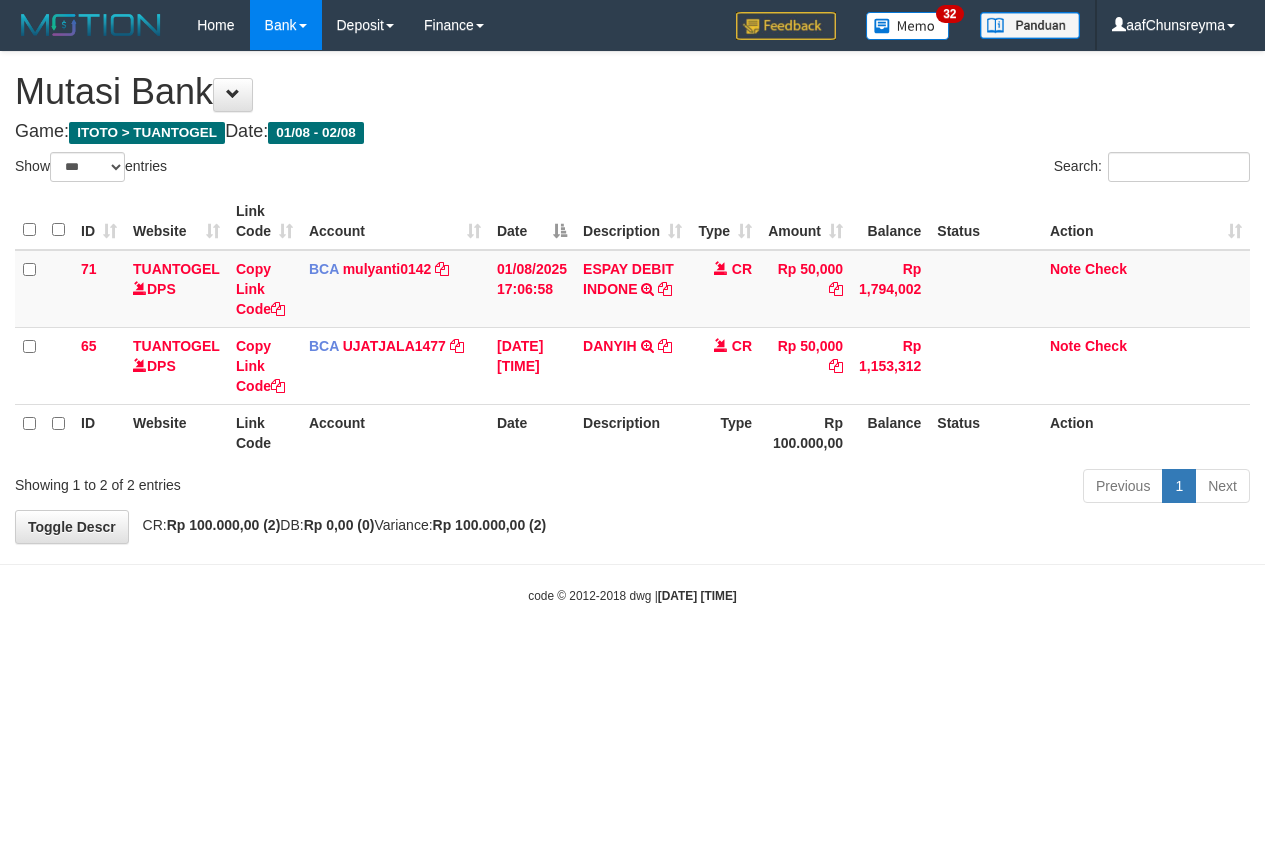 select on "***" 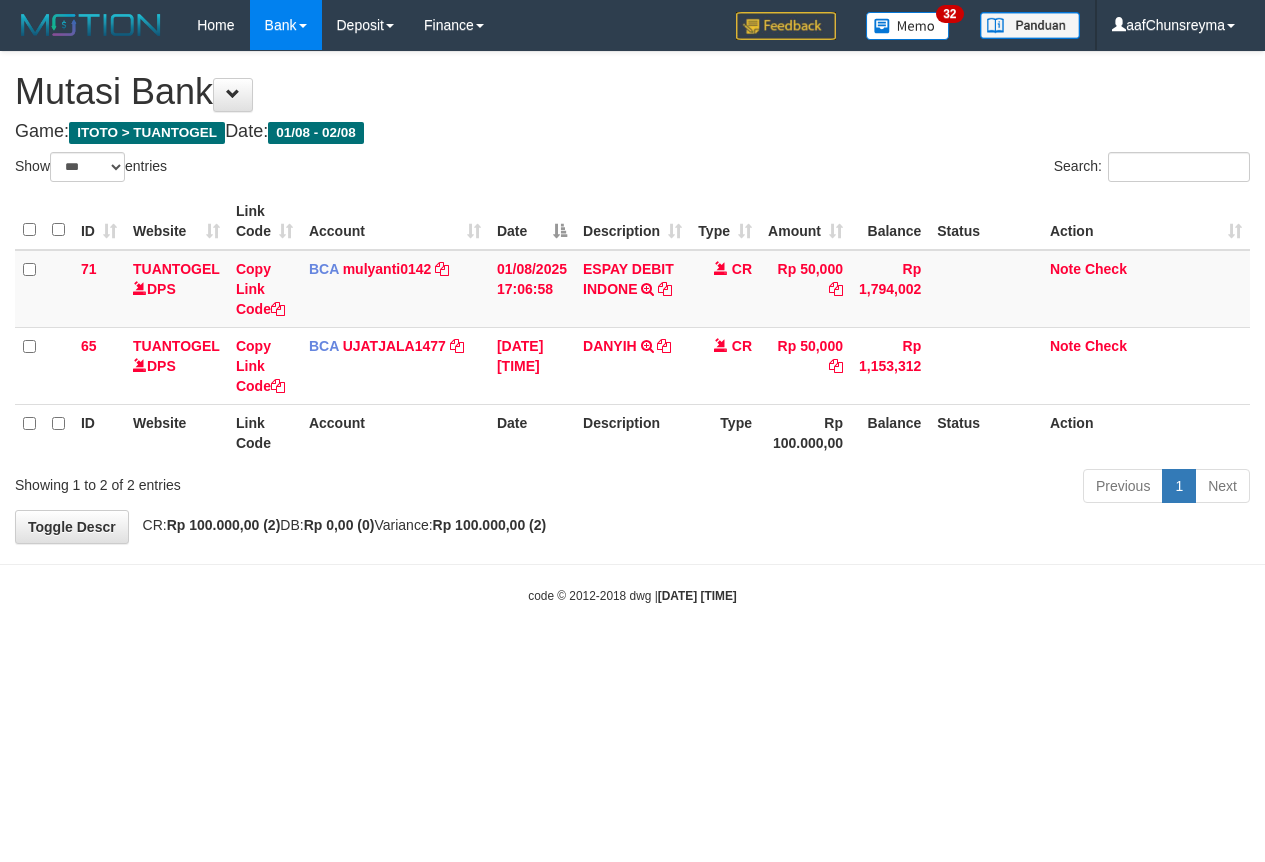 scroll, scrollTop: 0, scrollLeft: 0, axis: both 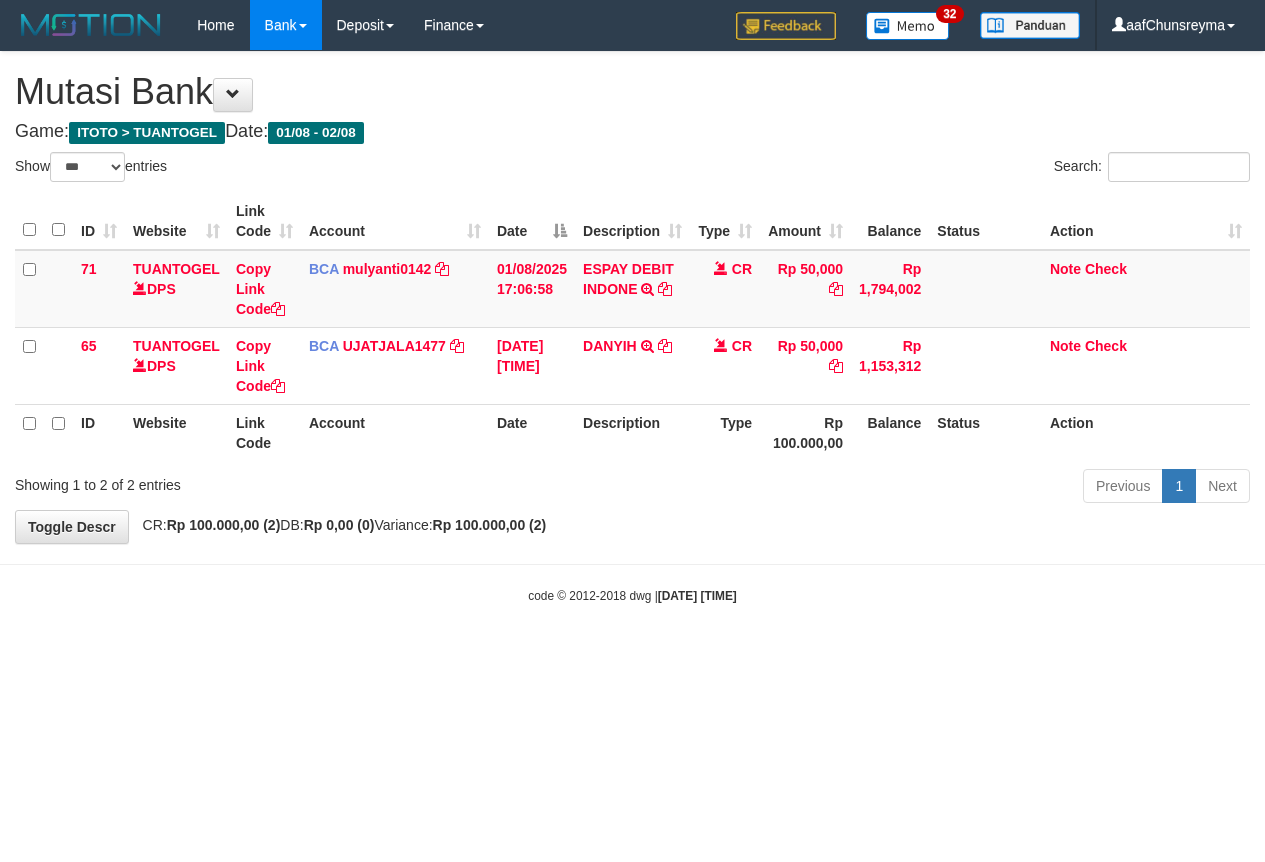 select on "***" 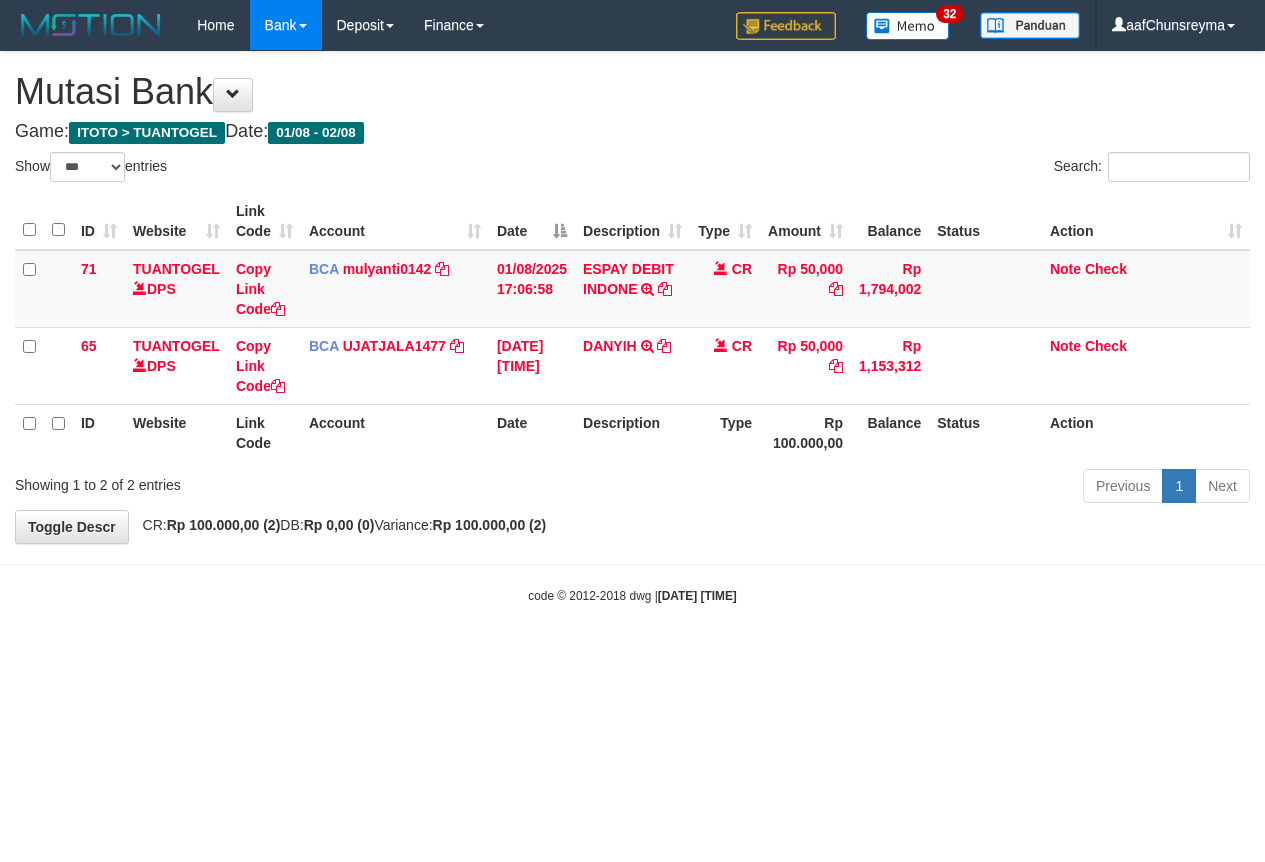 scroll, scrollTop: 0, scrollLeft: 0, axis: both 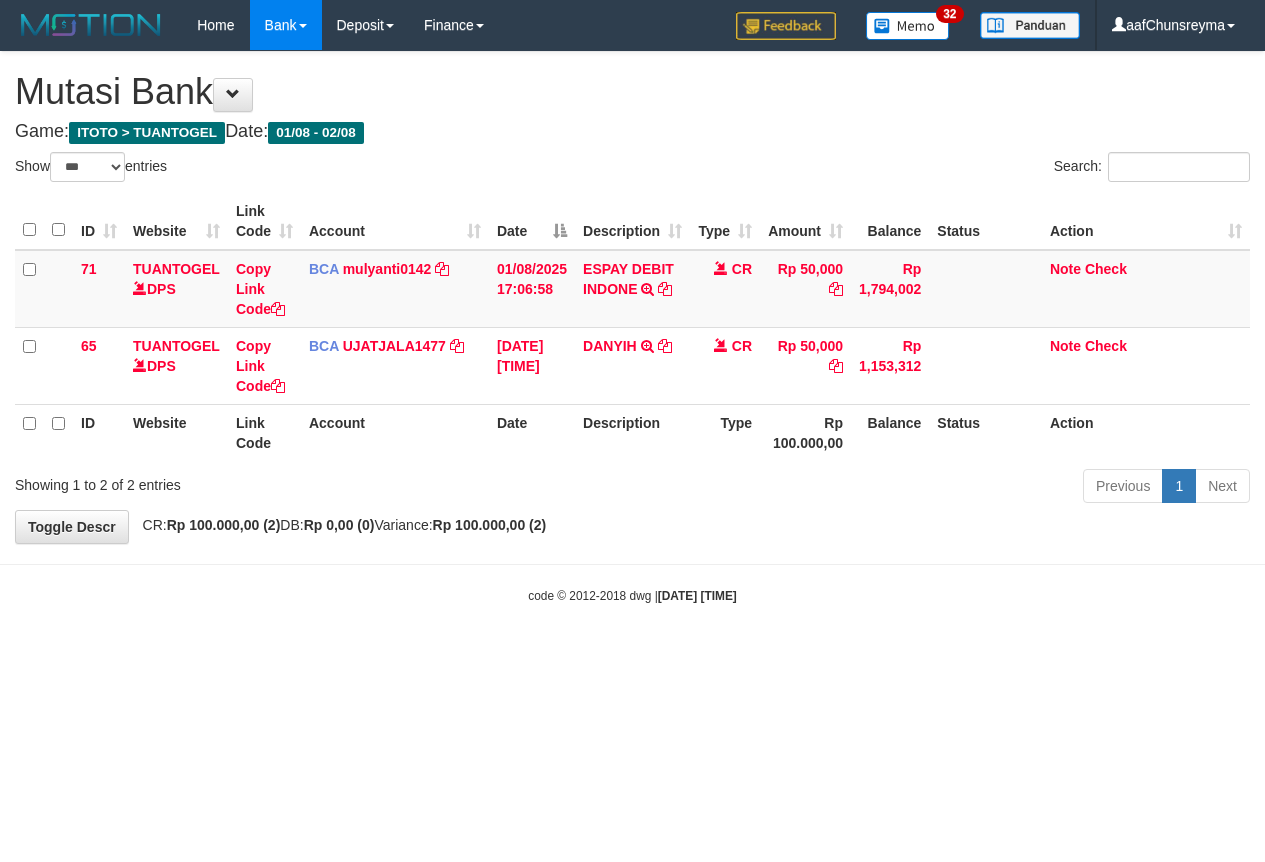 select on "***" 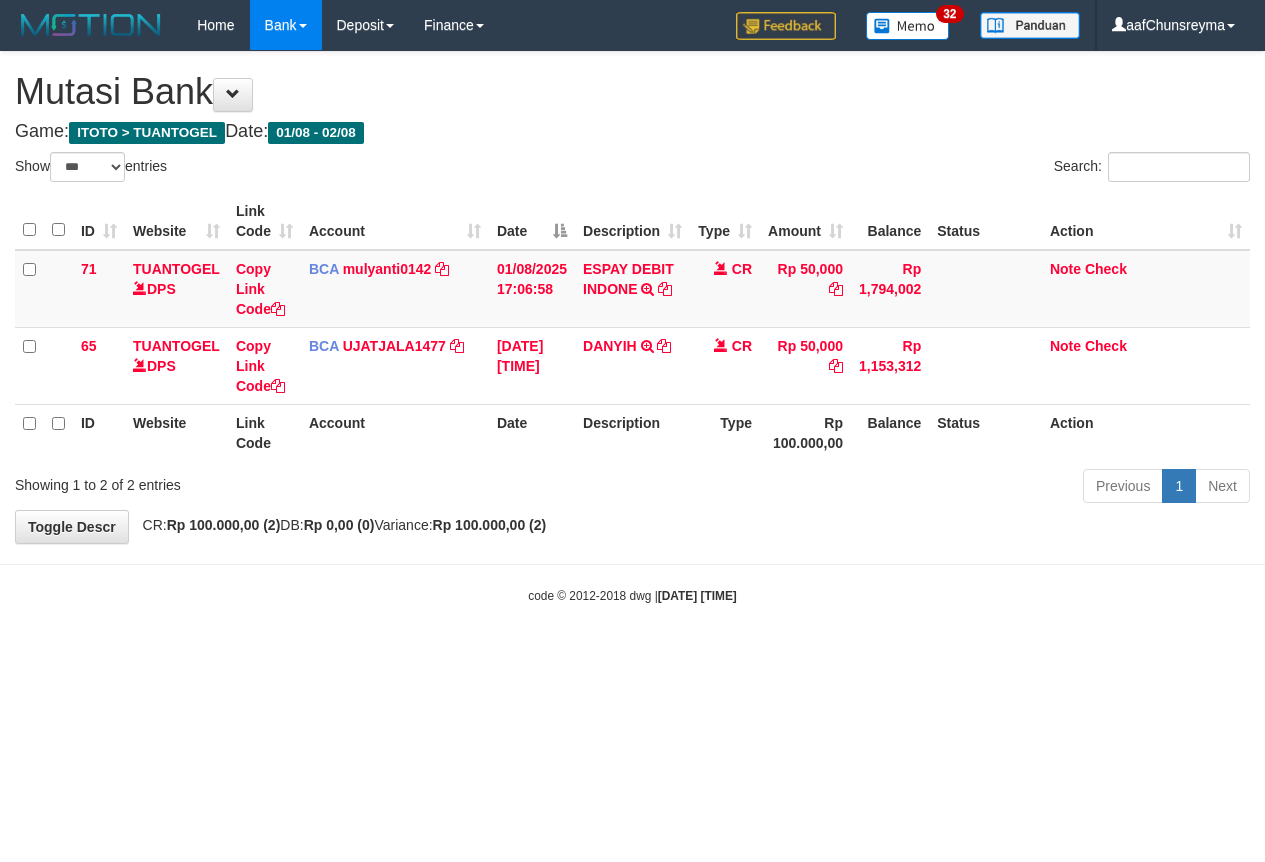 scroll, scrollTop: 0, scrollLeft: 0, axis: both 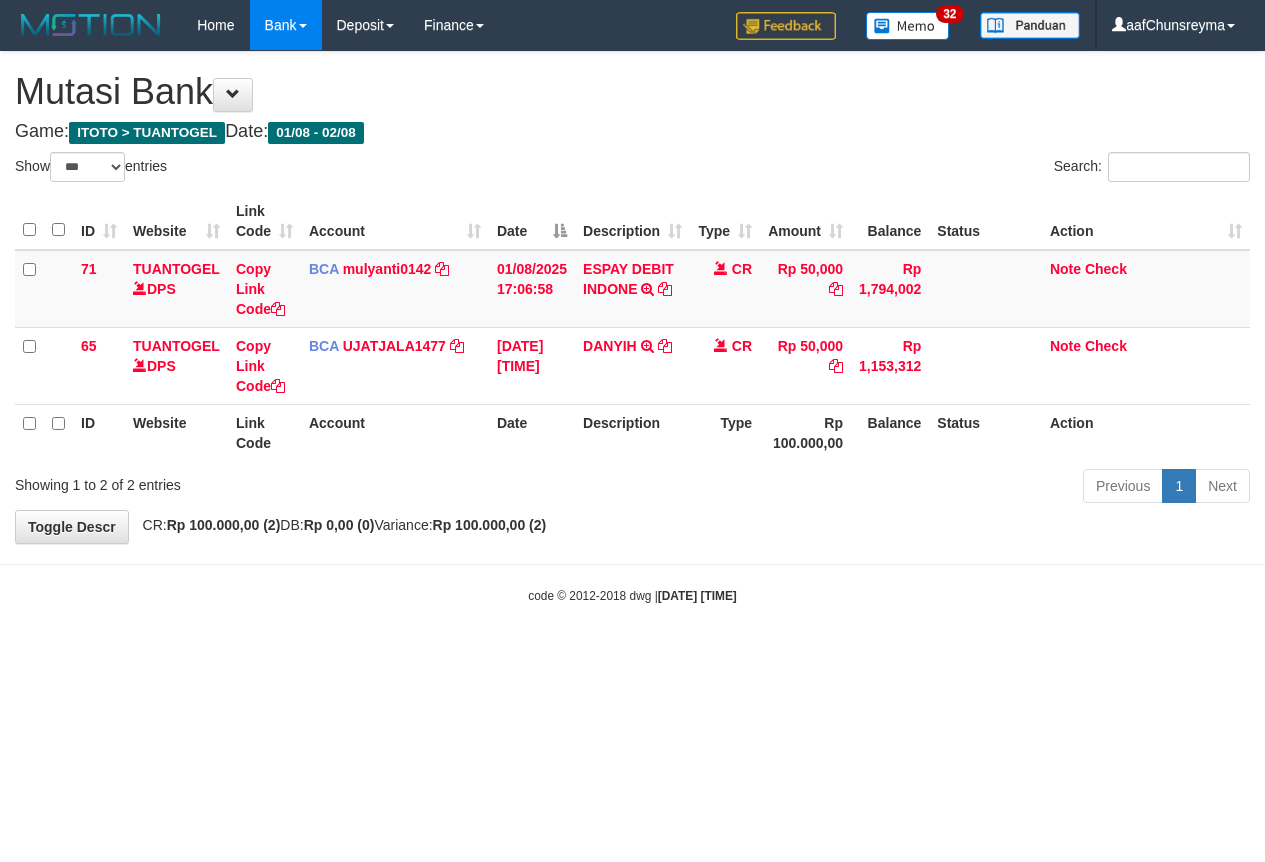 select on "***" 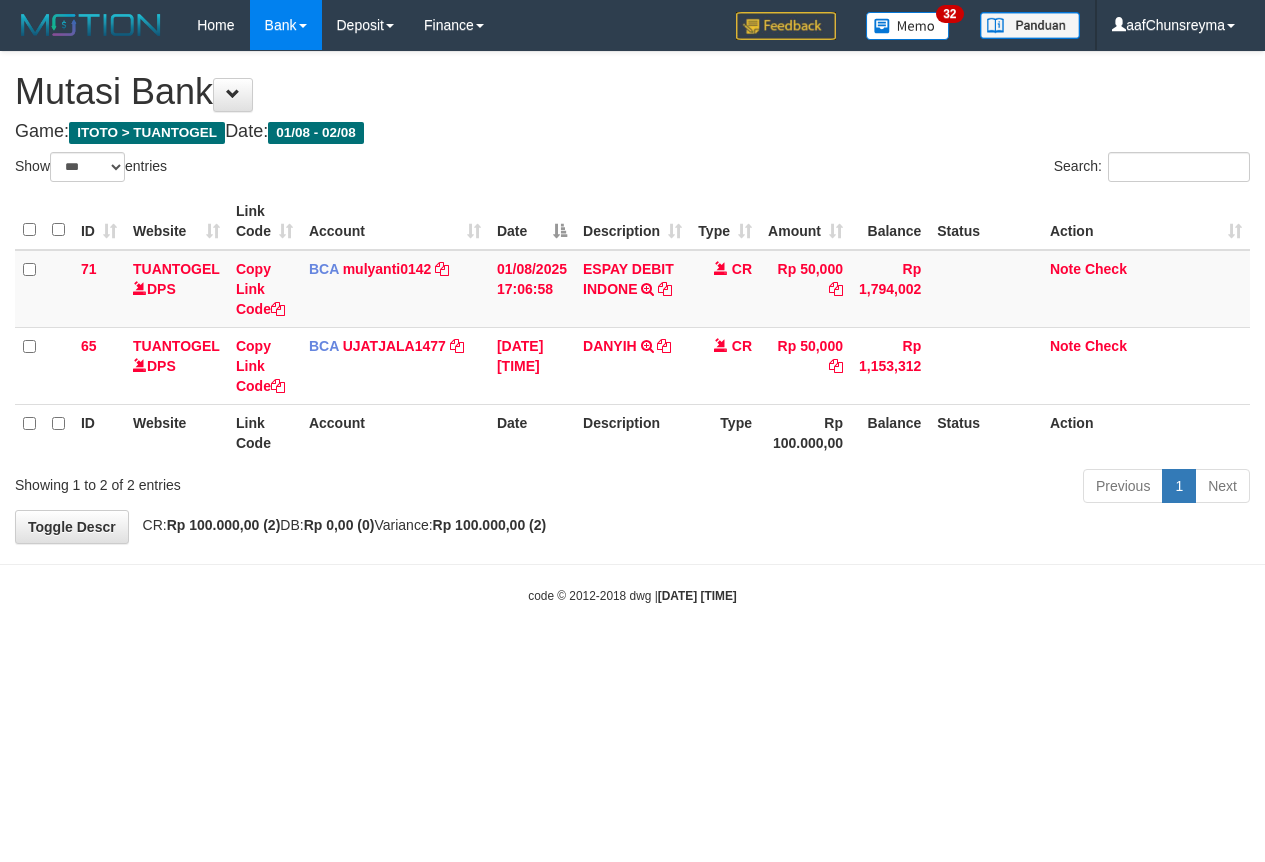scroll, scrollTop: 0, scrollLeft: 0, axis: both 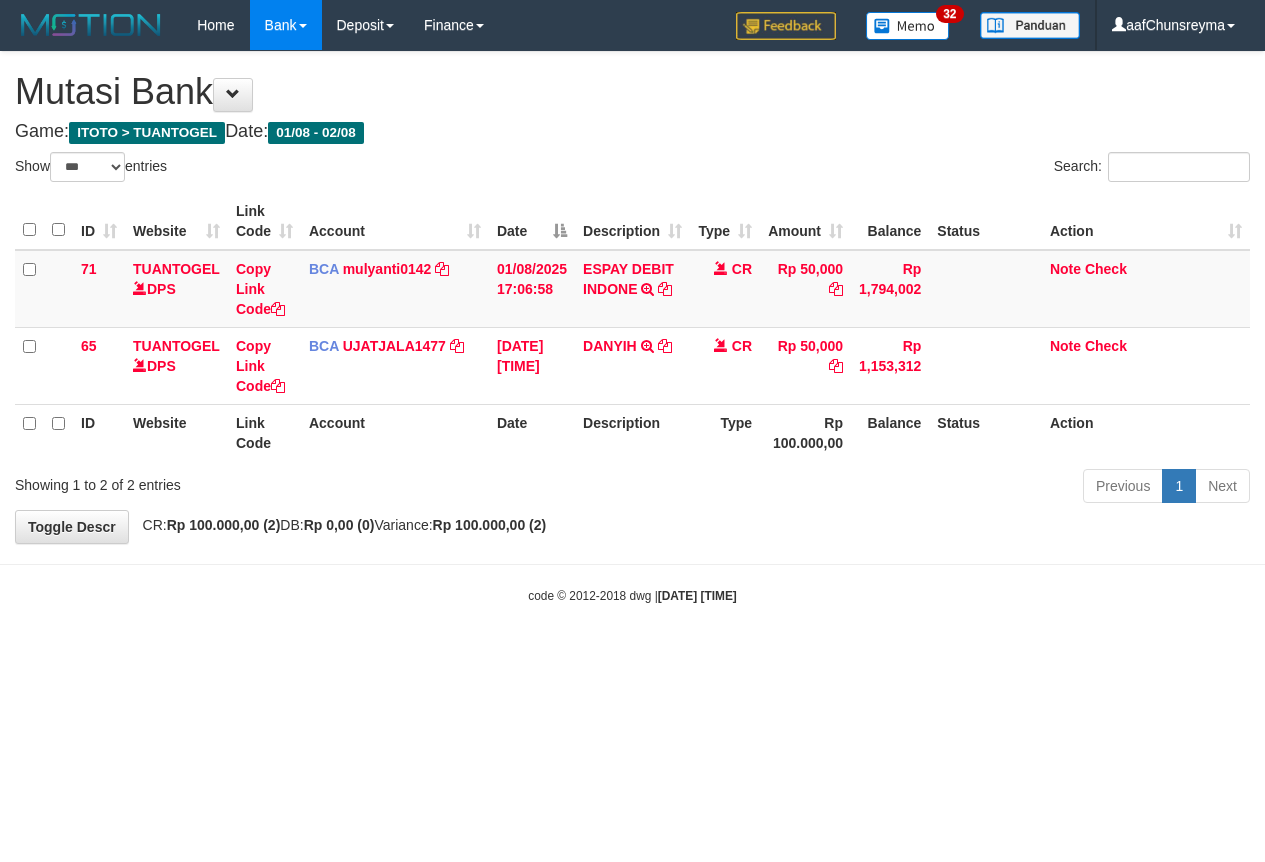 select on "***" 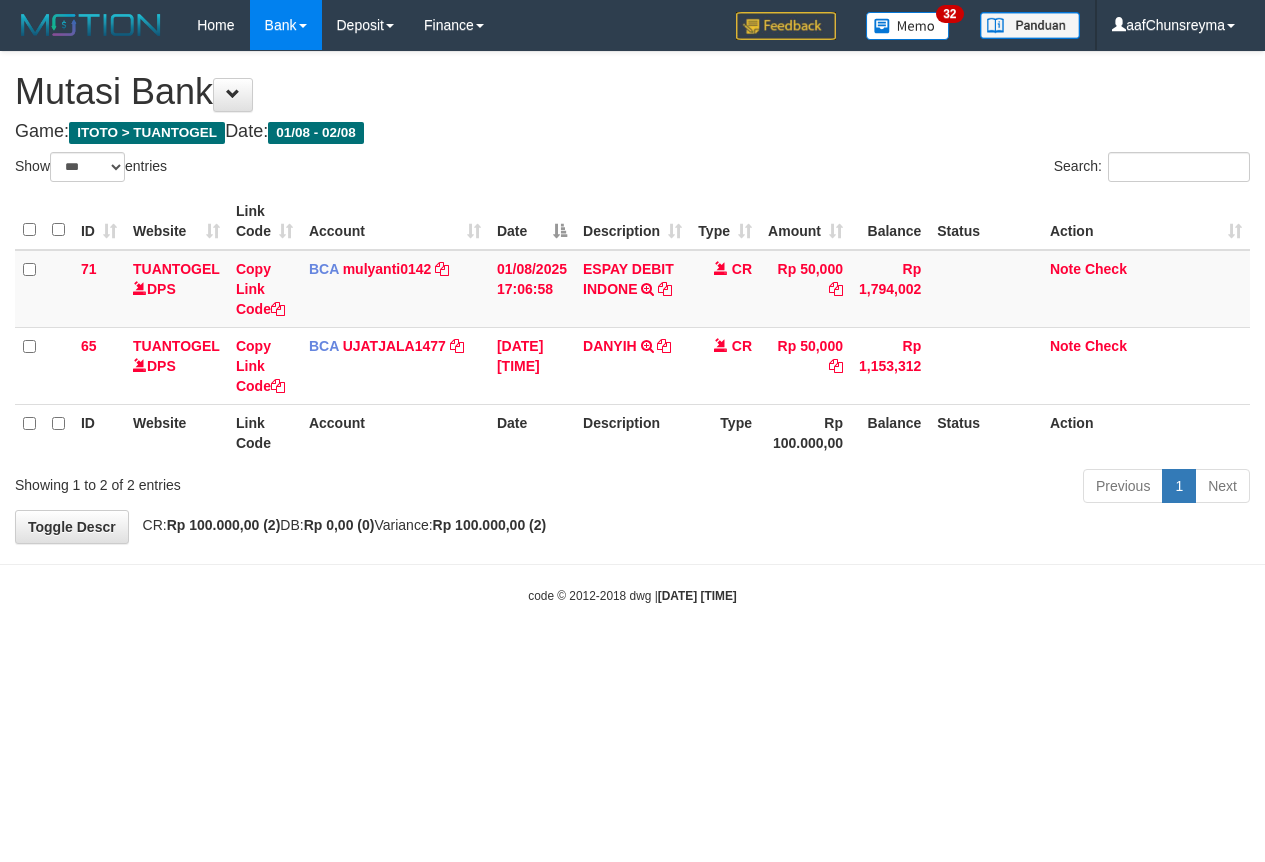 scroll, scrollTop: 0, scrollLeft: 0, axis: both 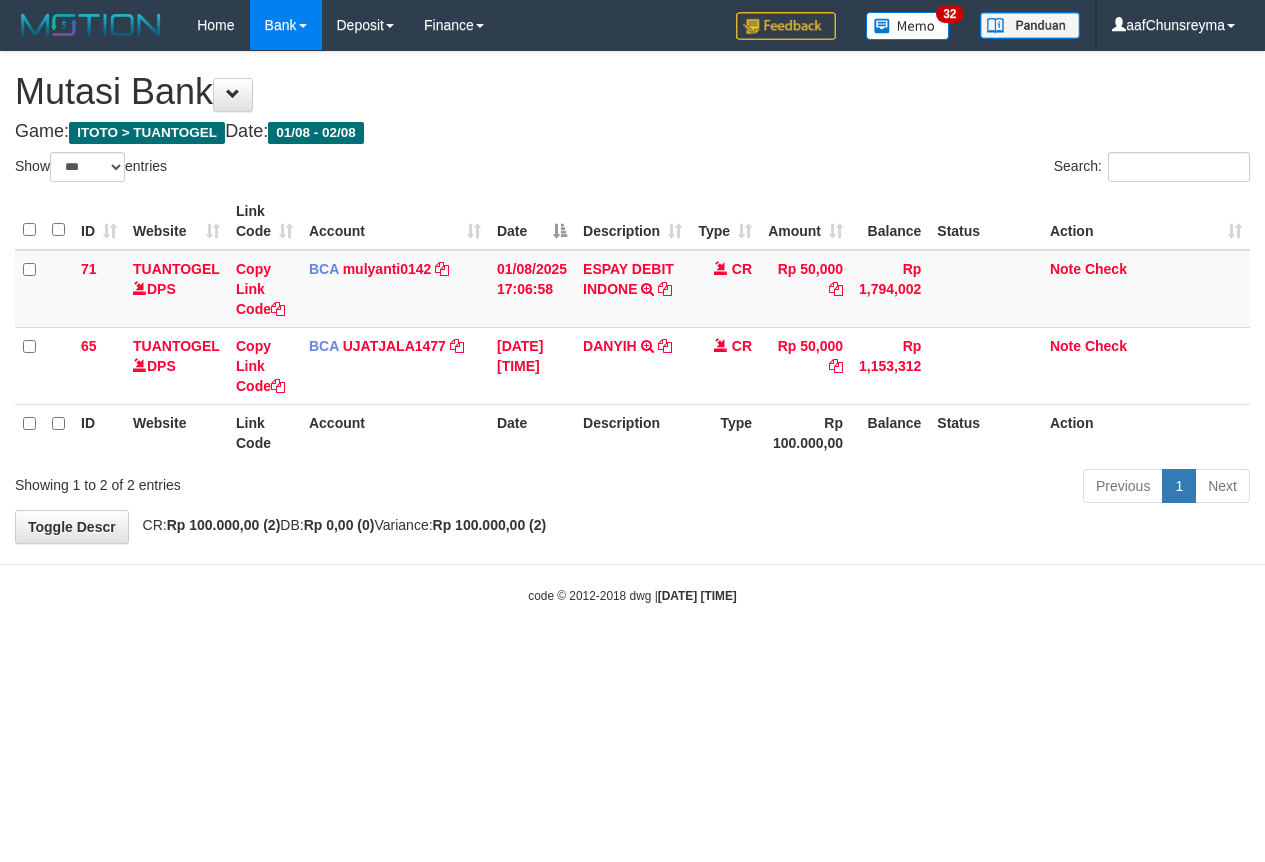 select on "***" 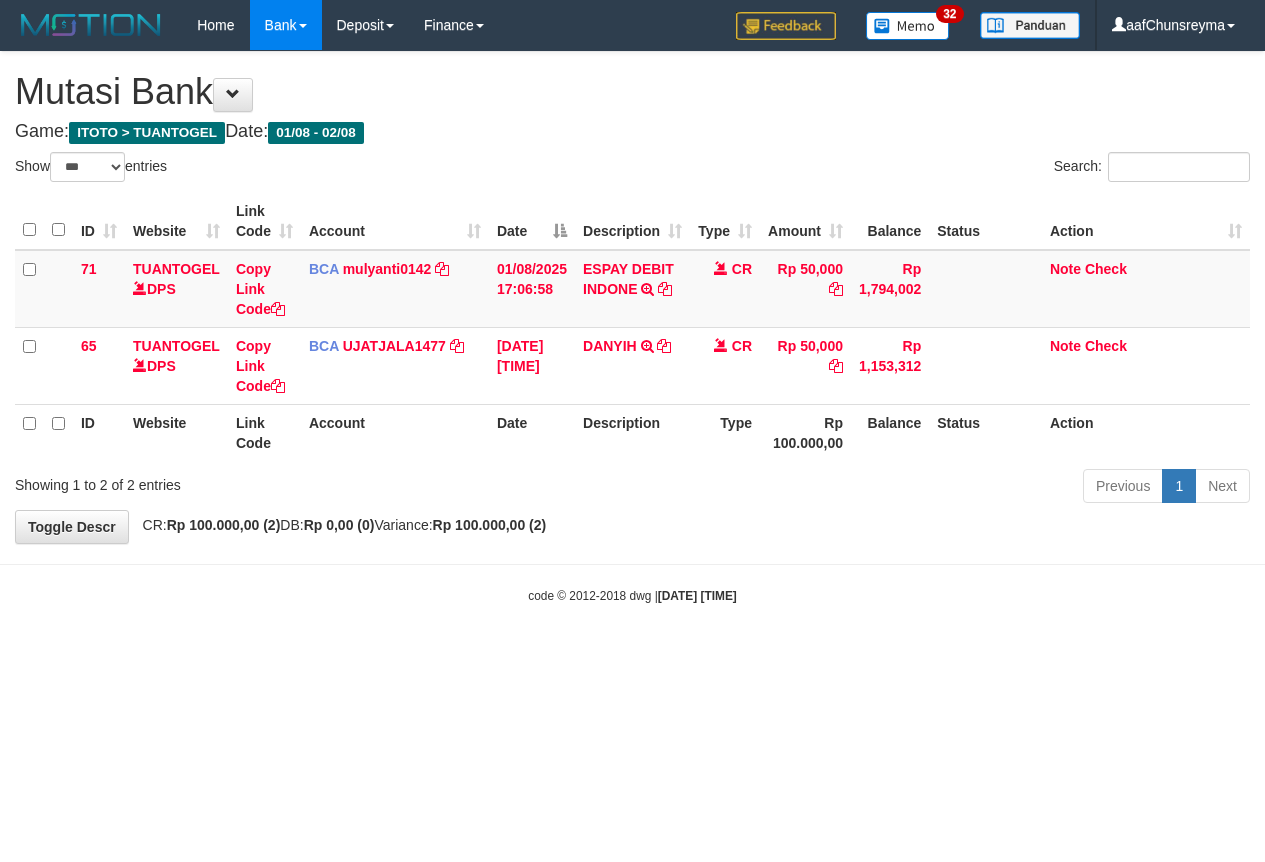 scroll, scrollTop: 0, scrollLeft: 0, axis: both 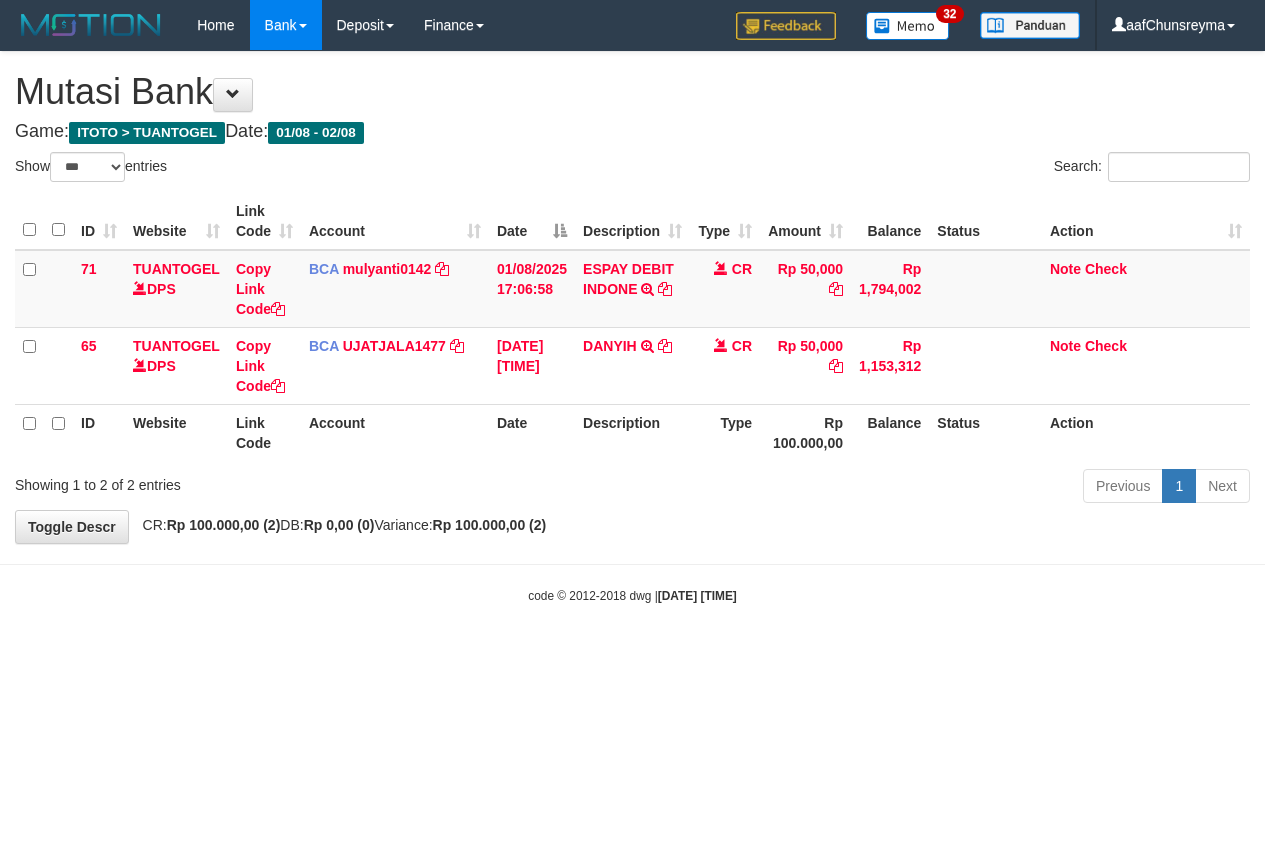 select on "***" 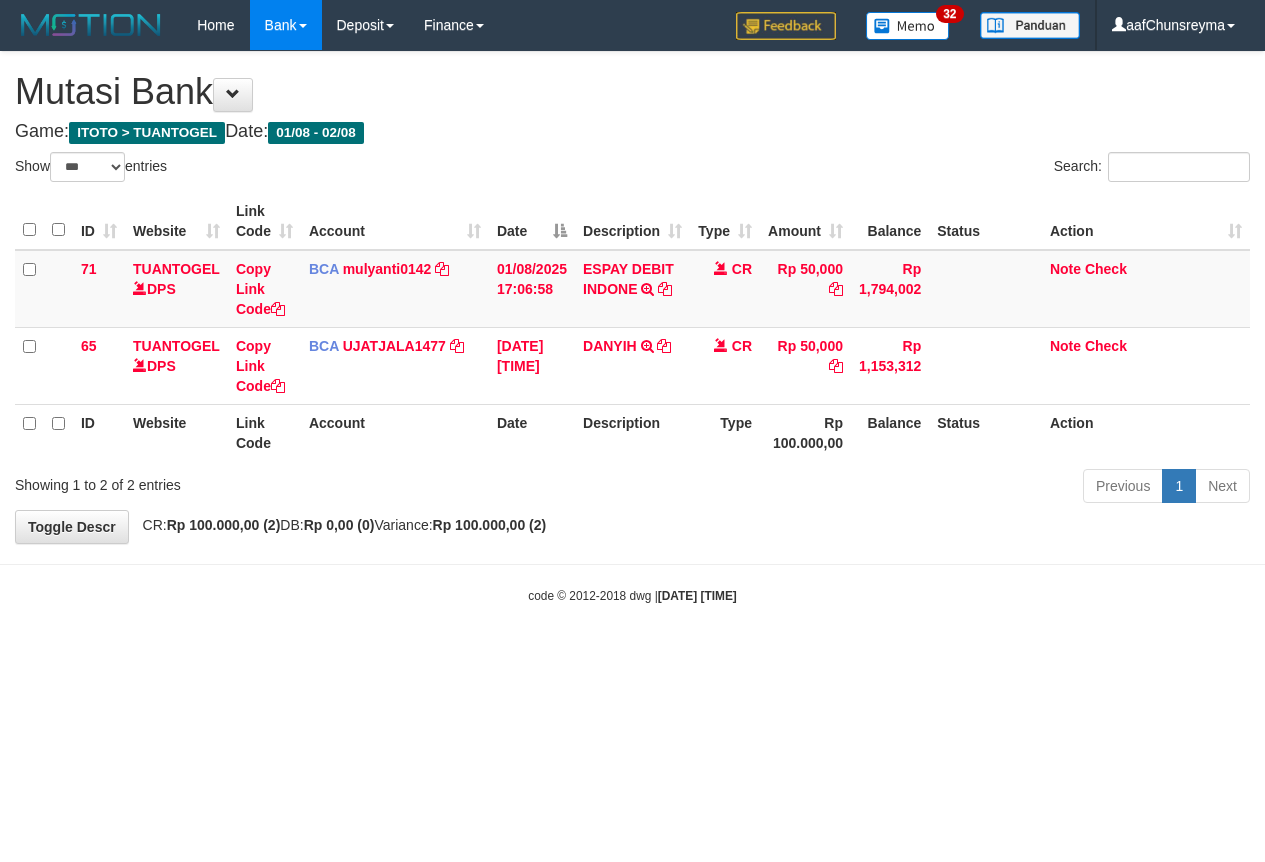 scroll, scrollTop: 0, scrollLeft: 0, axis: both 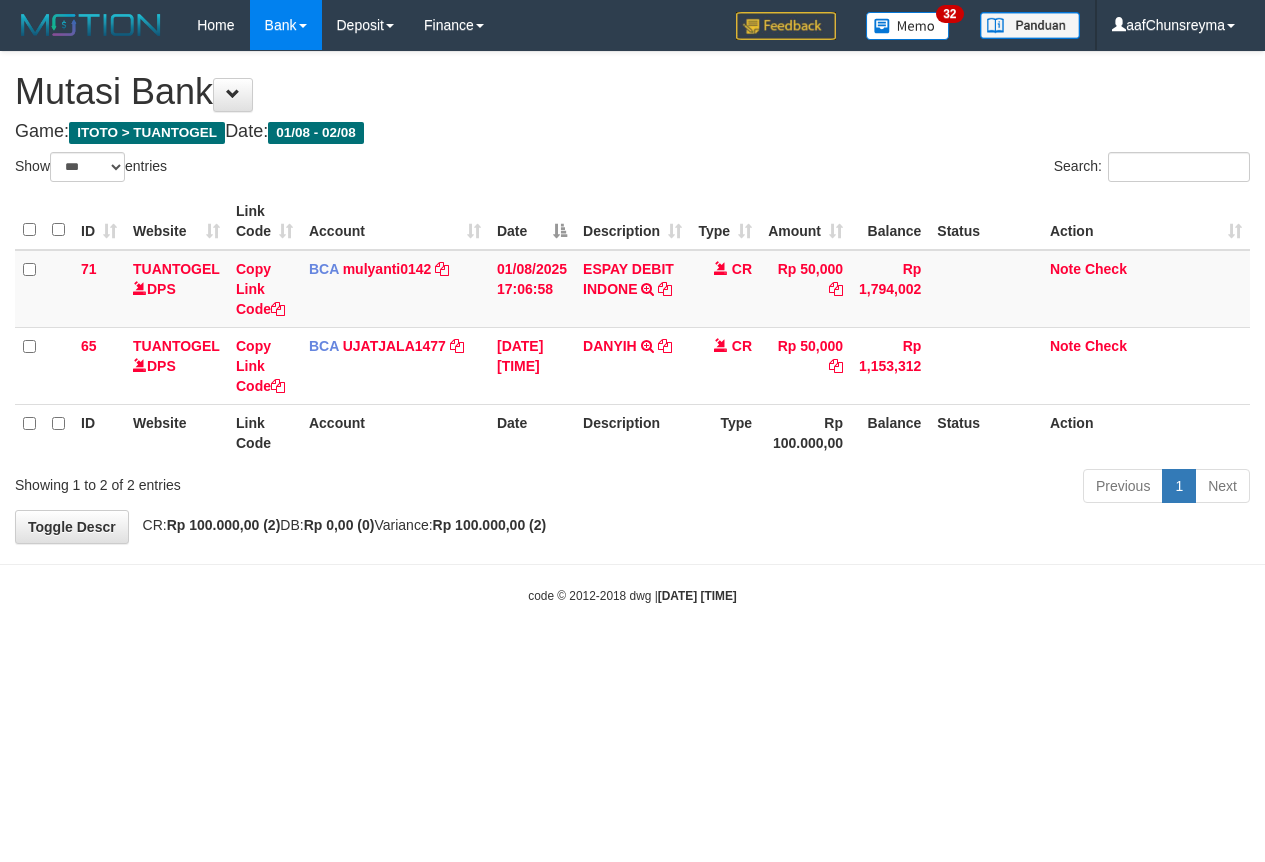 select on "***" 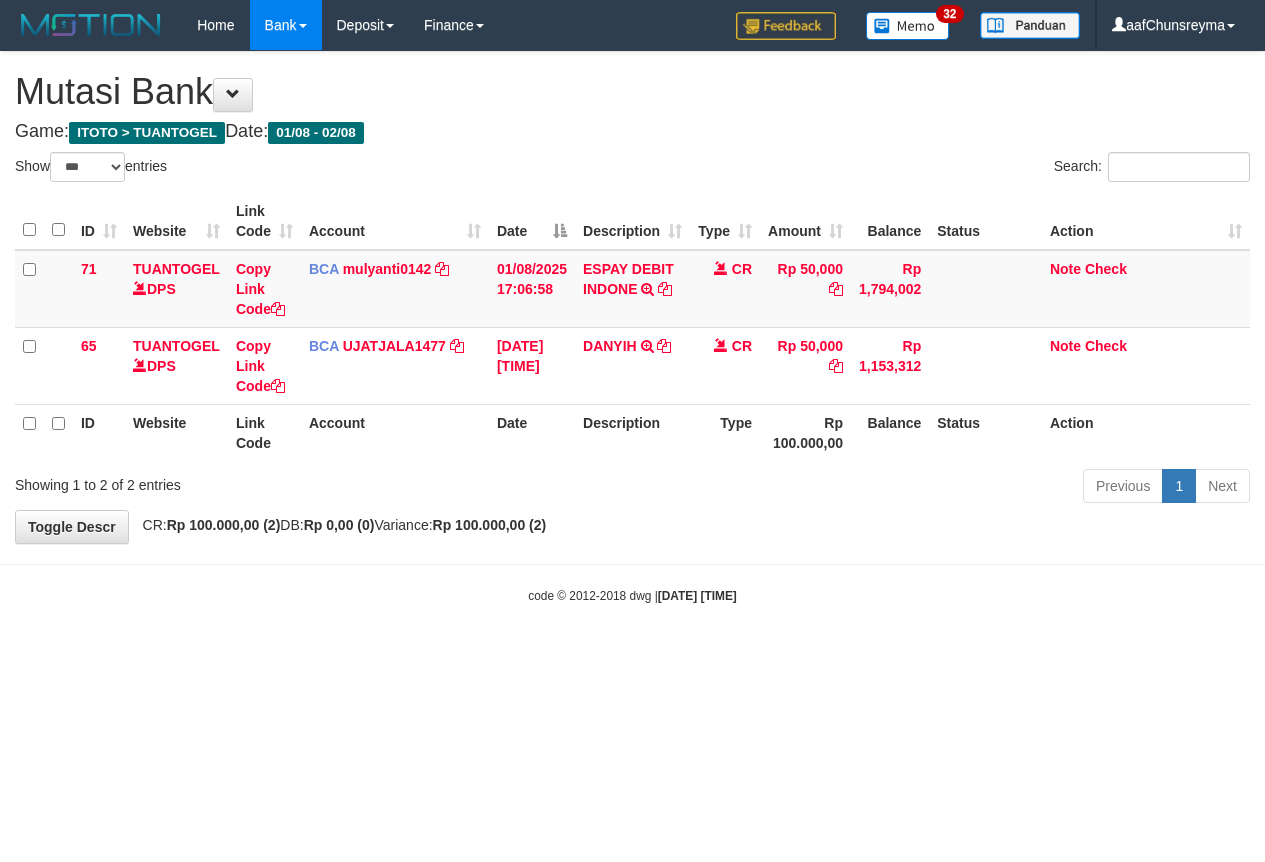 scroll, scrollTop: 0, scrollLeft: 0, axis: both 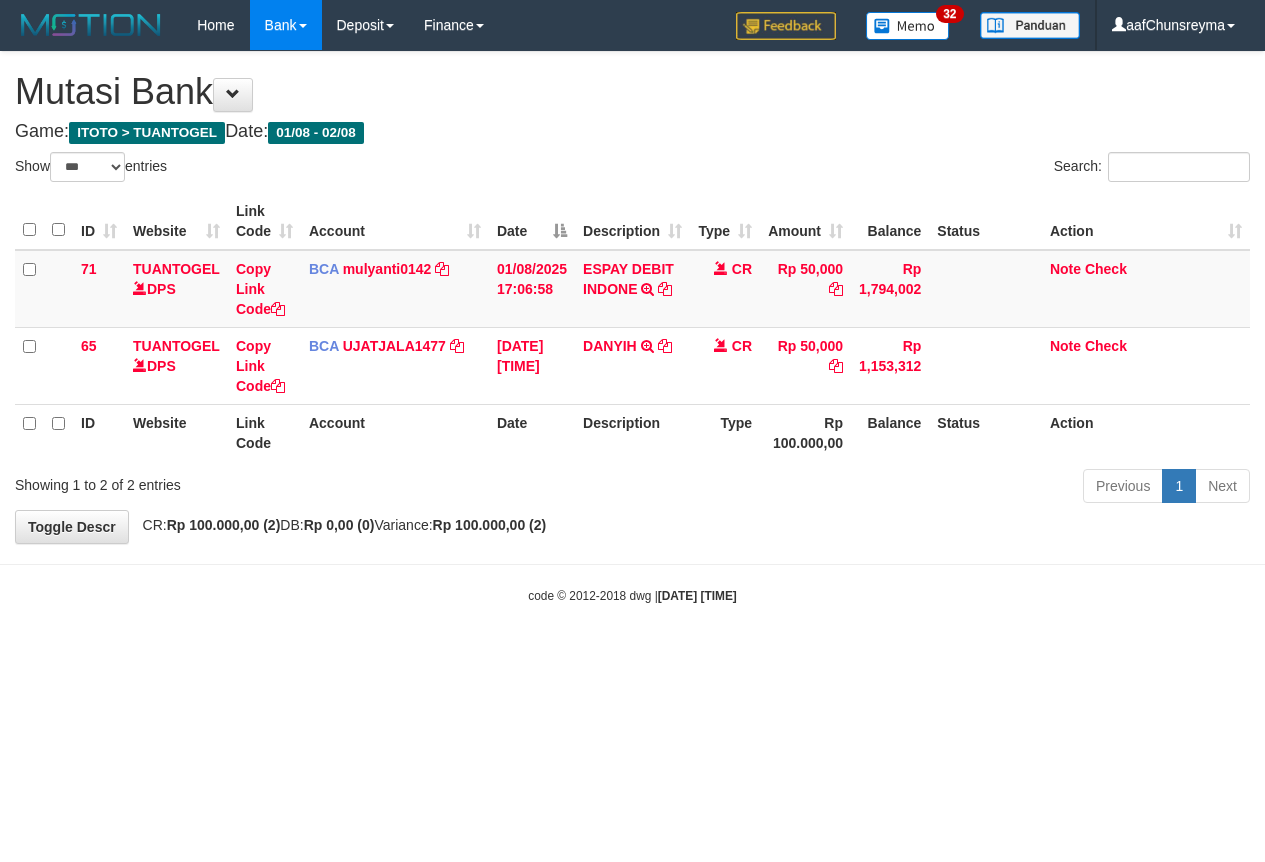select on "***" 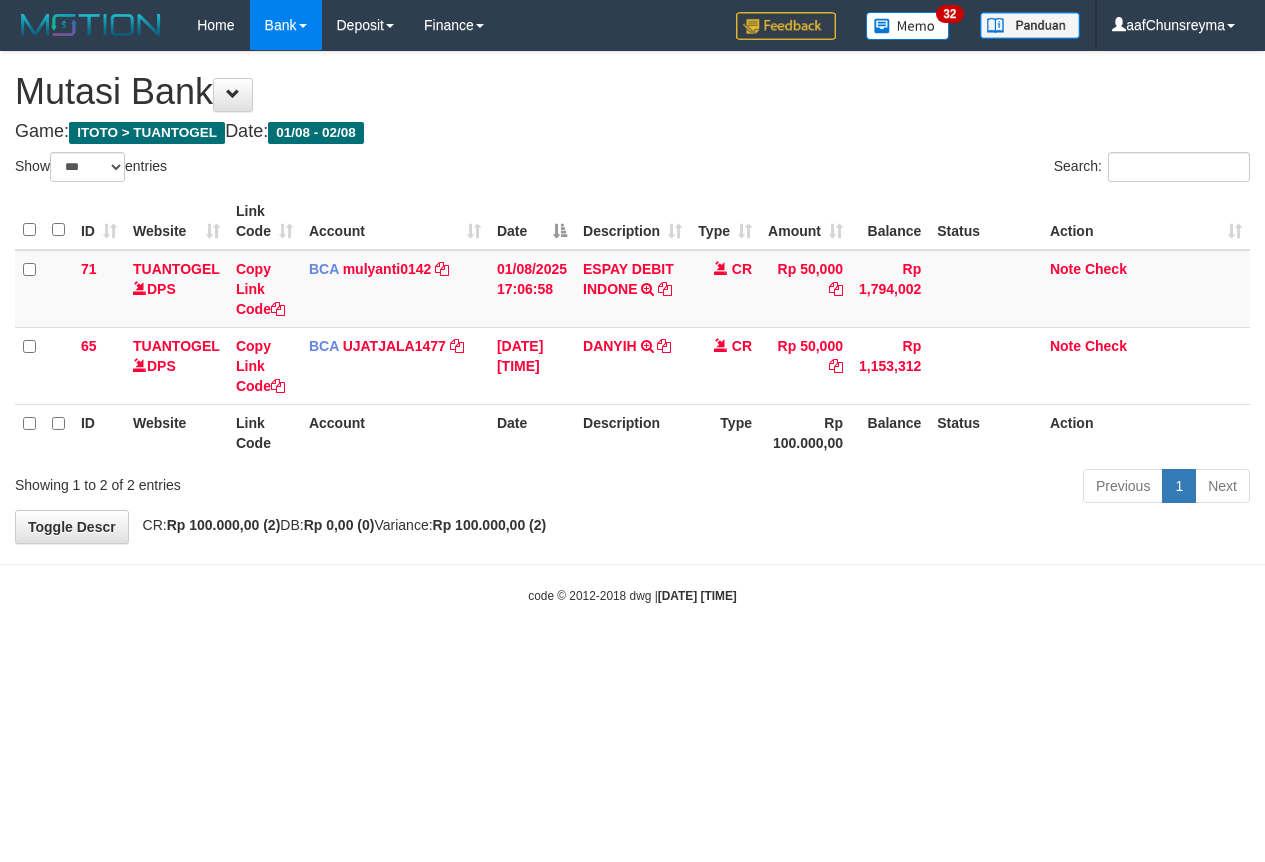 scroll, scrollTop: 0, scrollLeft: 0, axis: both 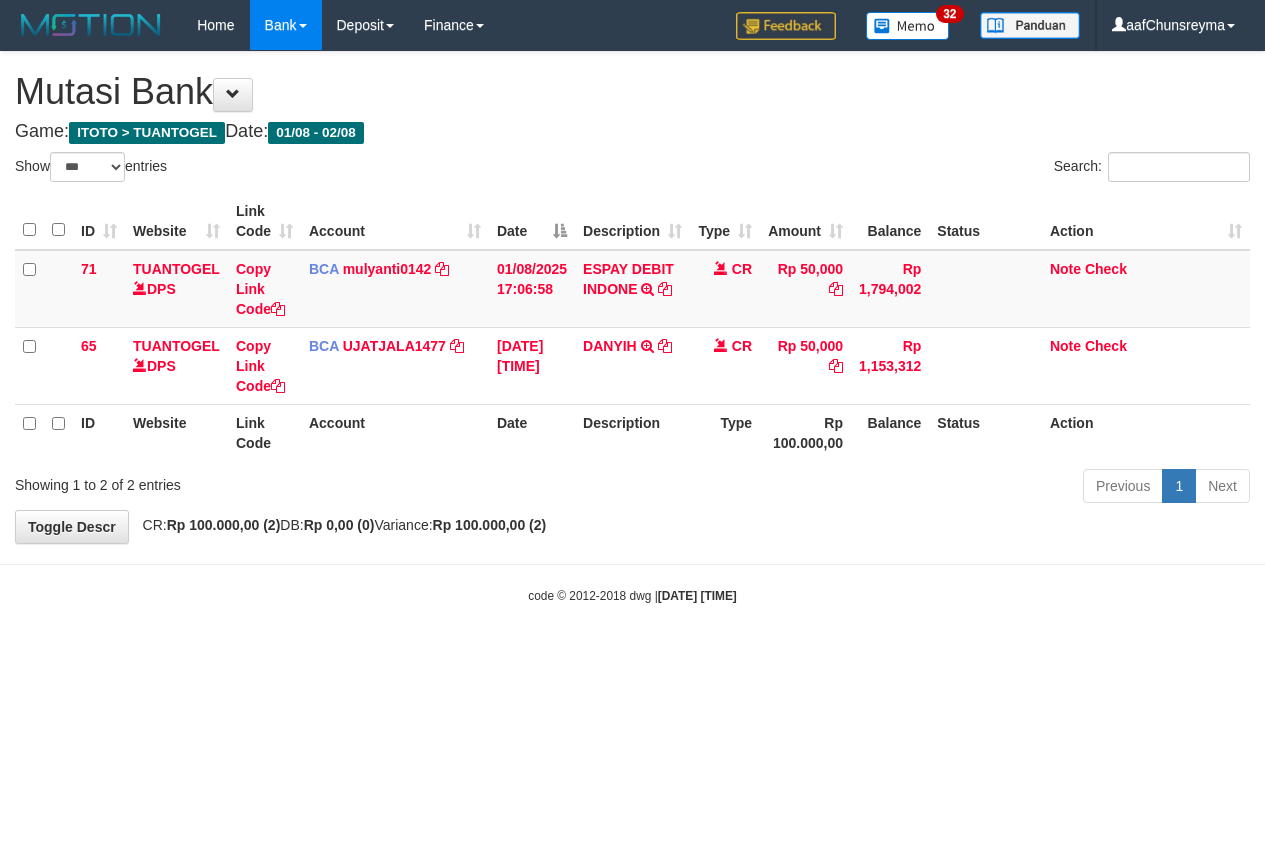 select on "***" 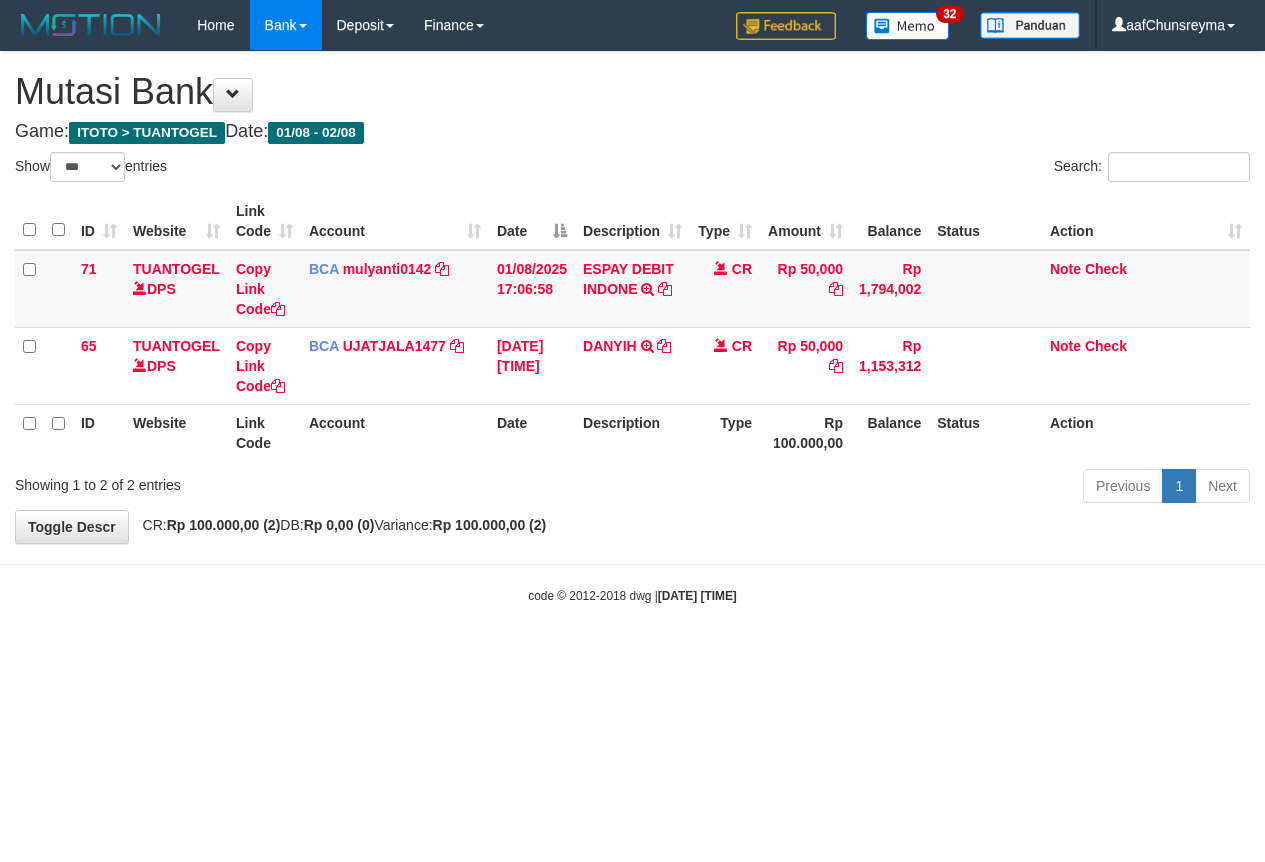 scroll, scrollTop: 0, scrollLeft: 0, axis: both 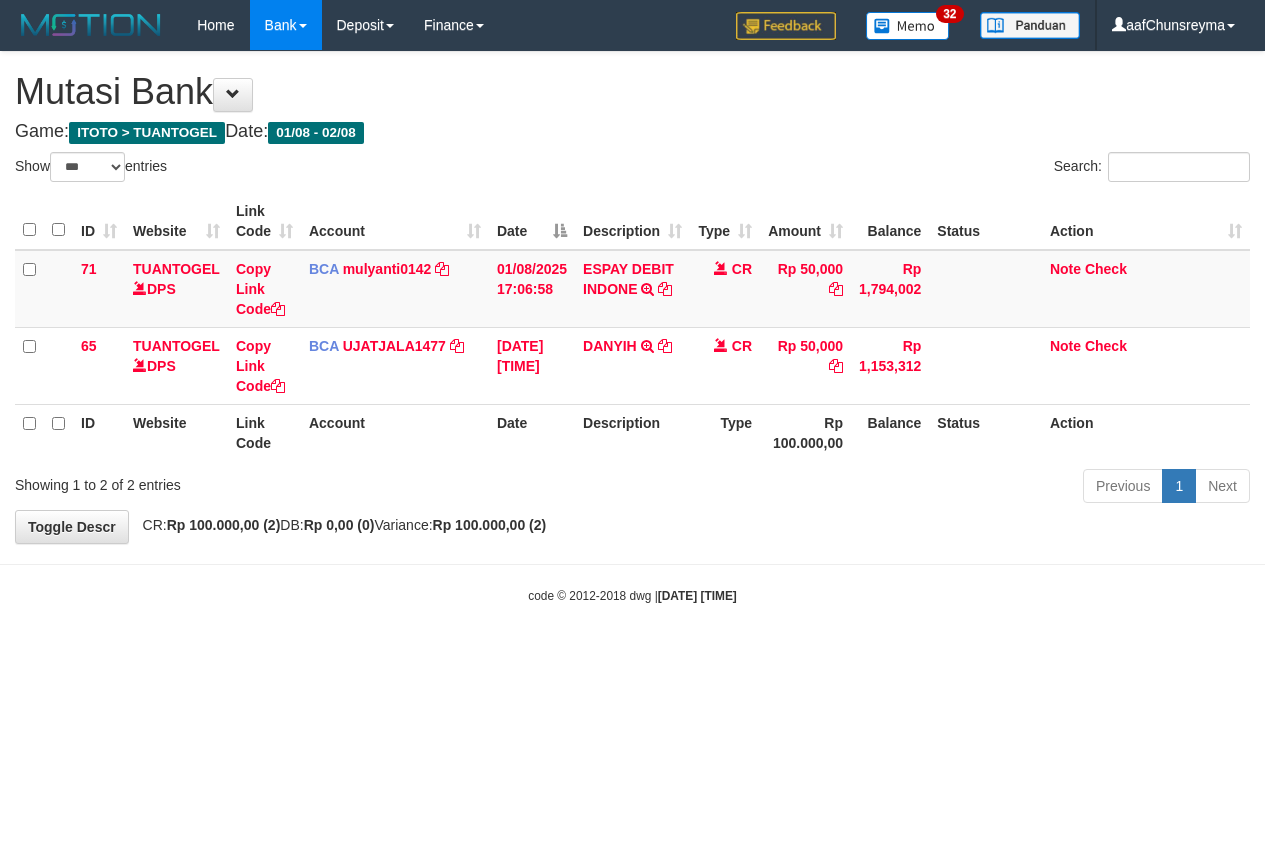 select on "***" 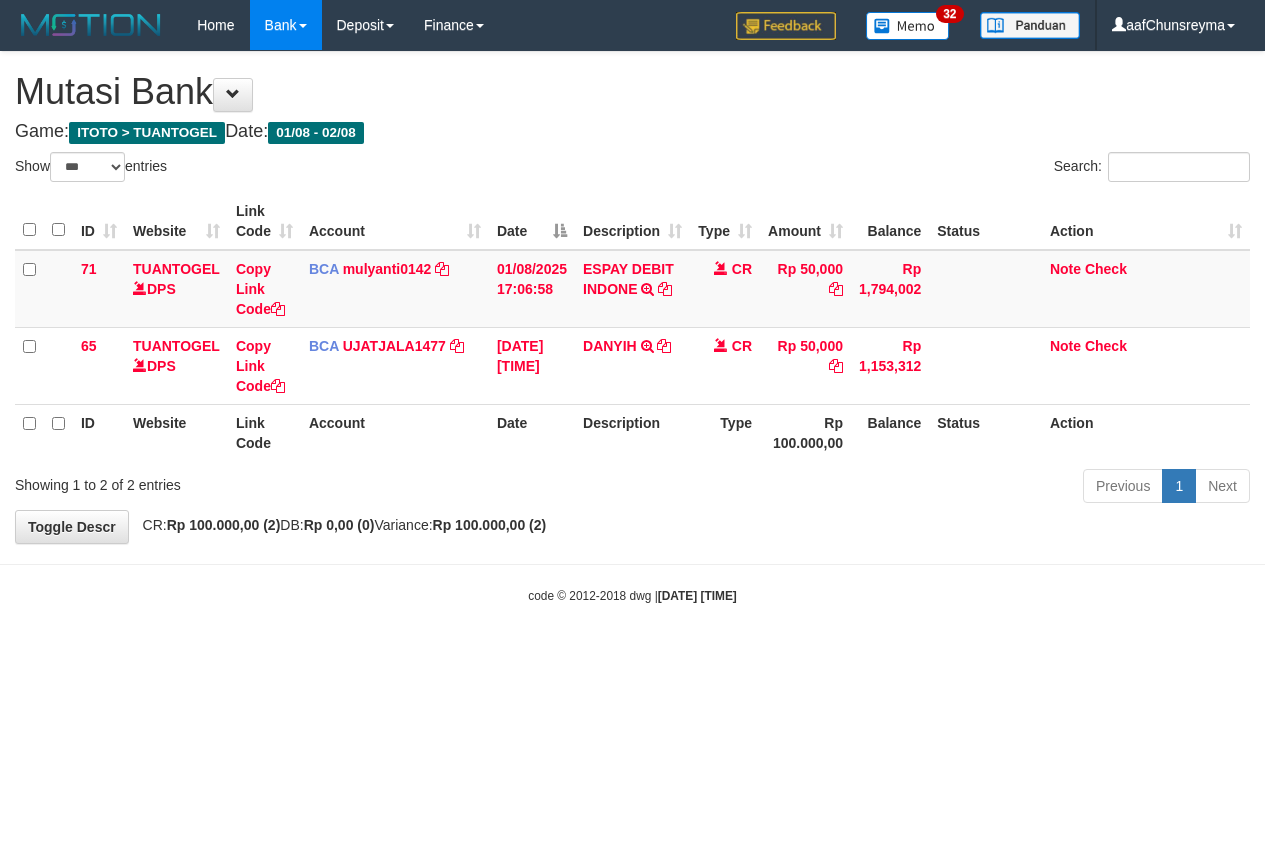 scroll, scrollTop: 0, scrollLeft: 0, axis: both 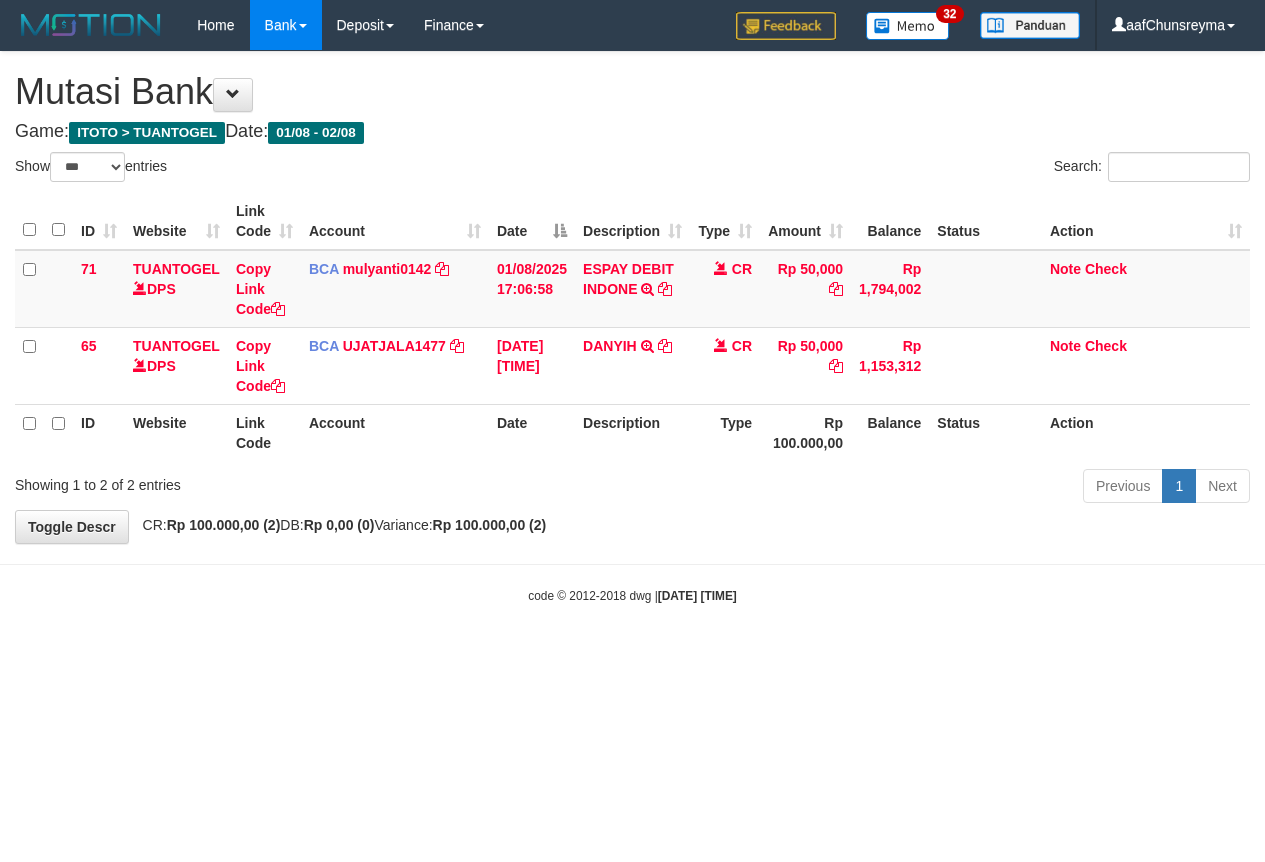 select on "***" 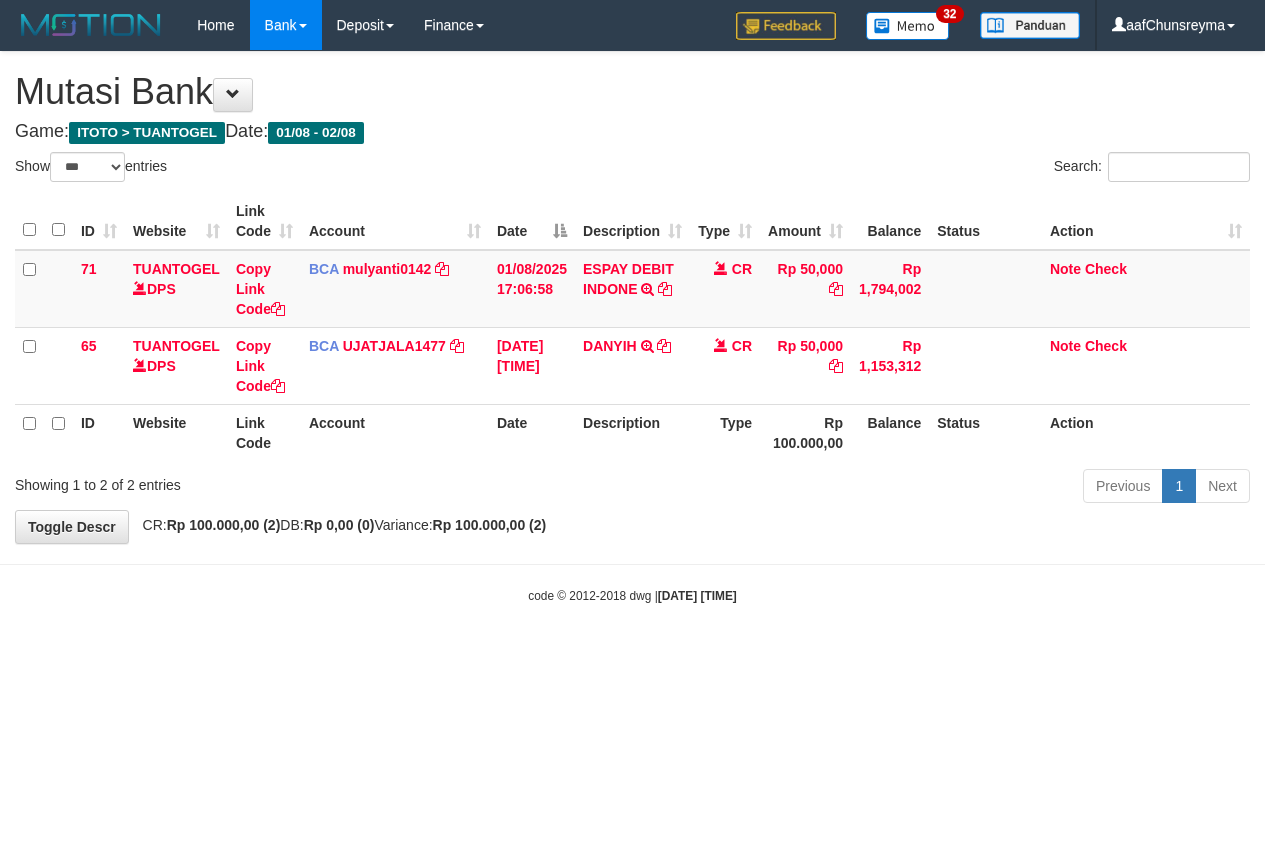 scroll, scrollTop: 0, scrollLeft: 0, axis: both 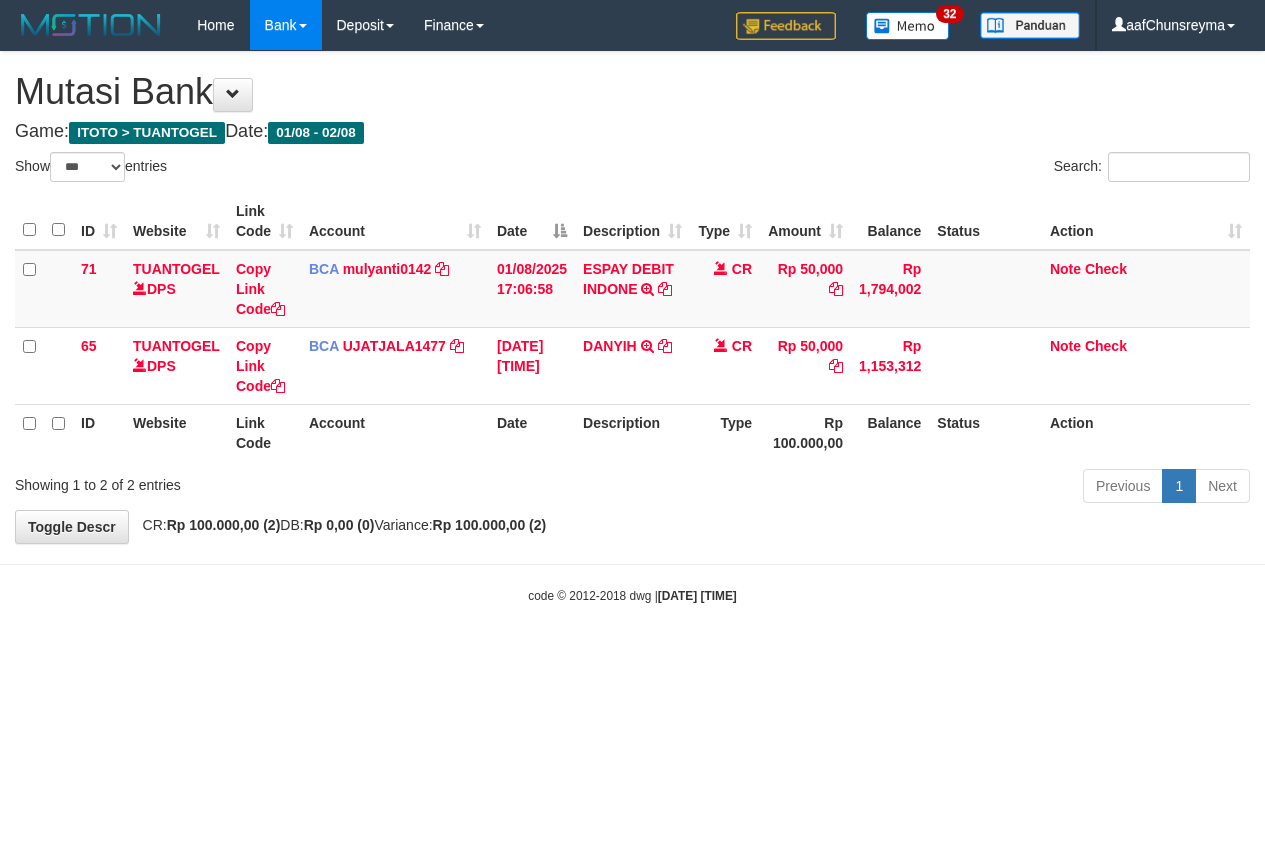 select on "***" 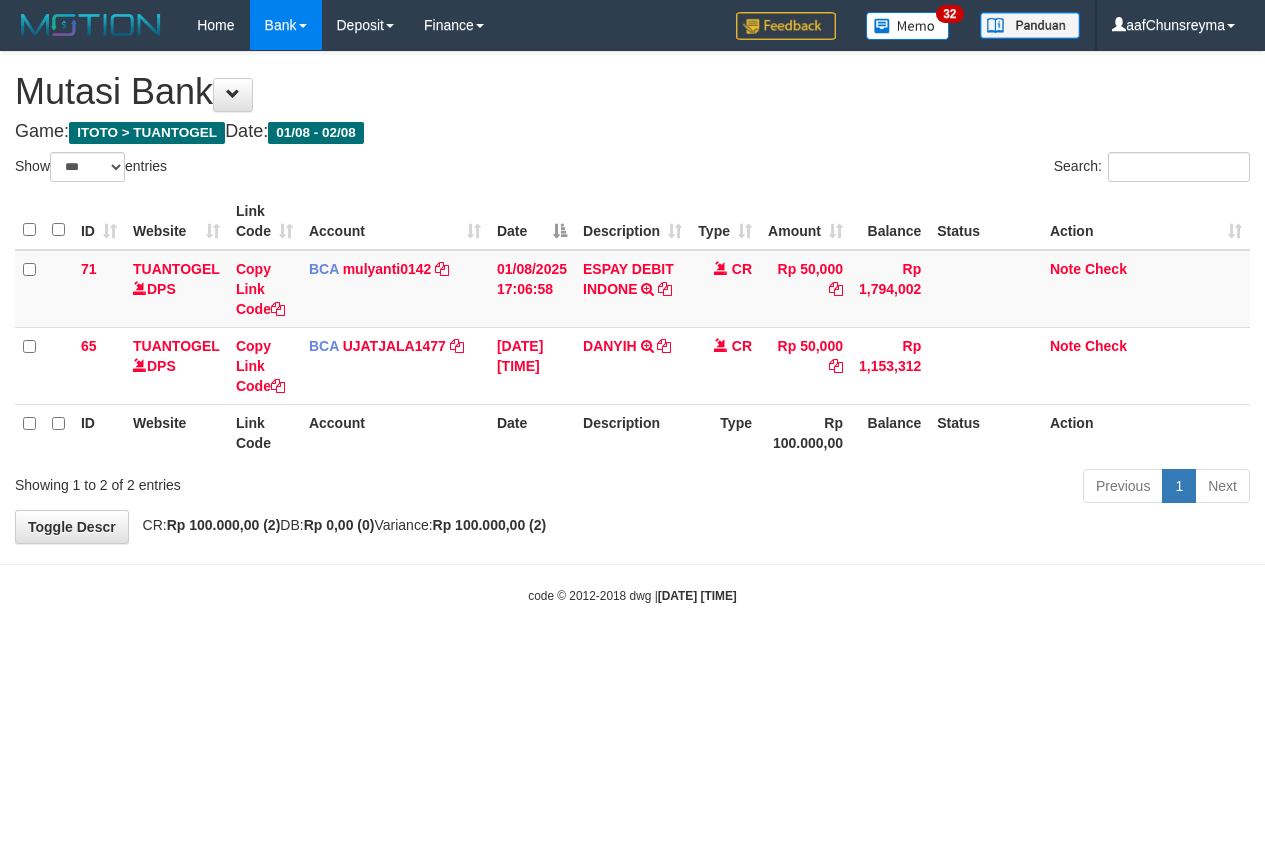 scroll, scrollTop: 0, scrollLeft: 0, axis: both 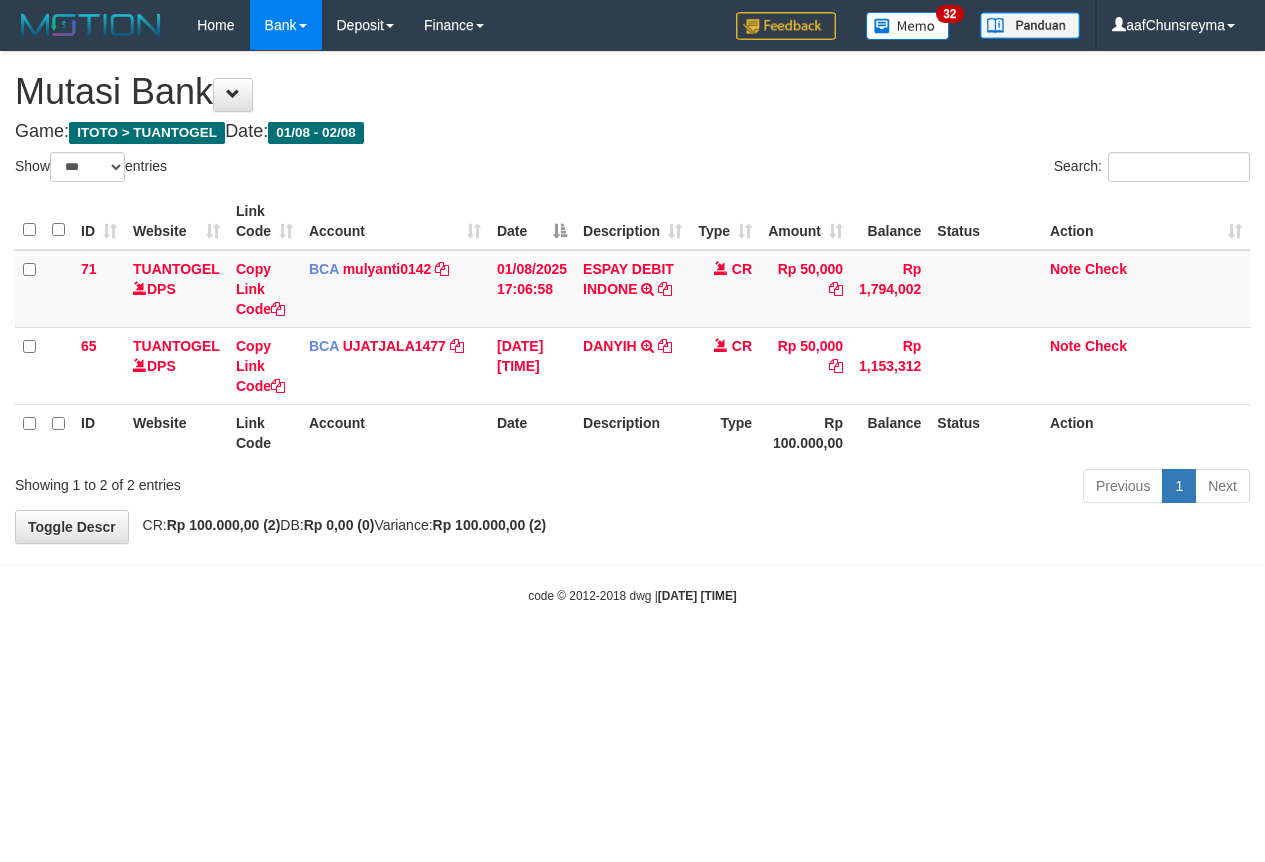 select on "***" 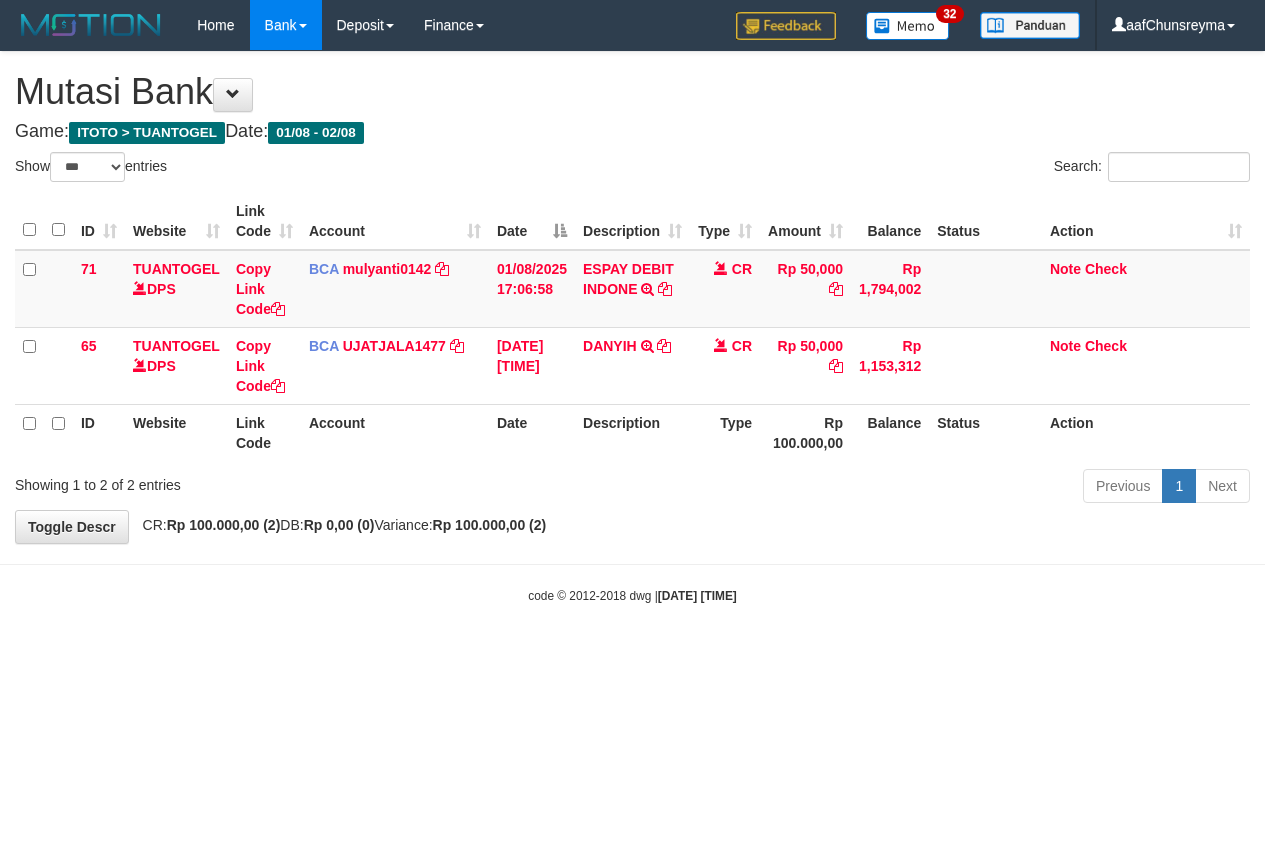 scroll, scrollTop: 0, scrollLeft: 0, axis: both 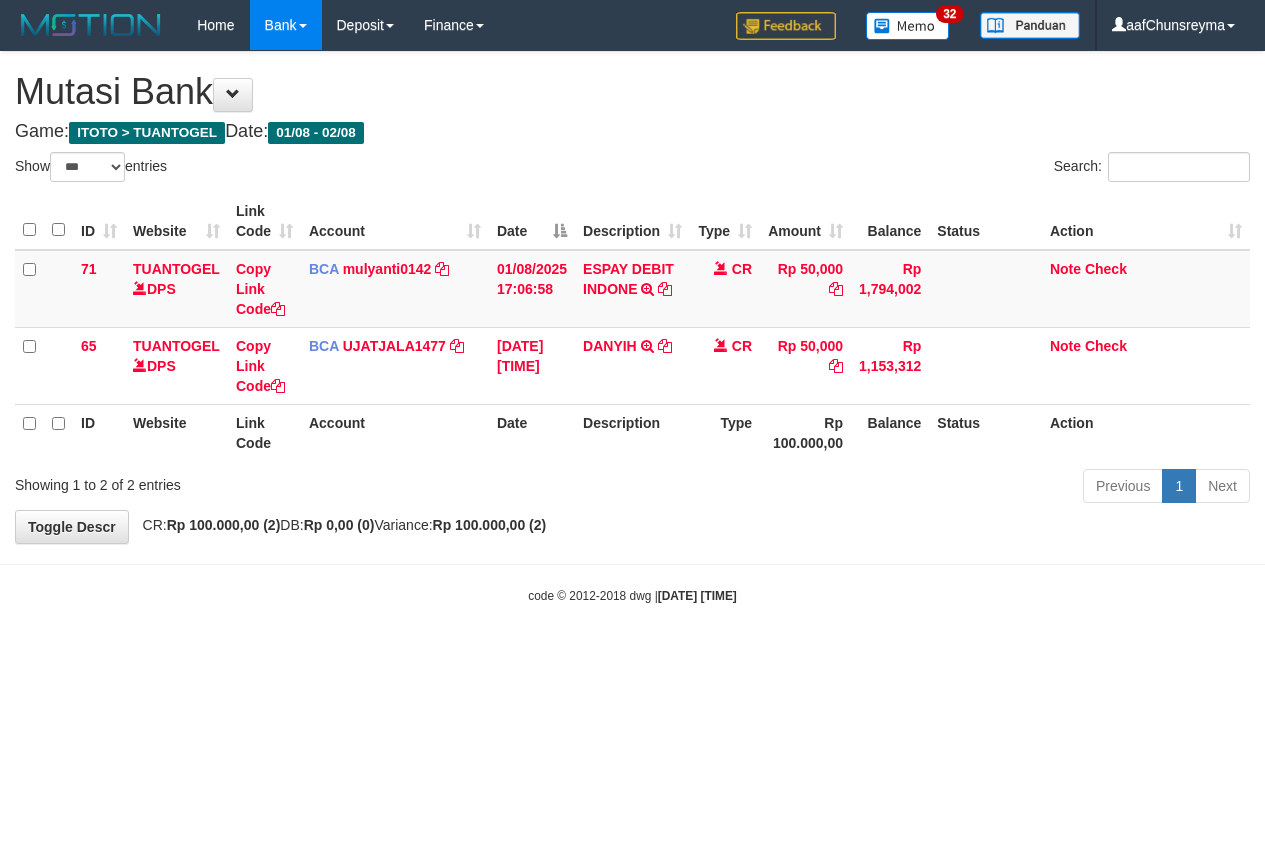 select on "***" 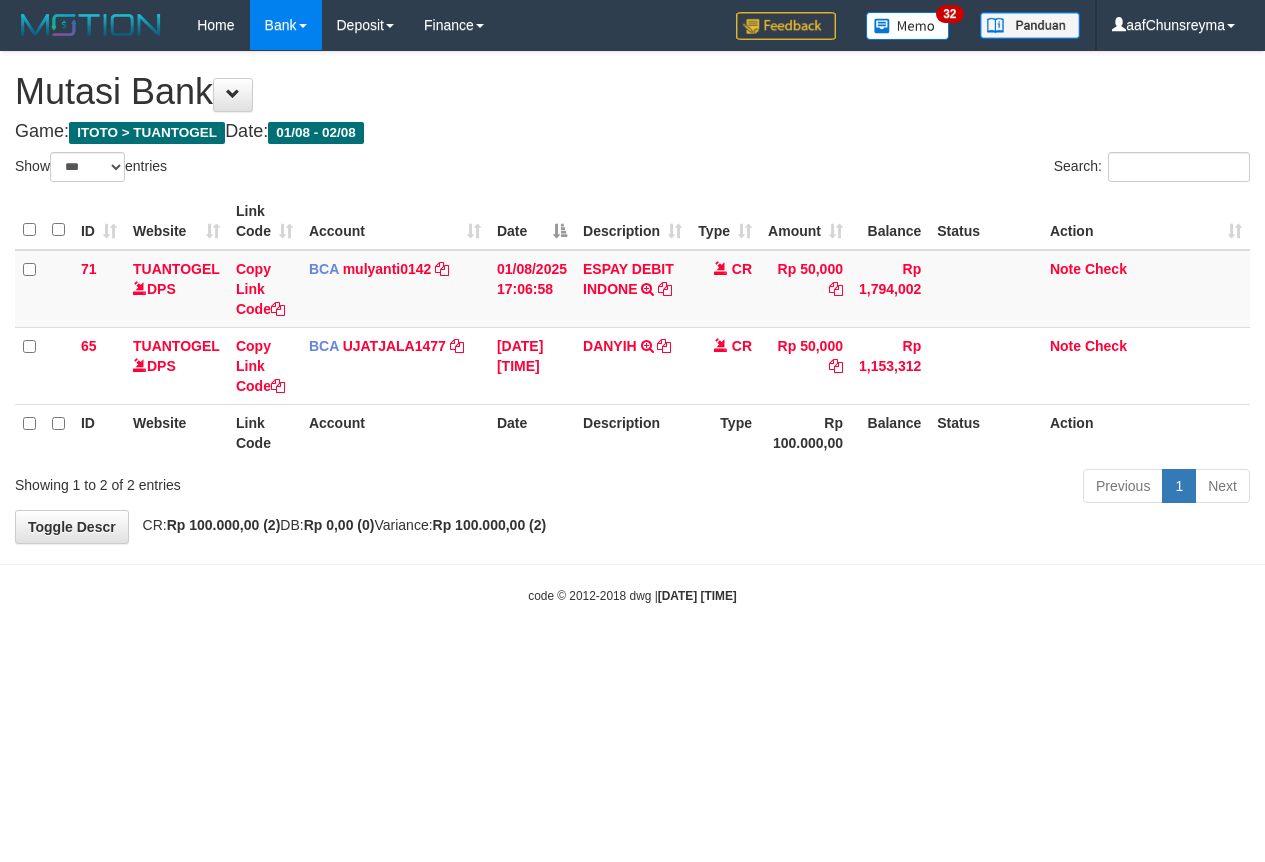 scroll, scrollTop: 0, scrollLeft: 0, axis: both 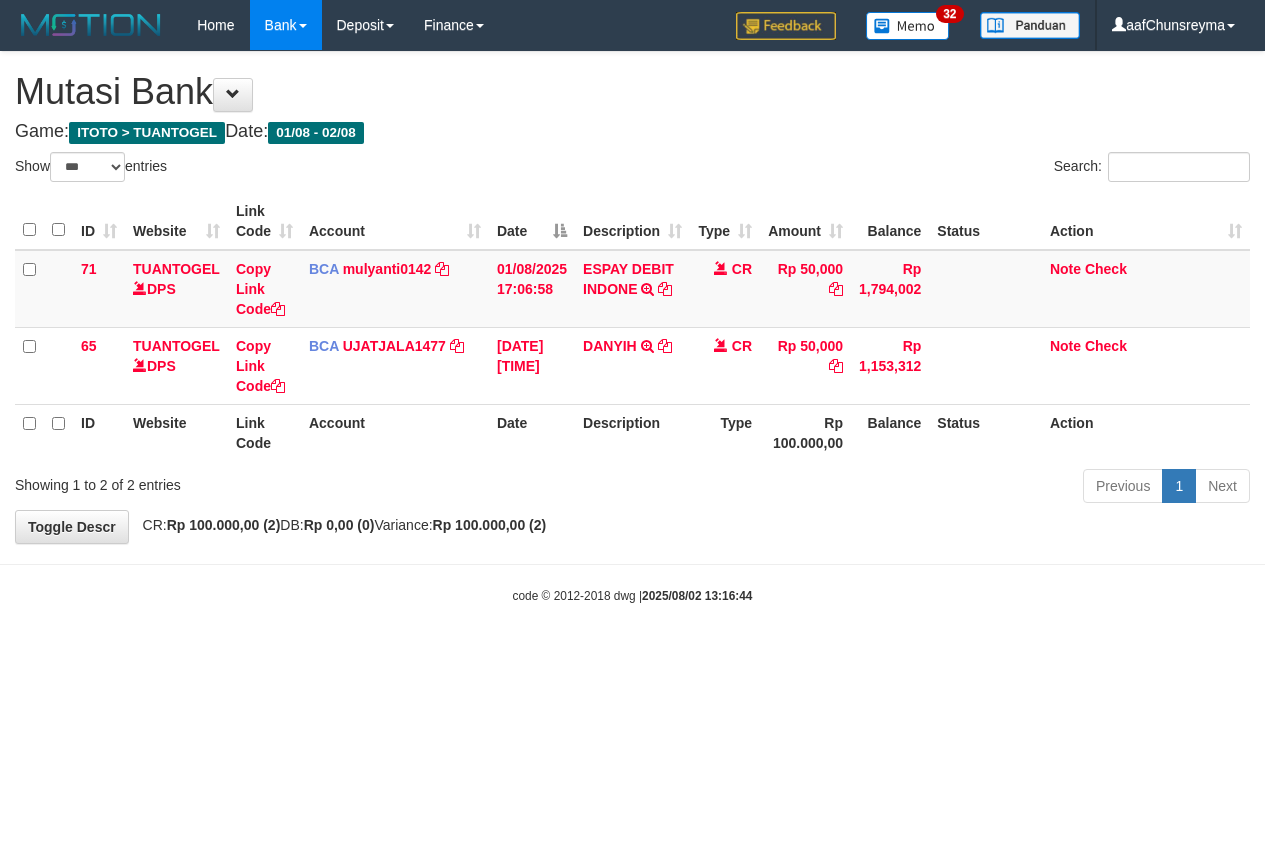 select on "***" 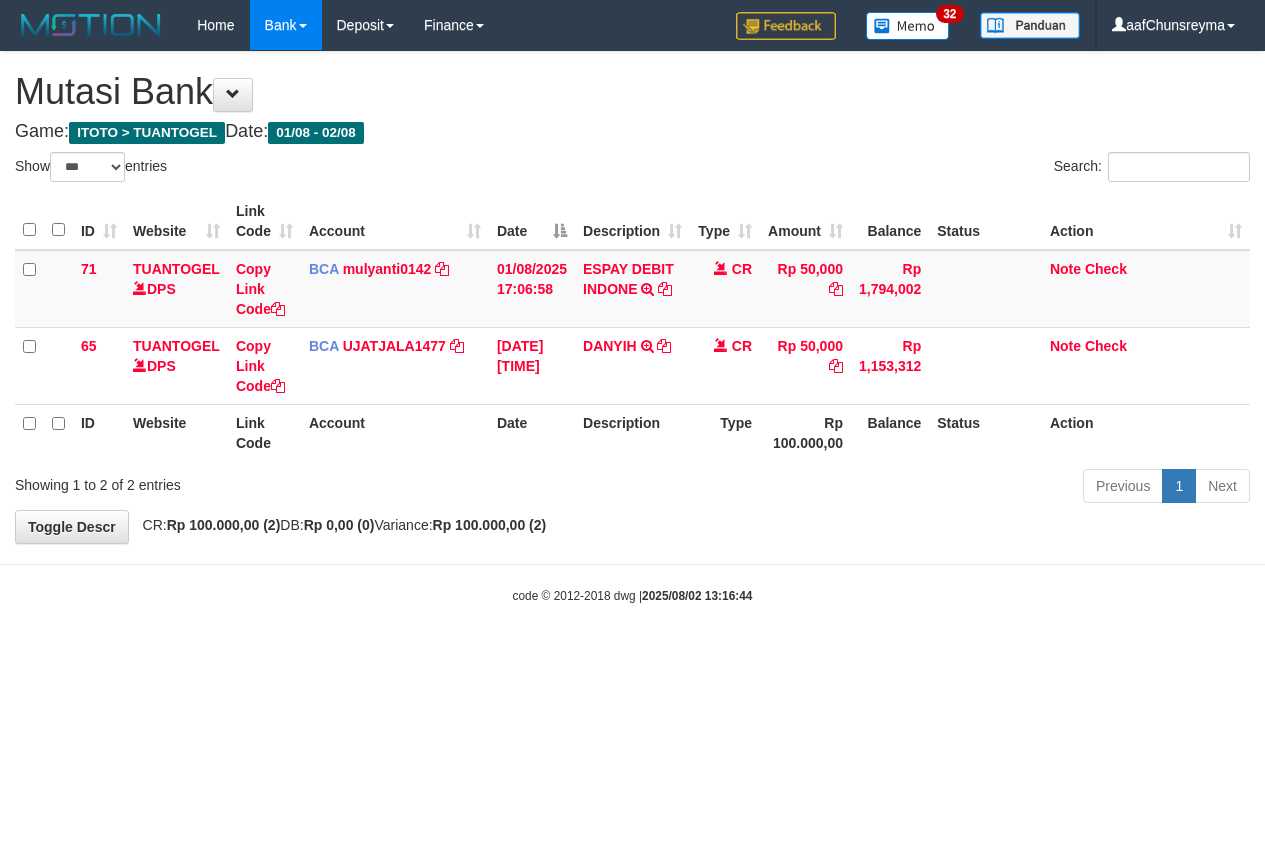 scroll, scrollTop: 0, scrollLeft: 0, axis: both 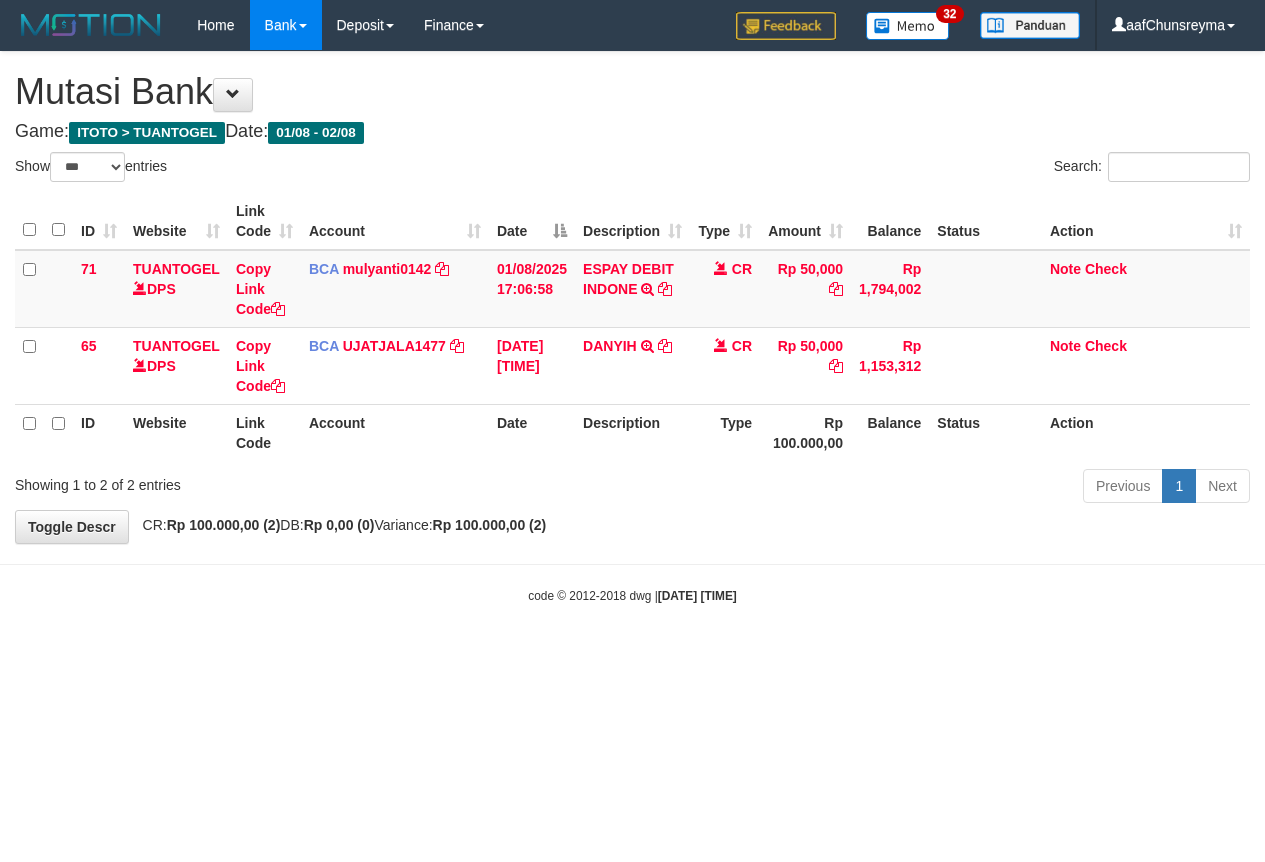 select on "***" 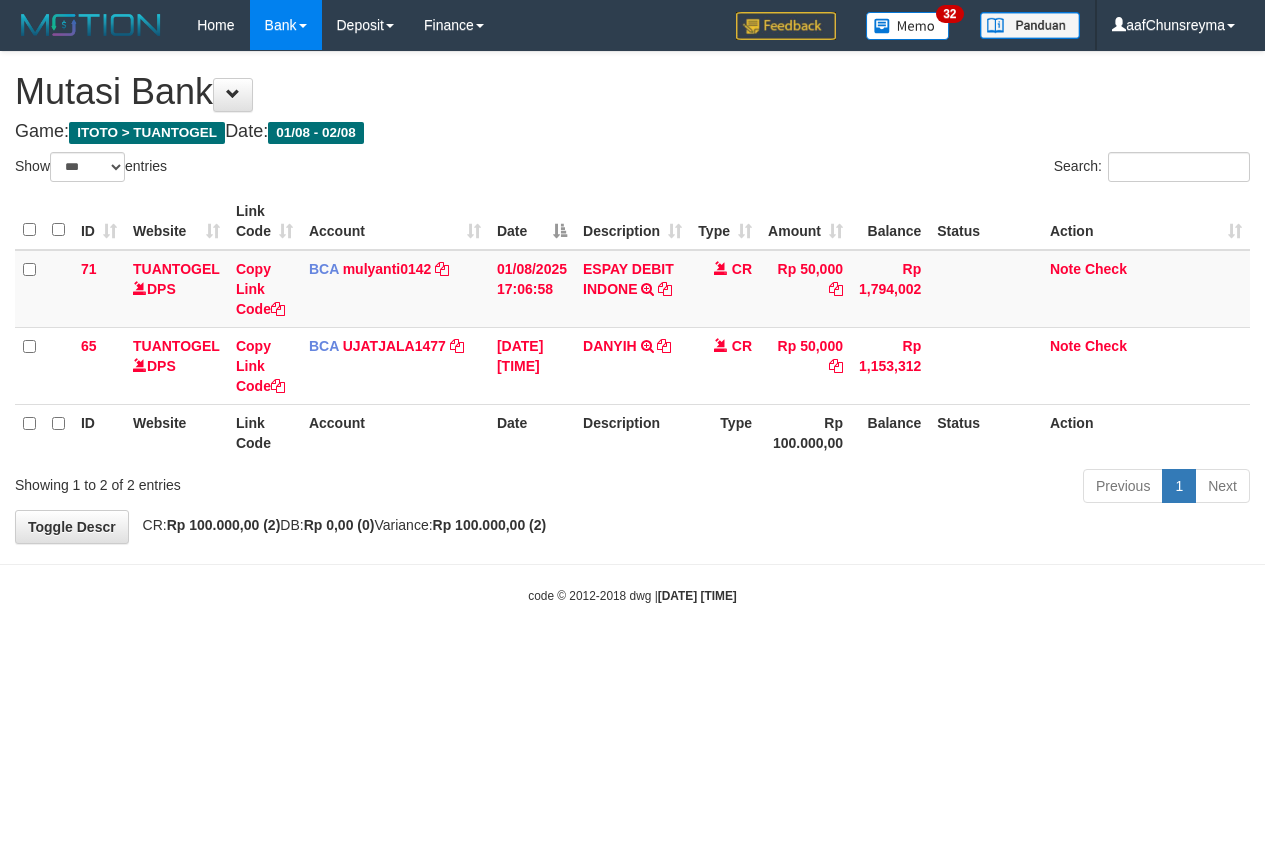 scroll, scrollTop: 0, scrollLeft: 0, axis: both 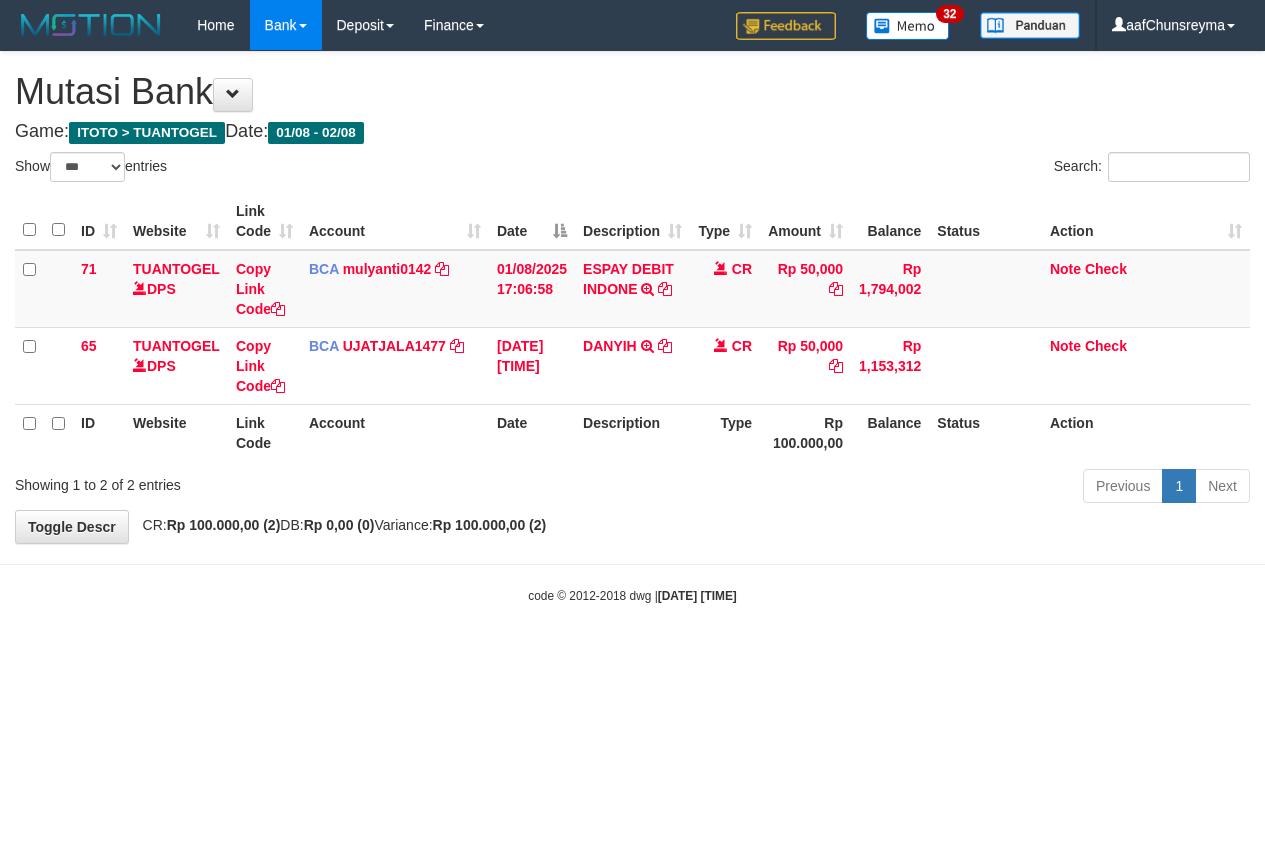 select on "***" 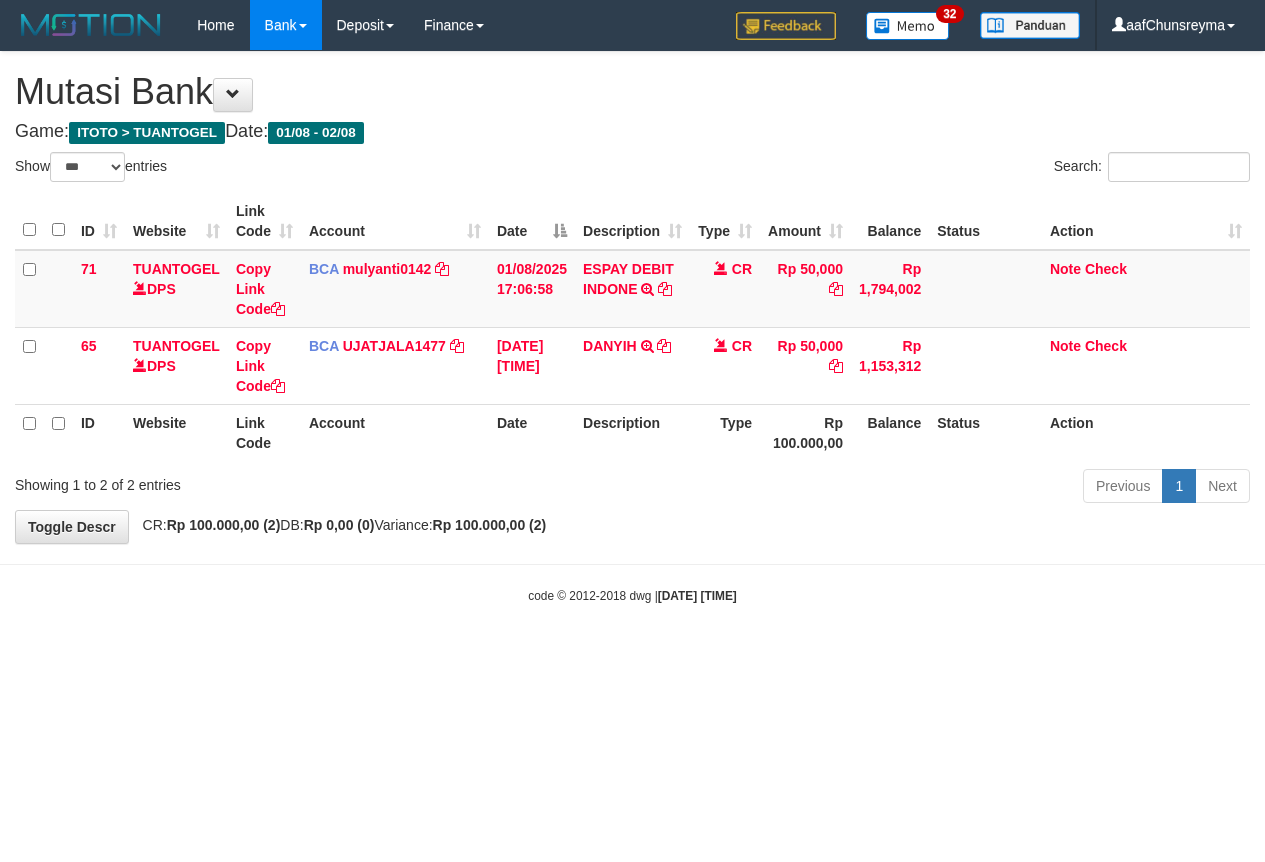 scroll, scrollTop: 0, scrollLeft: 0, axis: both 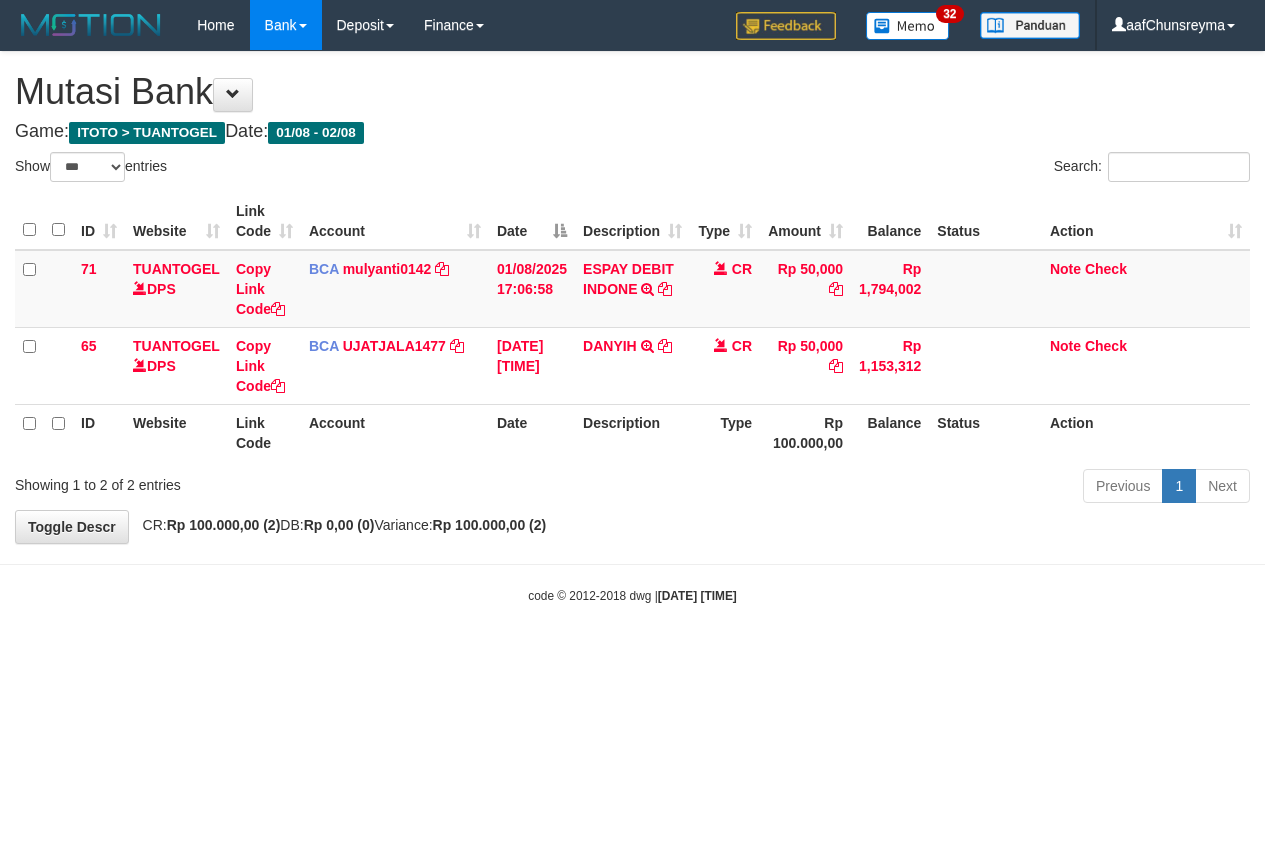 select on "***" 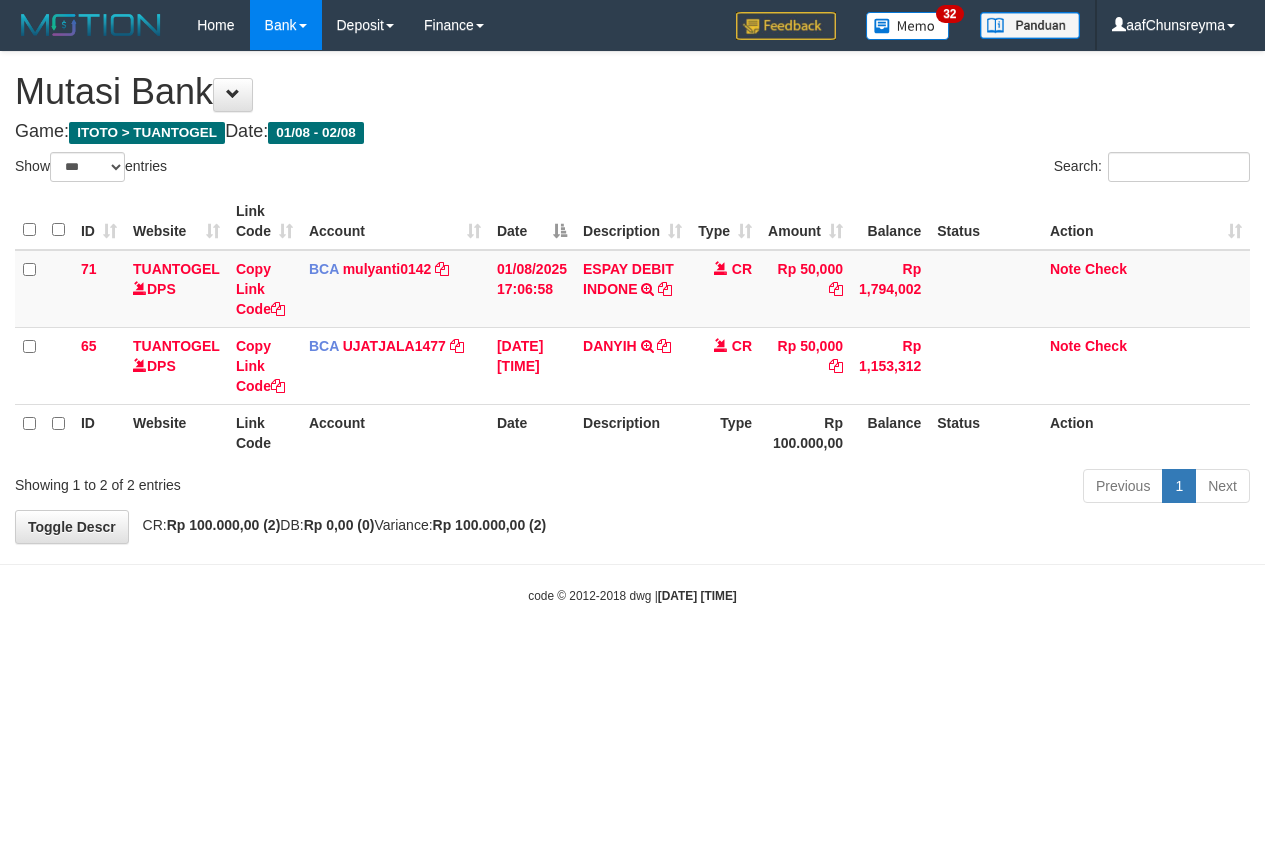 scroll, scrollTop: 0, scrollLeft: 0, axis: both 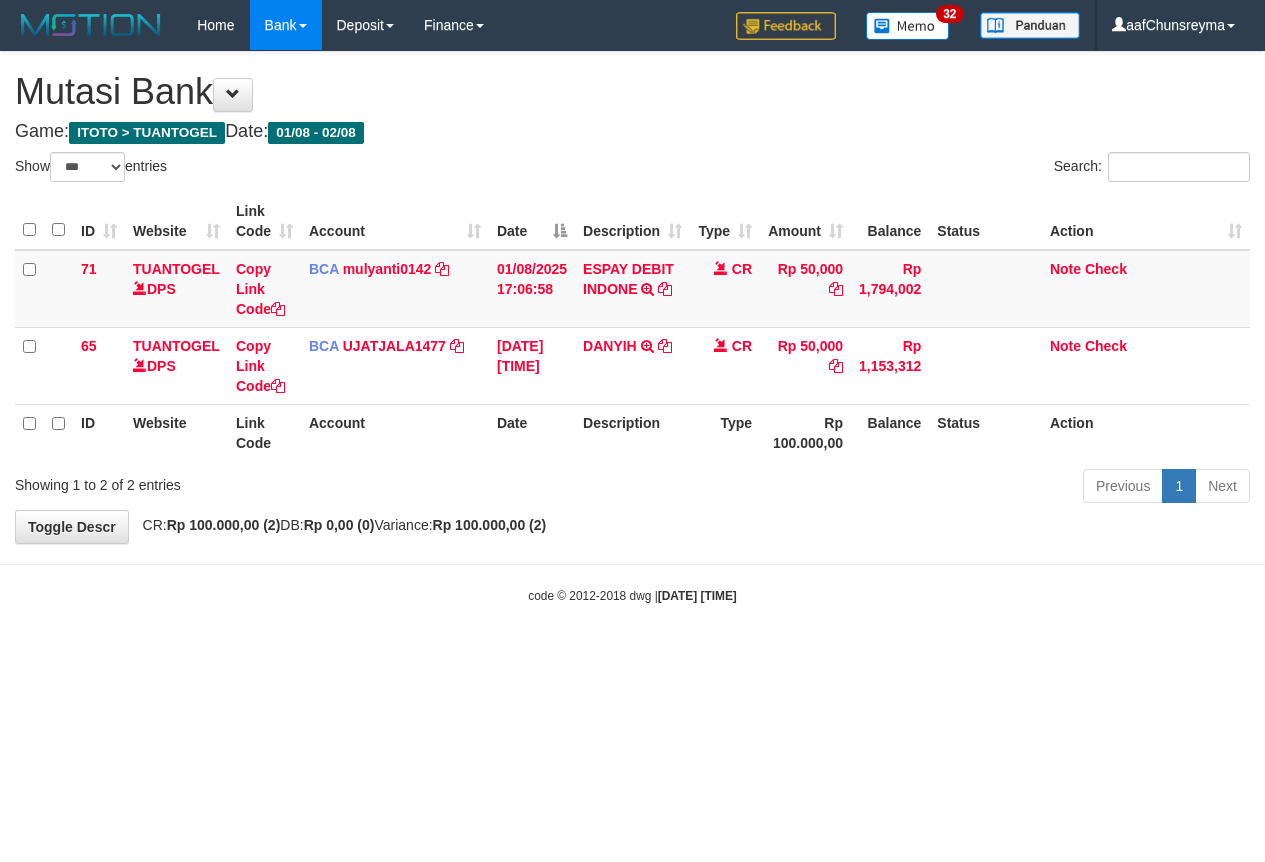select on "***" 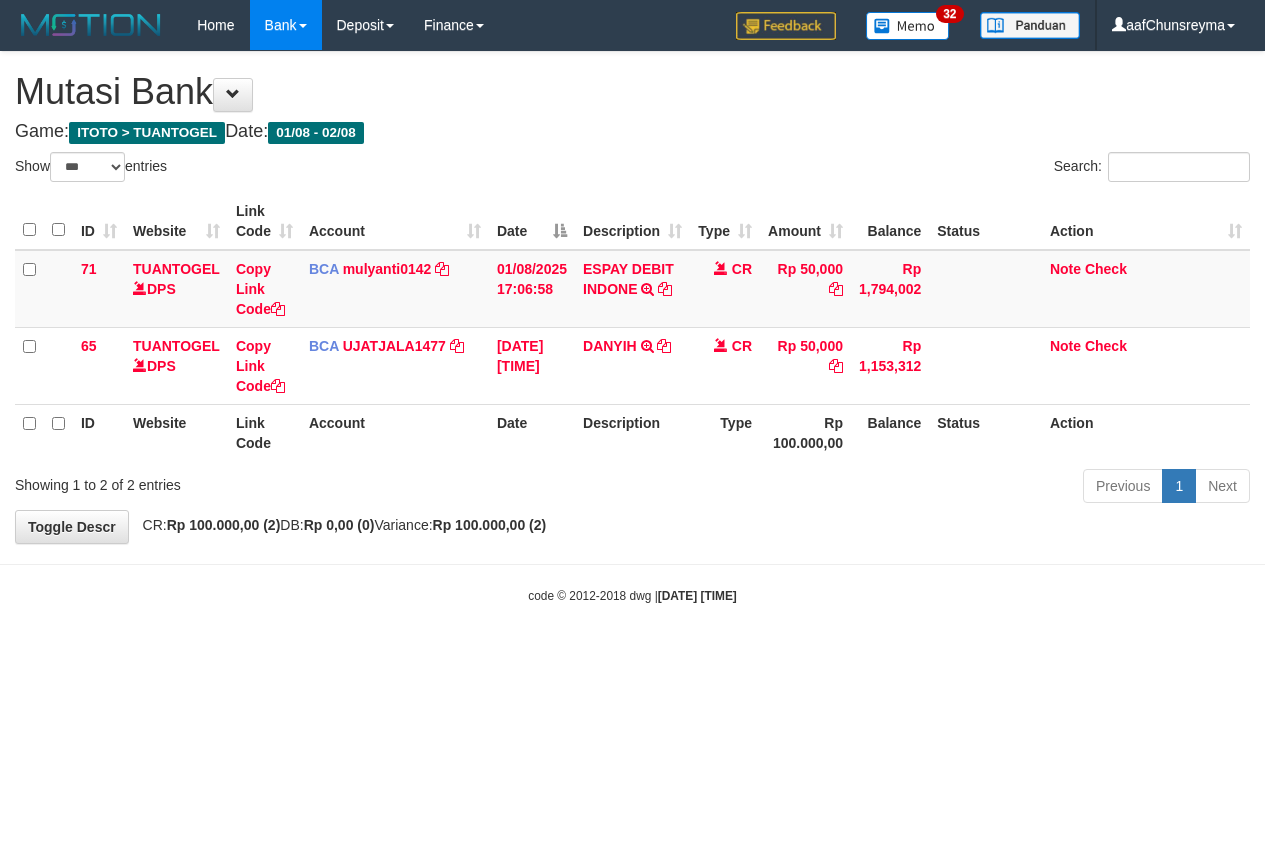 scroll, scrollTop: 0, scrollLeft: 0, axis: both 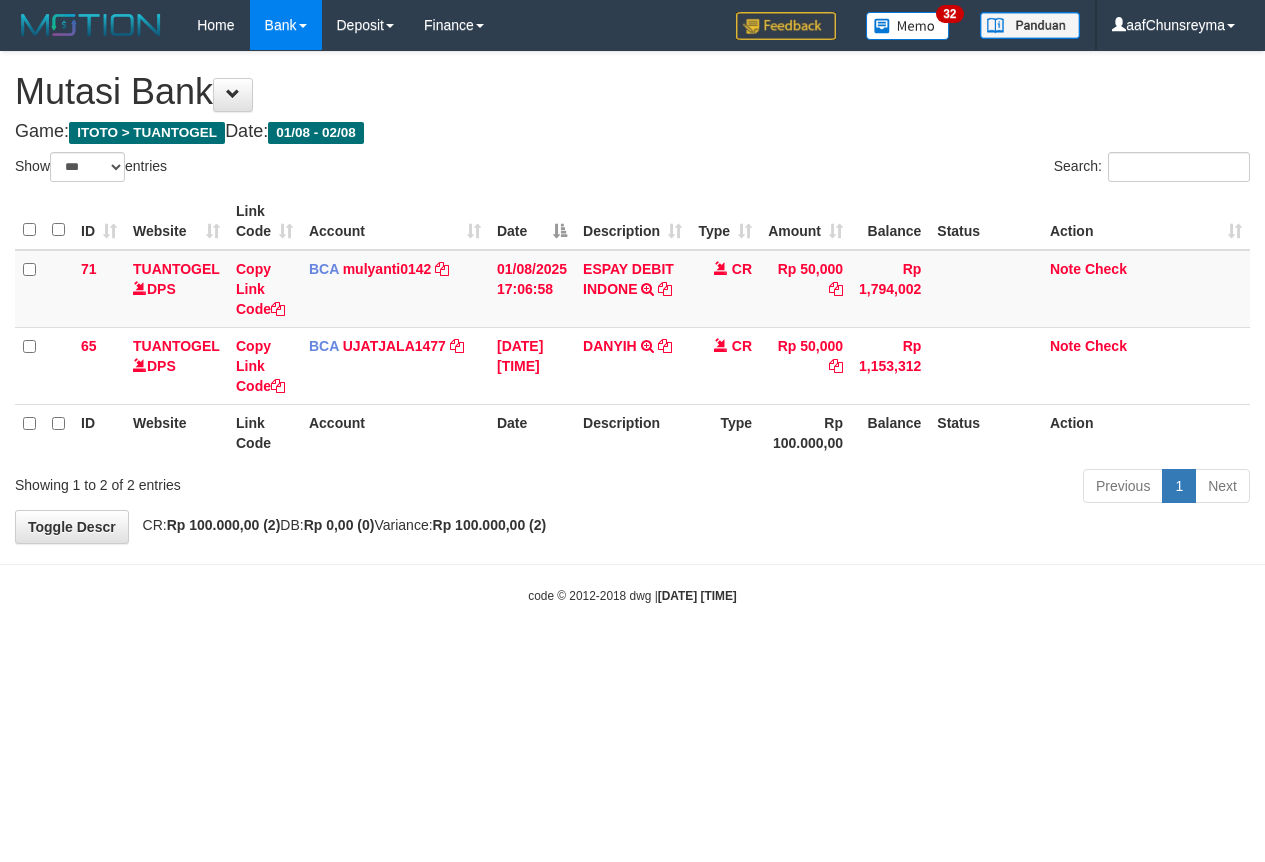 select on "***" 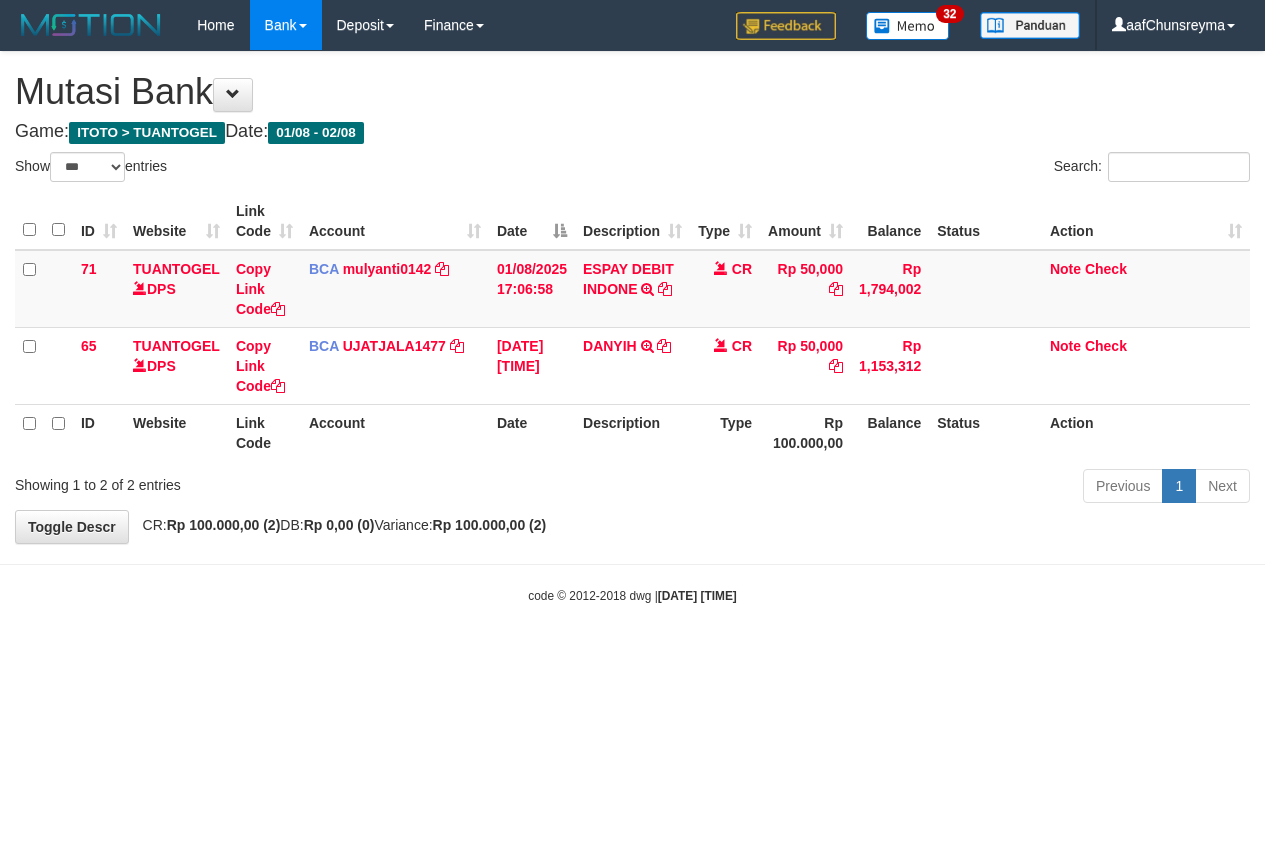 scroll, scrollTop: 0, scrollLeft: 0, axis: both 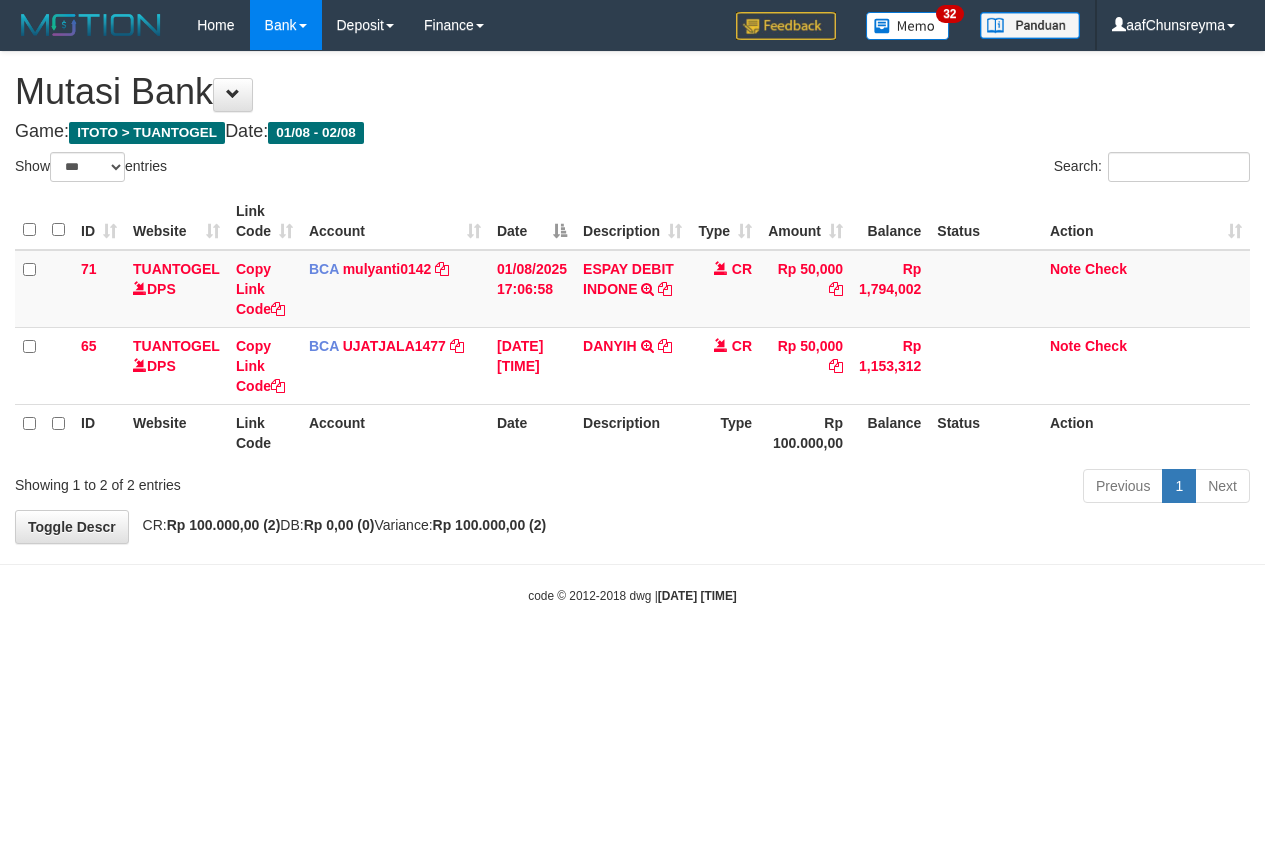 select on "***" 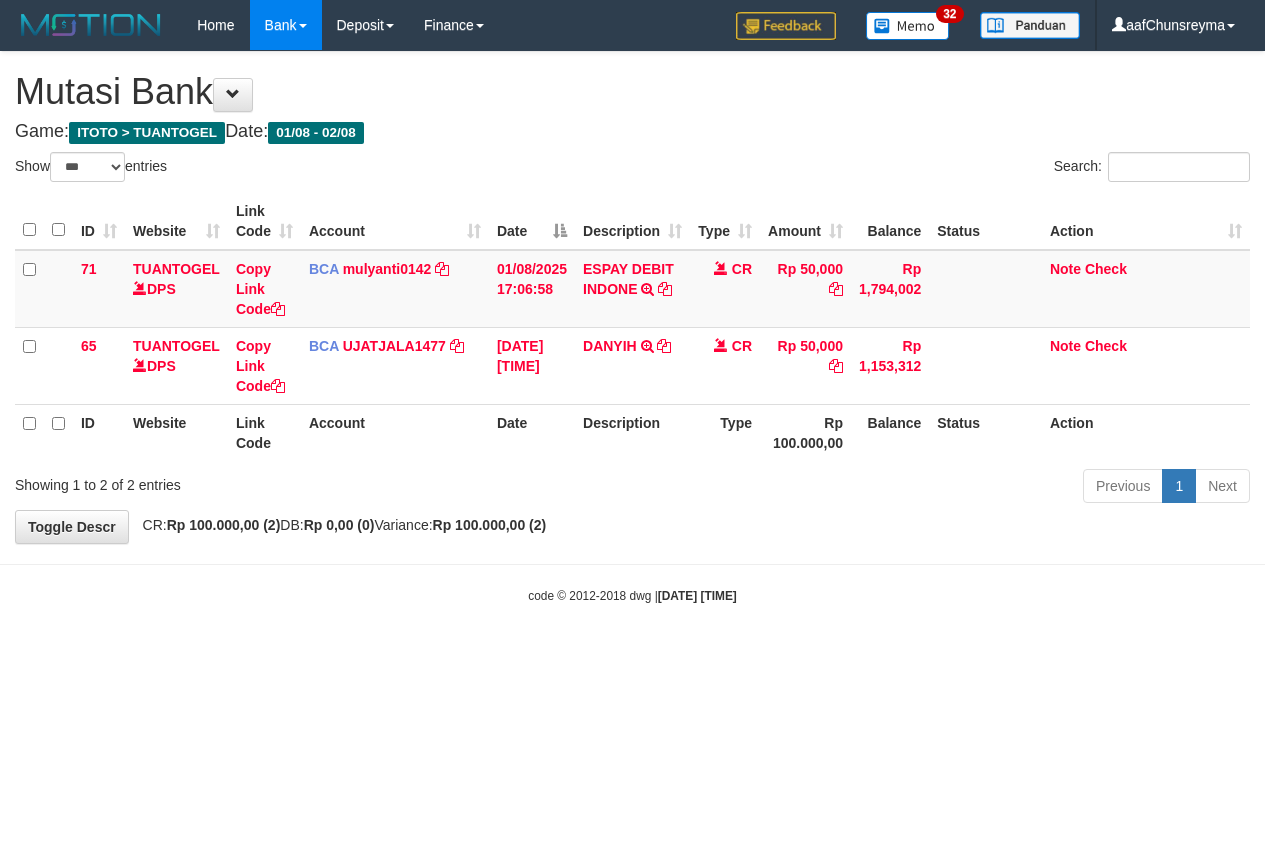 scroll, scrollTop: 0, scrollLeft: 0, axis: both 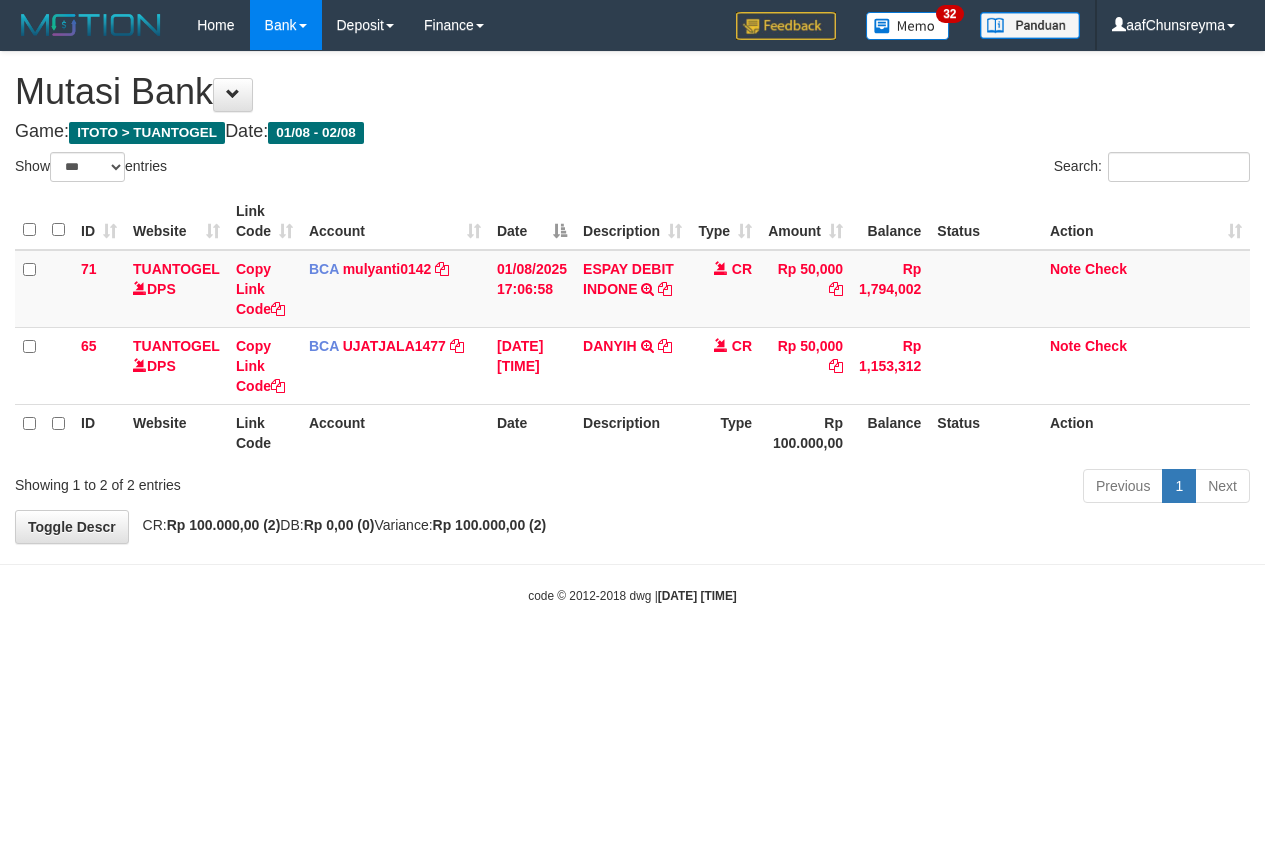 select on "***" 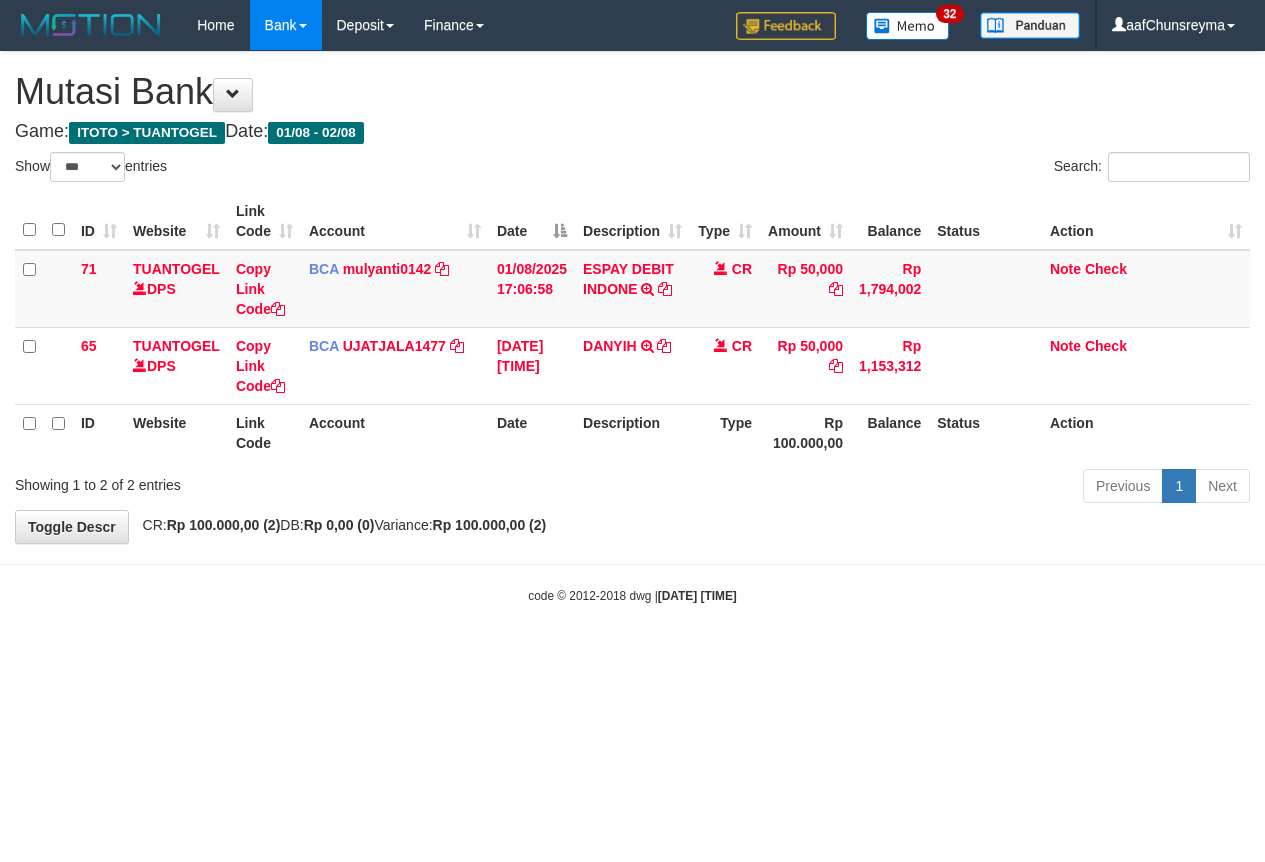 scroll, scrollTop: 0, scrollLeft: 0, axis: both 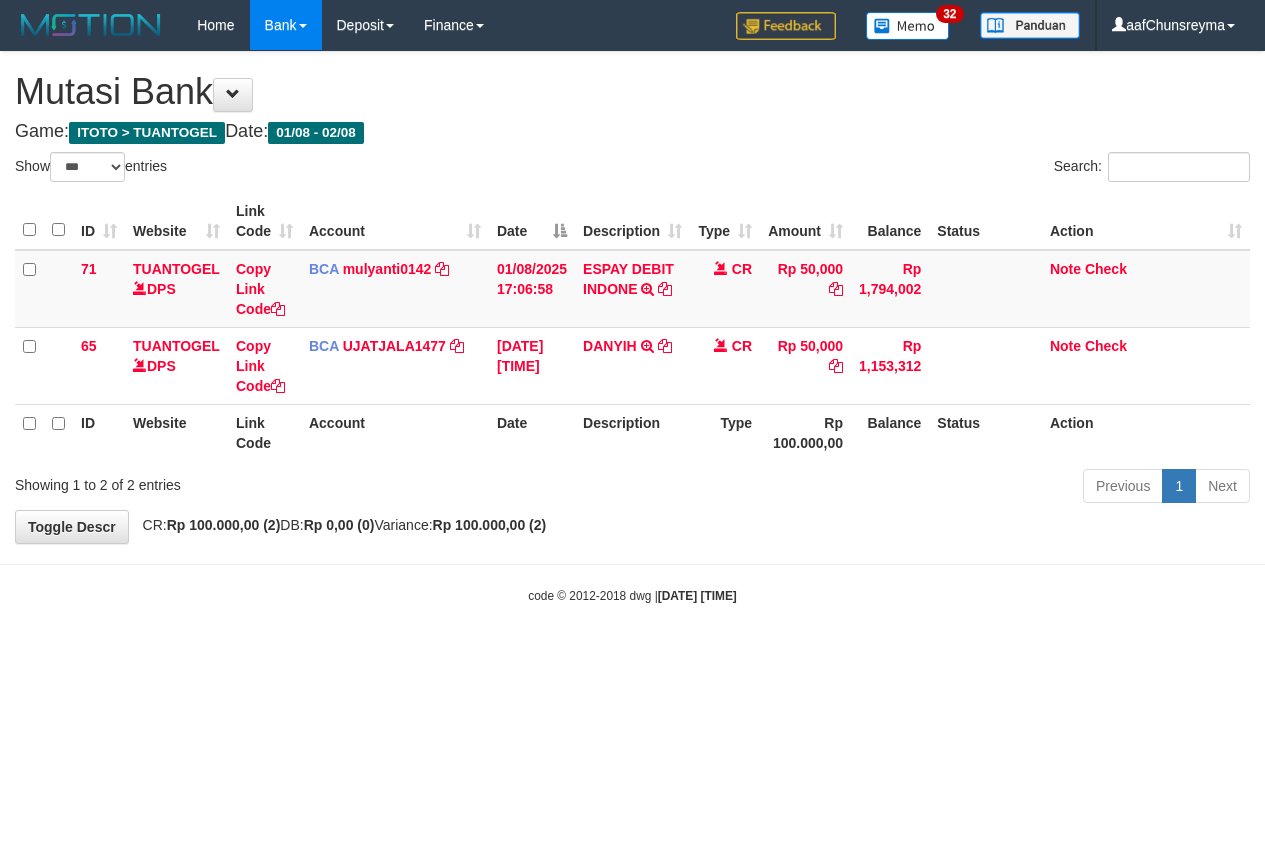 select on "***" 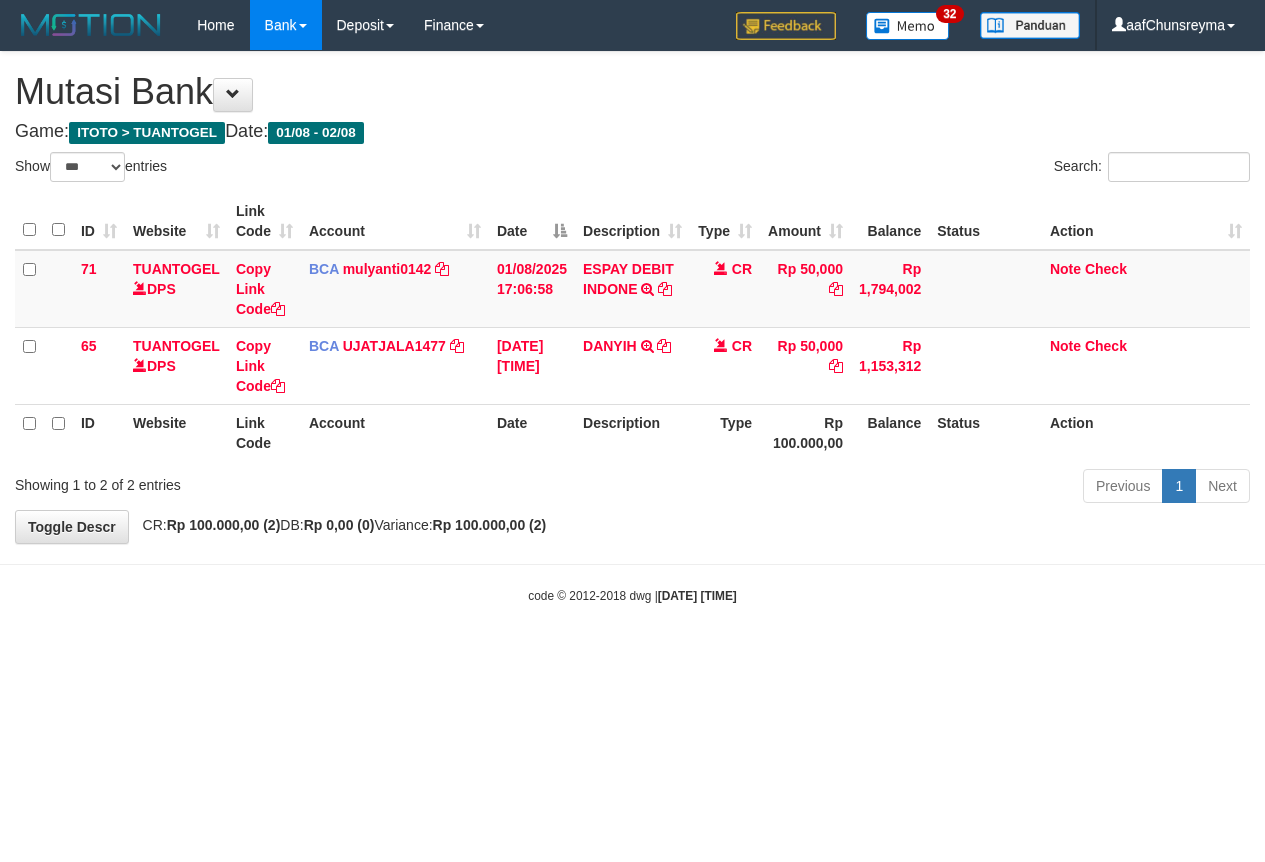scroll, scrollTop: 0, scrollLeft: 0, axis: both 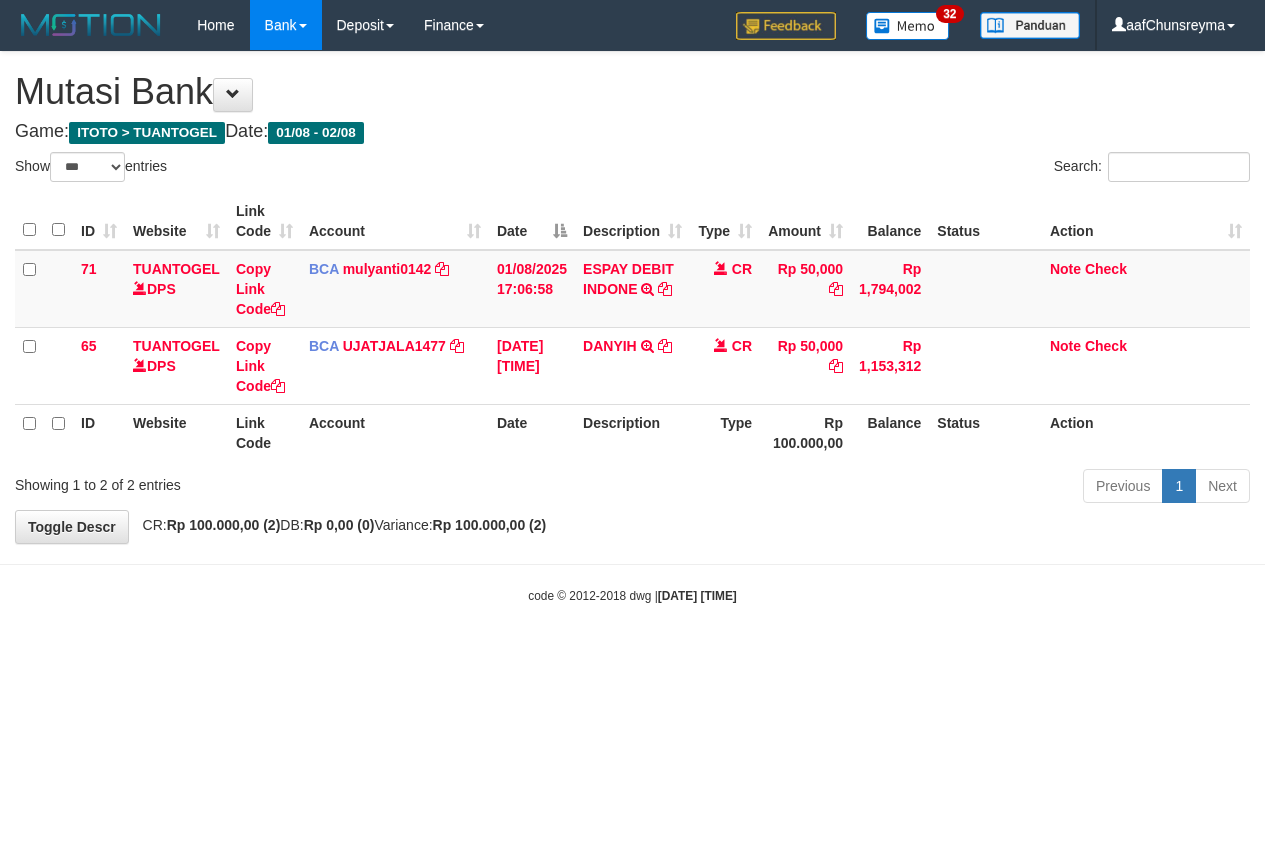select on "***" 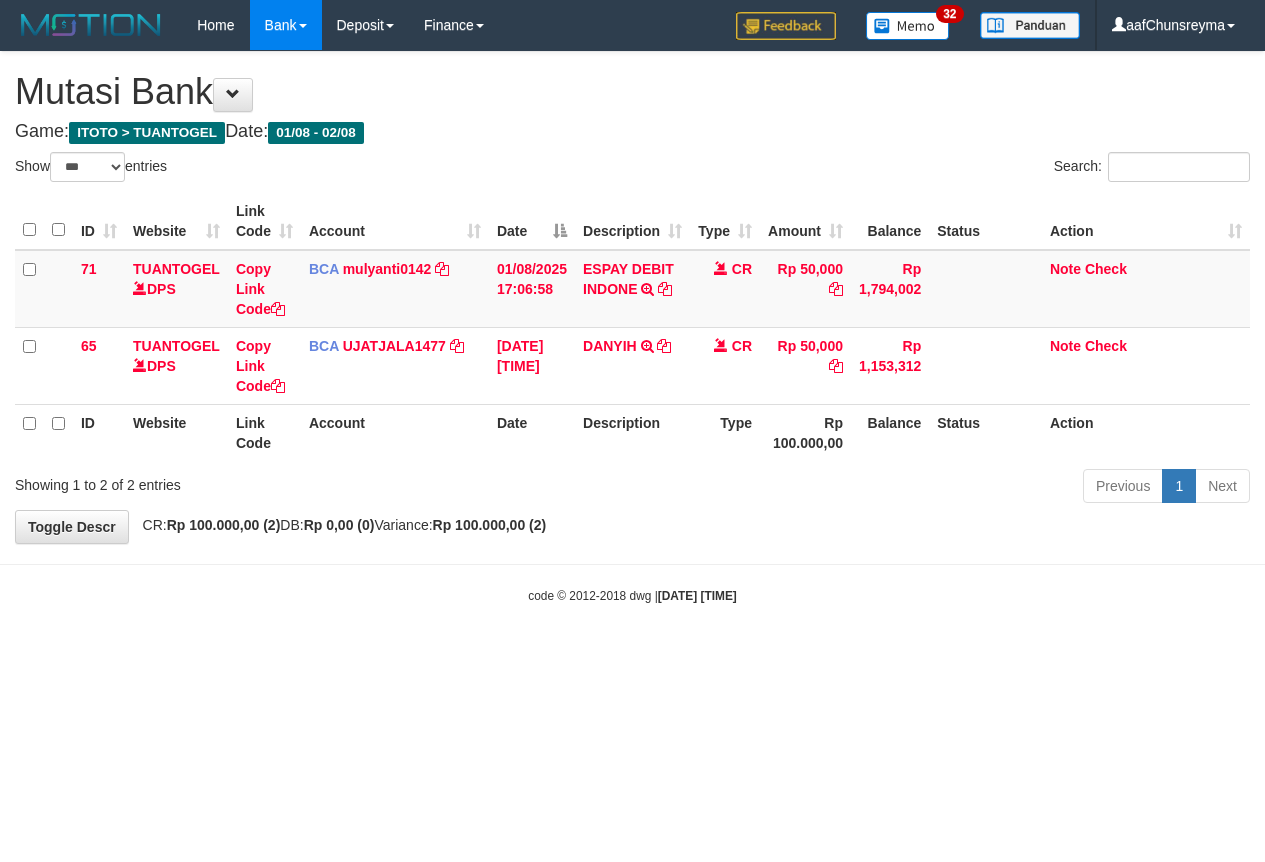 scroll, scrollTop: 0, scrollLeft: 0, axis: both 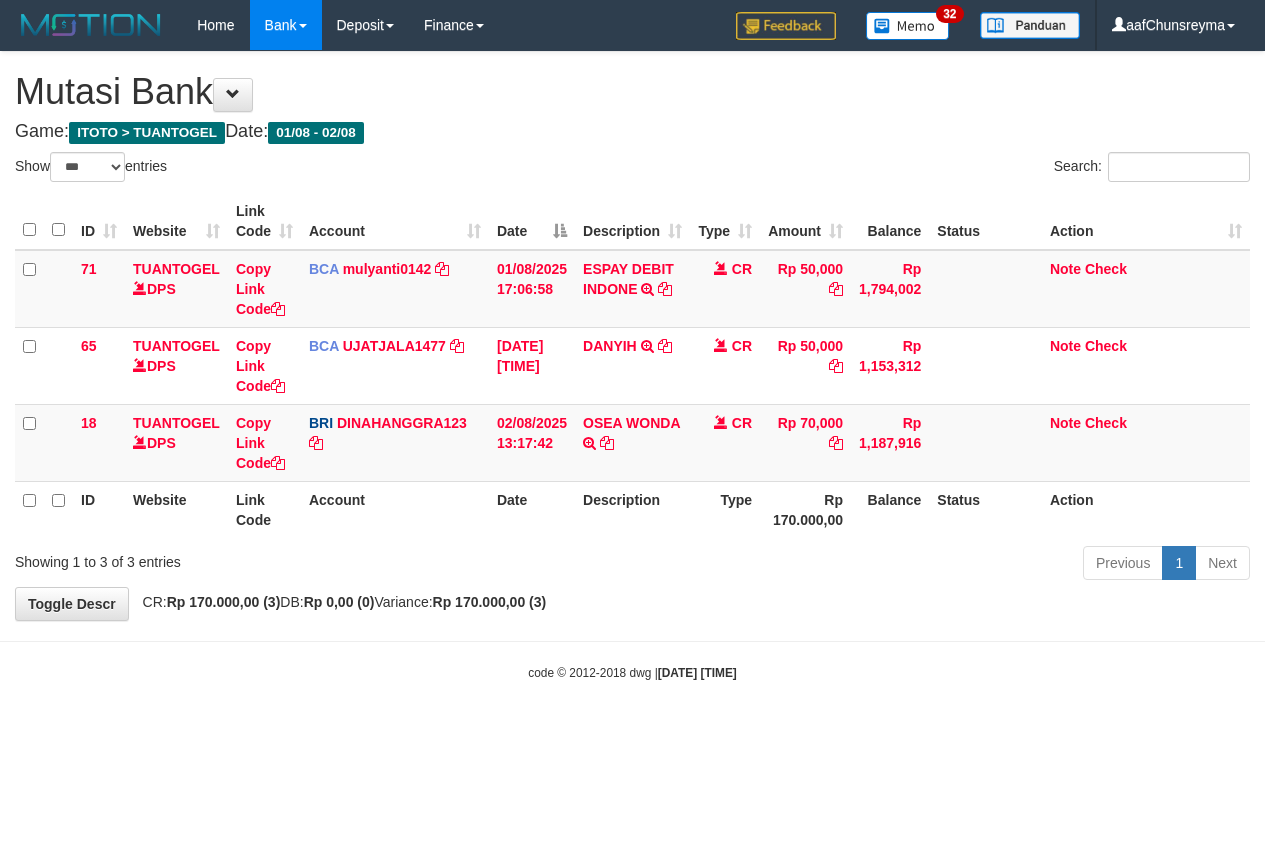 select on "***" 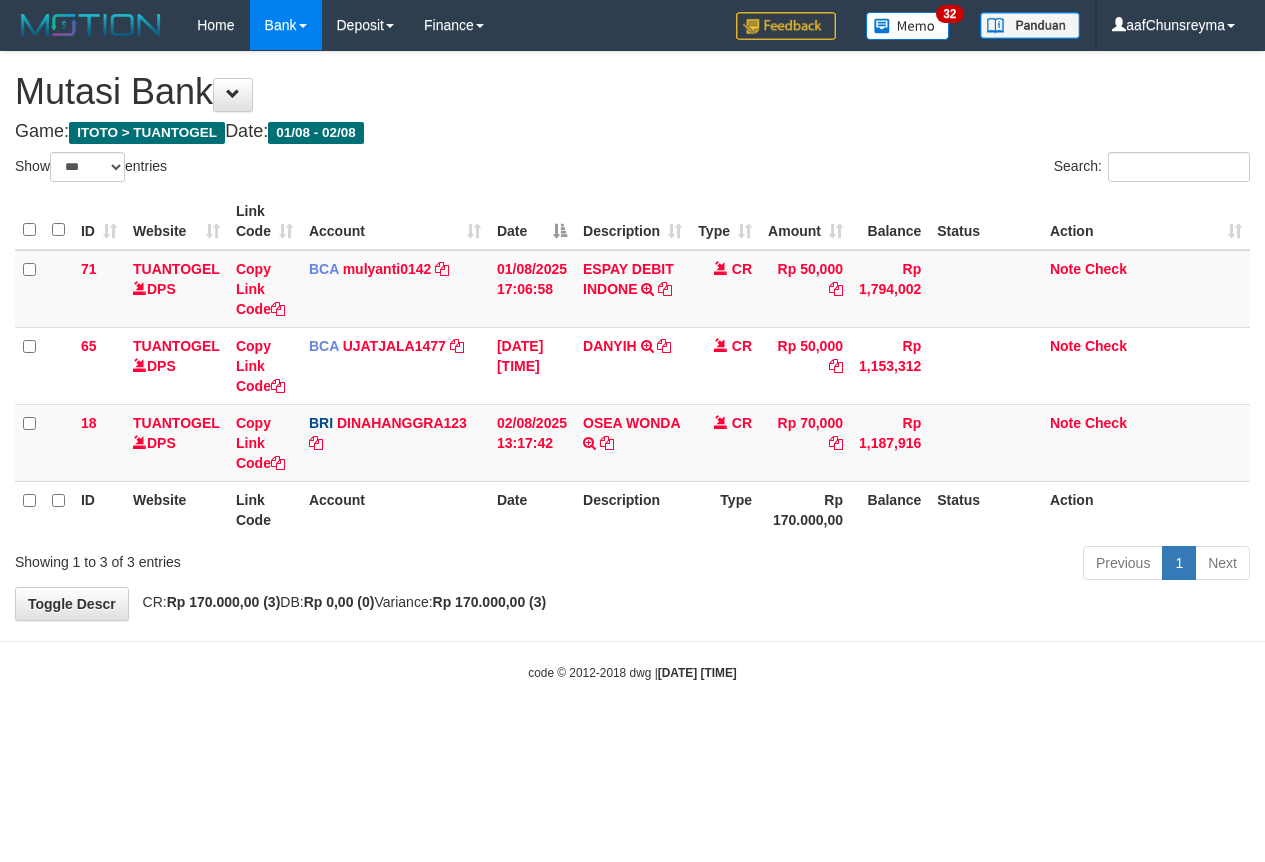 scroll, scrollTop: 0, scrollLeft: 0, axis: both 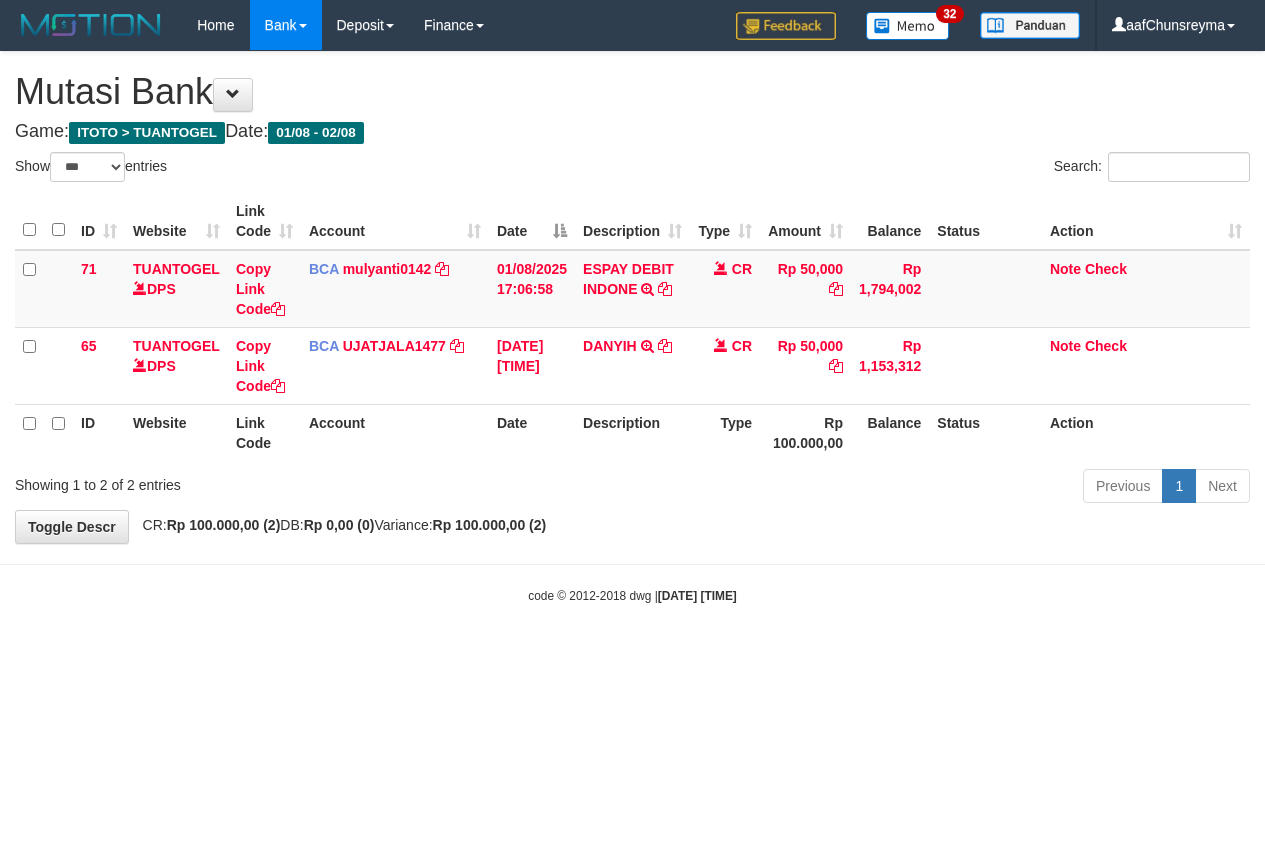 select on "***" 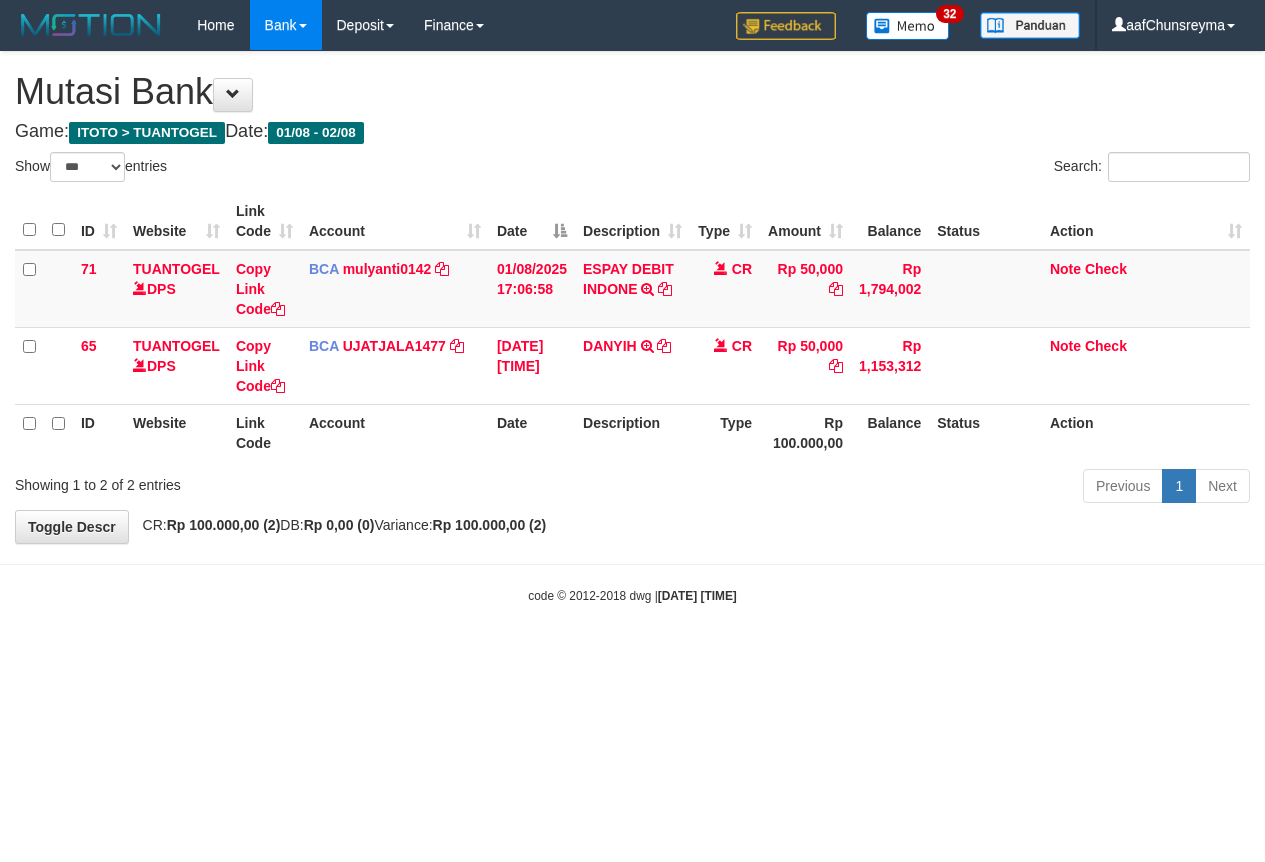 scroll, scrollTop: 0, scrollLeft: 0, axis: both 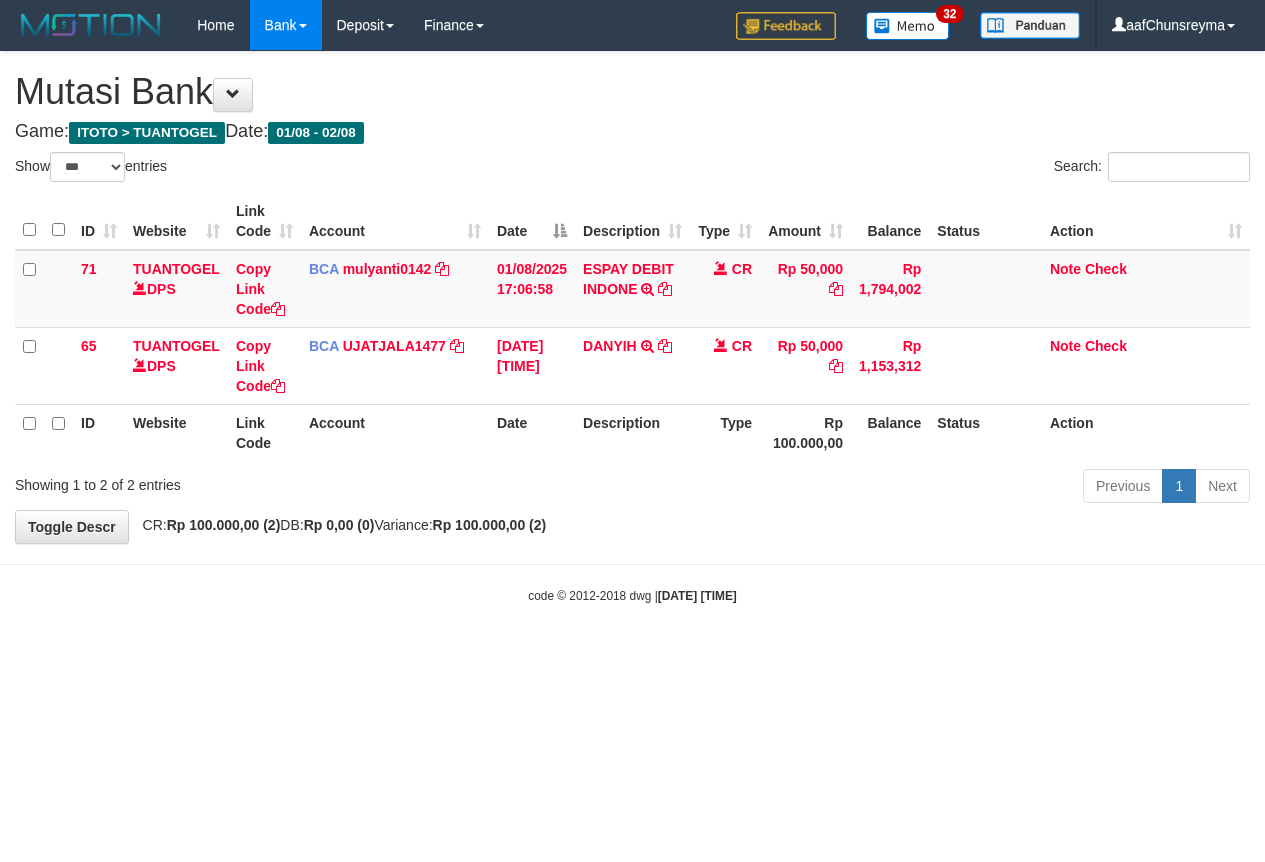 select on "***" 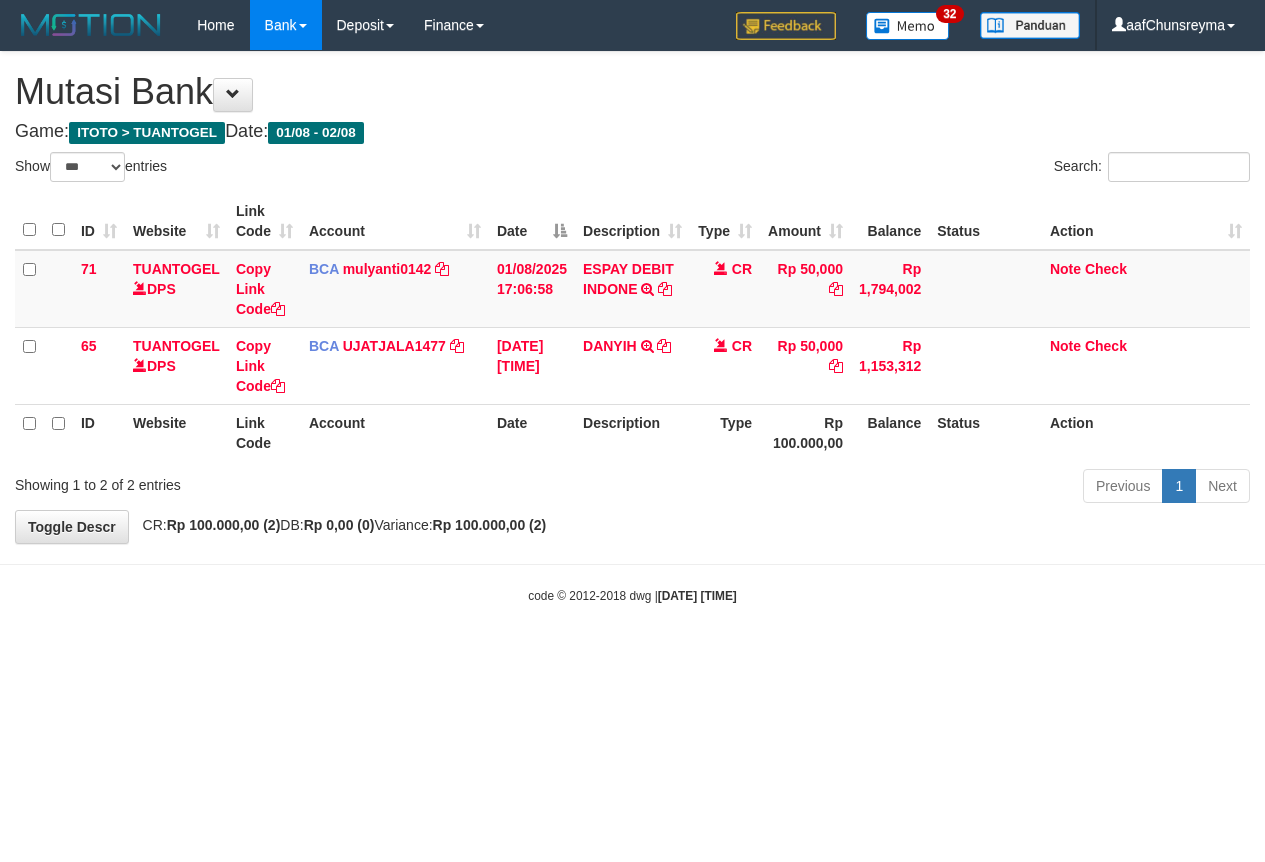 scroll, scrollTop: 0, scrollLeft: 0, axis: both 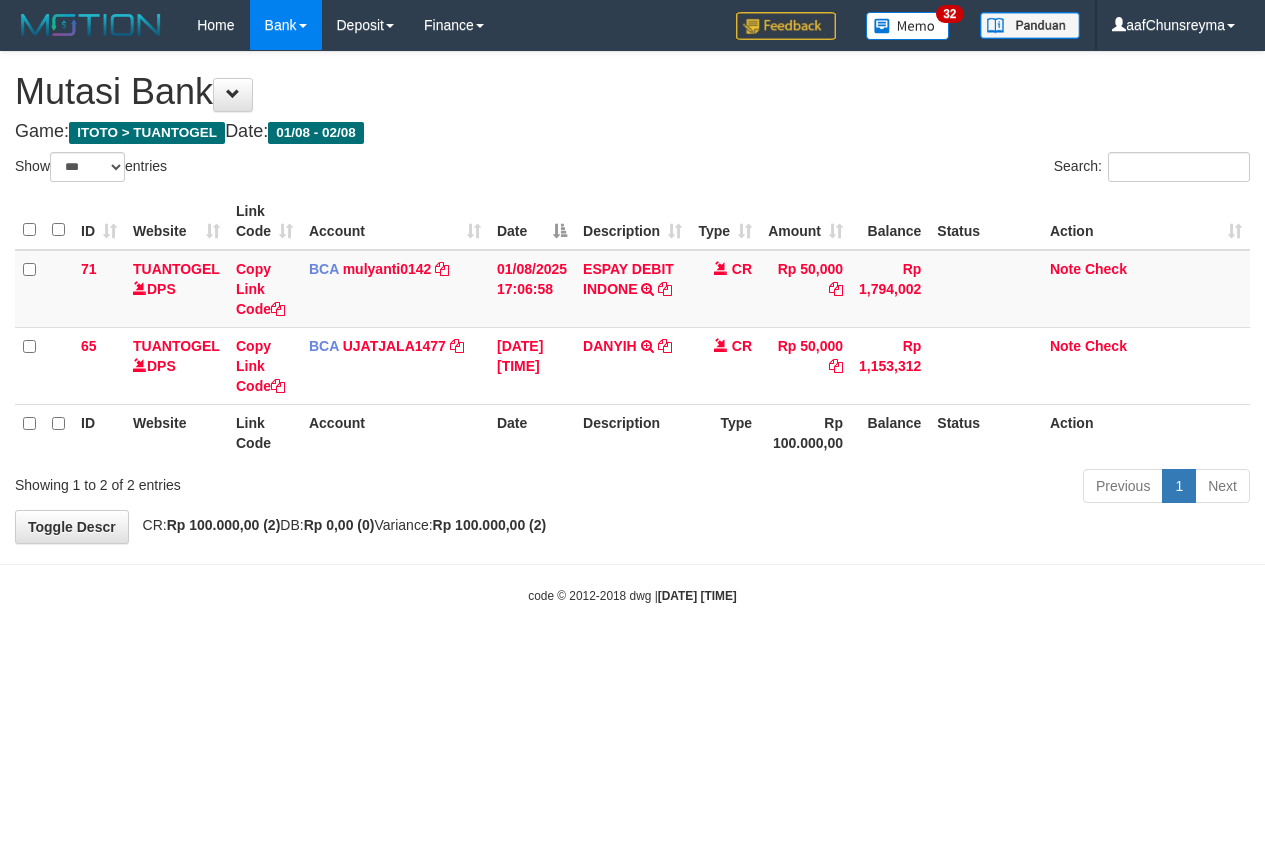 select on "***" 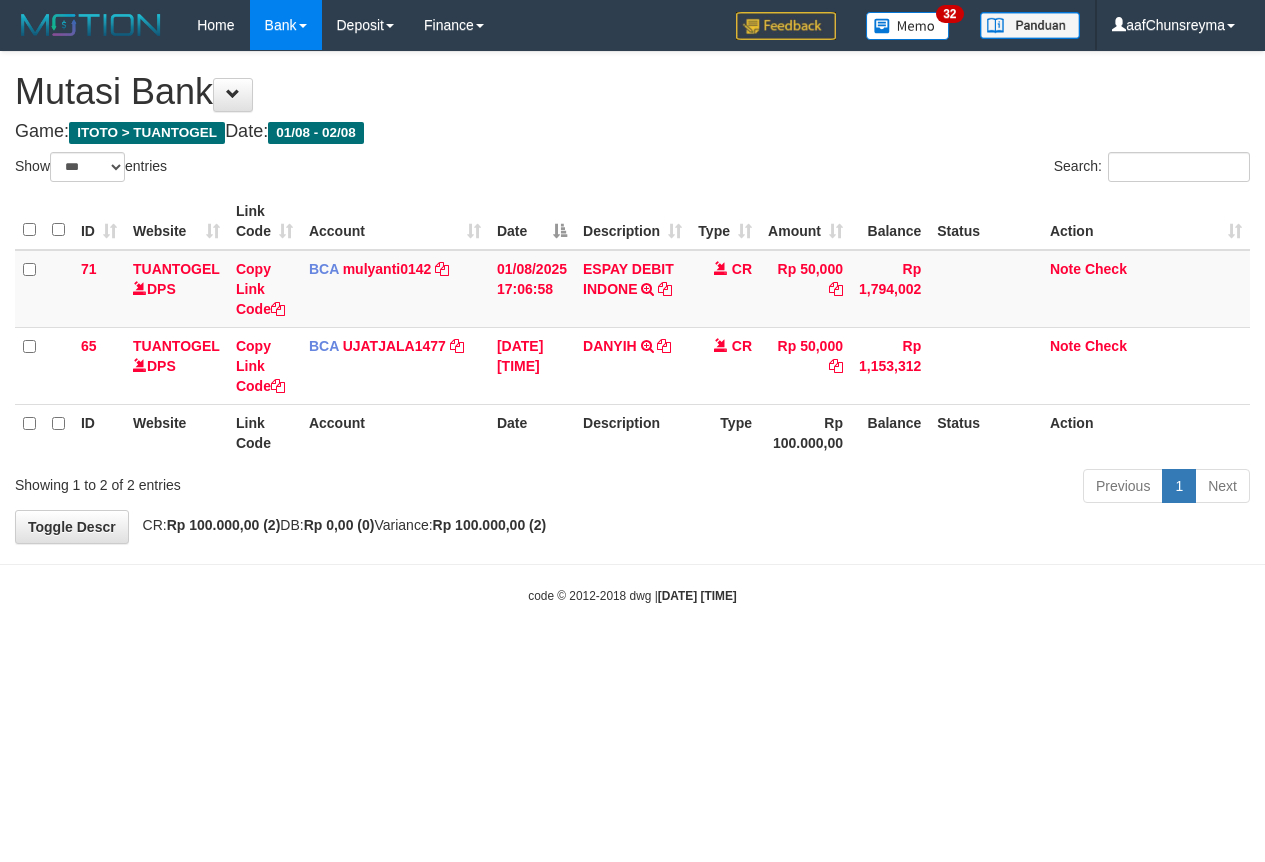 scroll, scrollTop: 0, scrollLeft: 0, axis: both 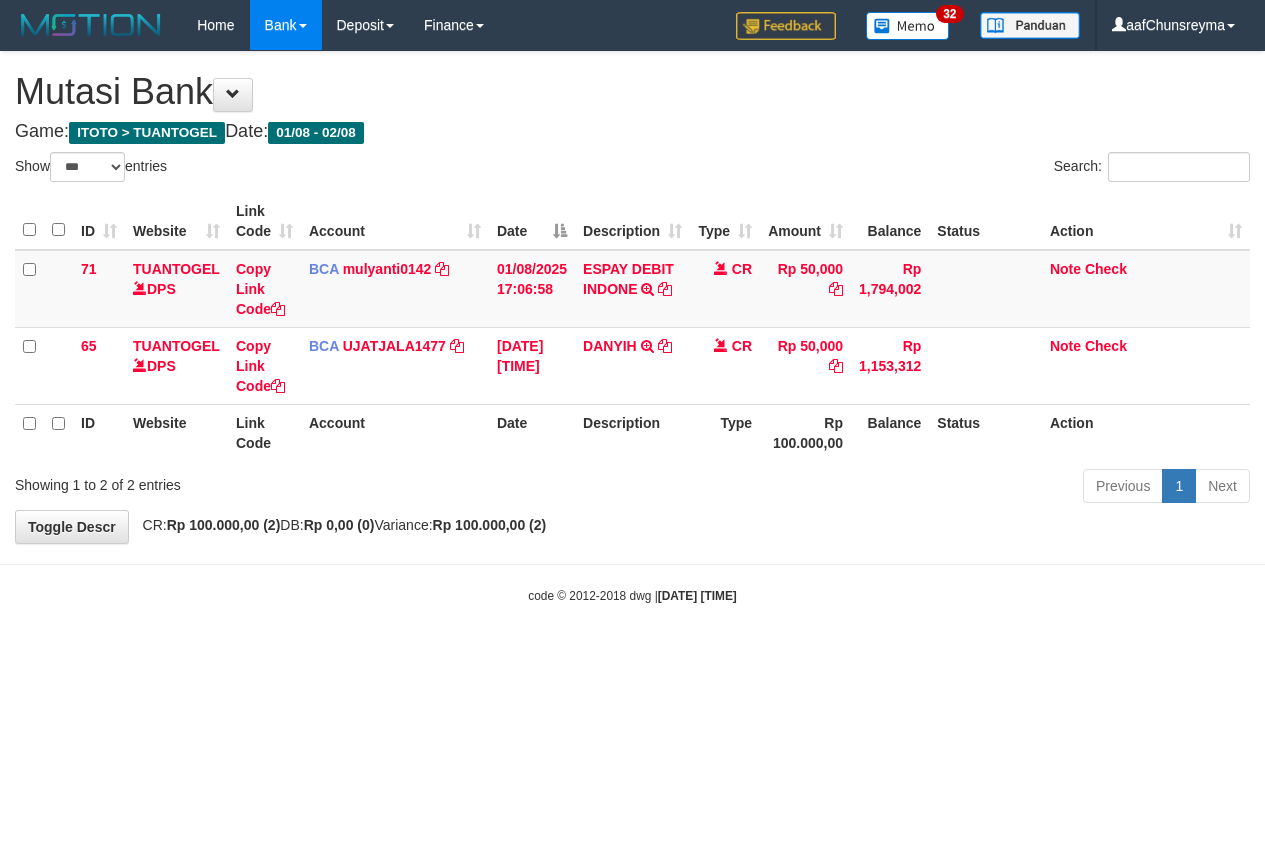 select on "***" 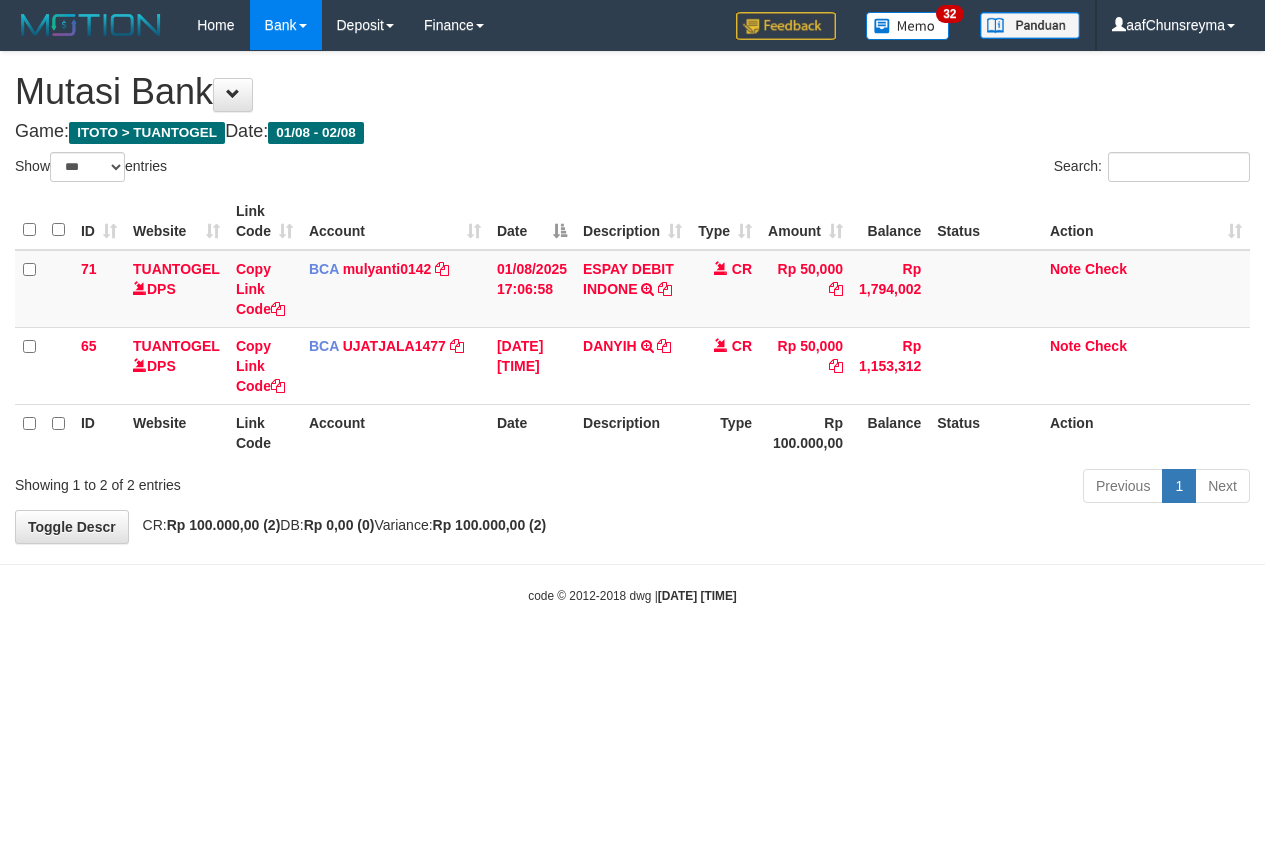 scroll, scrollTop: 0, scrollLeft: 0, axis: both 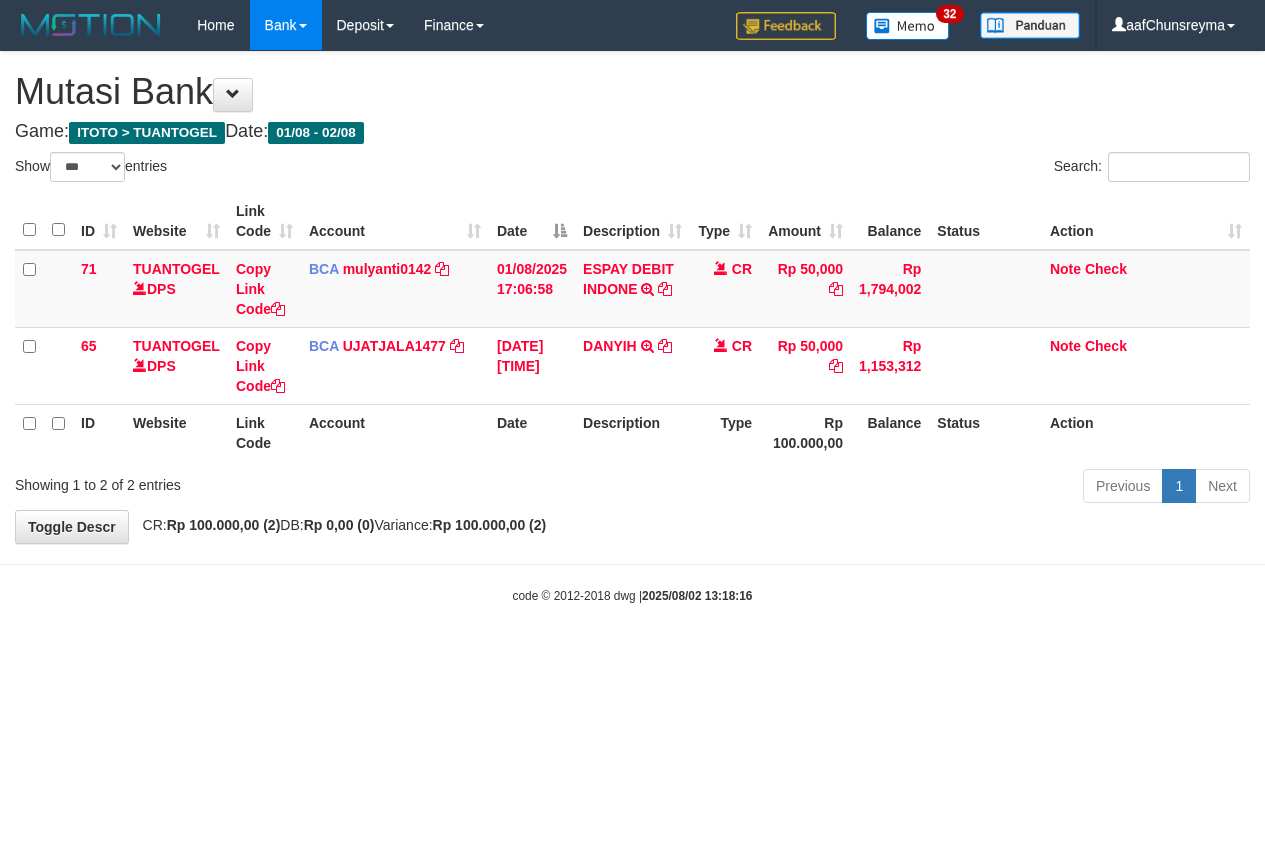 select on "***" 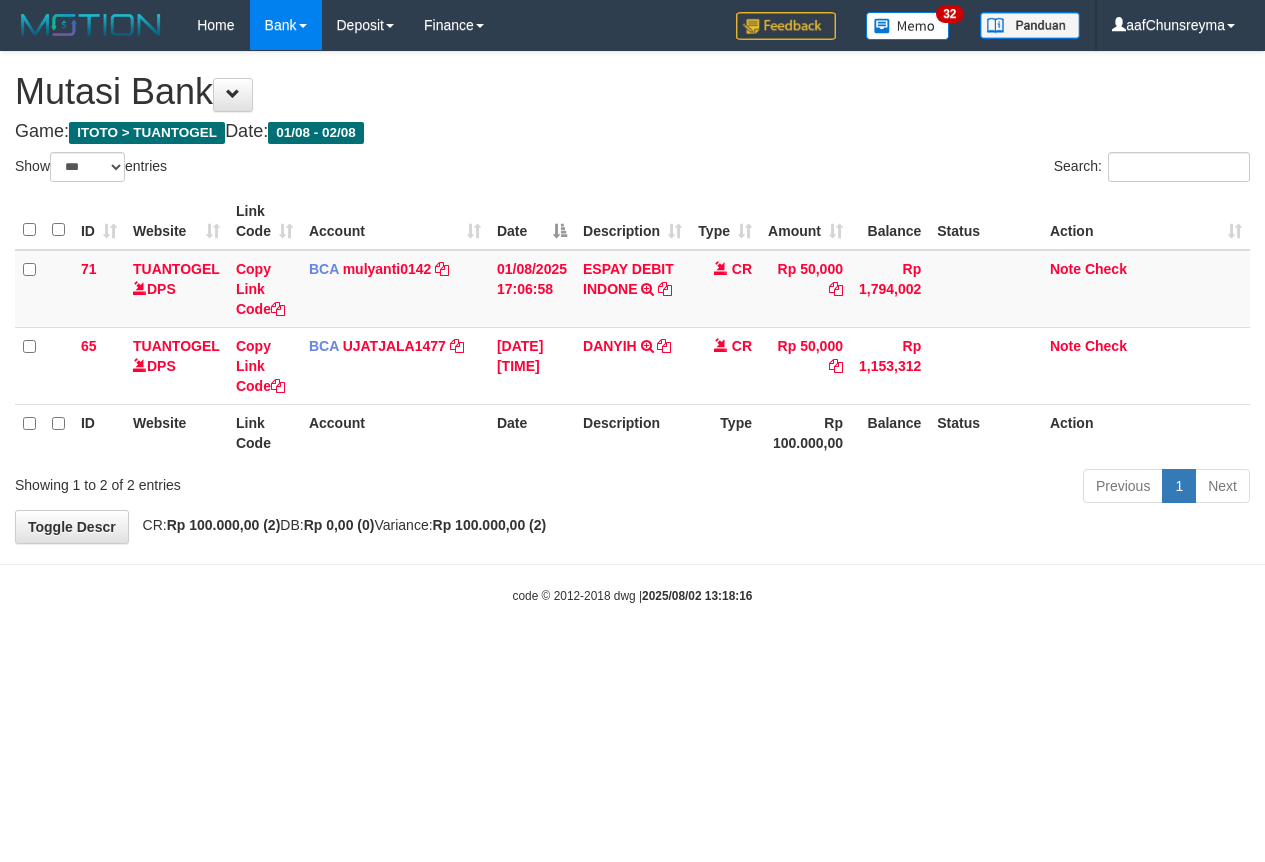 scroll, scrollTop: 0, scrollLeft: 0, axis: both 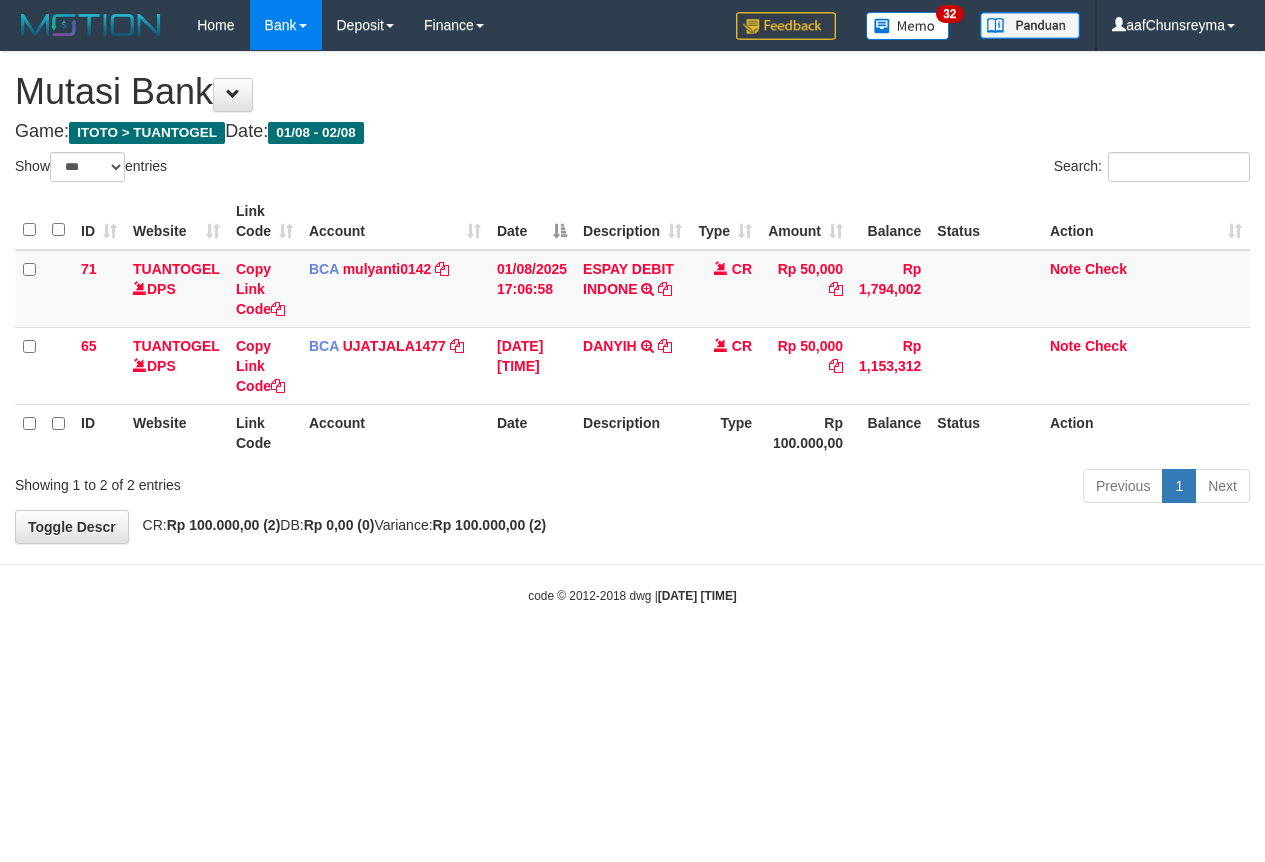 select on "***" 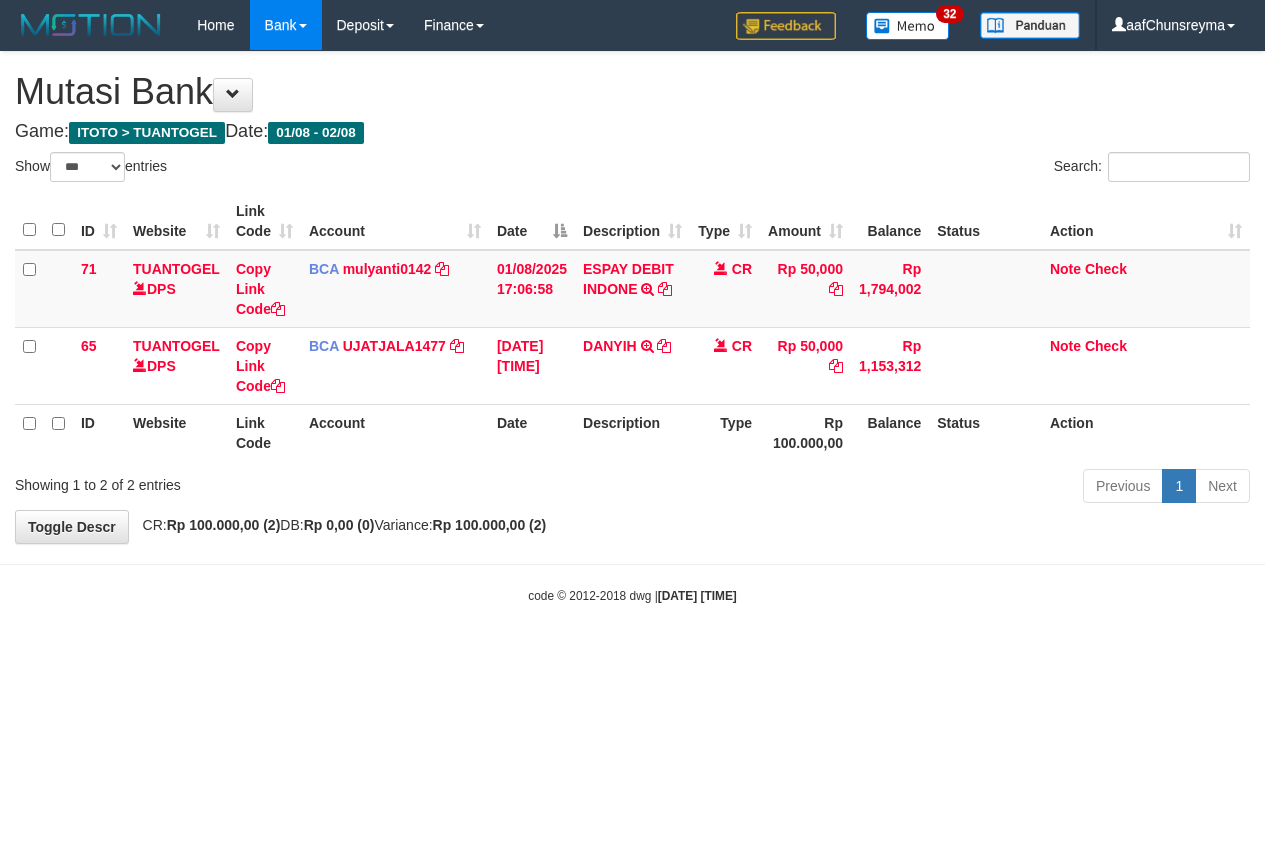 scroll, scrollTop: 0, scrollLeft: 0, axis: both 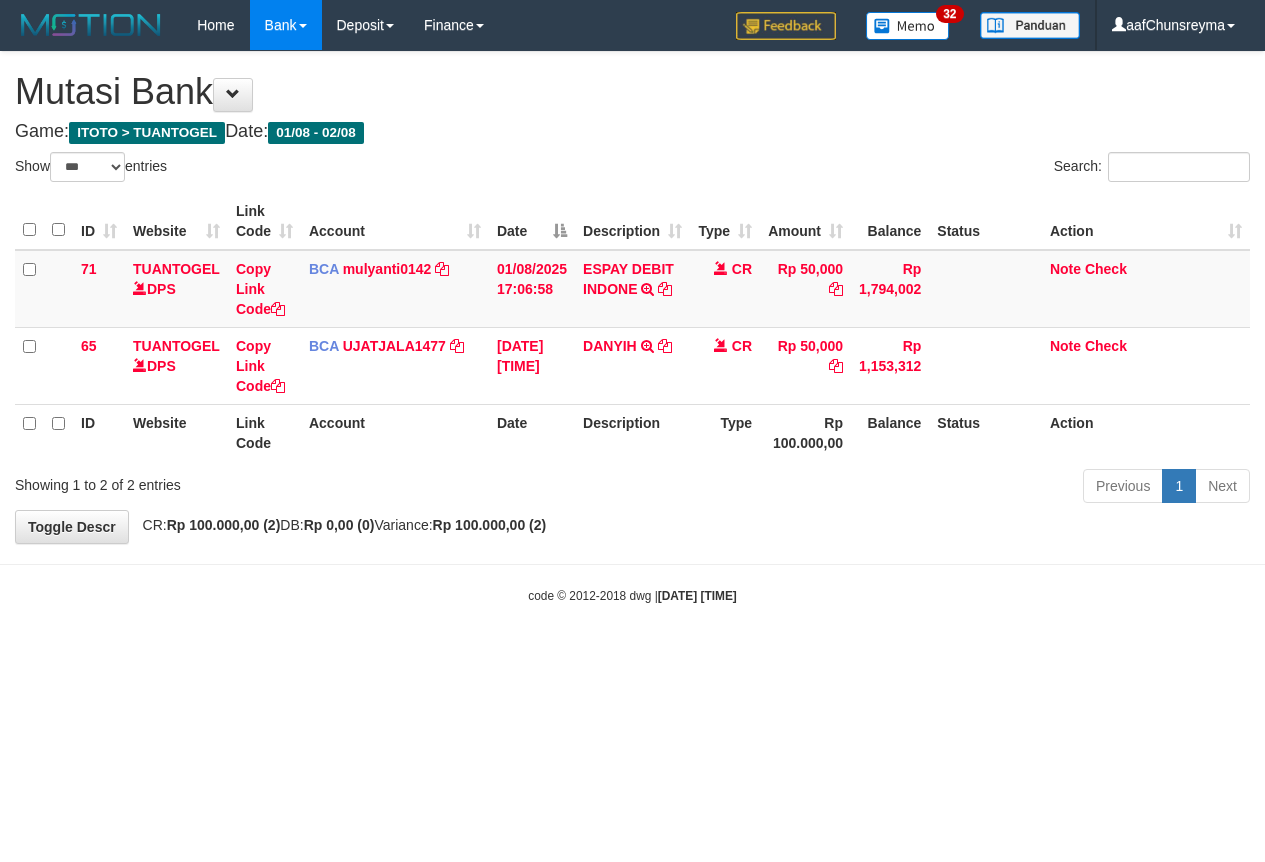 select on "***" 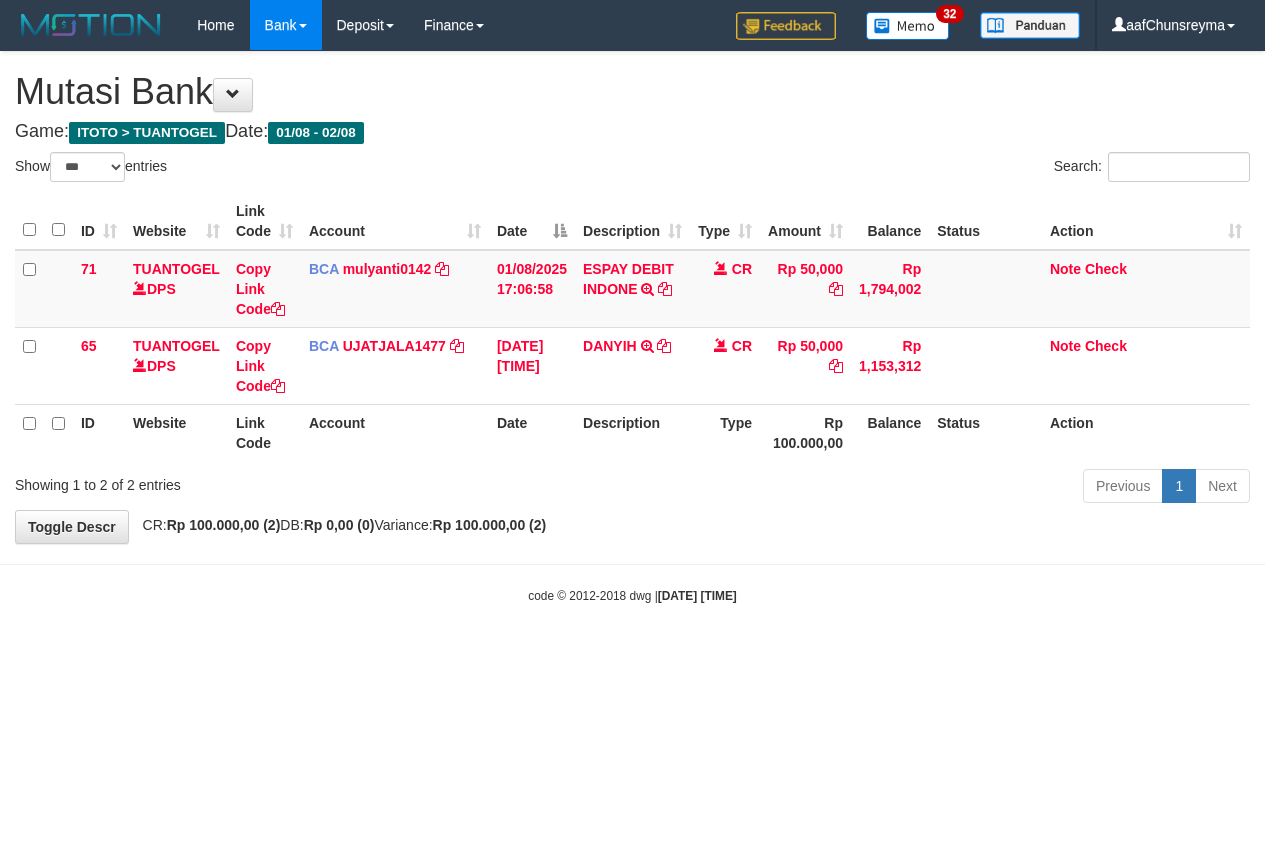 scroll, scrollTop: 0, scrollLeft: 0, axis: both 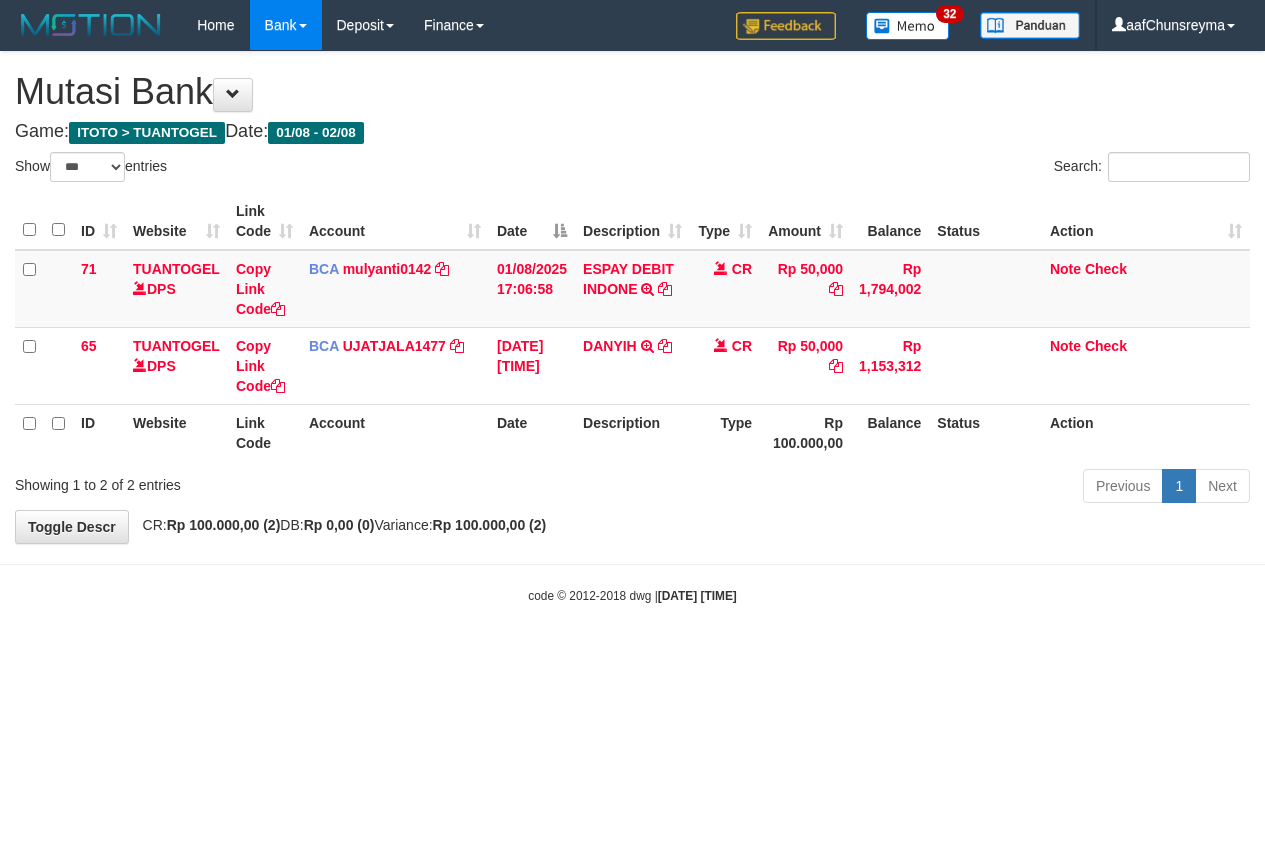 select on "***" 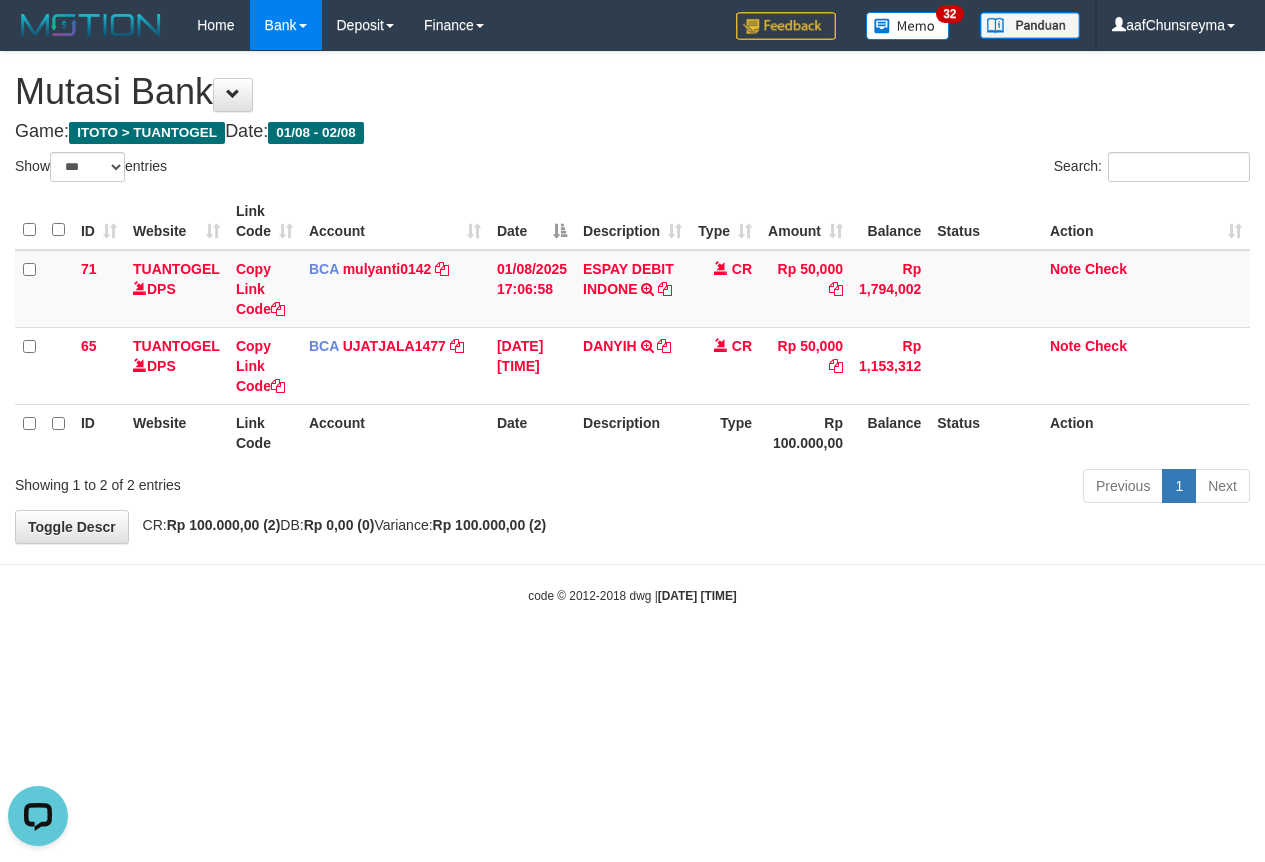 scroll, scrollTop: 0, scrollLeft: 0, axis: both 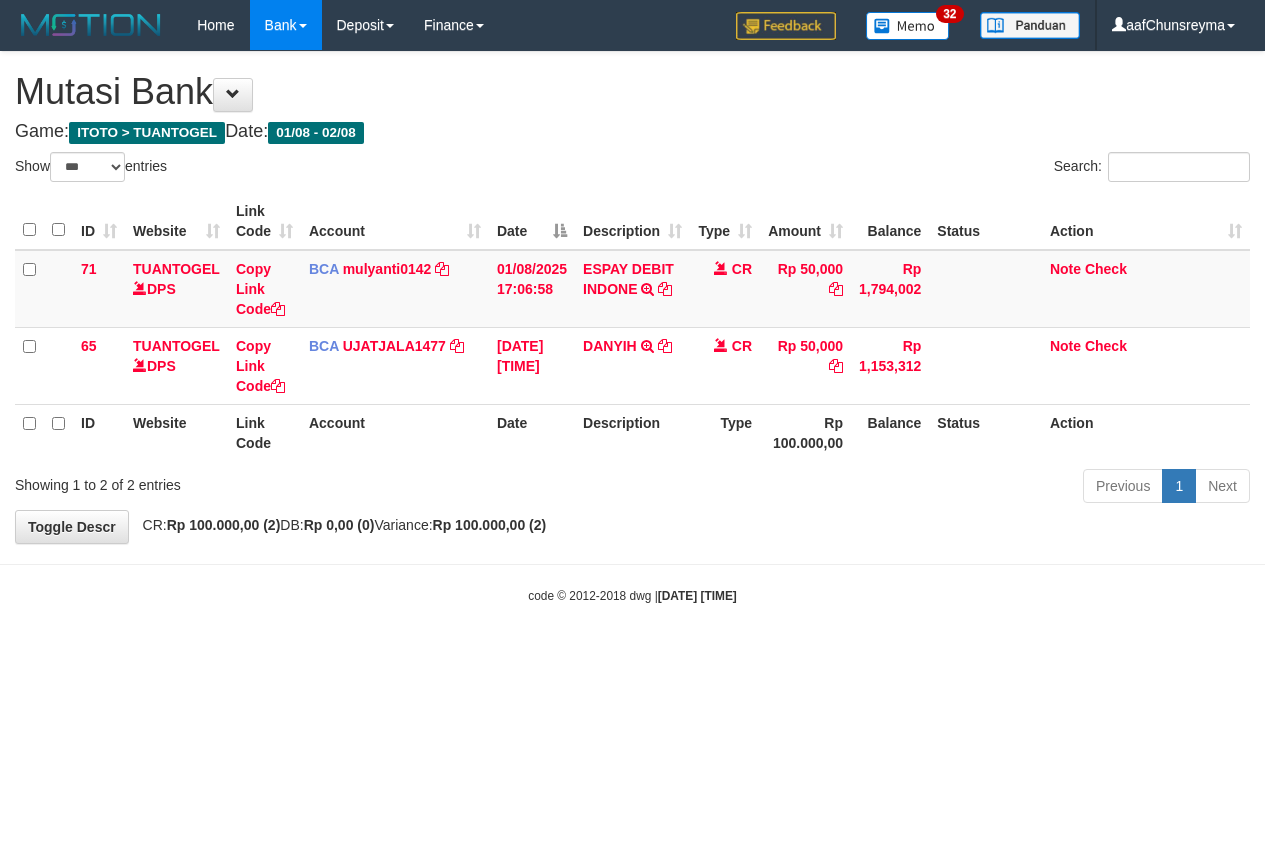 select on "***" 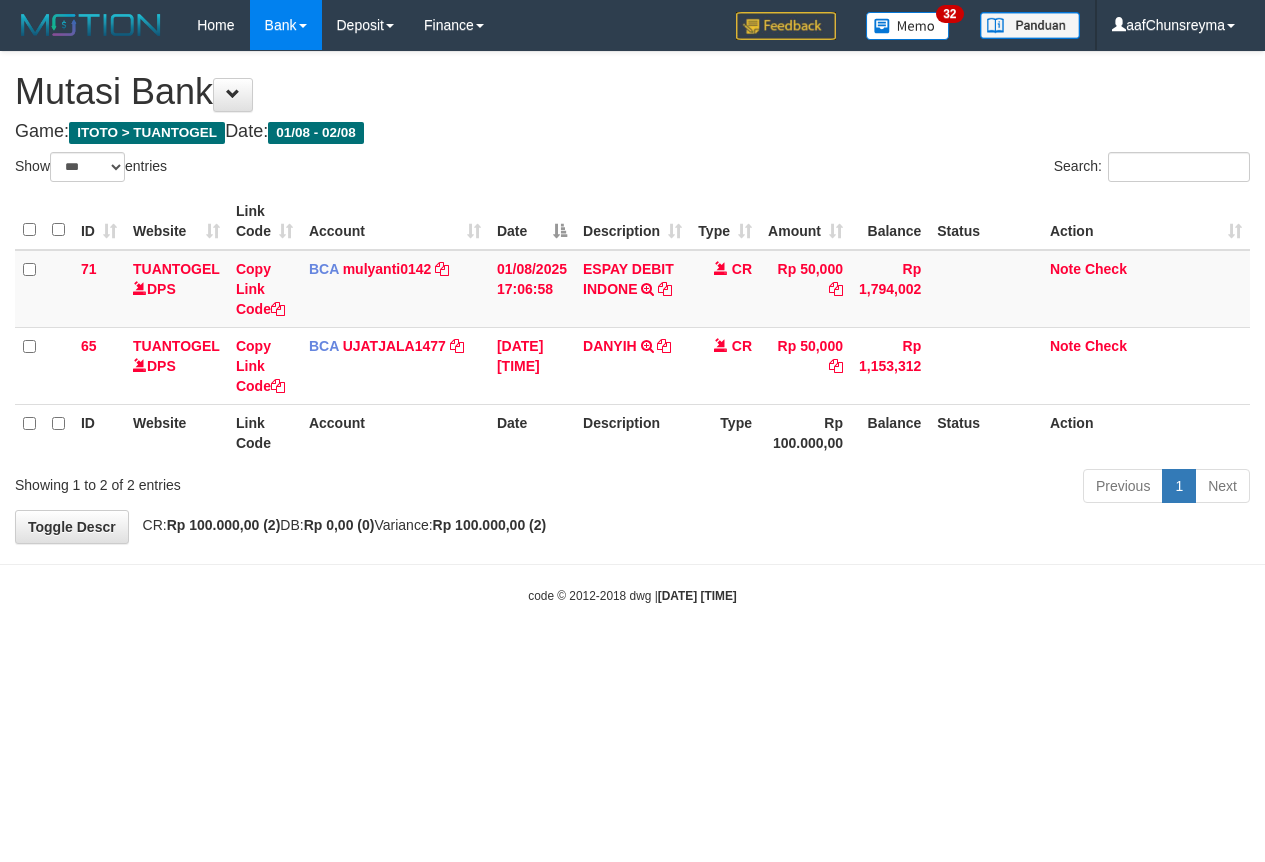 scroll, scrollTop: 0, scrollLeft: 0, axis: both 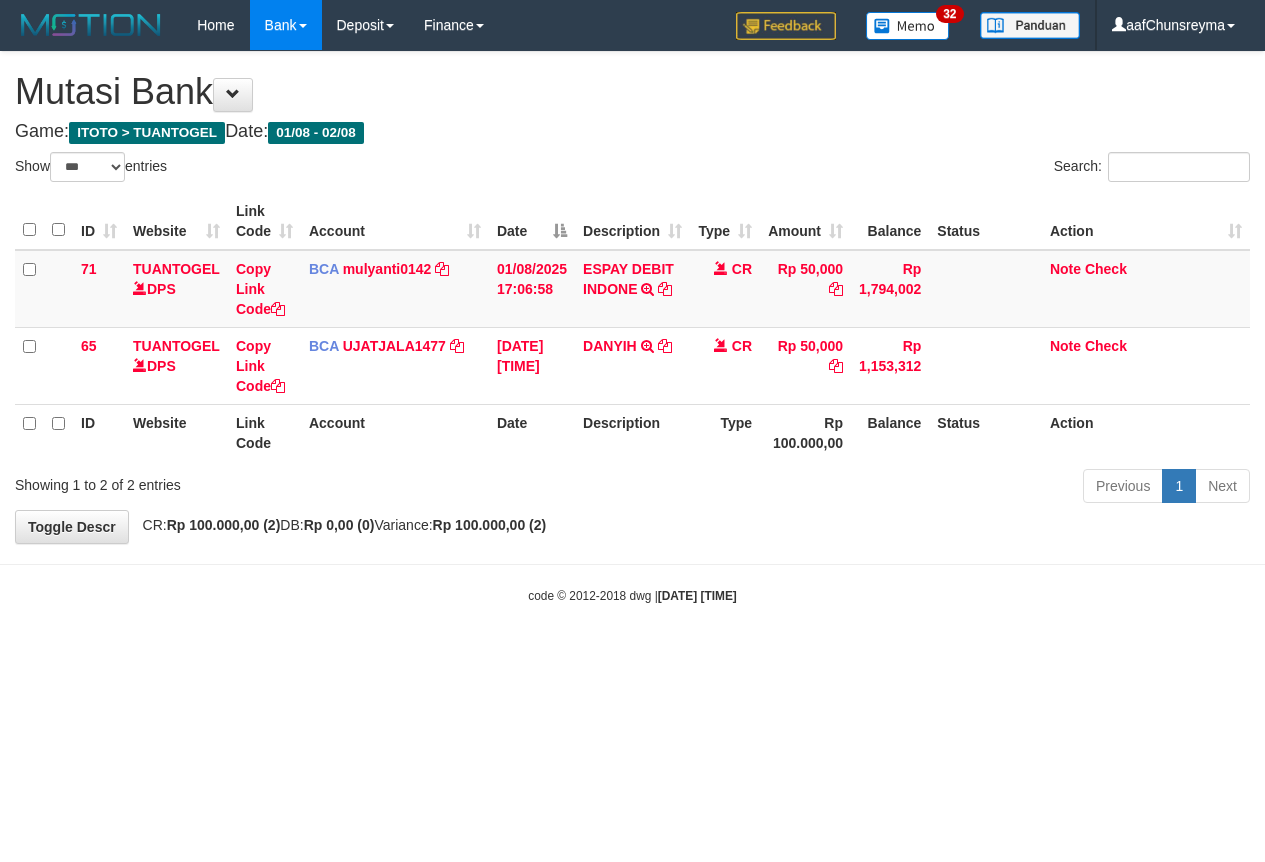 select on "***" 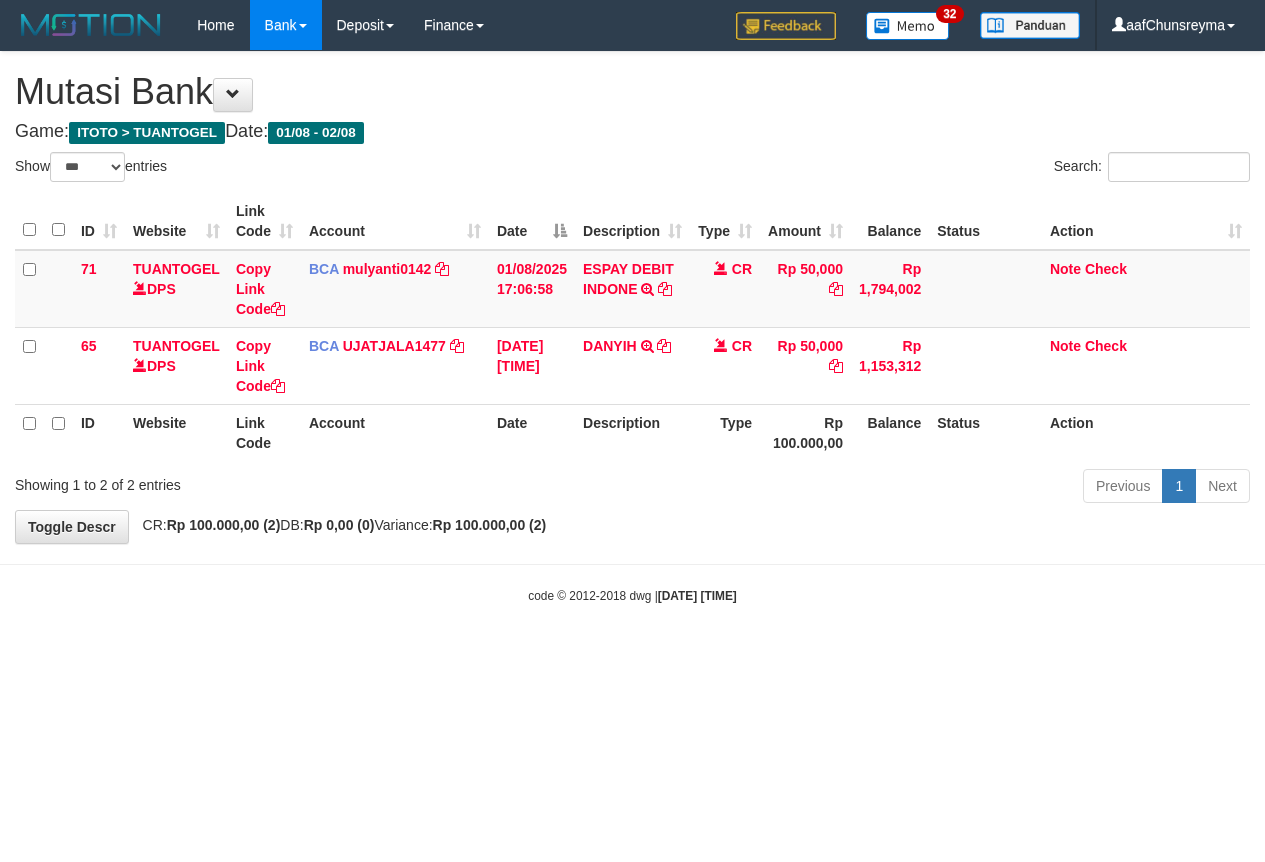 scroll, scrollTop: 0, scrollLeft: 0, axis: both 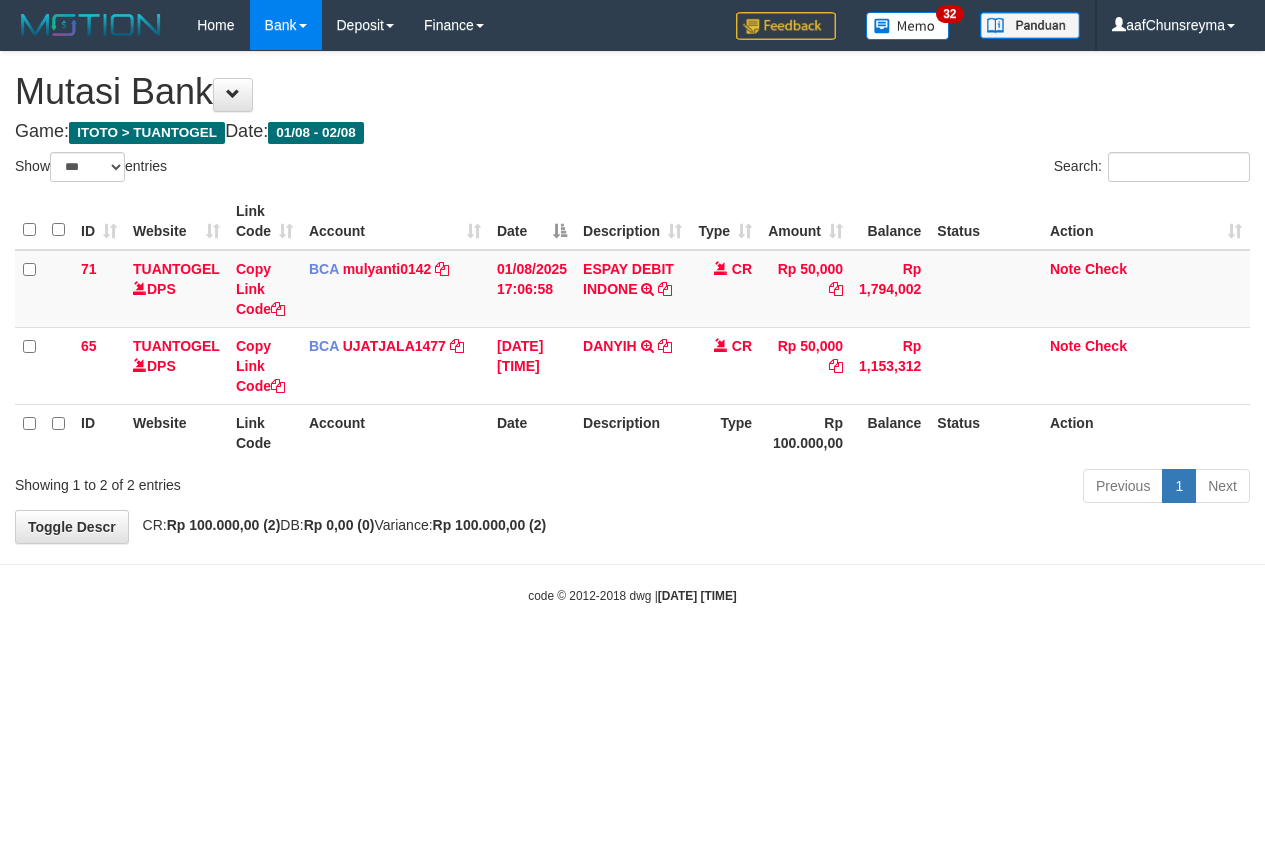 select on "***" 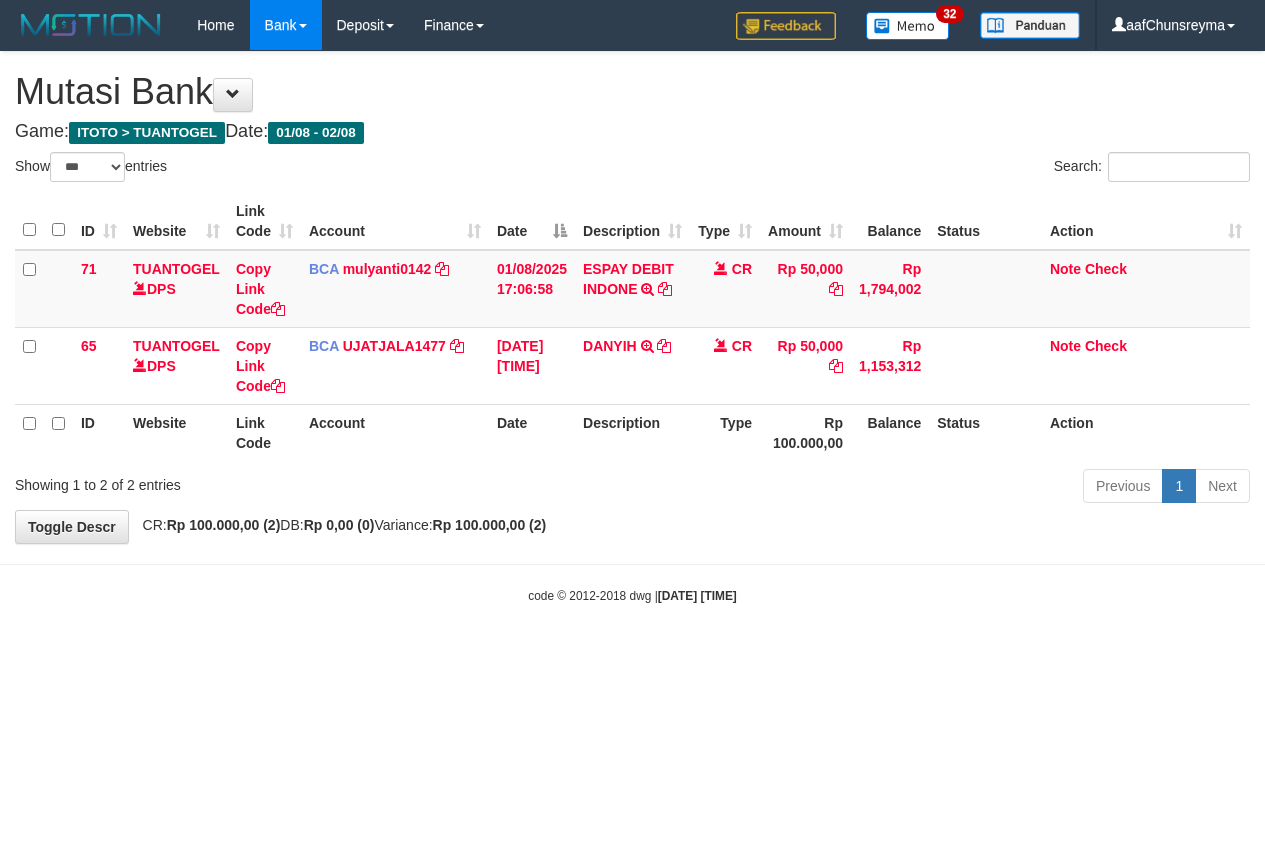 scroll, scrollTop: 0, scrollLeft: 0, axis: both 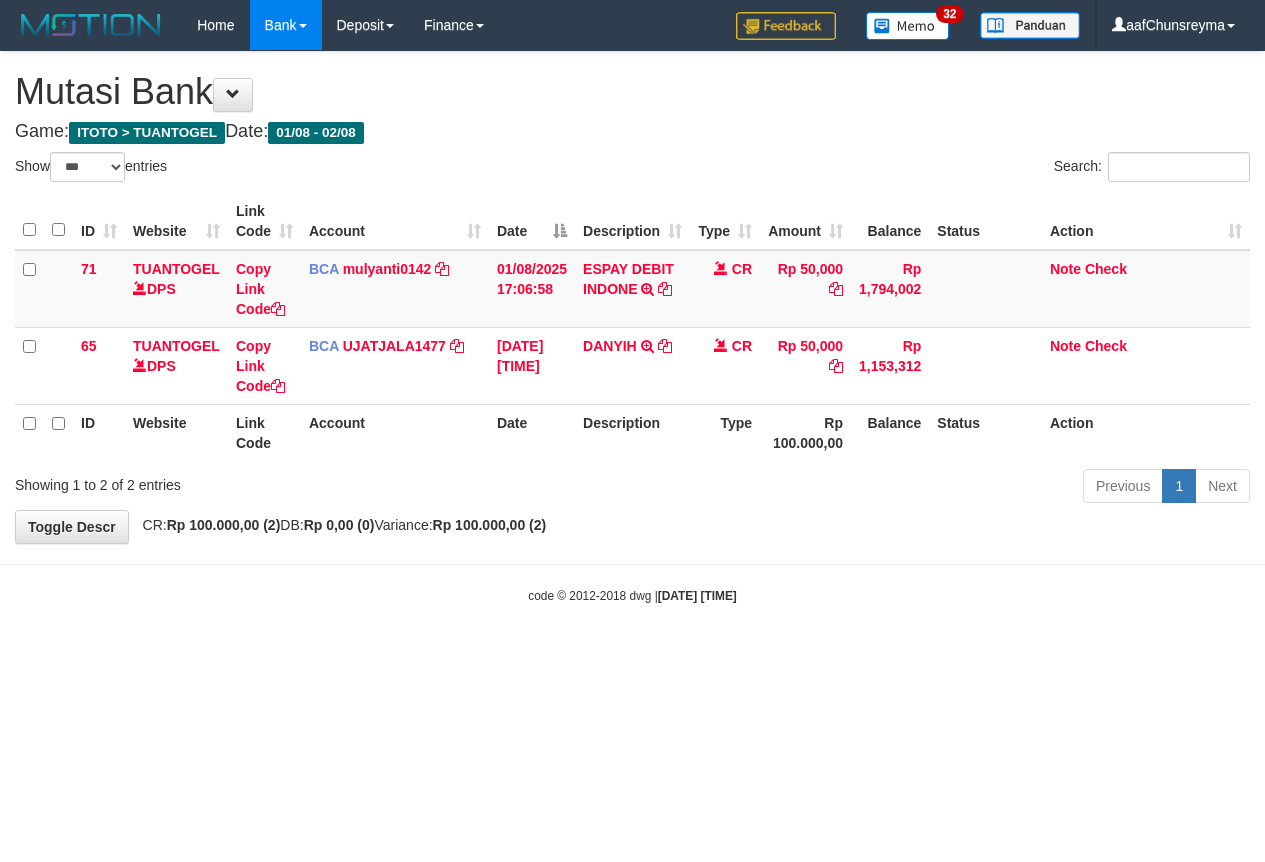 select on "***" 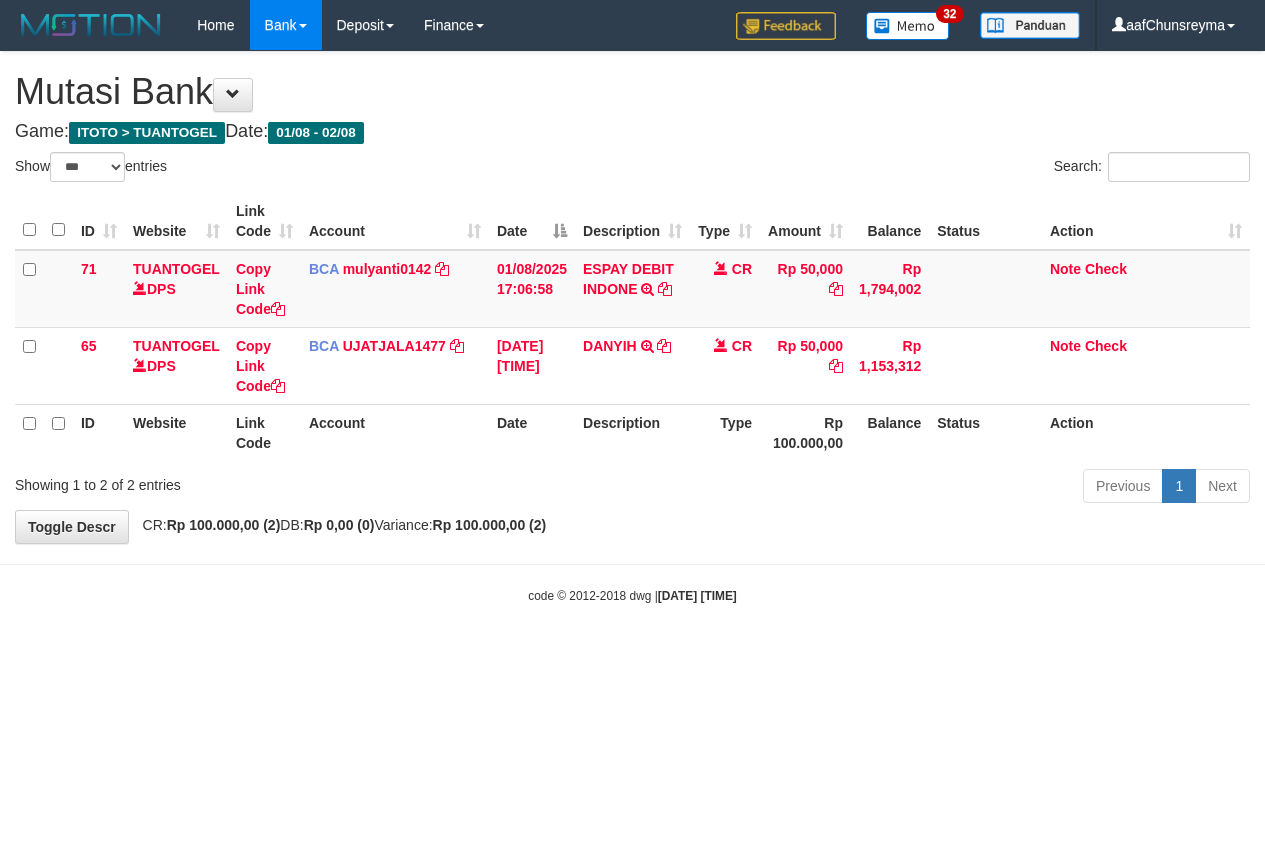 scroll, scrollTop: 0, scrollLeft: 0, axis: both 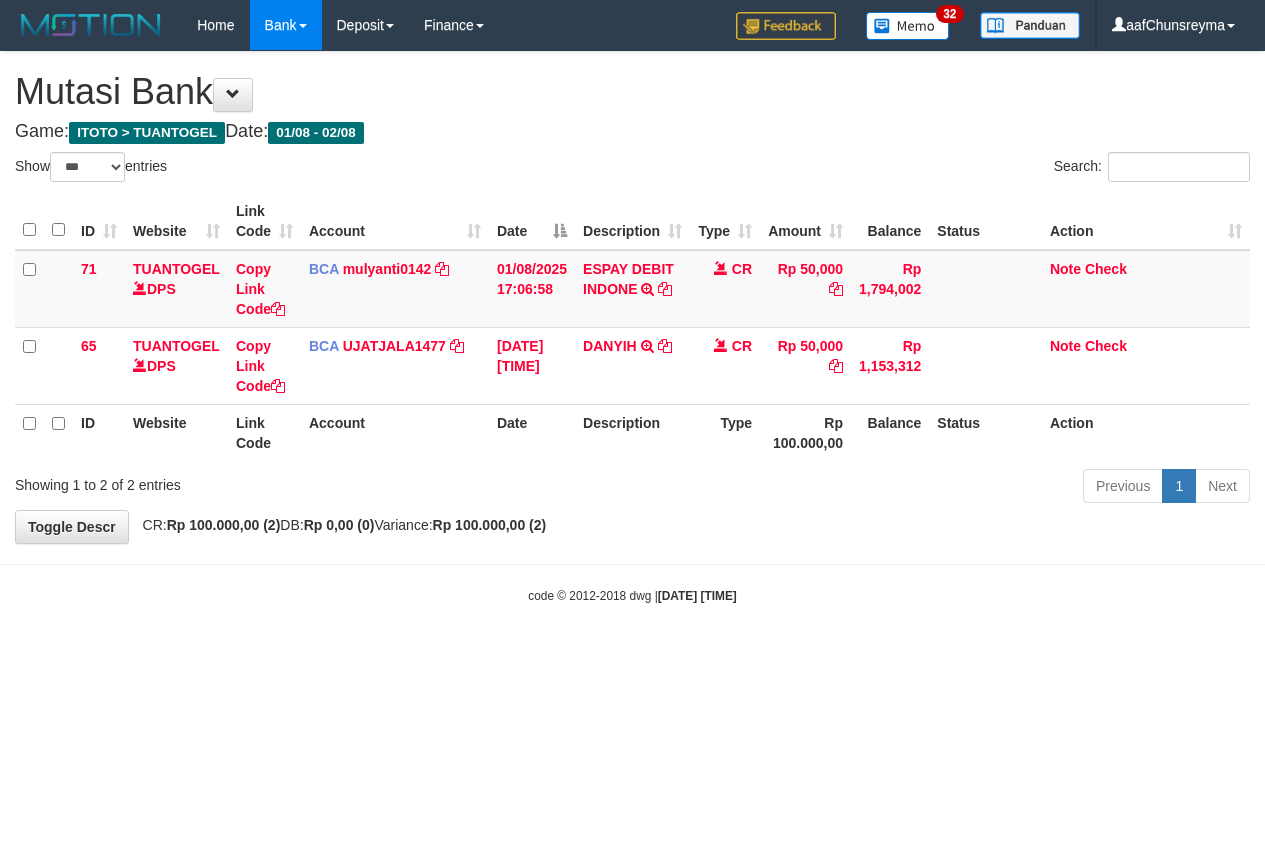 select on "***" 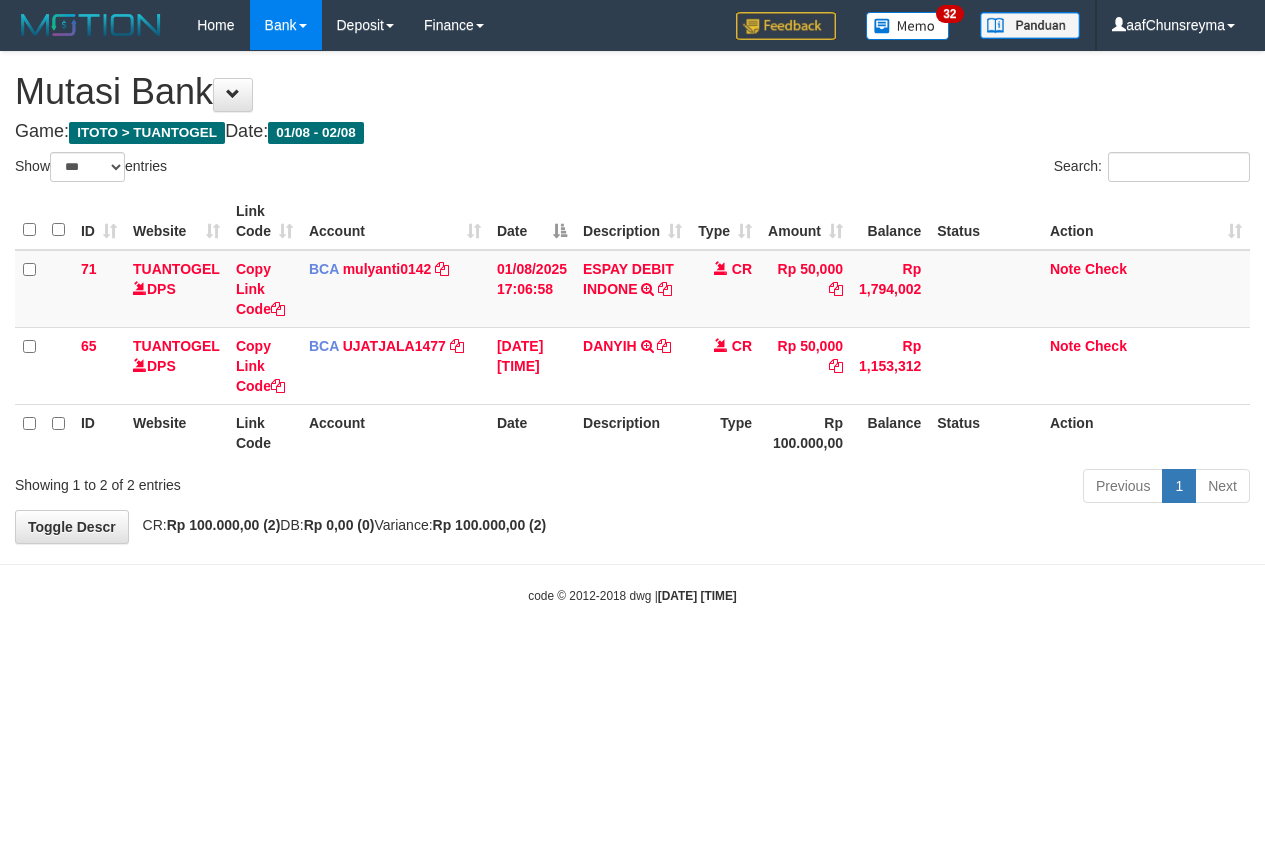 scroll, scrollTop: 0, scrollLeft: 0, axis: both 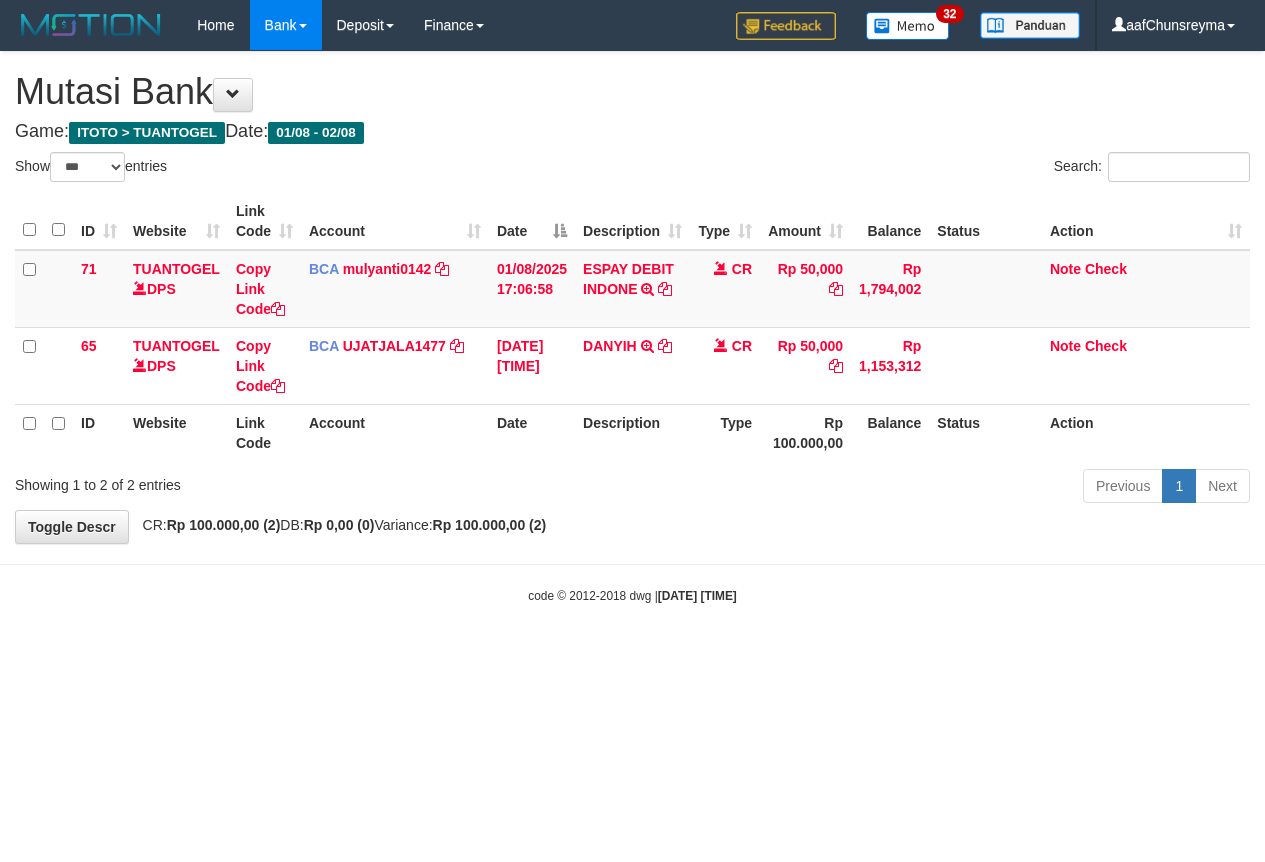 select on "***" 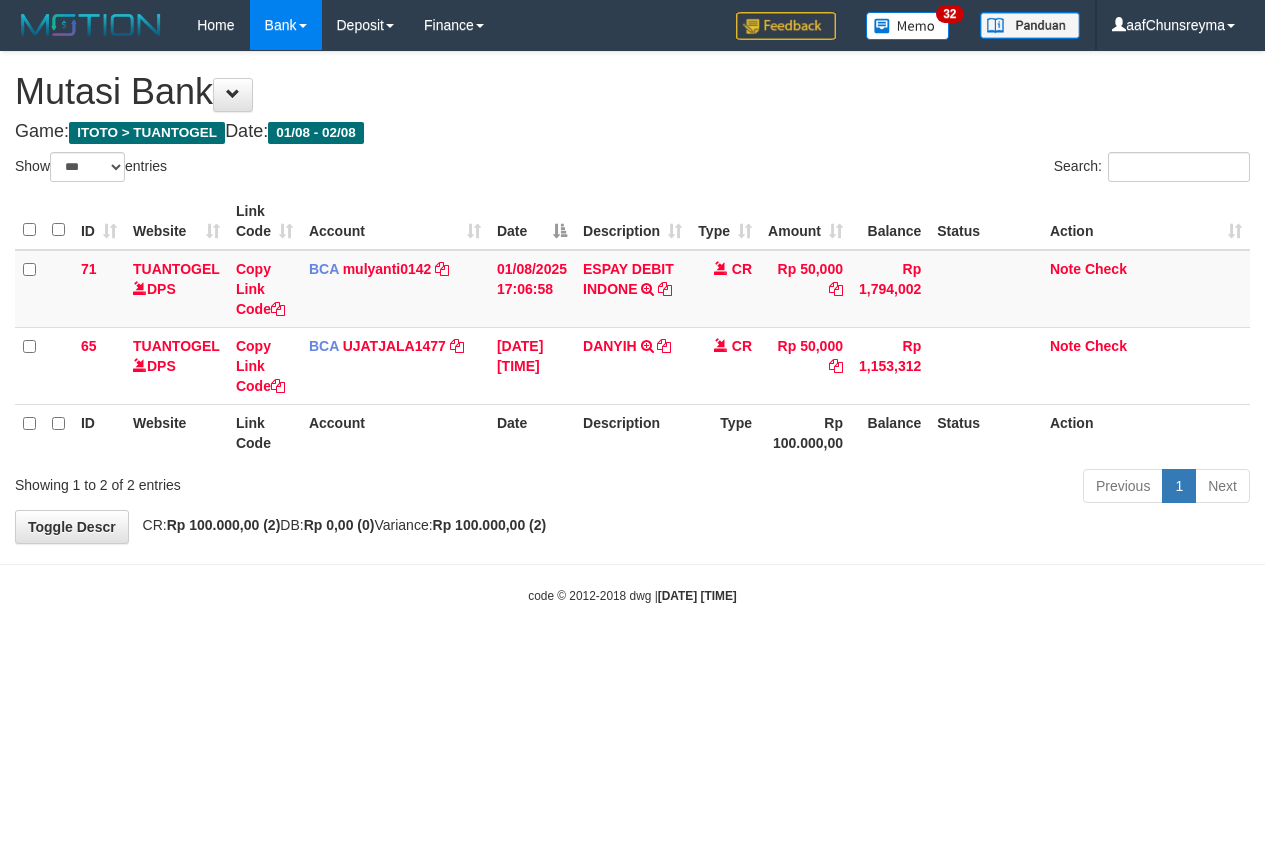 scroll, scrollTop: 0, scrollLeft: 0, axis: both 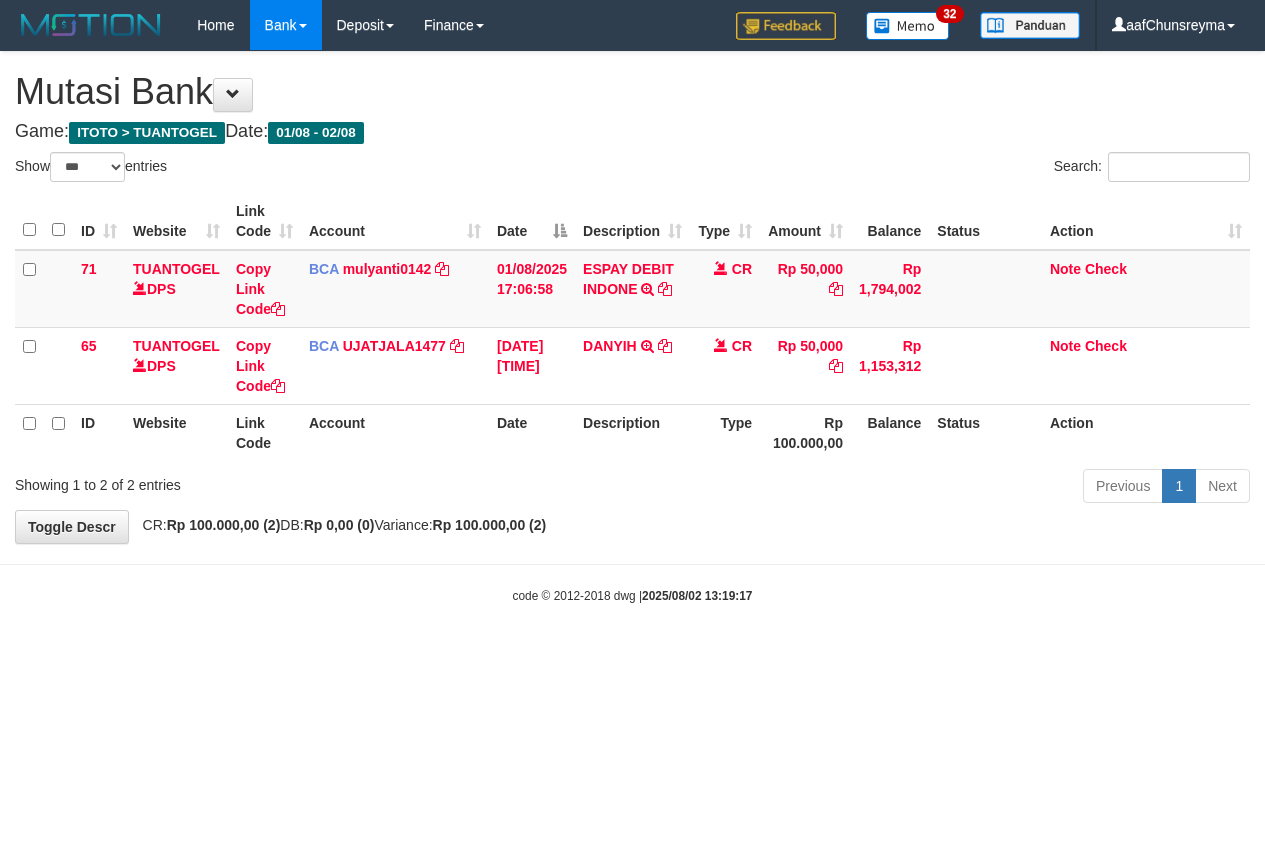 select on "***" 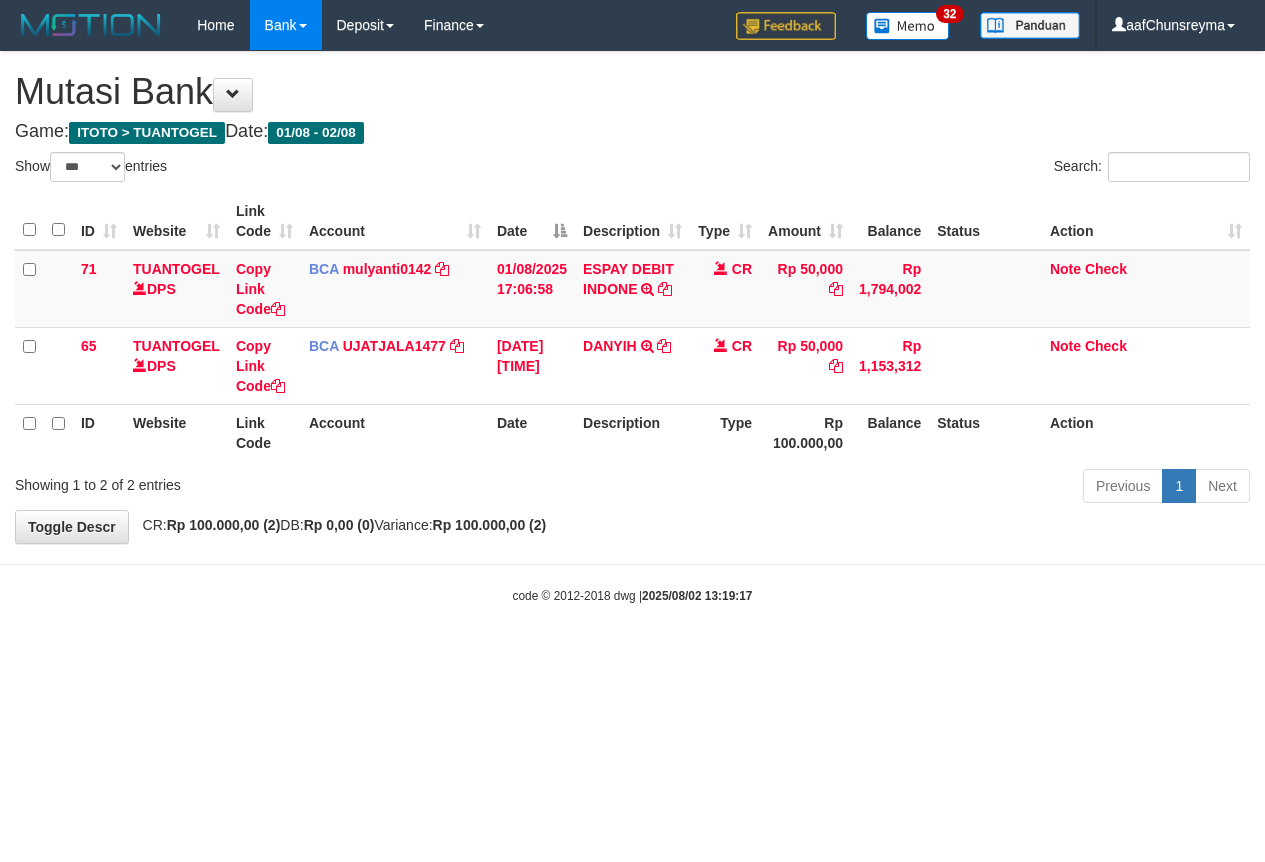 scroll, scrollTop: 0, scrollLeft: 0, axis: both 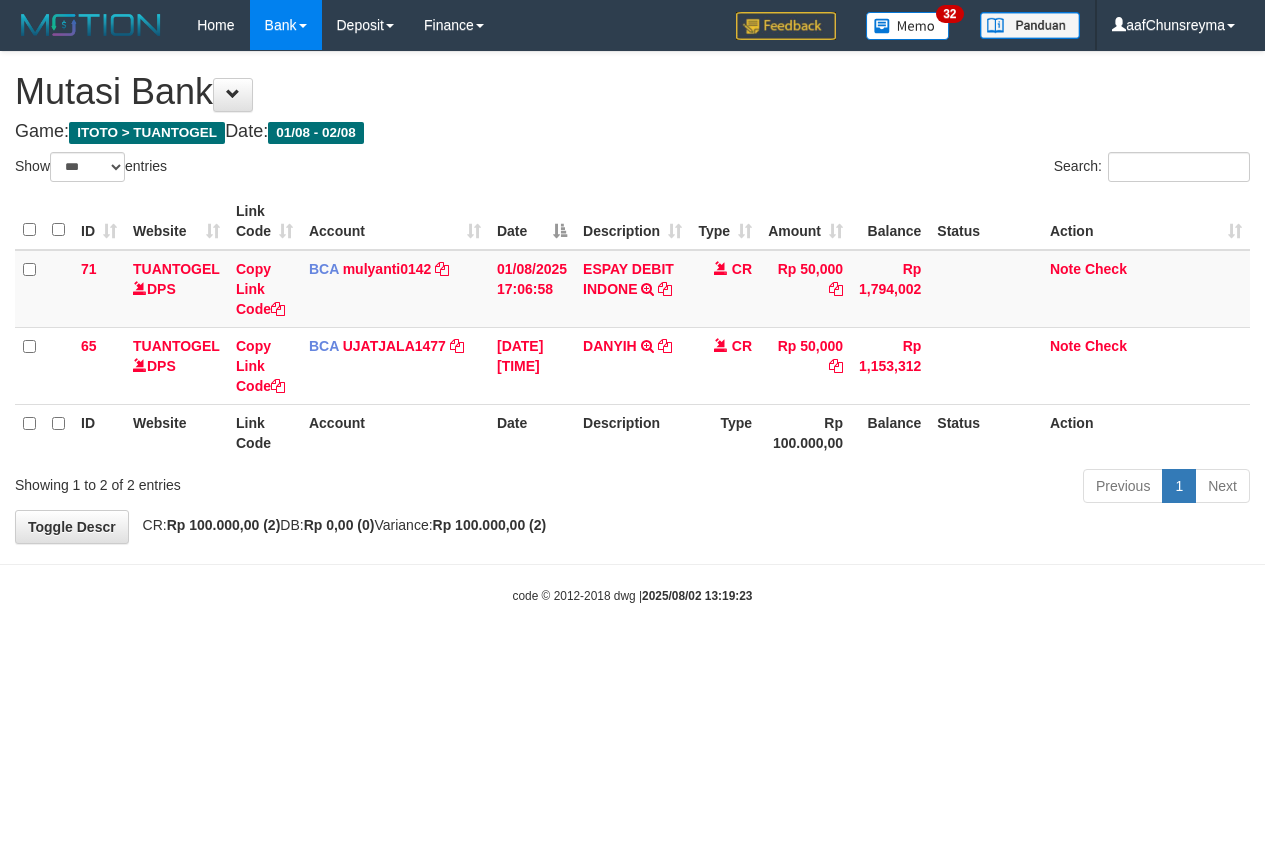 select on "***" 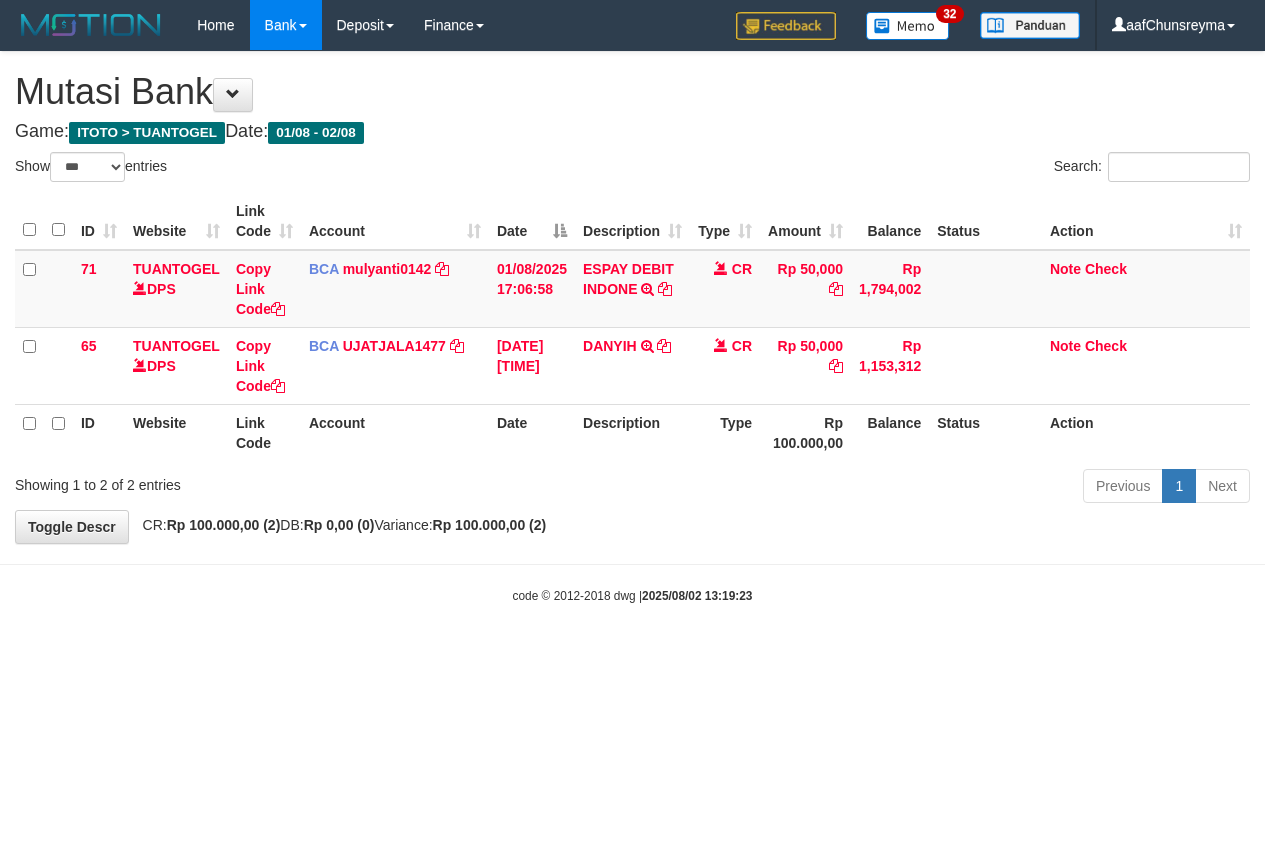 scroll, scrollTop: 0, scrollLeft: 0, axis: both 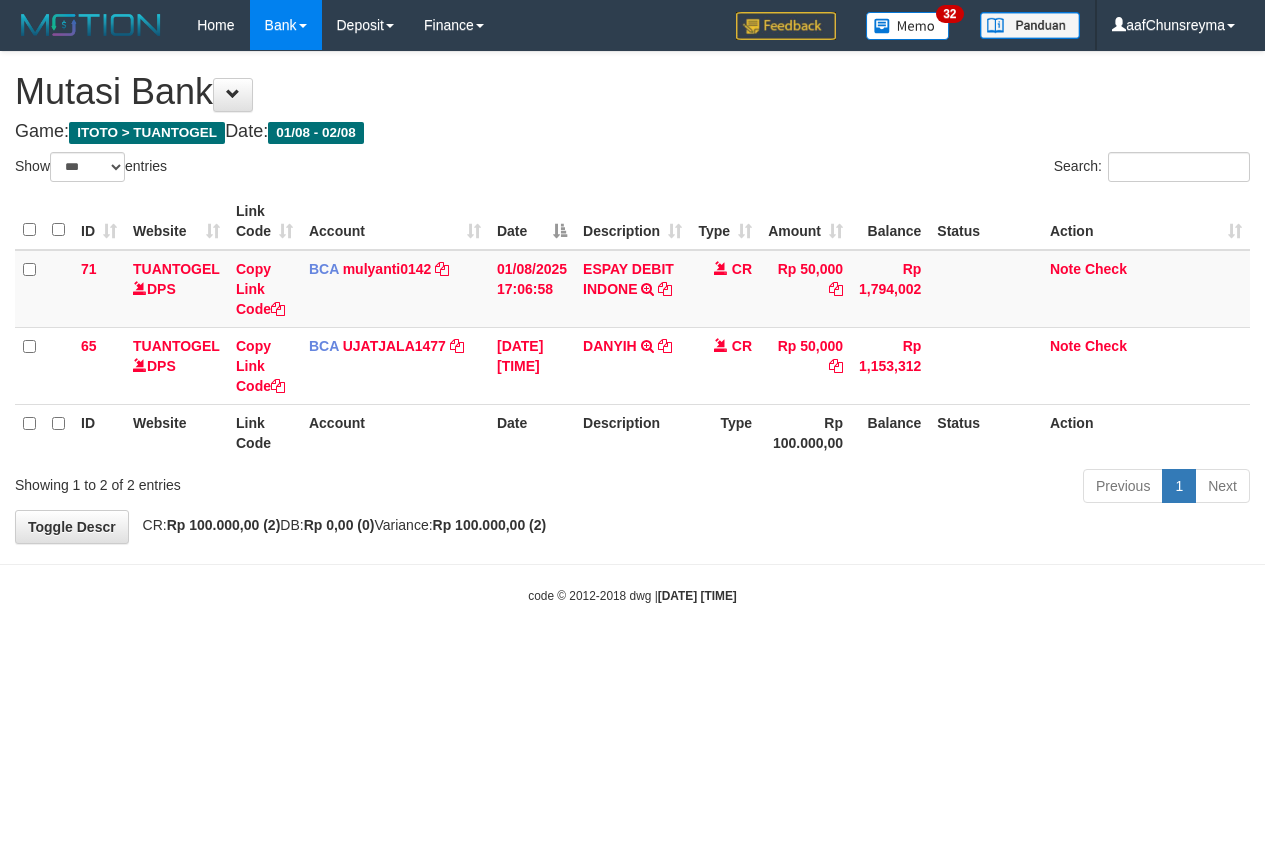 select on "***" 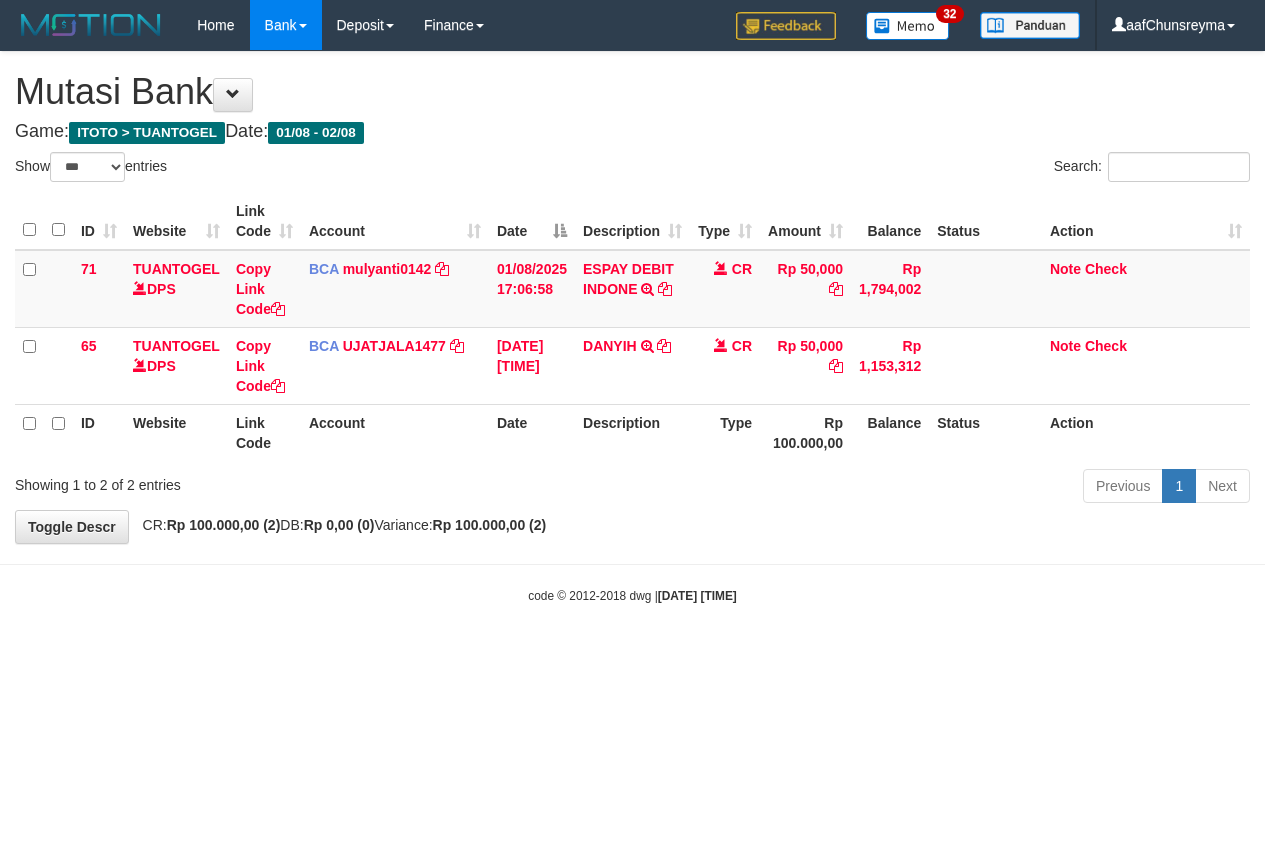 scroll, scrollTop: 0, scrollLeft: 0, axis: both 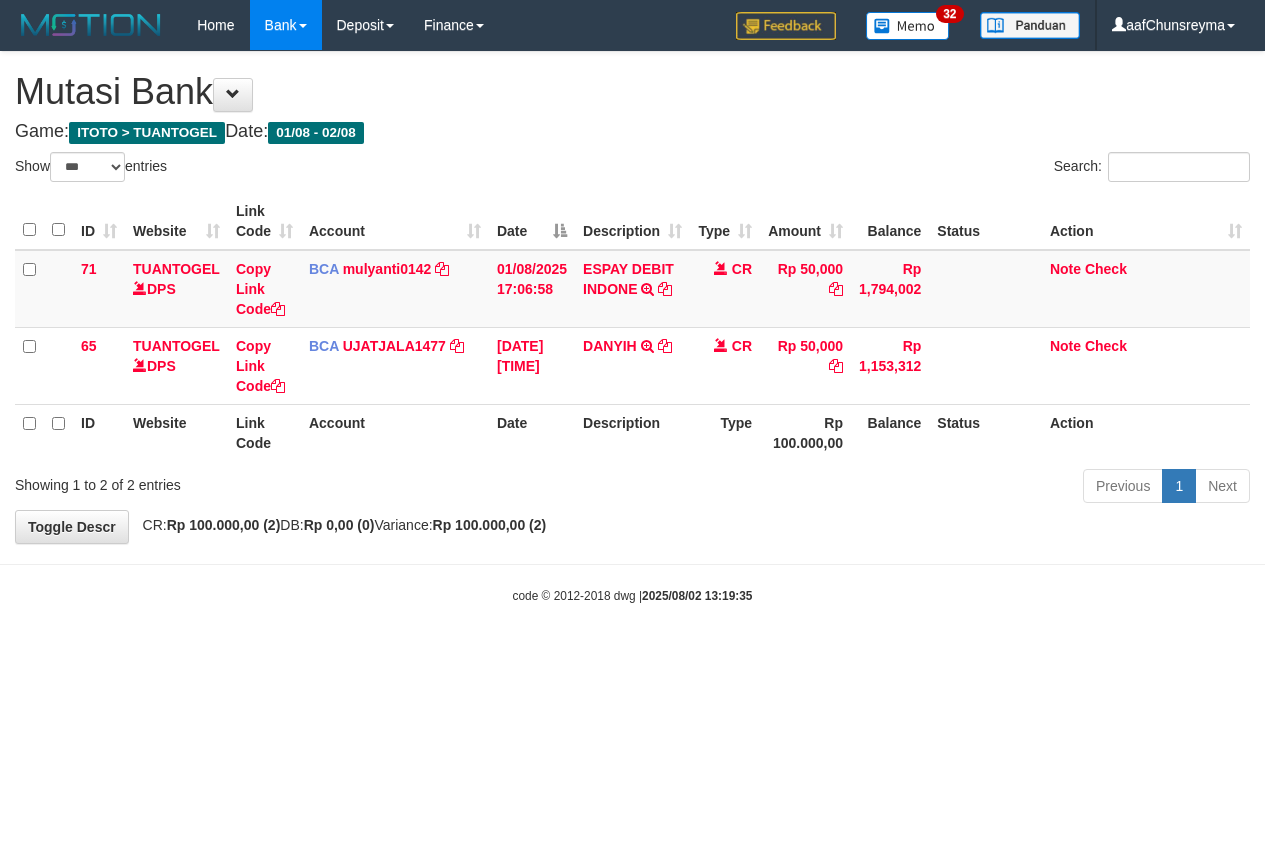 select on "***" 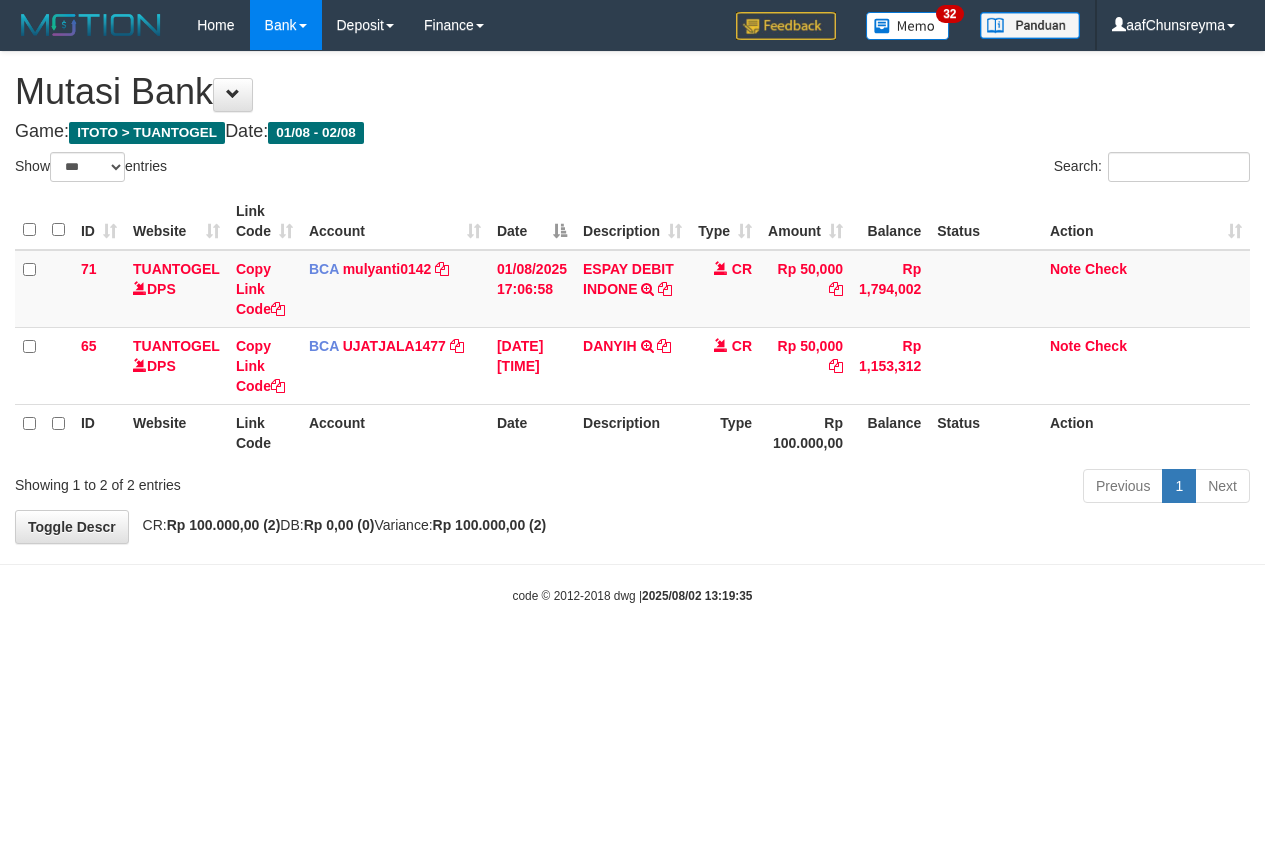 scroll, scrollTop: 0, scrollLeft: 0, axis: both 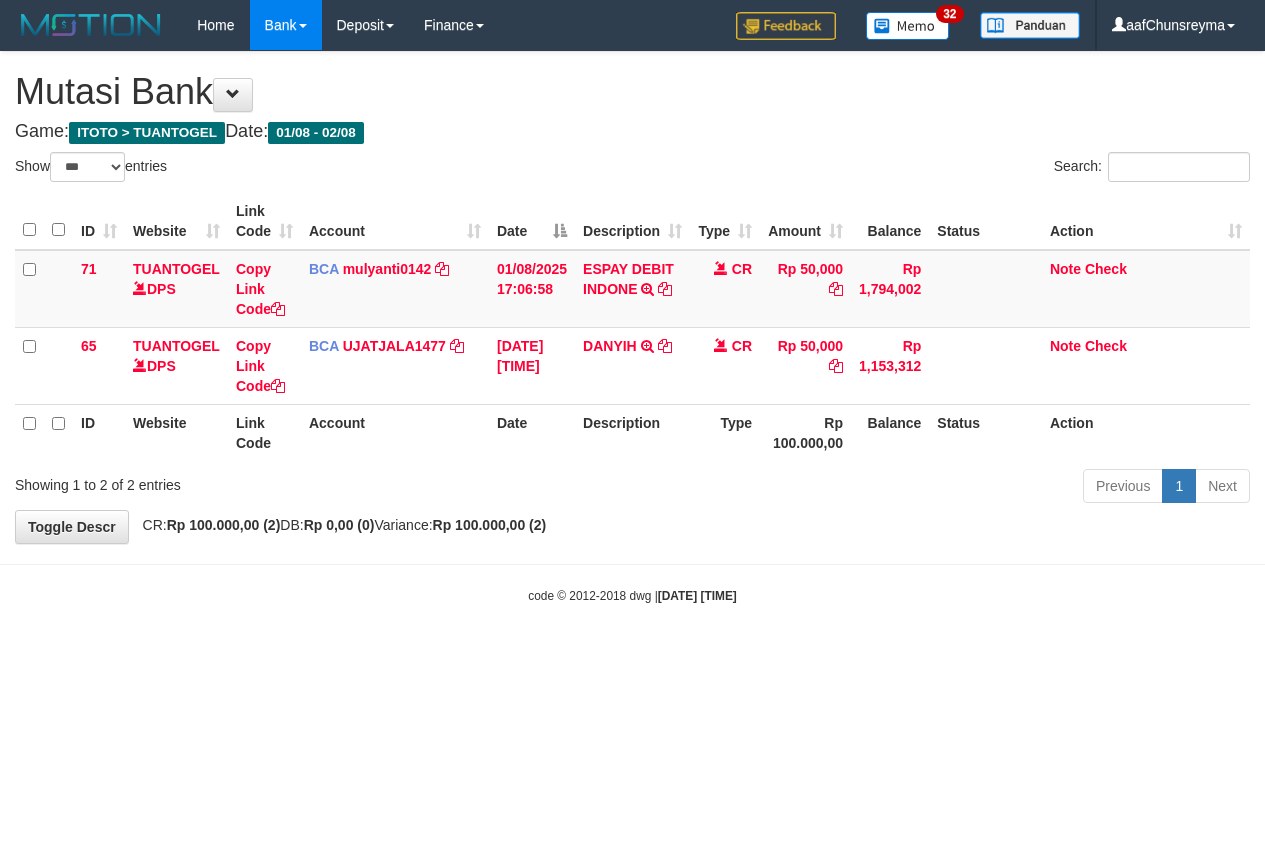 select on "***" 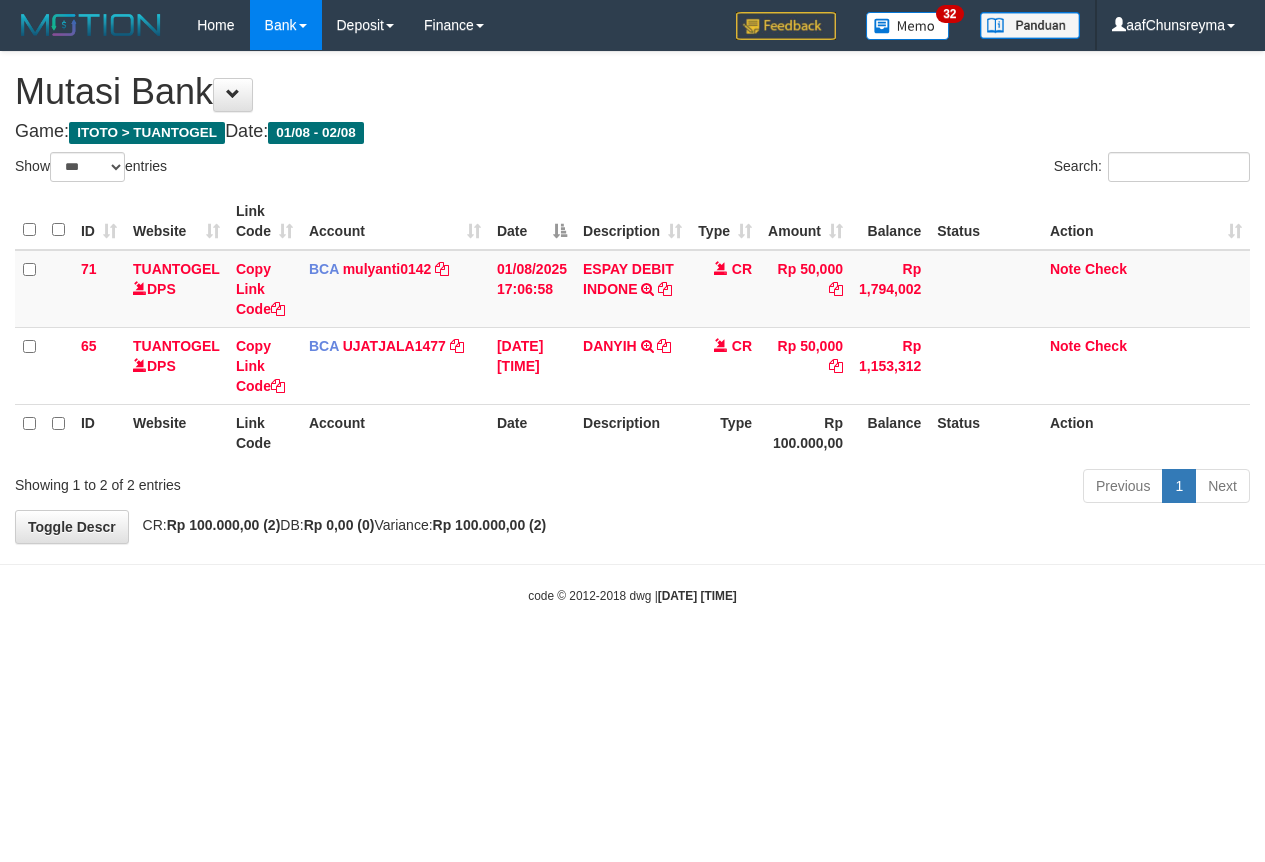 scroll, scrollTop: 0, scrollLeft: 0, axis: both 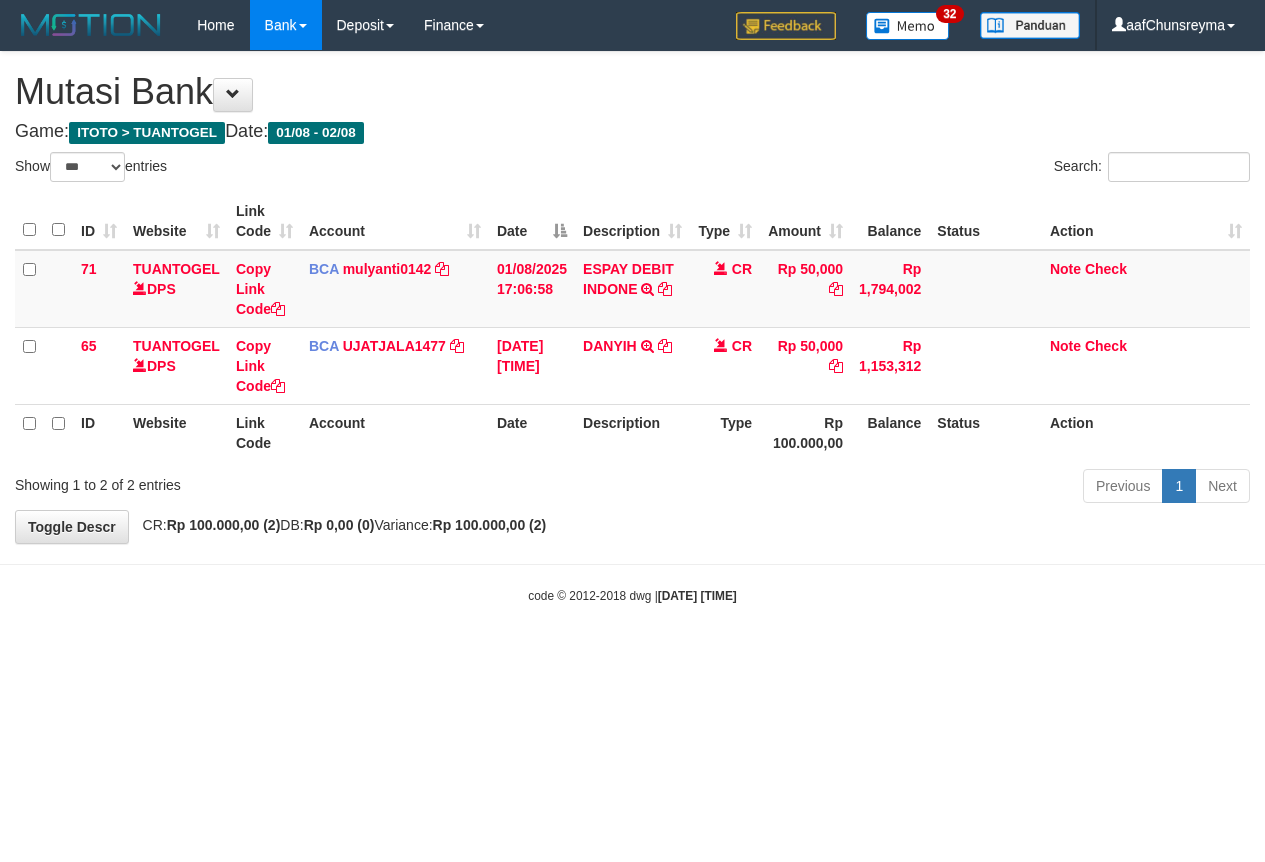 select on "***" 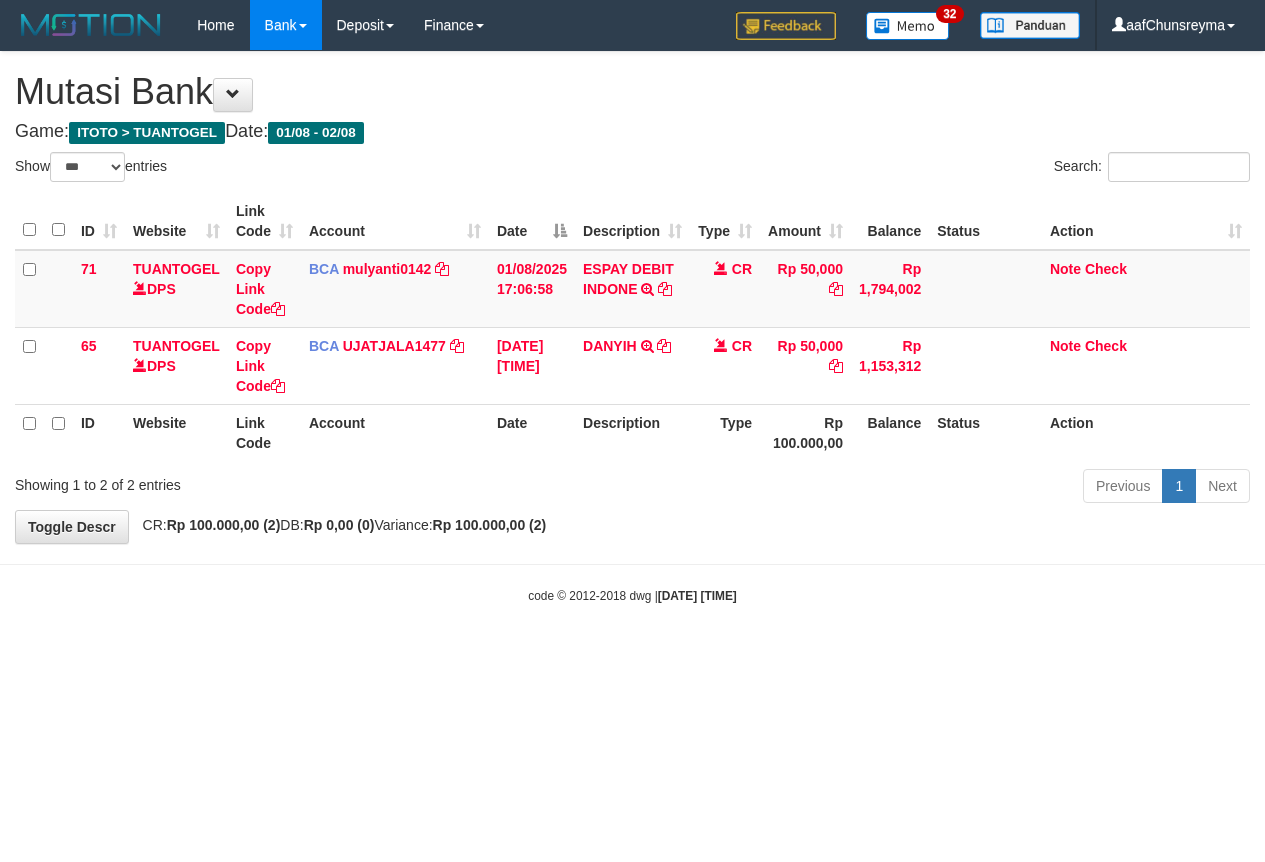 scroll, scrollTop: 0, scrollLeft: 0, axis: both 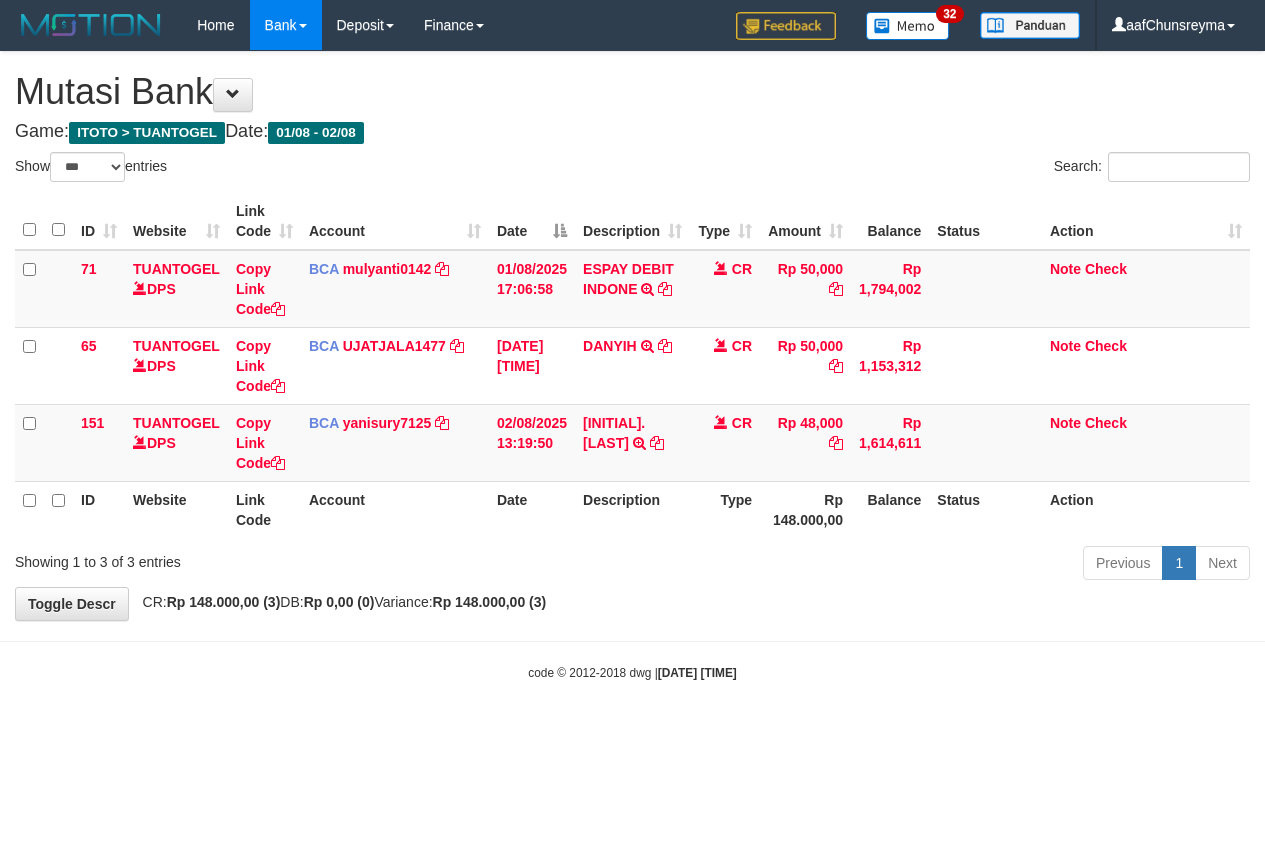 select on "***" 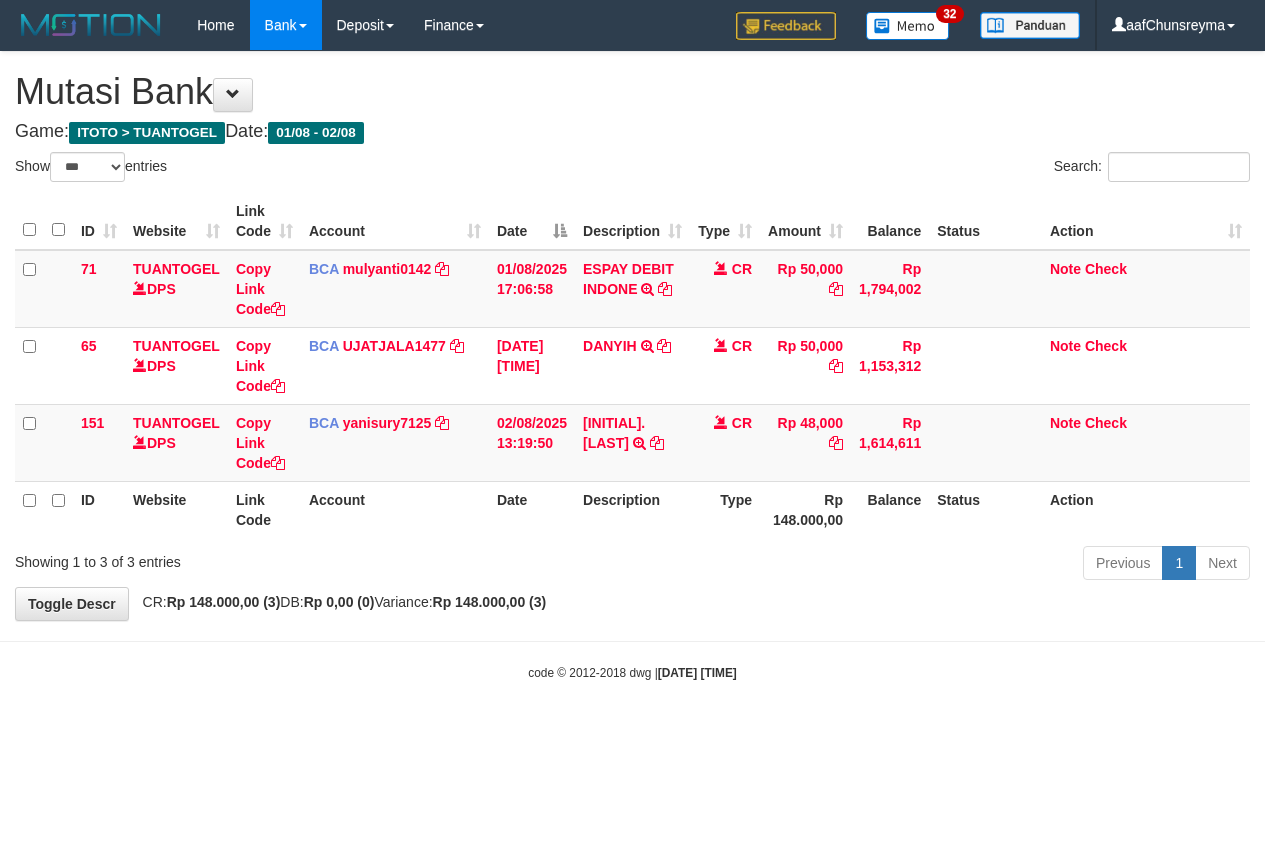 scroll, scrollTop: 0, scrollLeft: 0, axis: both 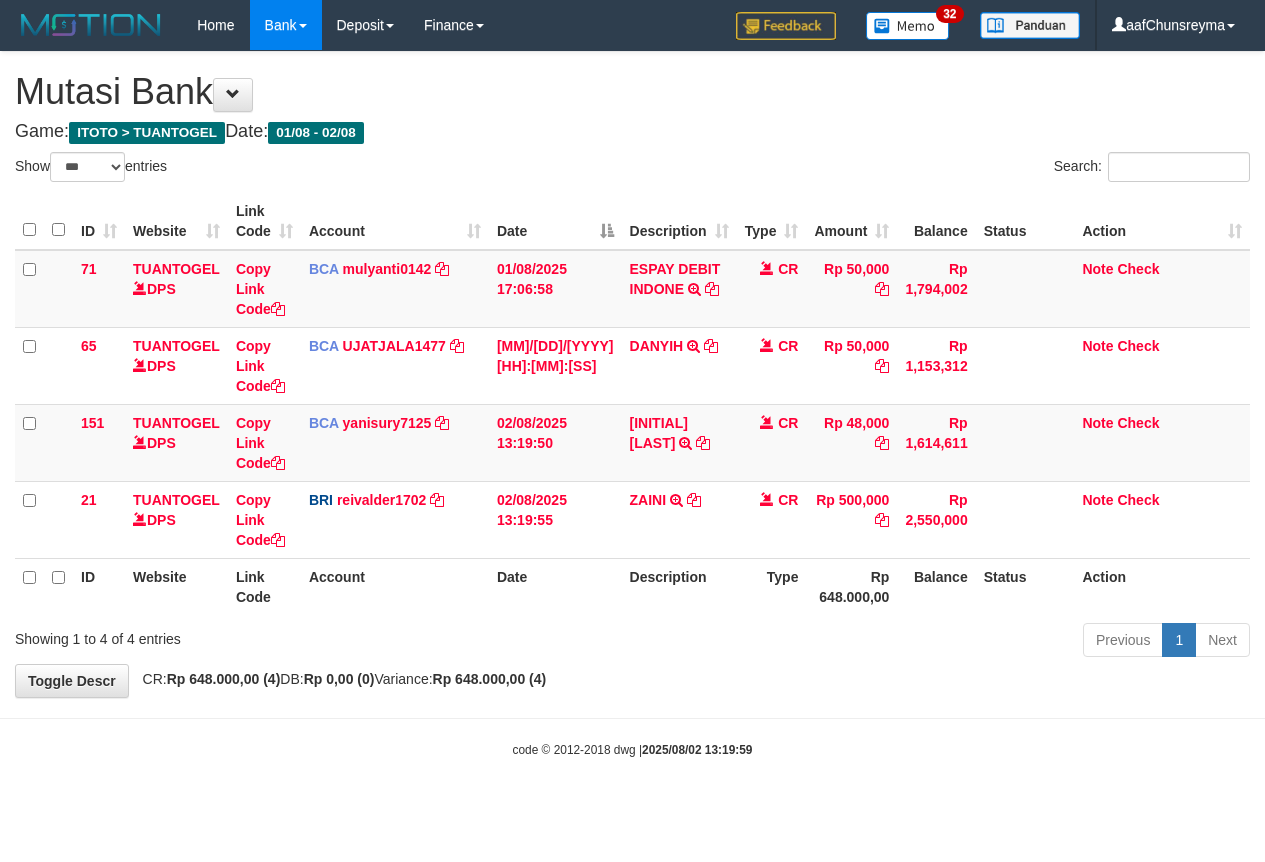 select on "***" 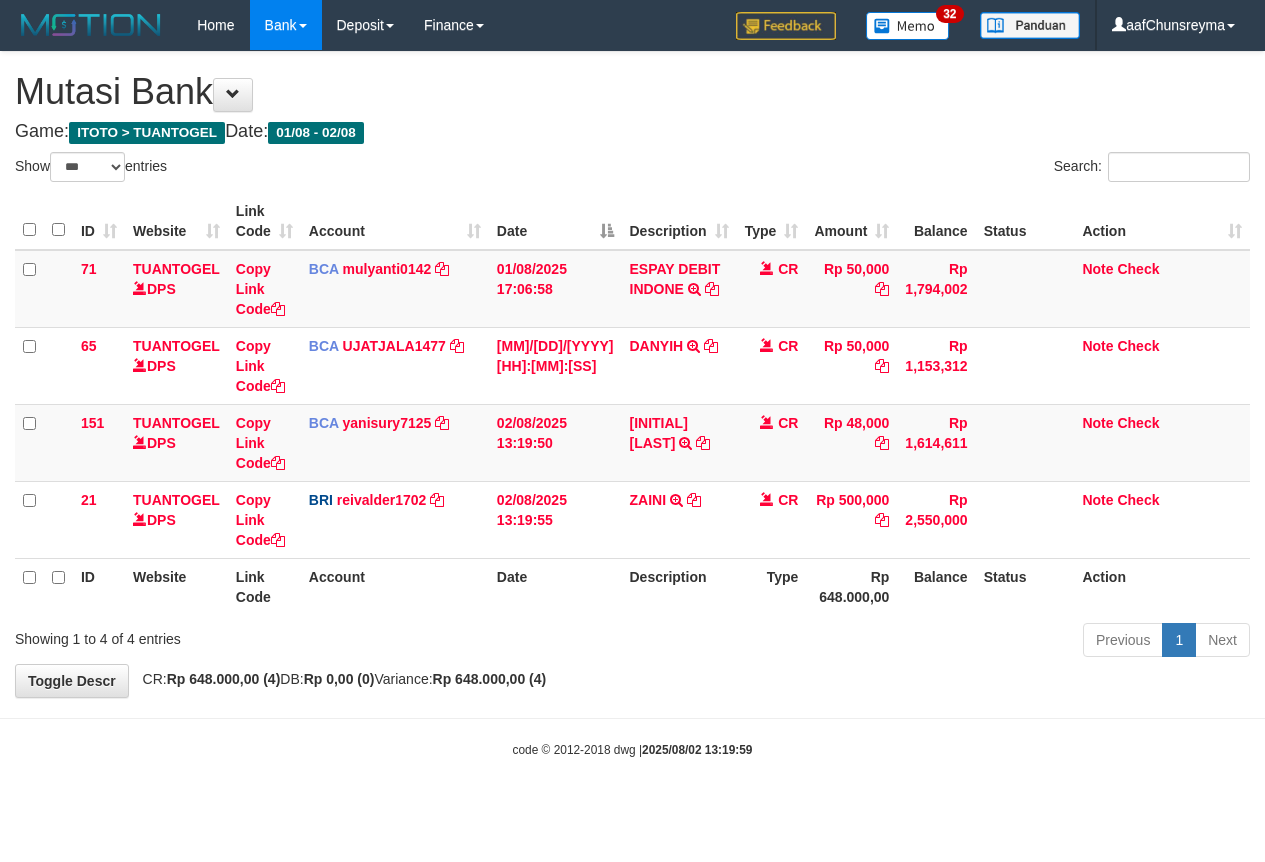 scroll, scrollTop: 0, scrollLeft: 0, axis: both 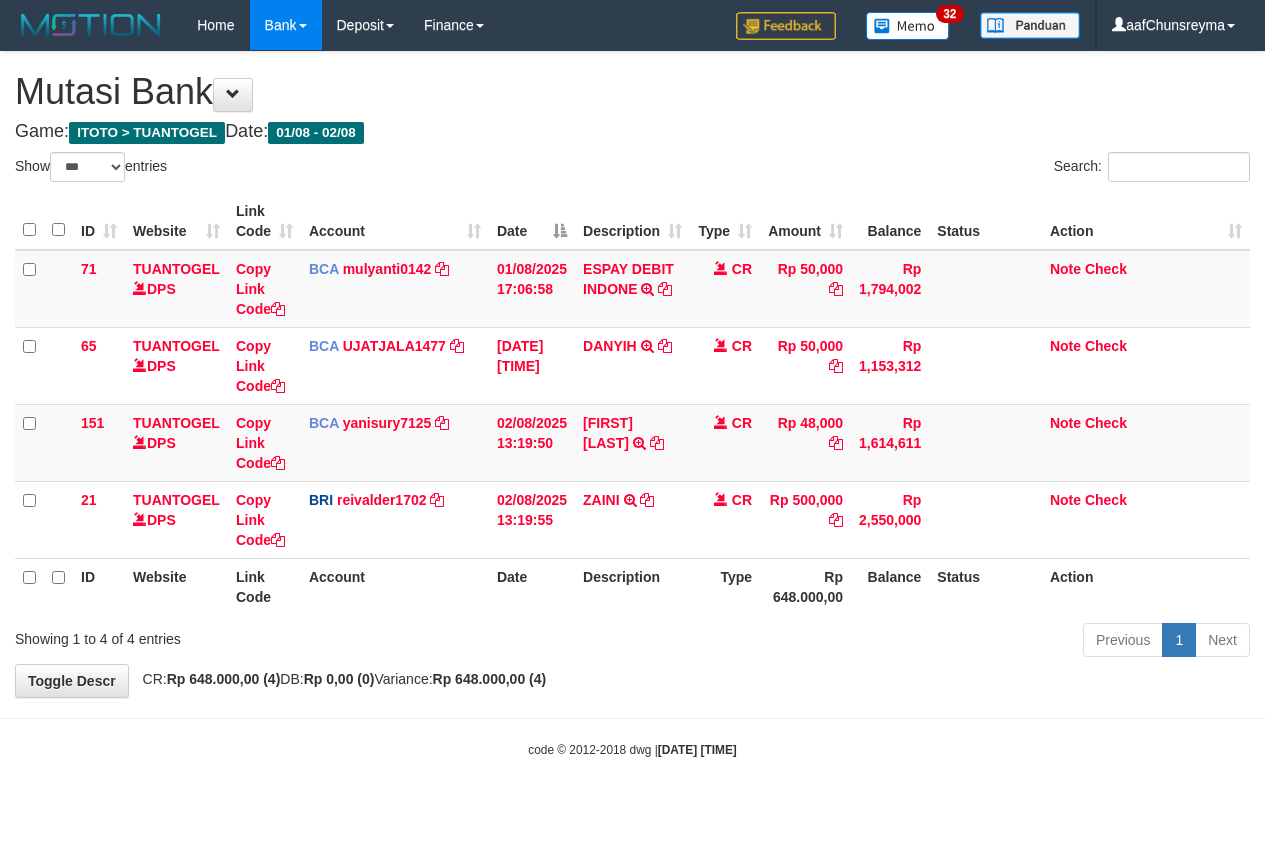 select on "***" 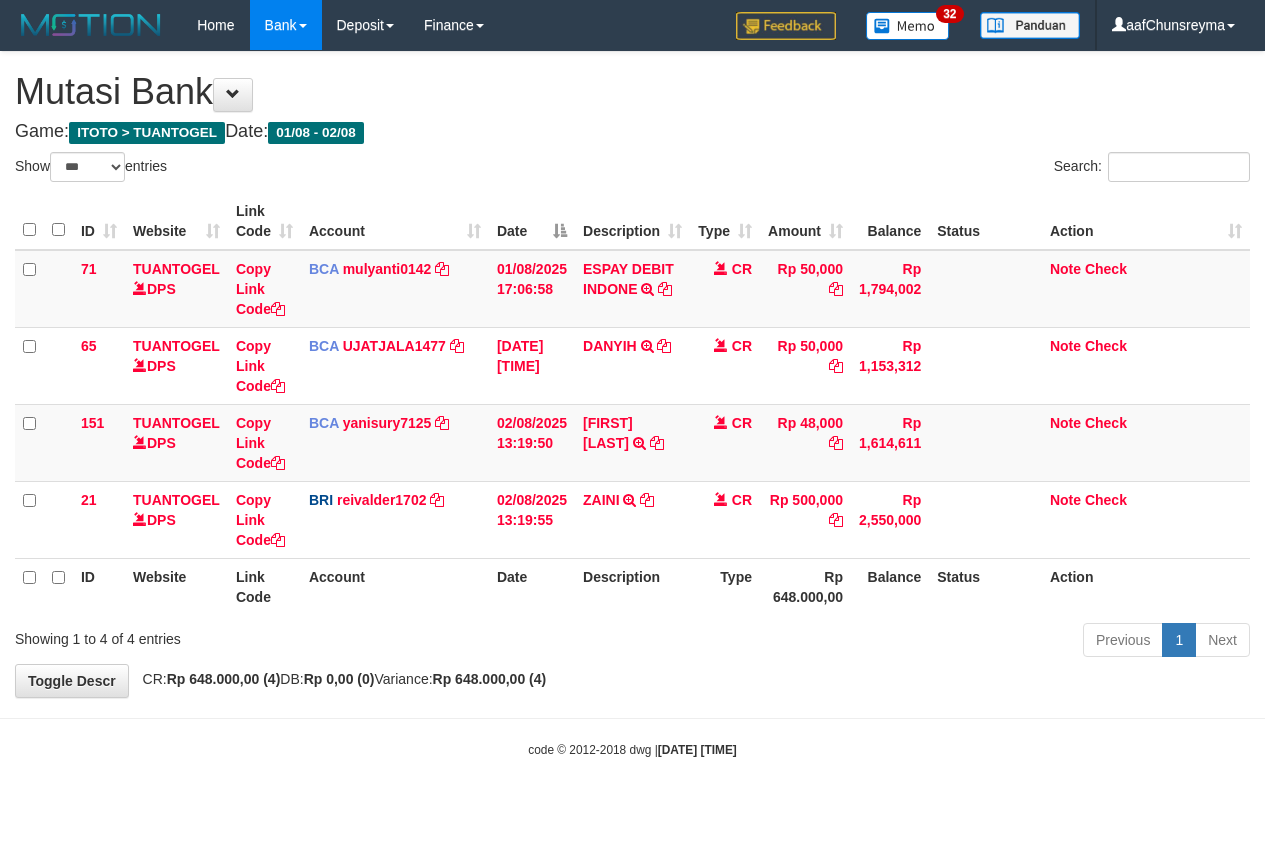 scroll, scrollTop: 0, scrollLeft: 0, axis: both 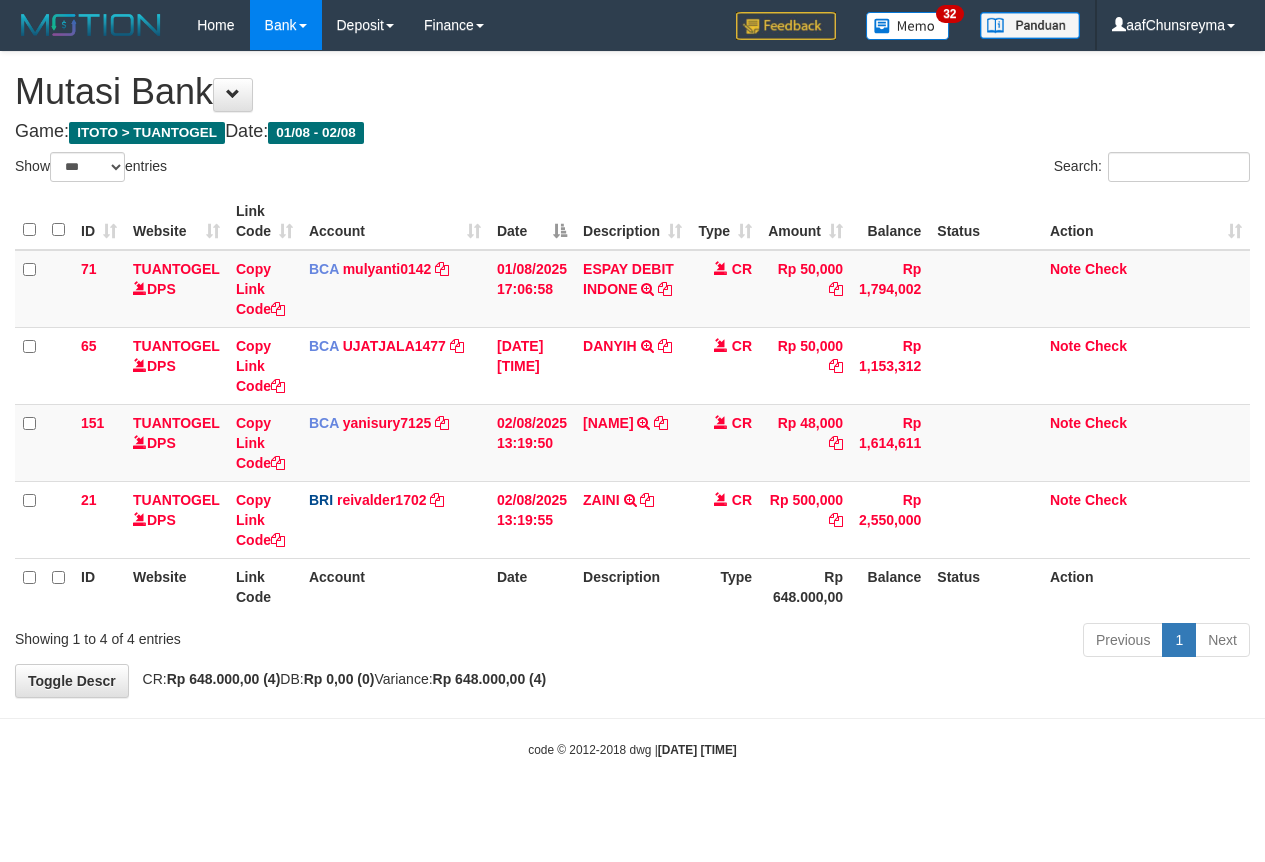 select on "***" 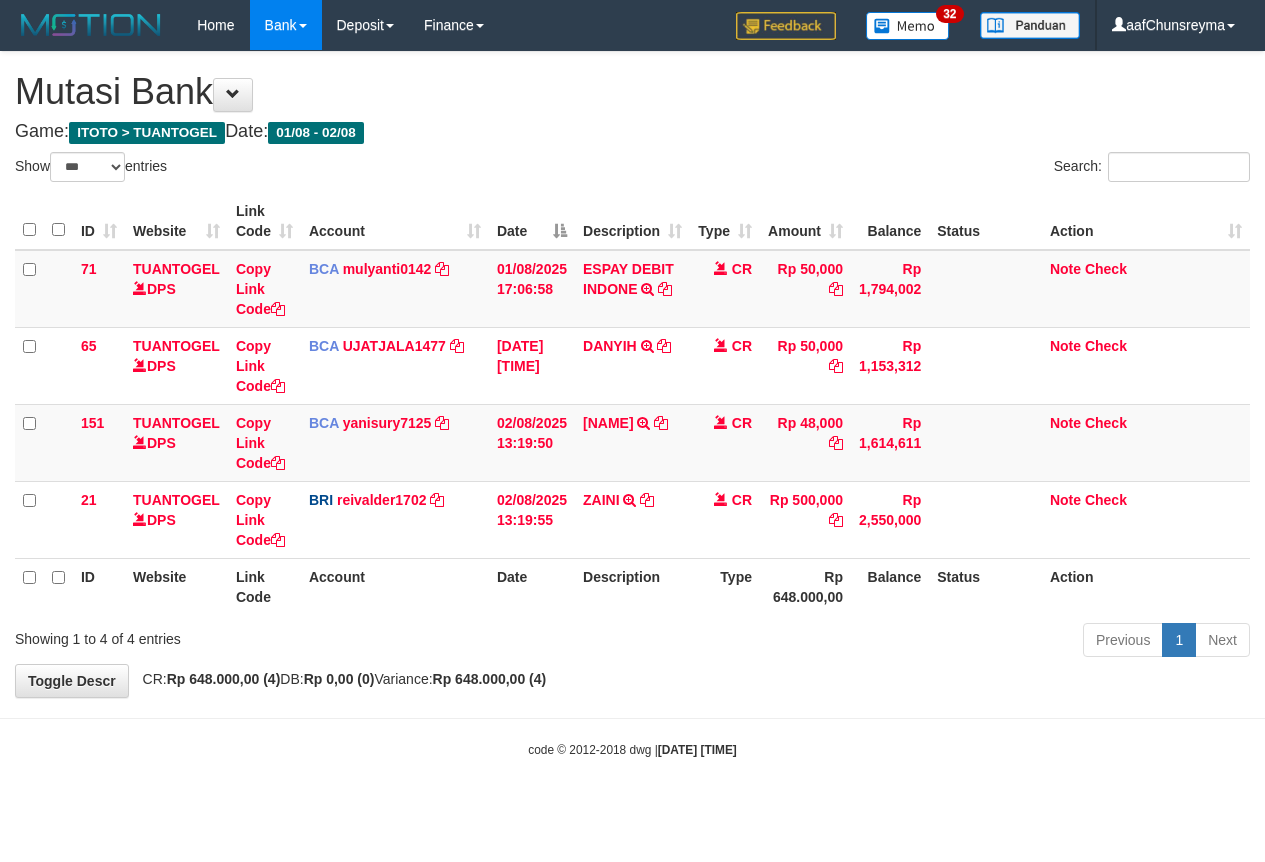 scroll, scrollTop: 0, scrollLeft: 0, axis: both 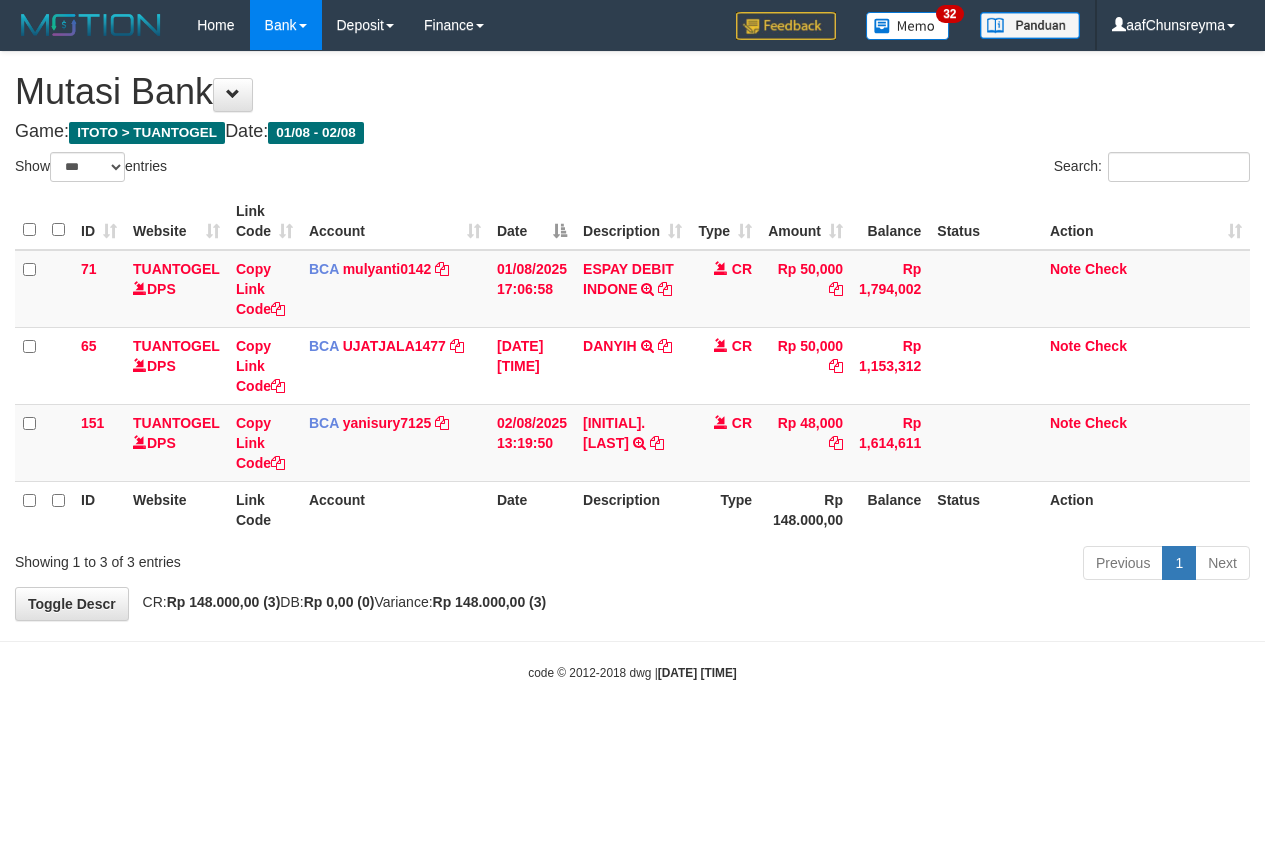 select on "***" 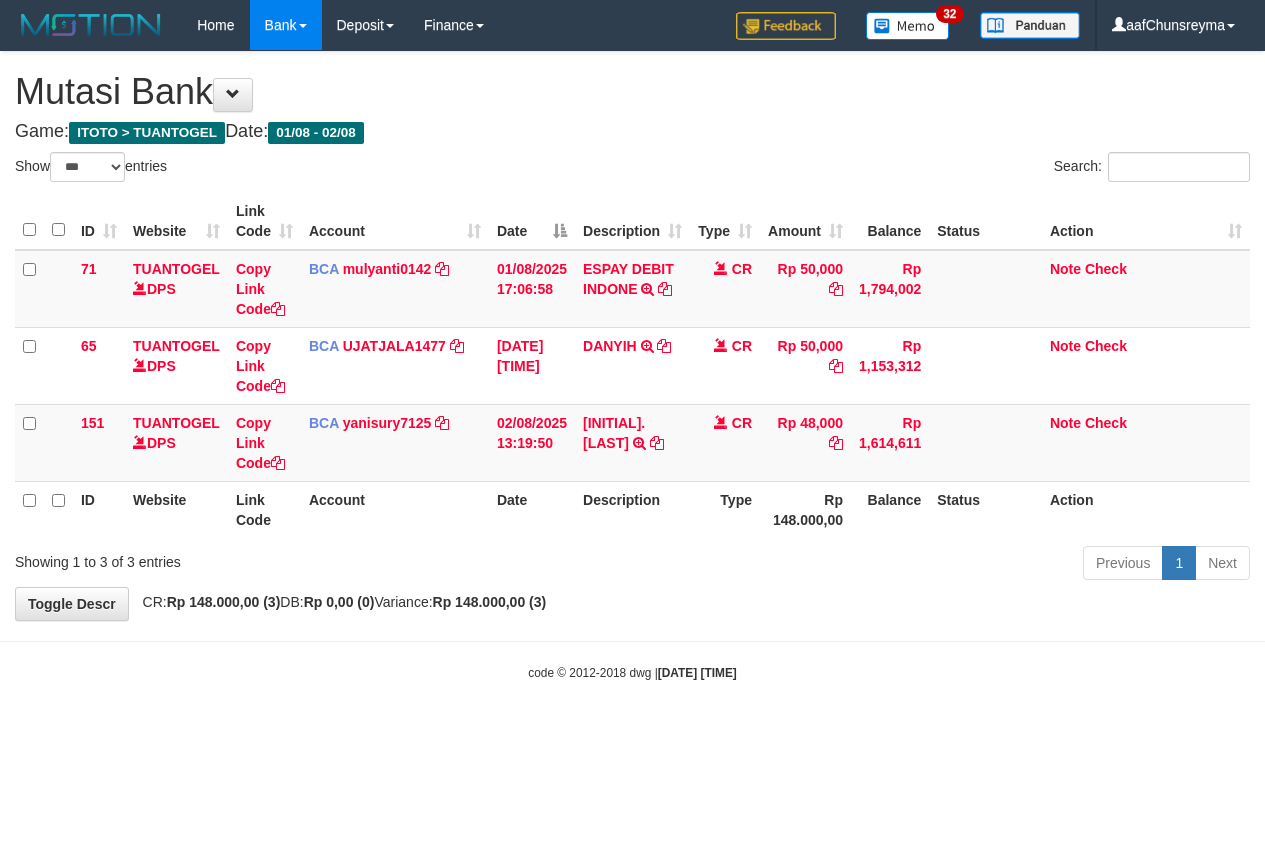 scroll, scrollTop: 0, scrollLeft: 0, axis: both 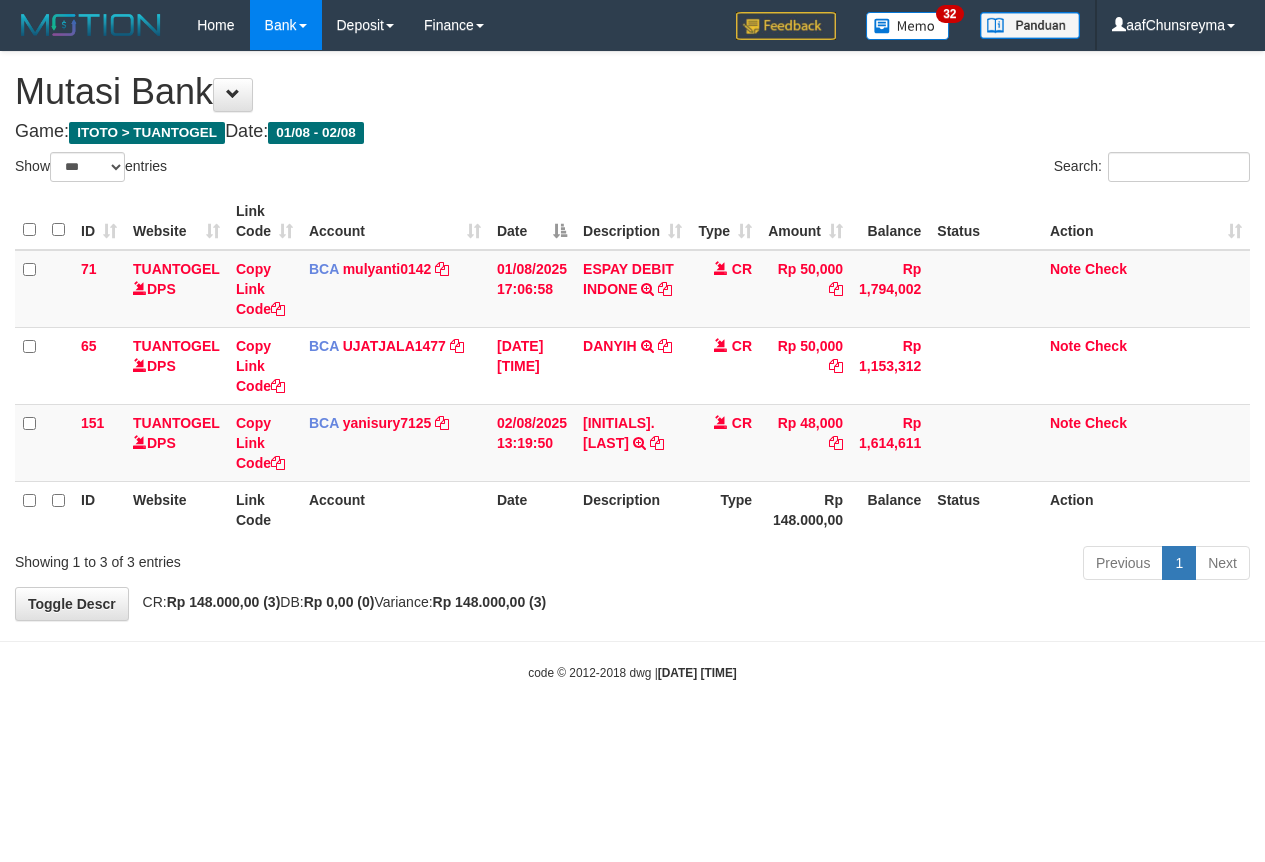 select on "***" 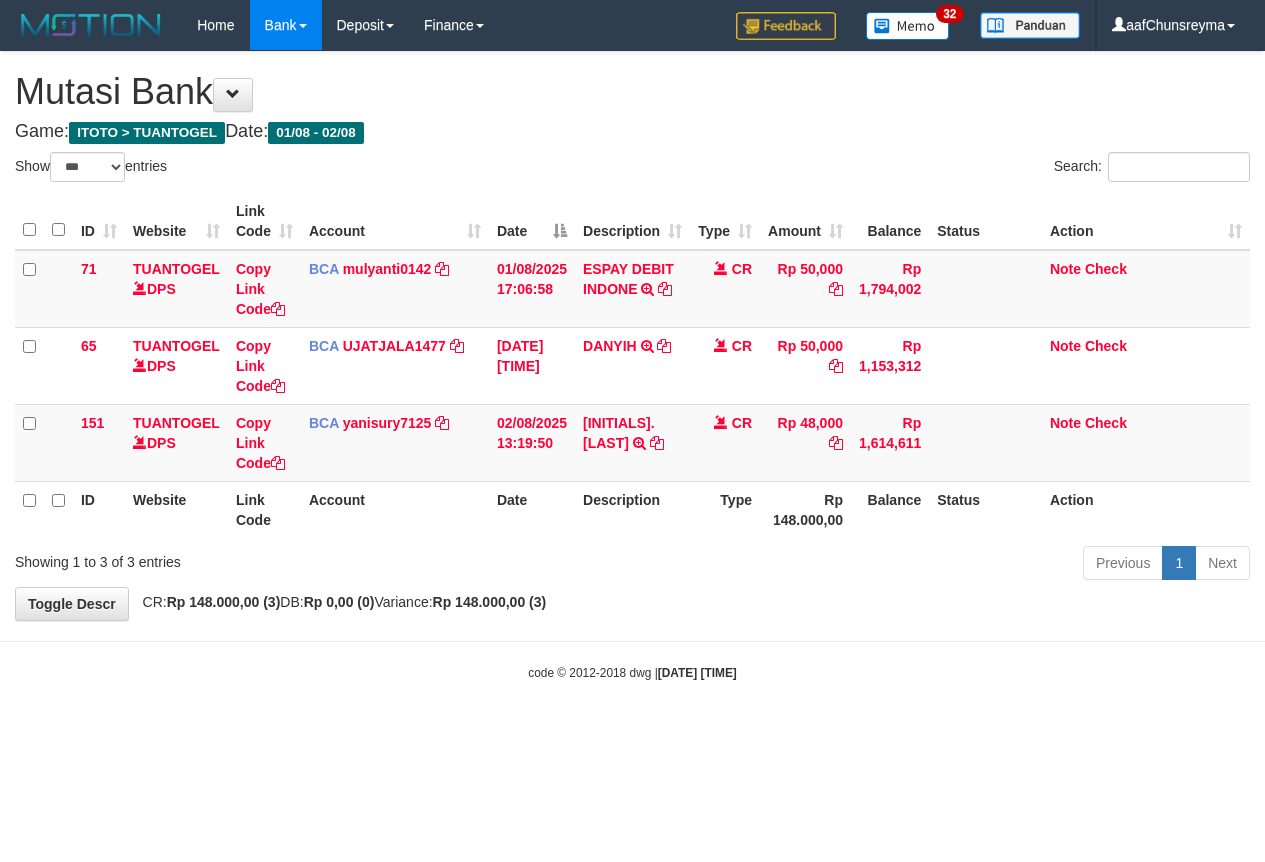 scroll, scrollTop: 0, scrollLeft: 0, axis: both 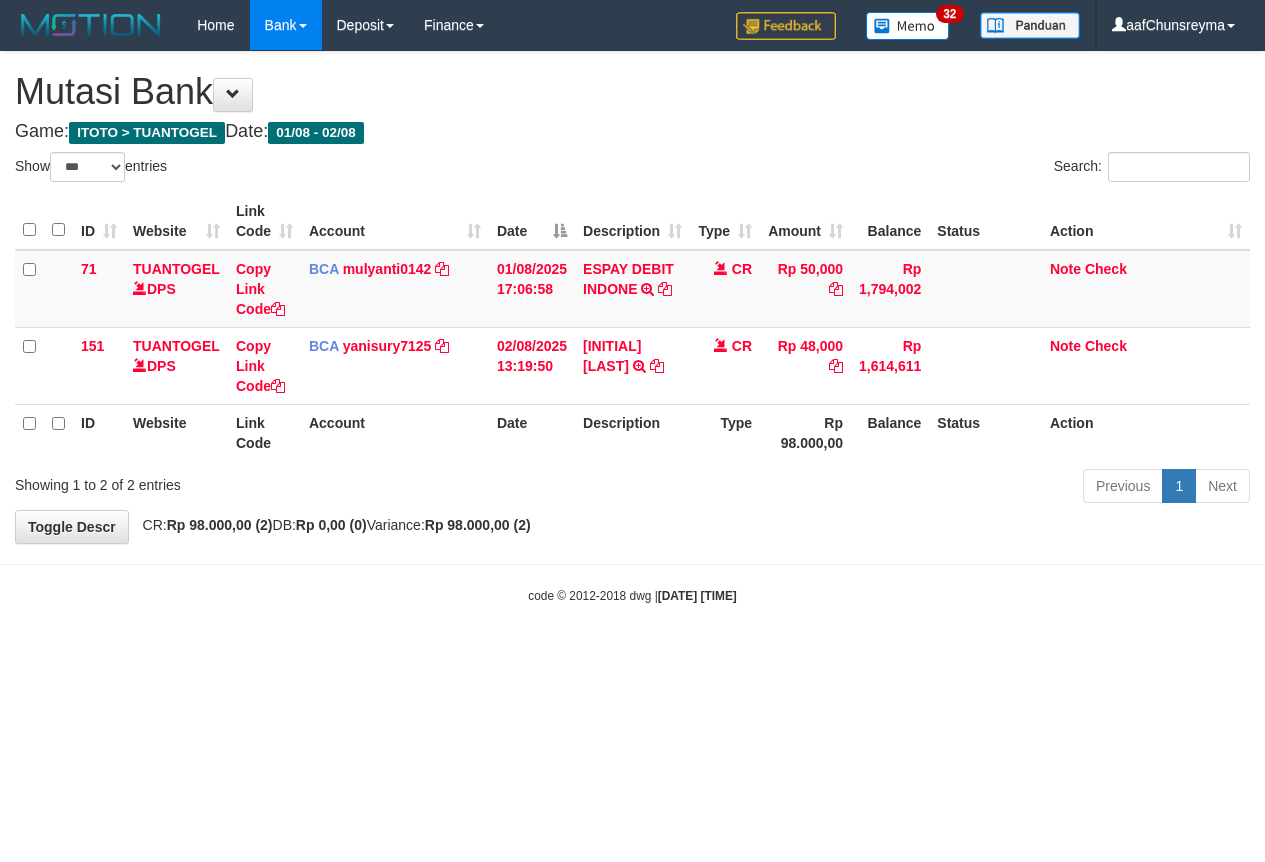 select on "***" 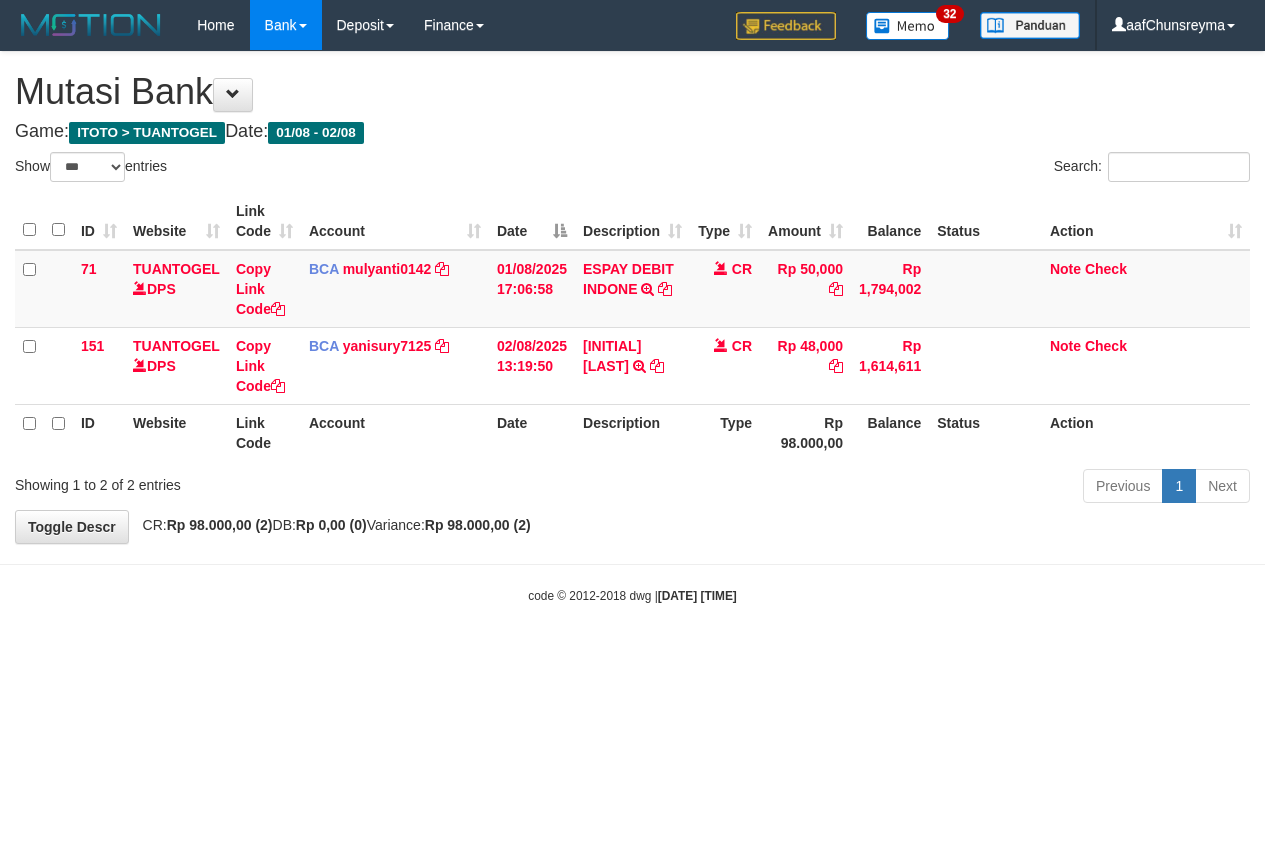 scroll, scrollTop: 0, scrollLeft: 0, axis: both 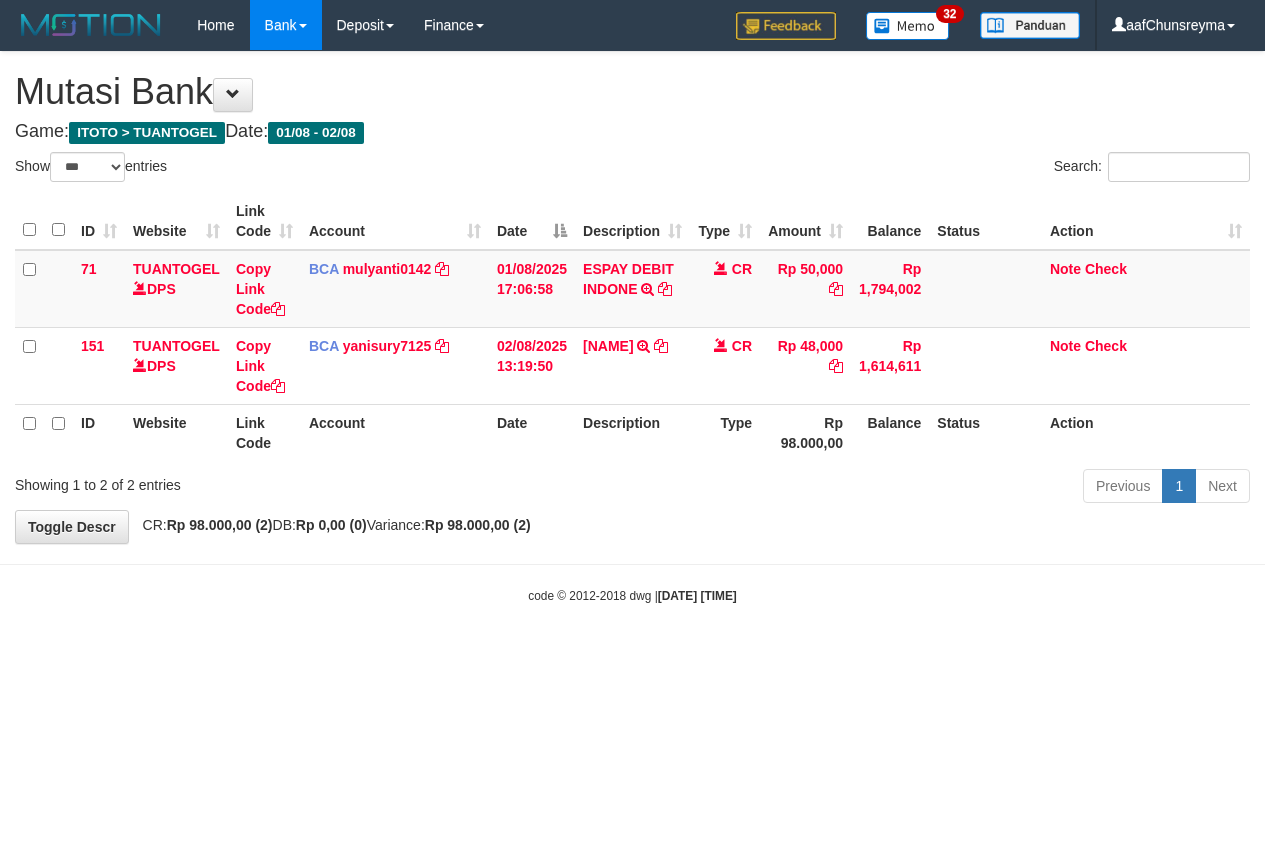 select on "***" 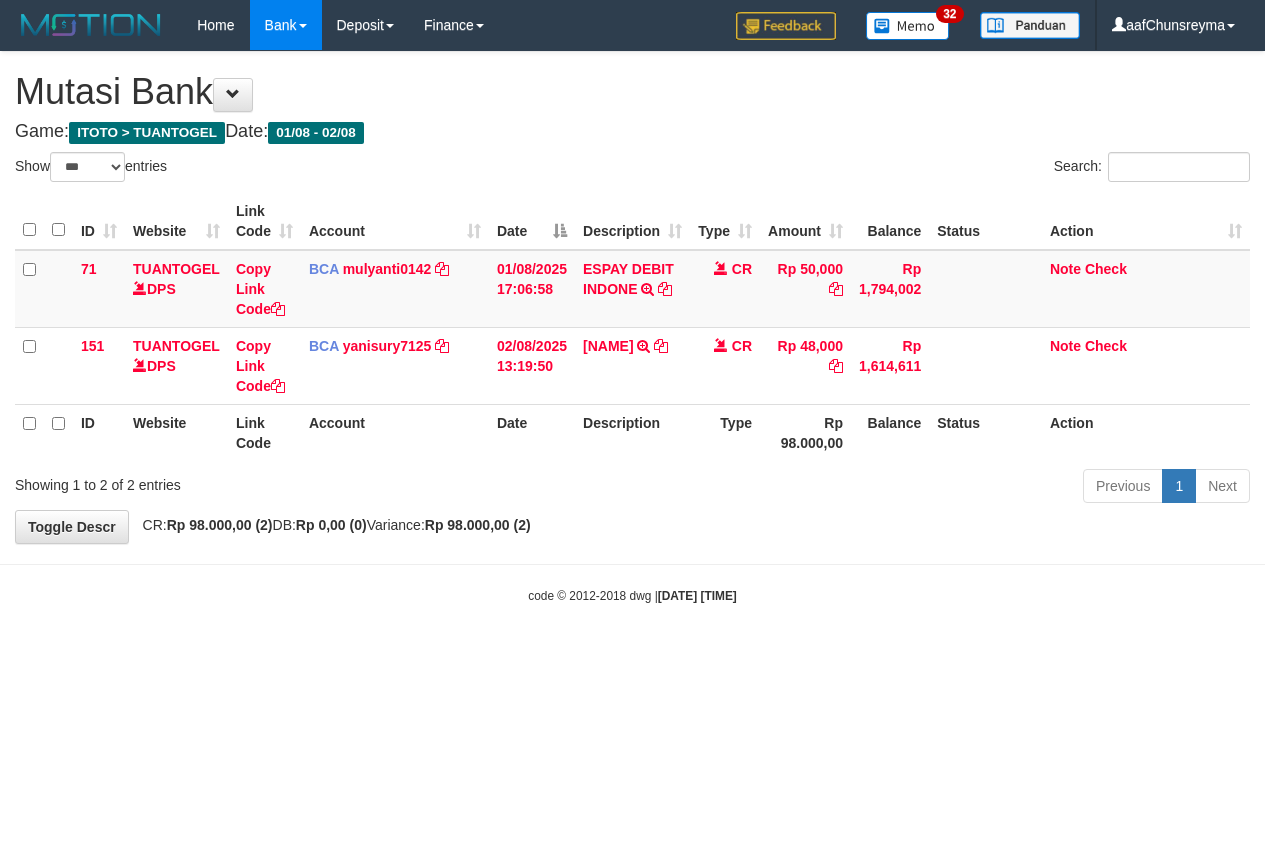 scroll, scrollTop: 0, scrollLeft: 0, axis: both 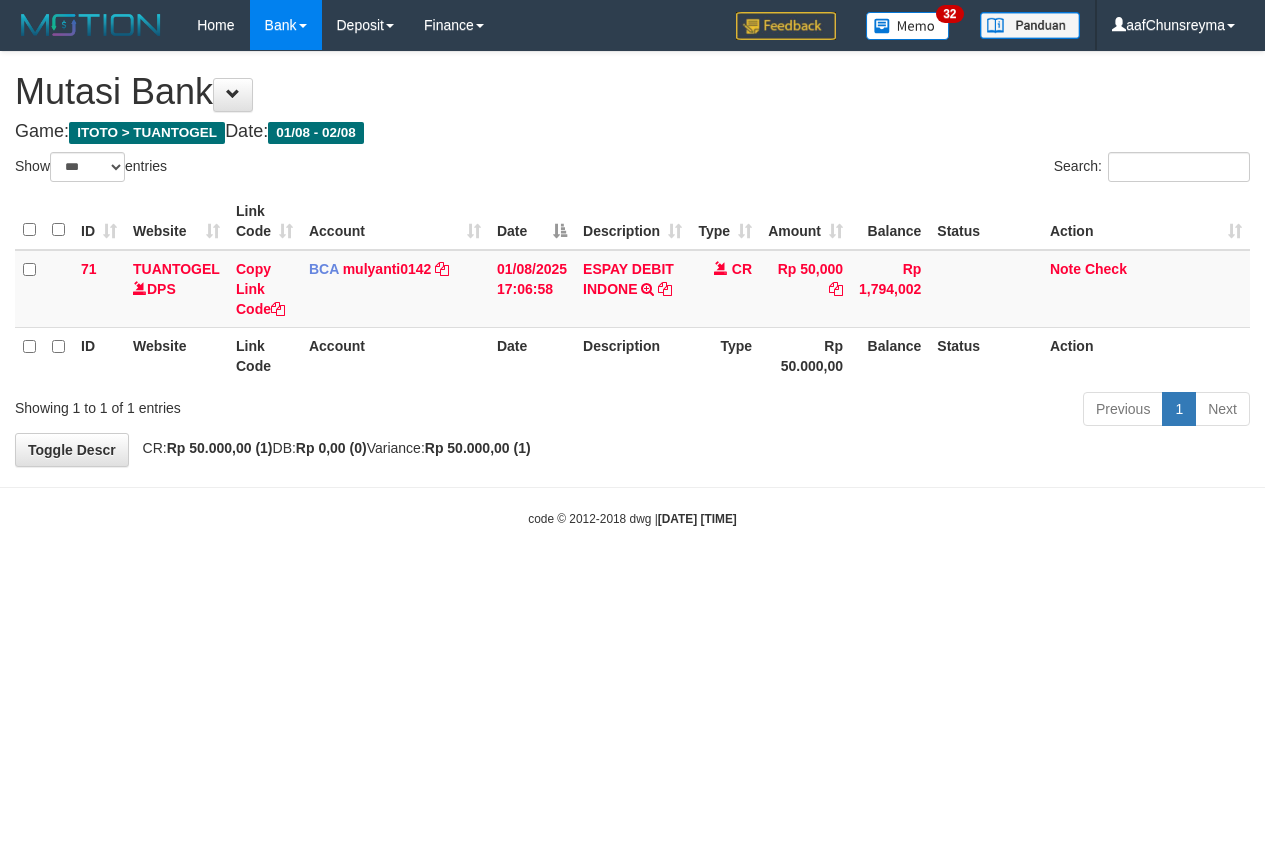 select on "***" 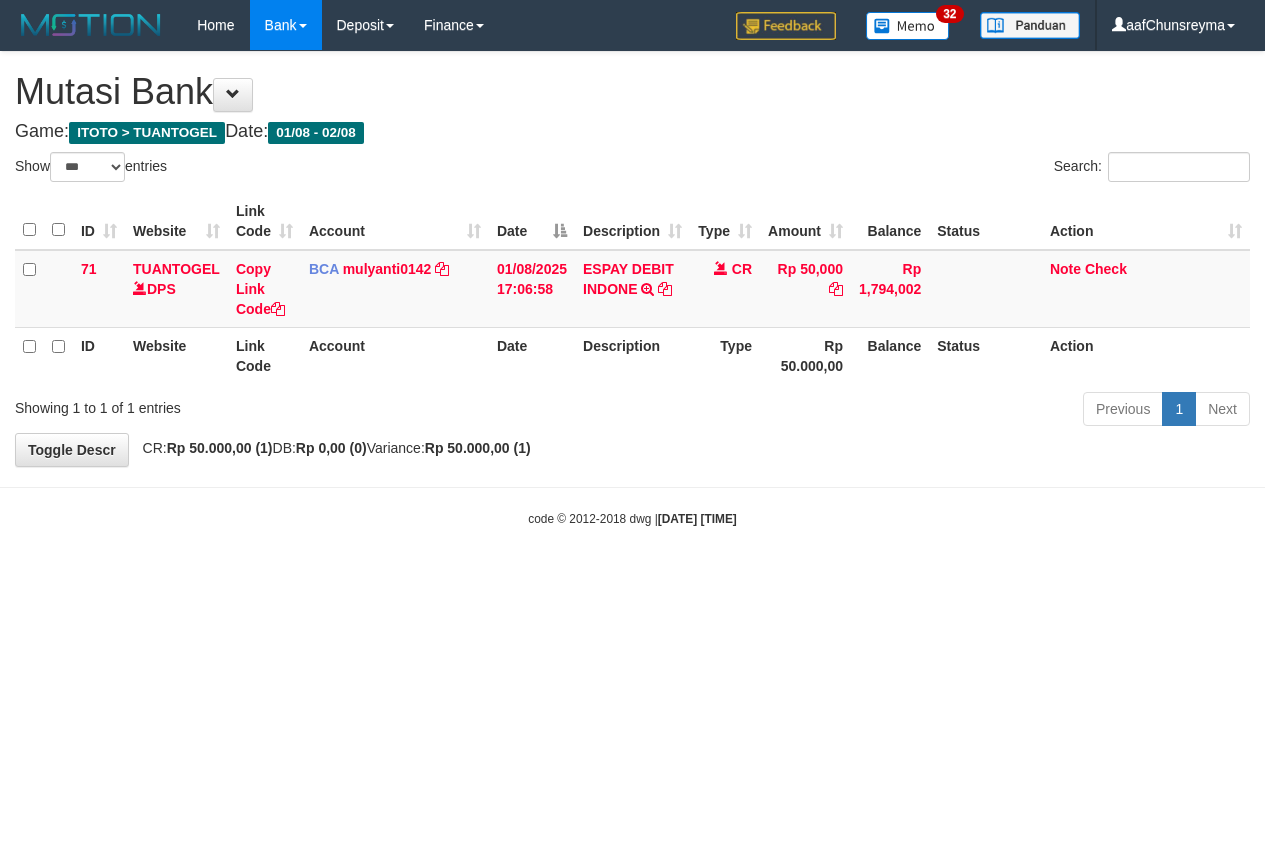 scroll, scrollTop: 0, scrollLeft: 0, axis: both 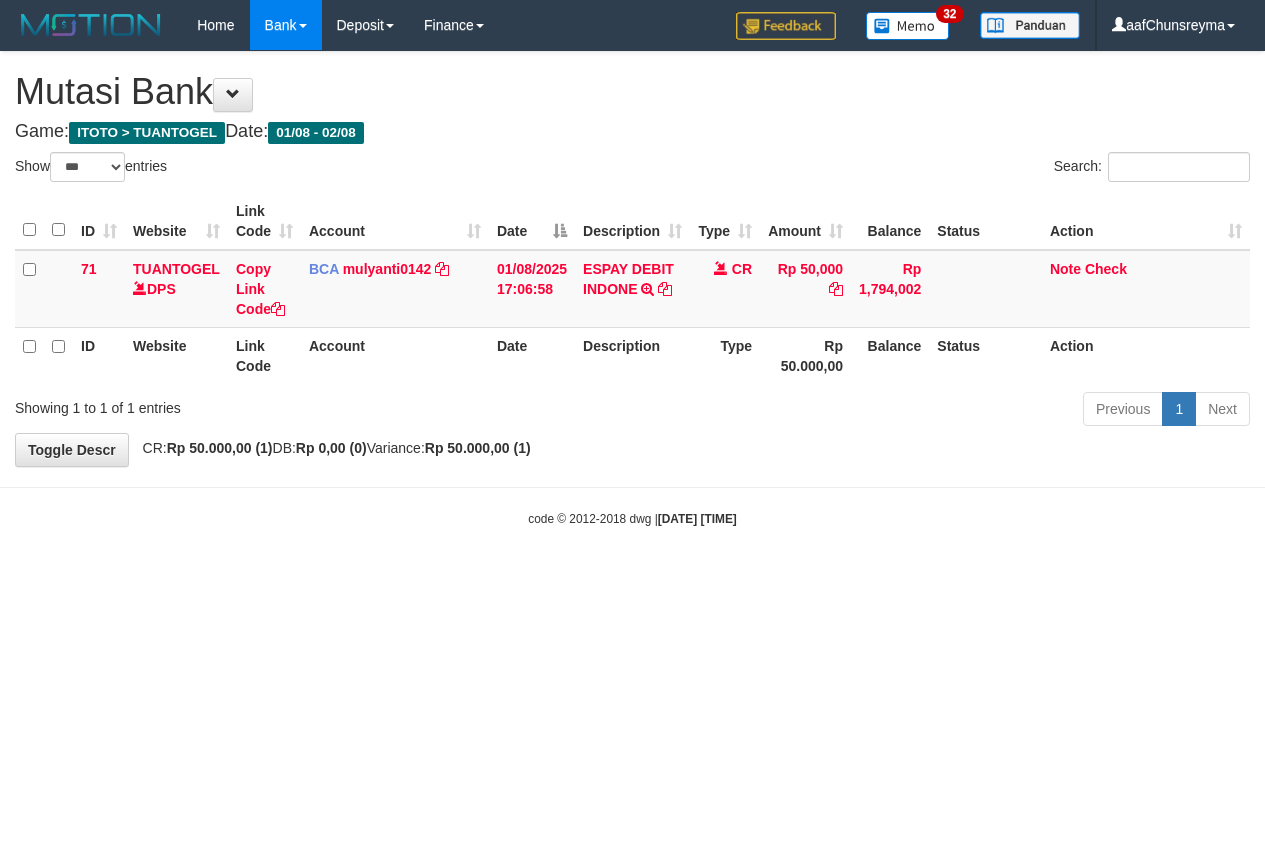 select on "***" 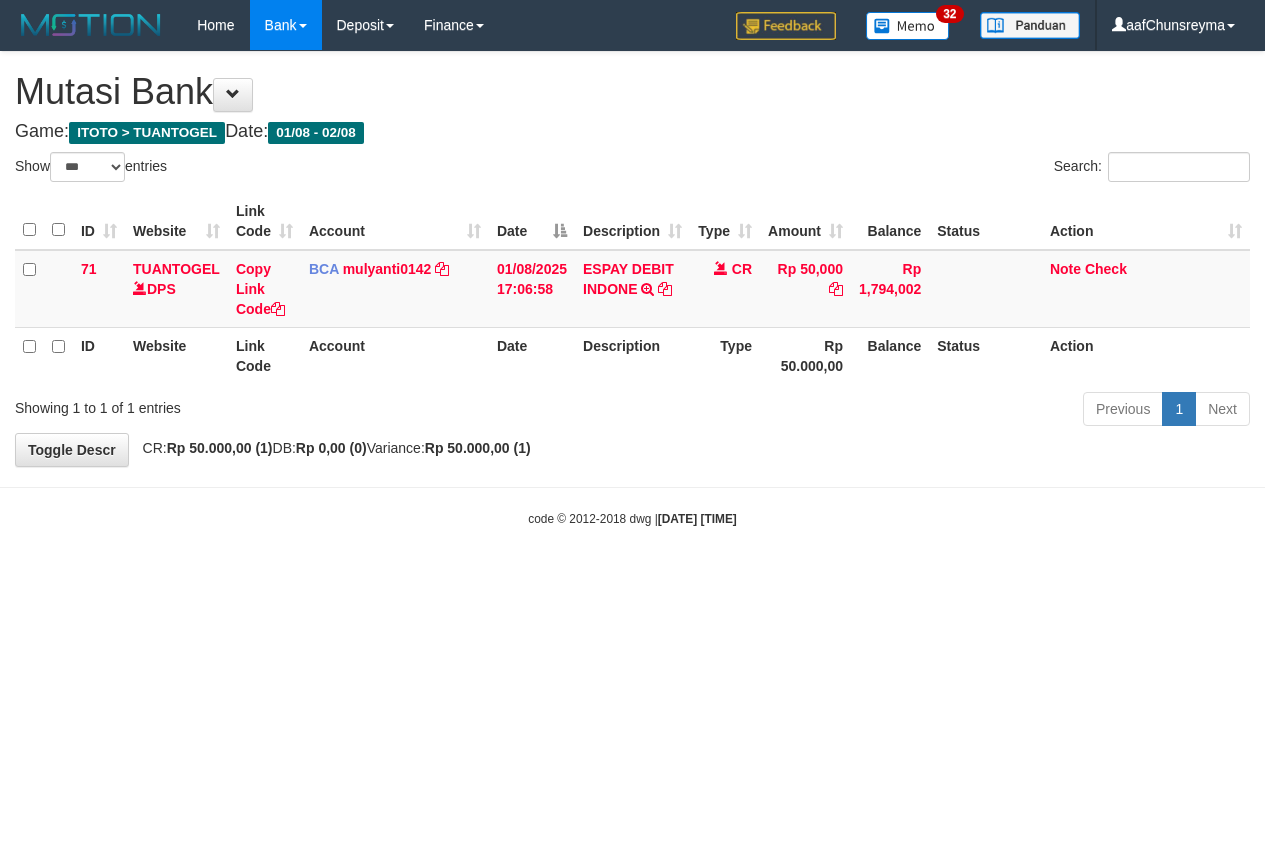 scroll, scrollTop: 0, scrollLeft: 0, axis: both 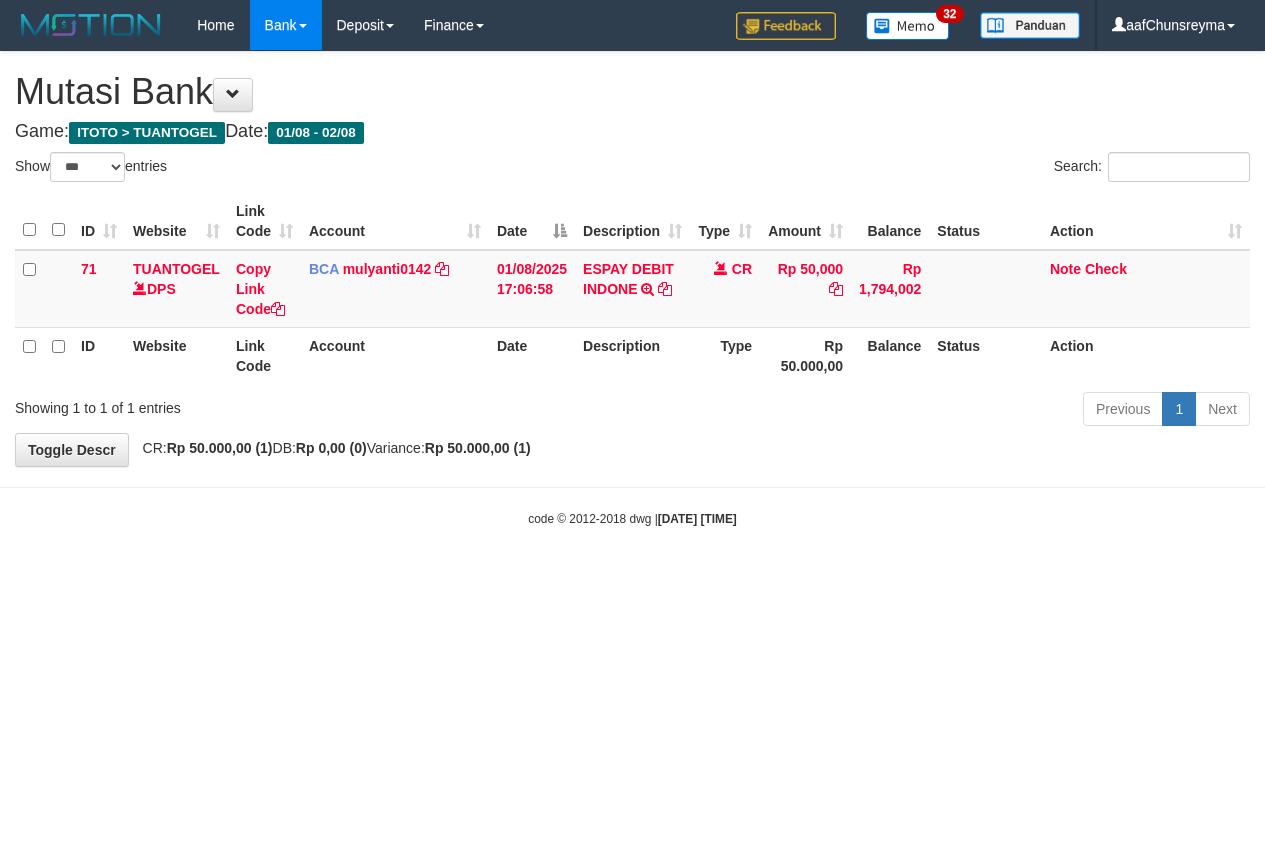 select on "***" 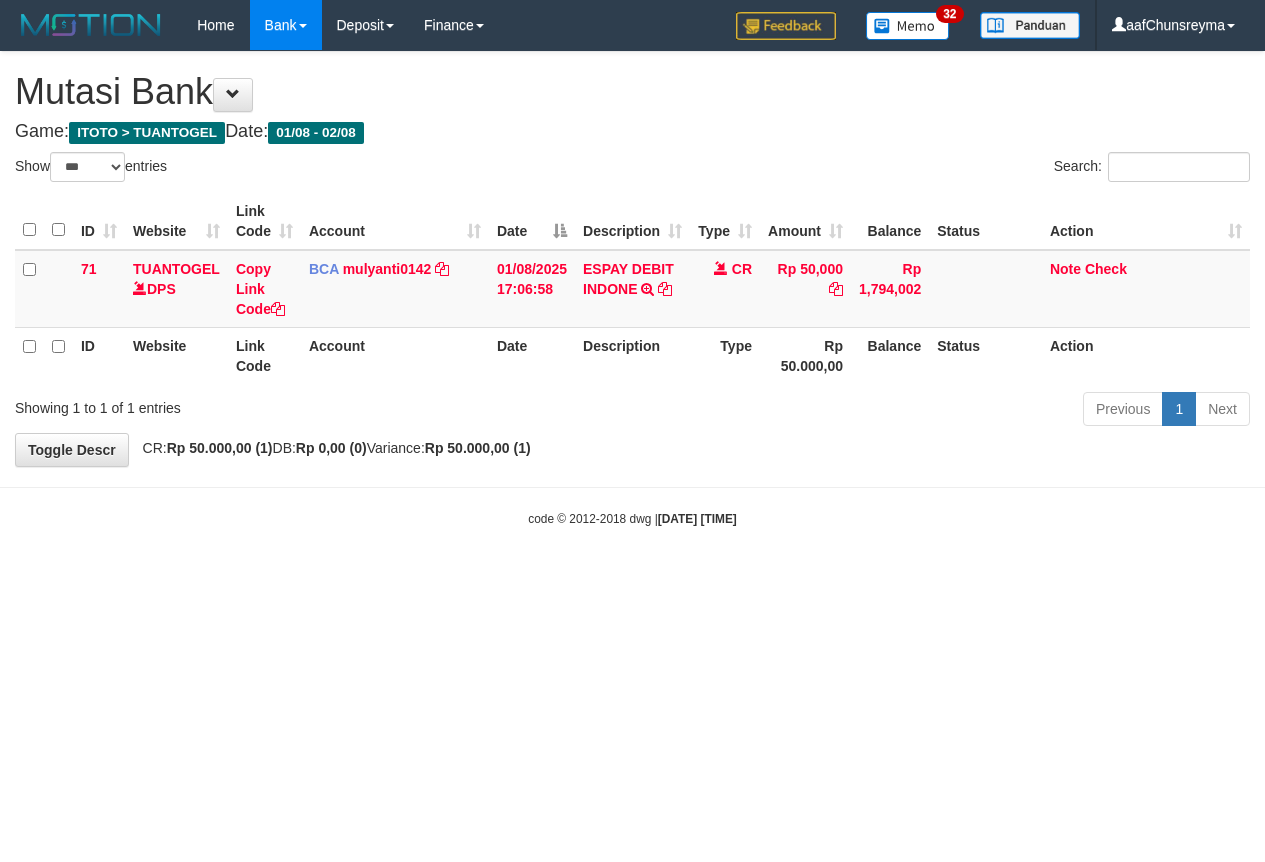 scroll, scrollTop: 0, scrollLeft: 0, axis: both 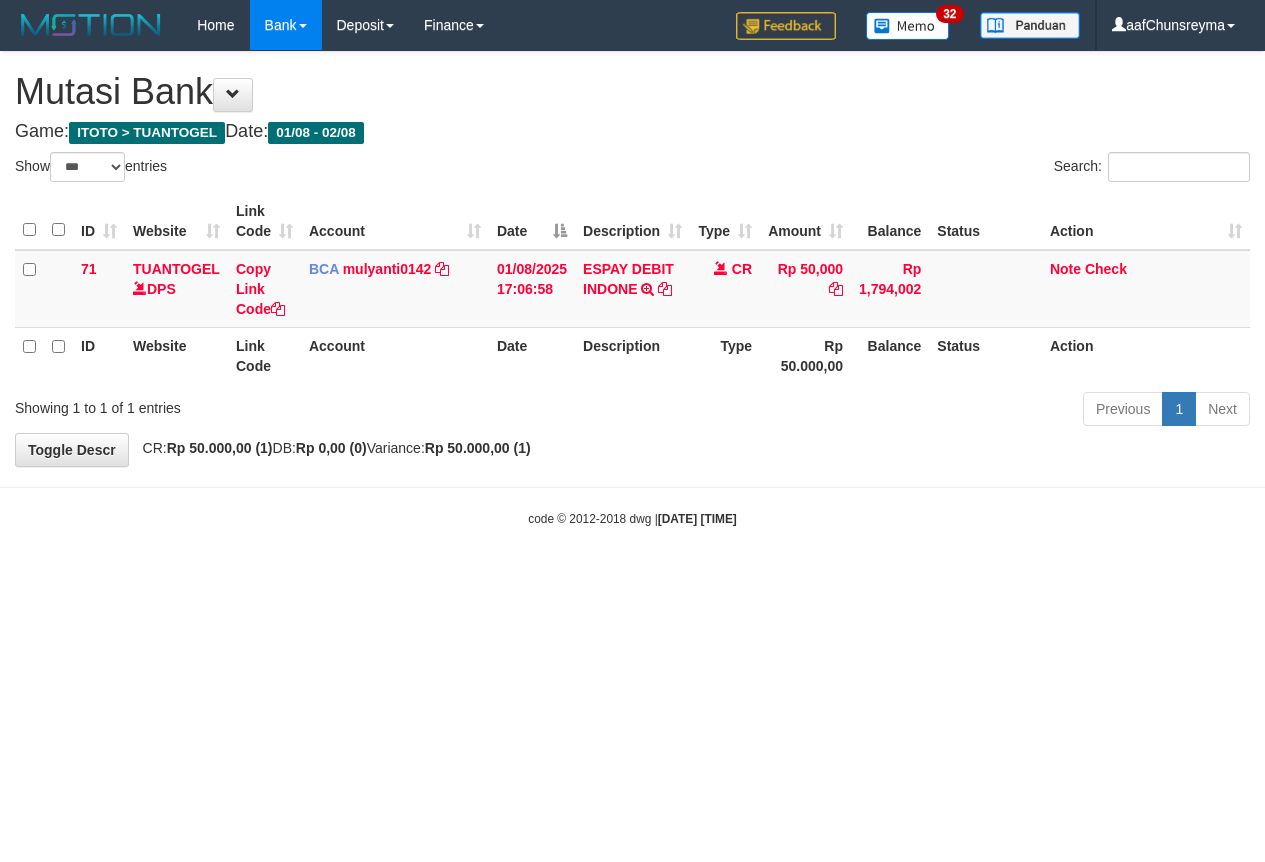 select on "***" 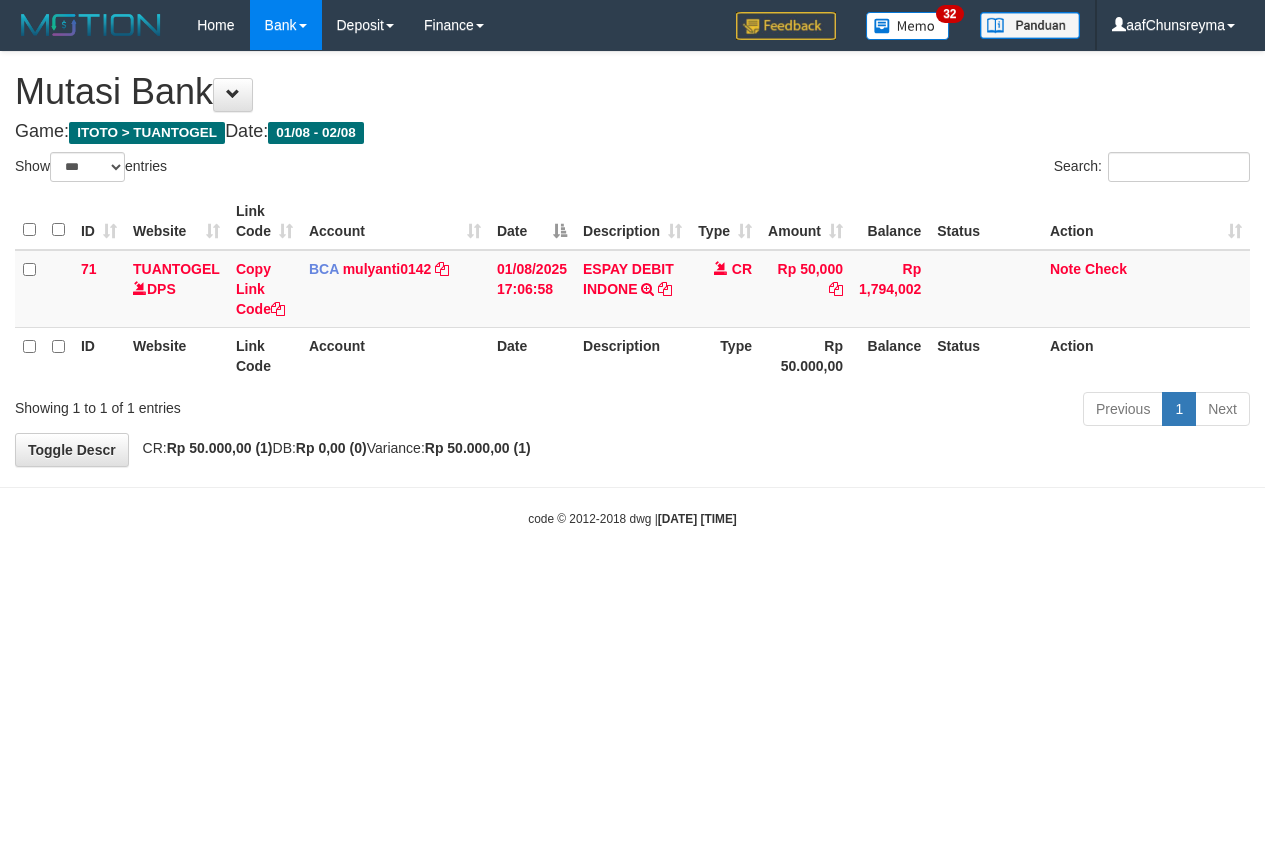 scroll, scrollTop: 0, scrollLeft: 0, axis: both 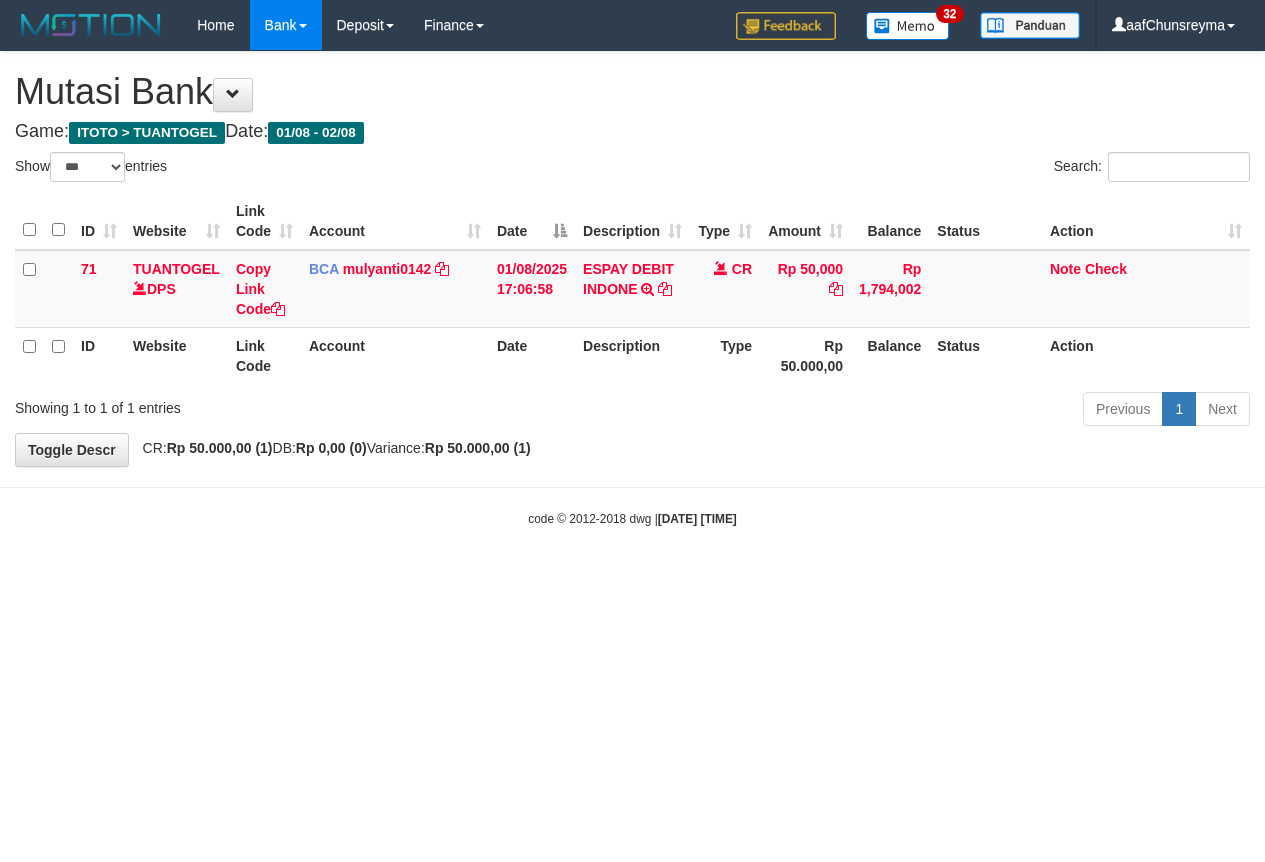 select on "***" 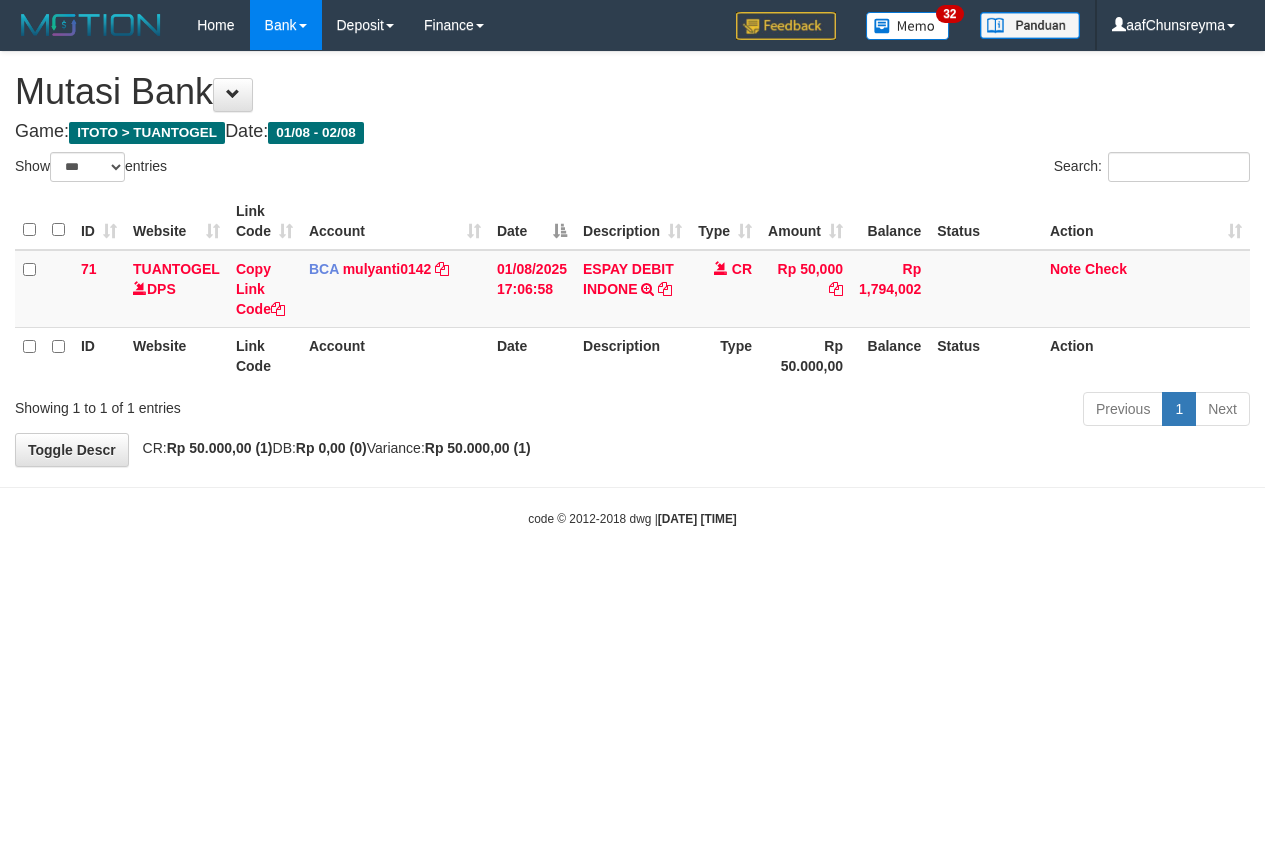 scroll, scrollTop: 0, scrollLeft: 0, axis: both 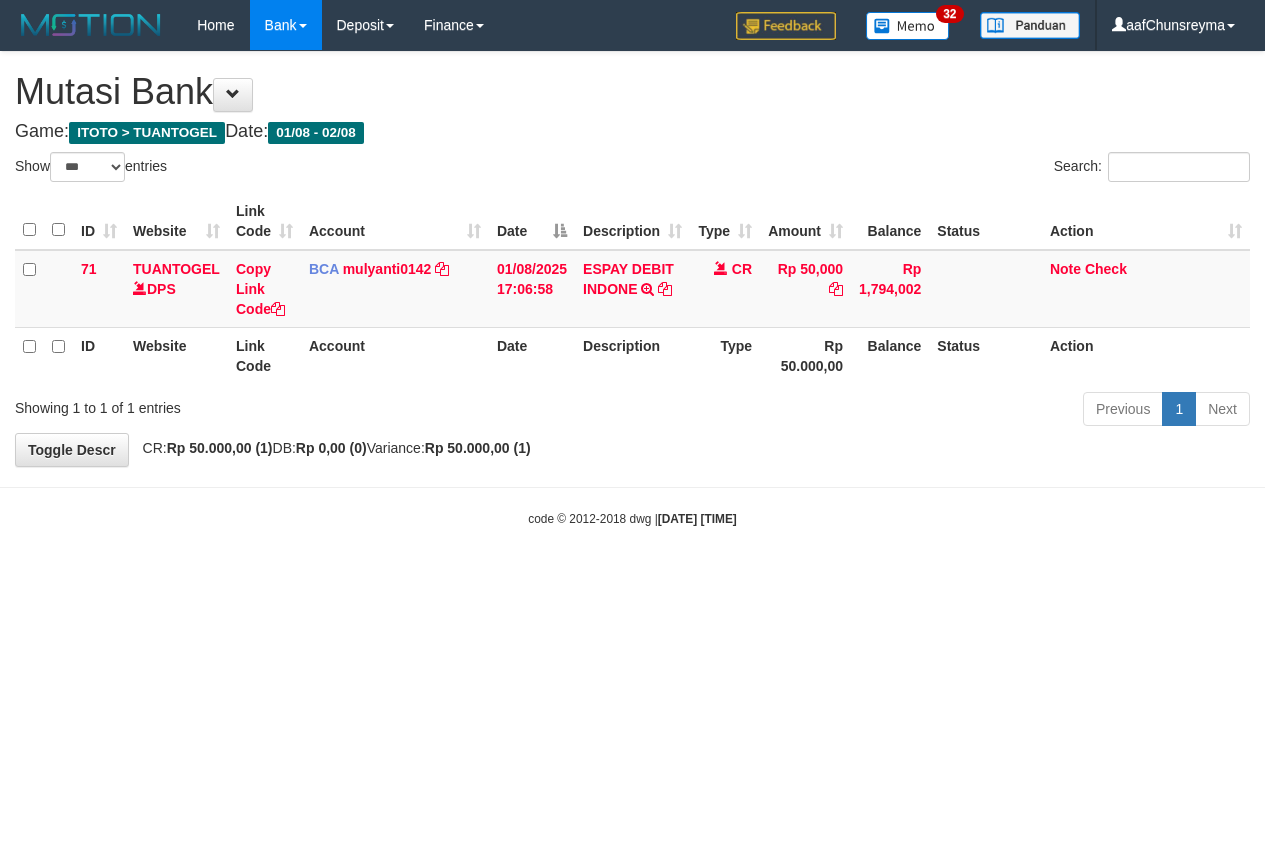 select on "***" 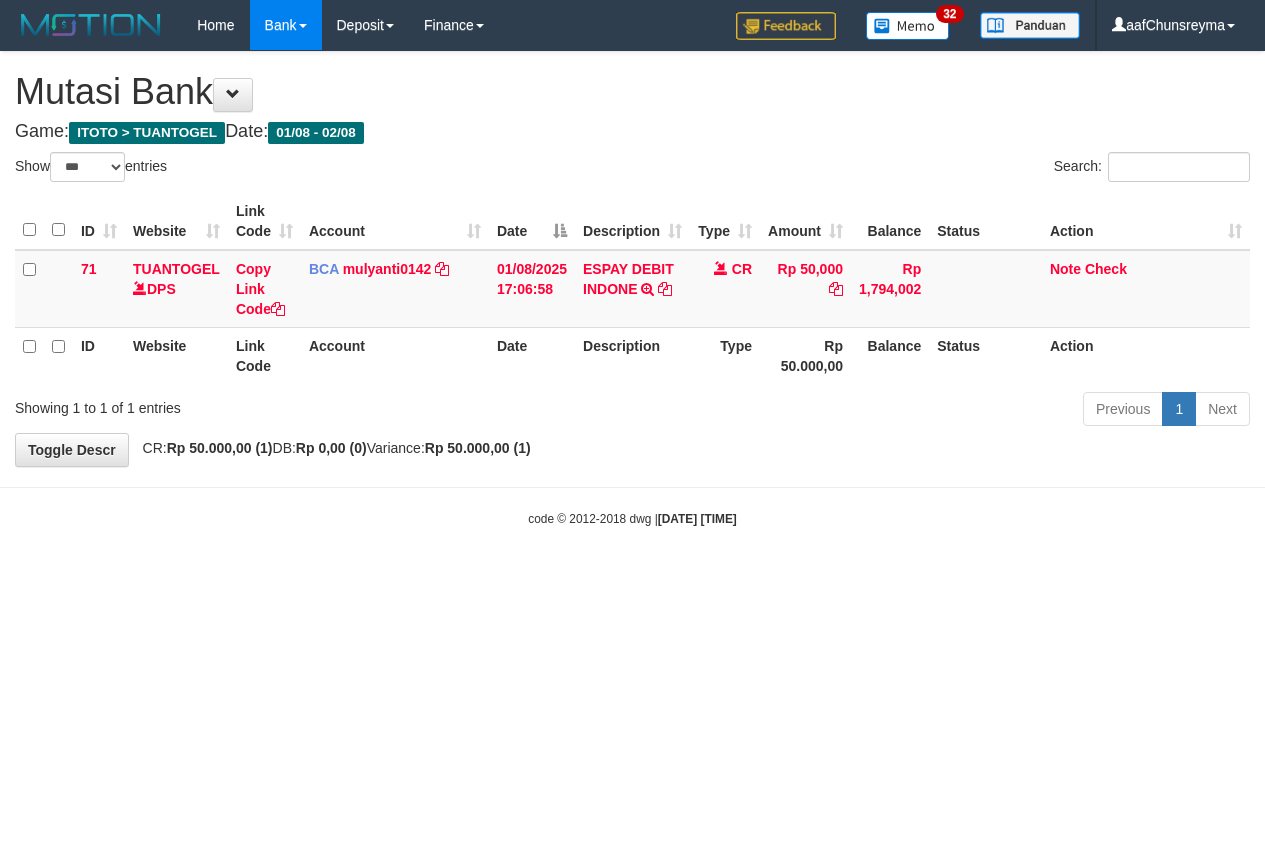 scroll, scrollTop: 0, scrollLeft: 0, axis: both 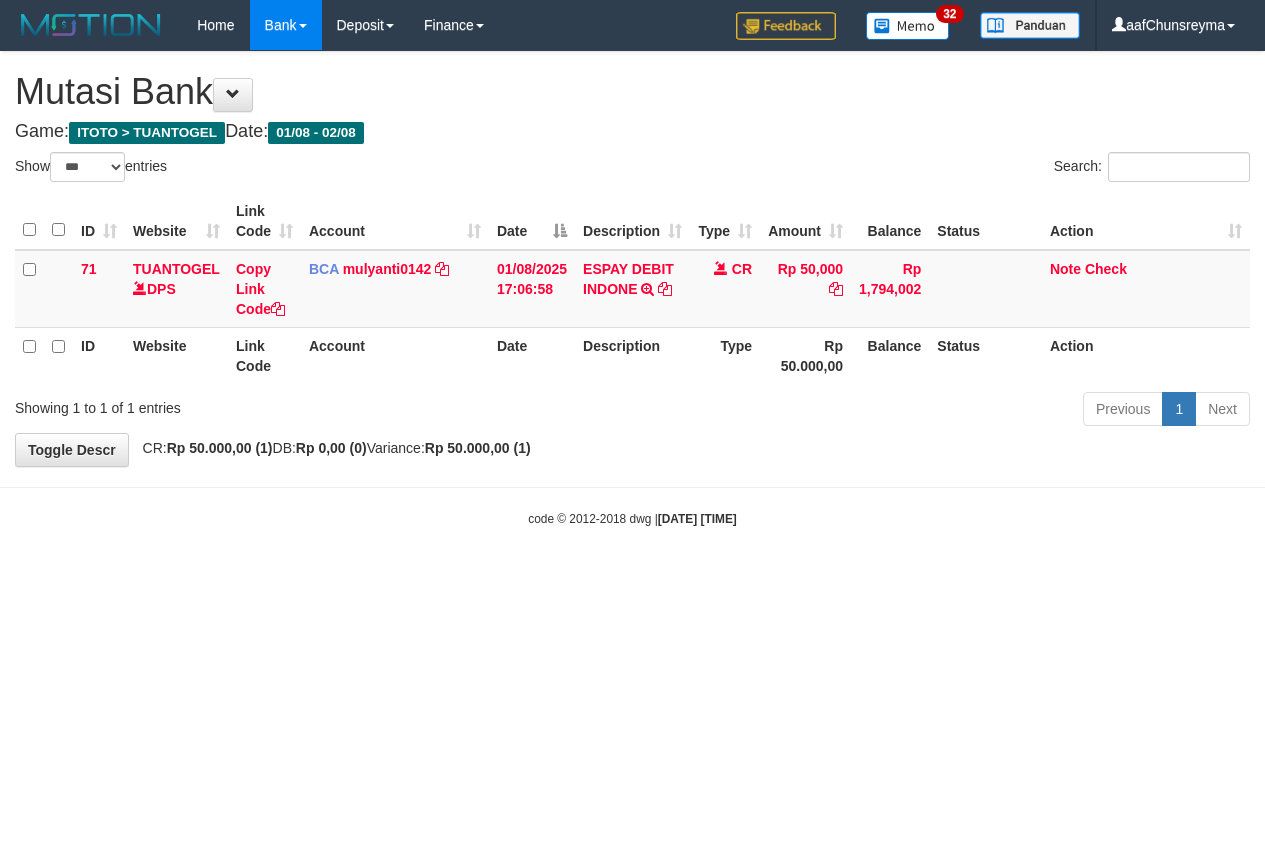 select on "***" 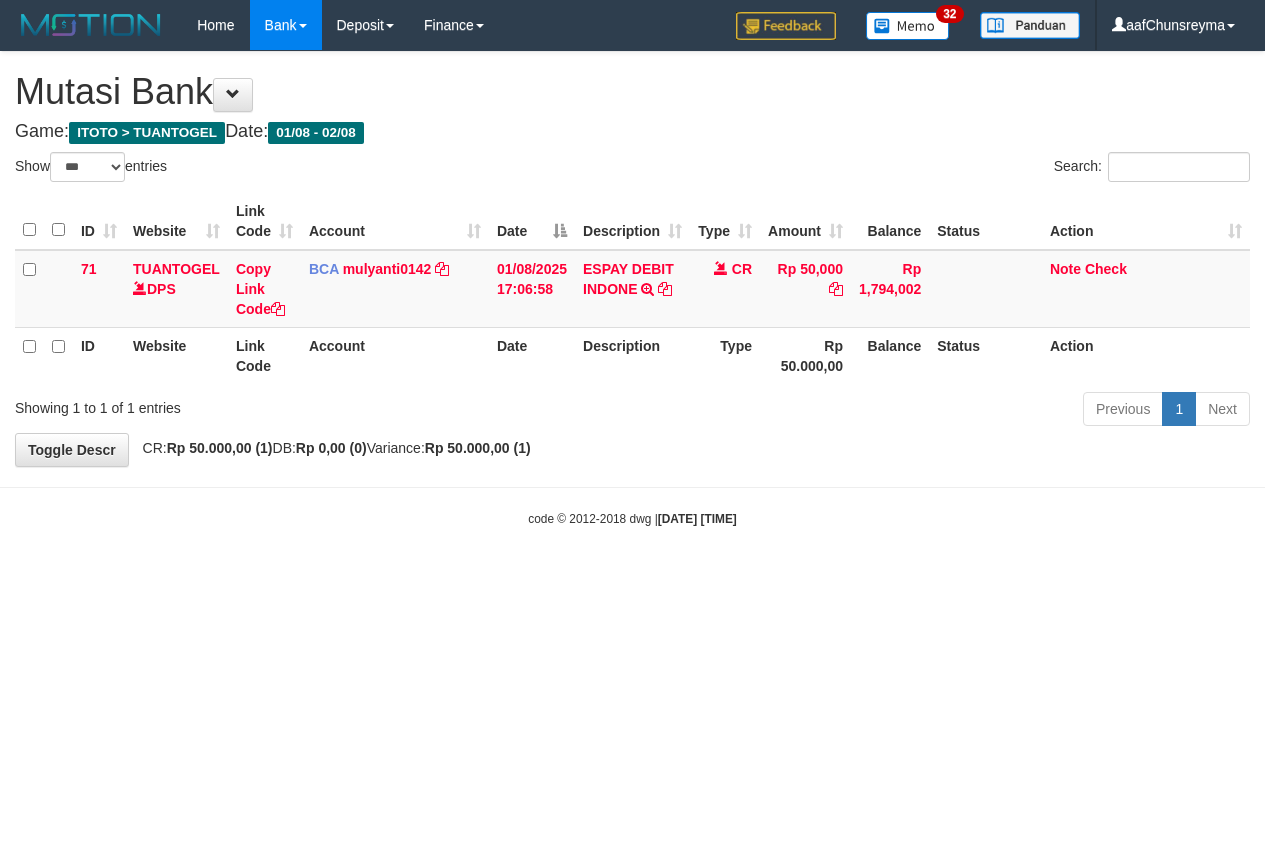 scroll, scrollTop: 0, scrollLeft: 0, axis: both 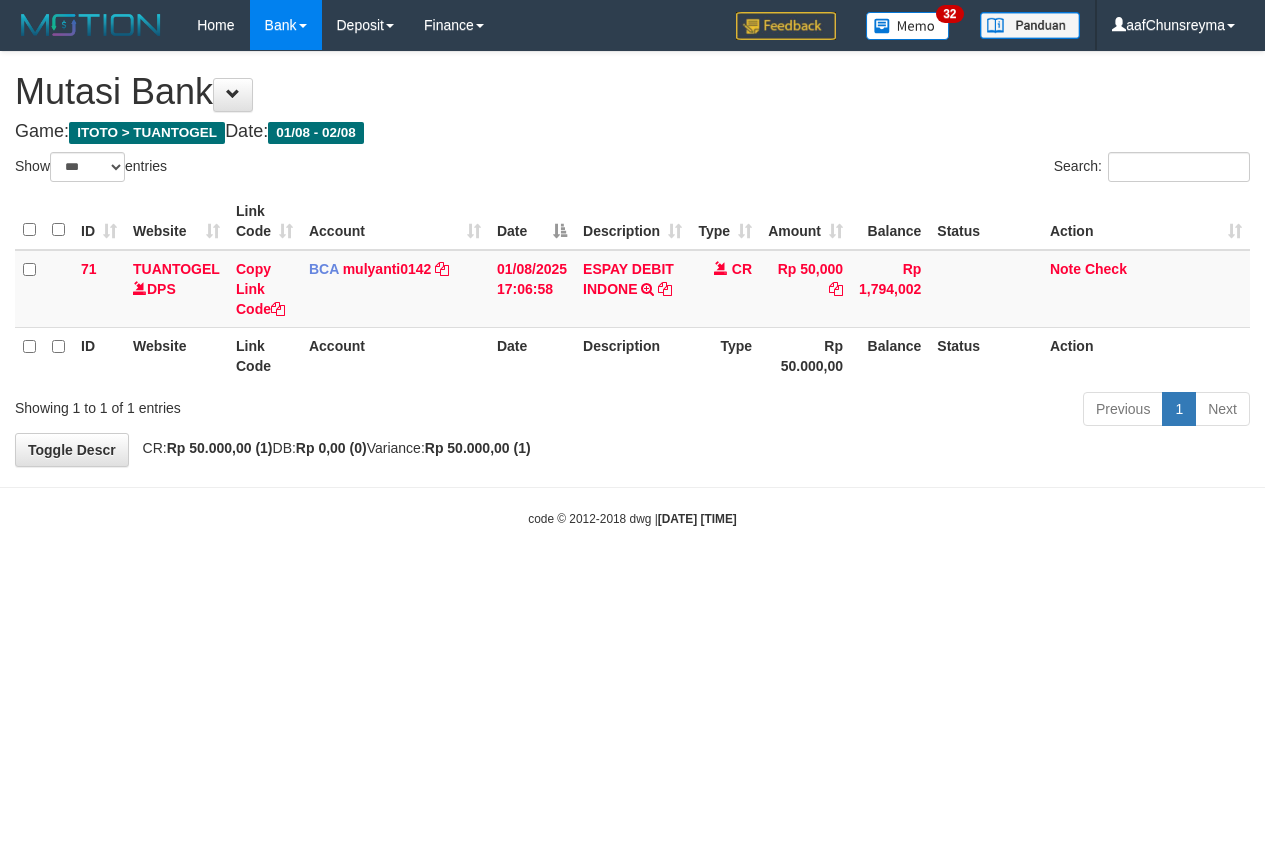 select on "***" 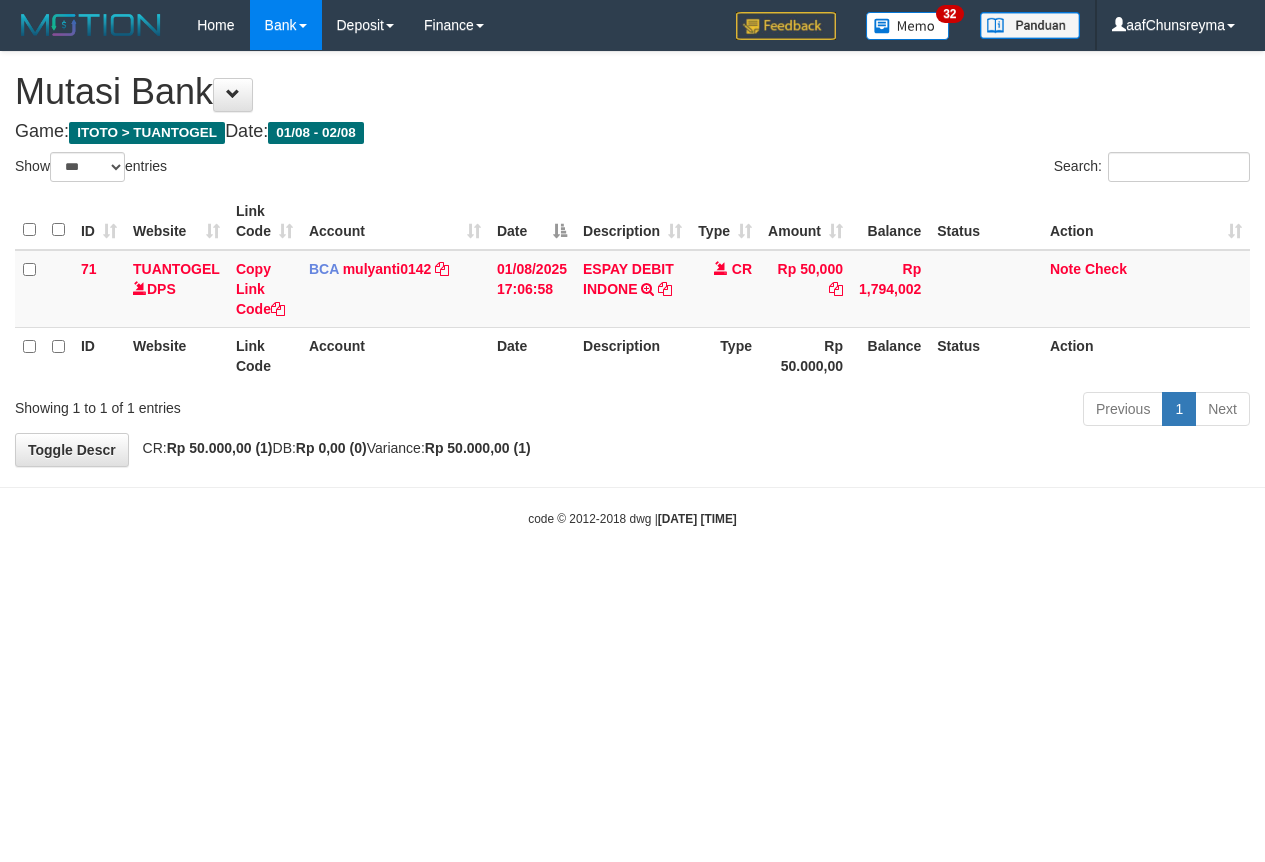 scroll, scrollTop: 0, scrollLeft: 0, axis: both 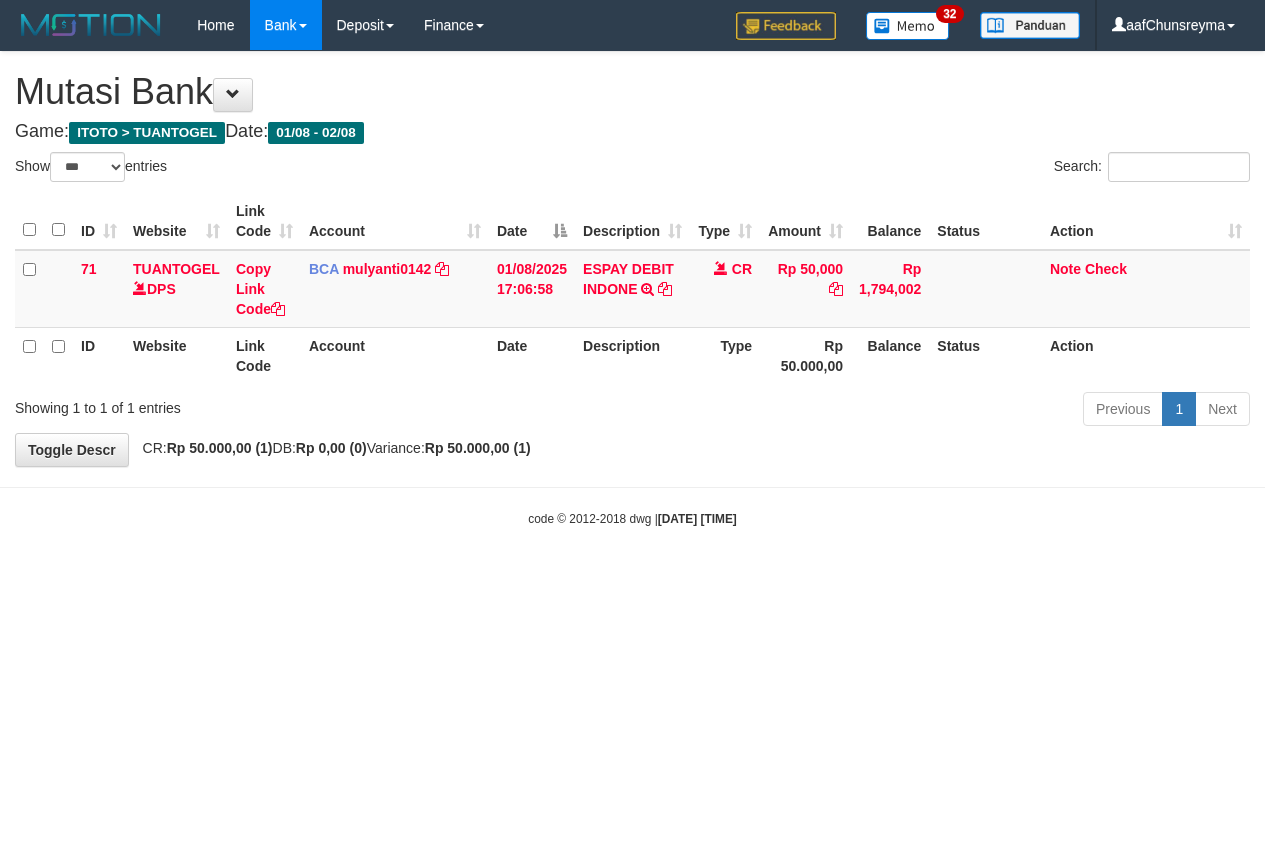 select on "***" 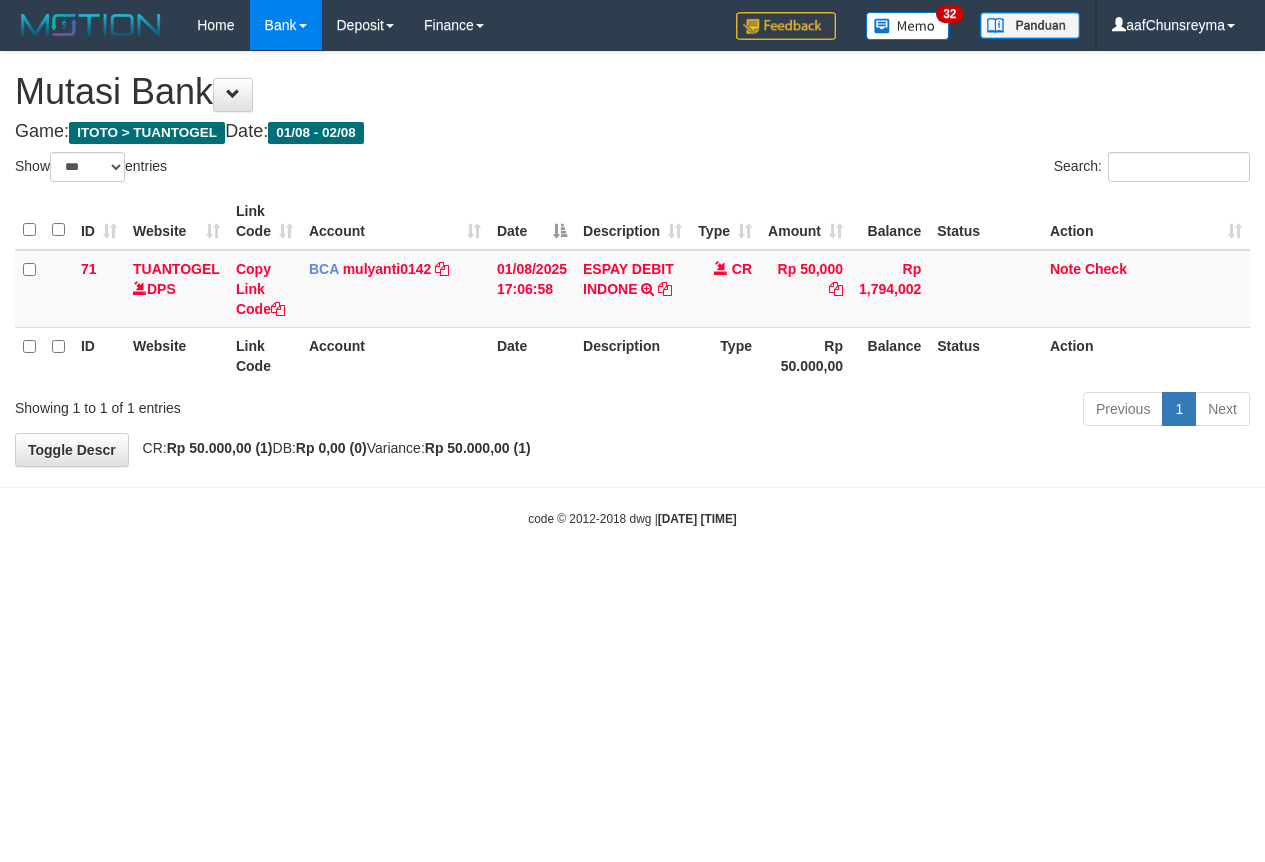 scroll, scrollTop: 0, scrollLeft: 0, axis: both 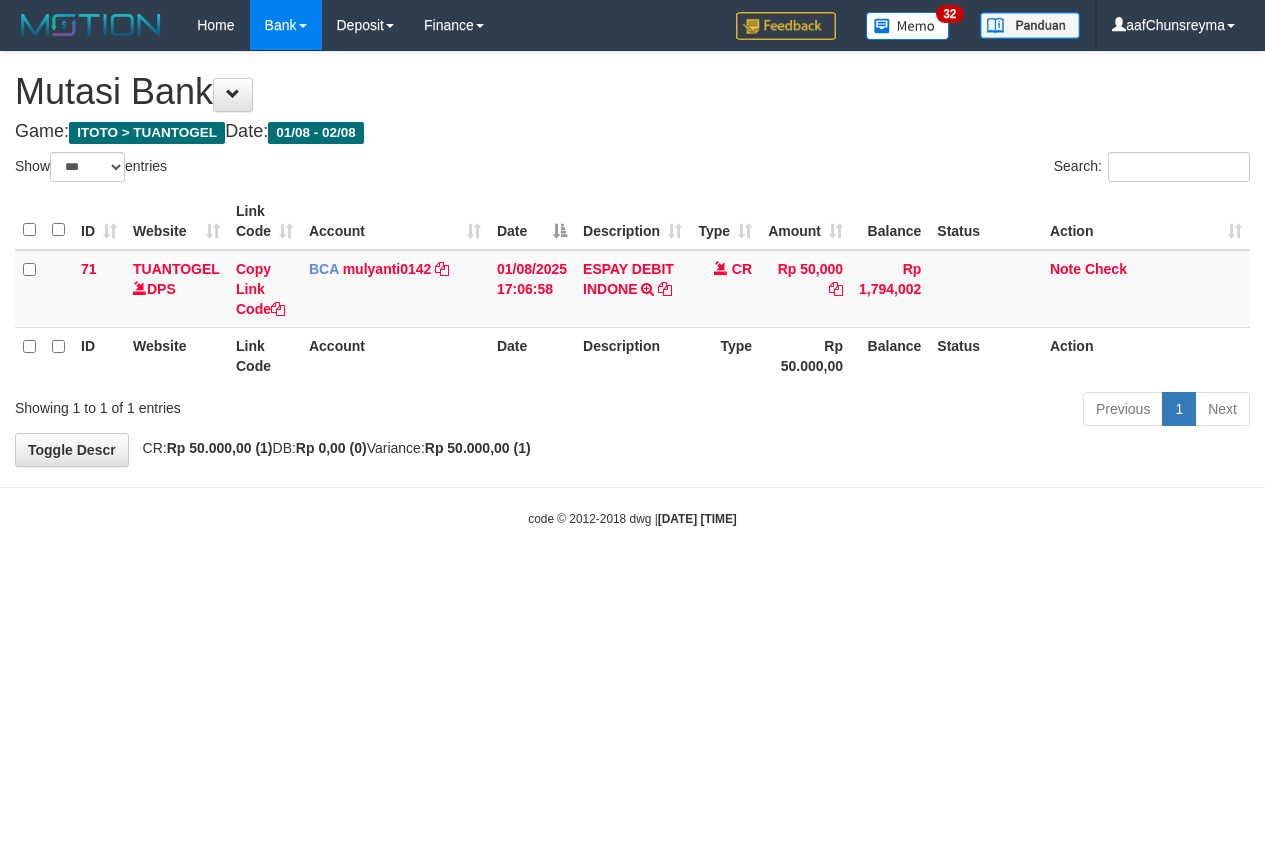 select on "***" 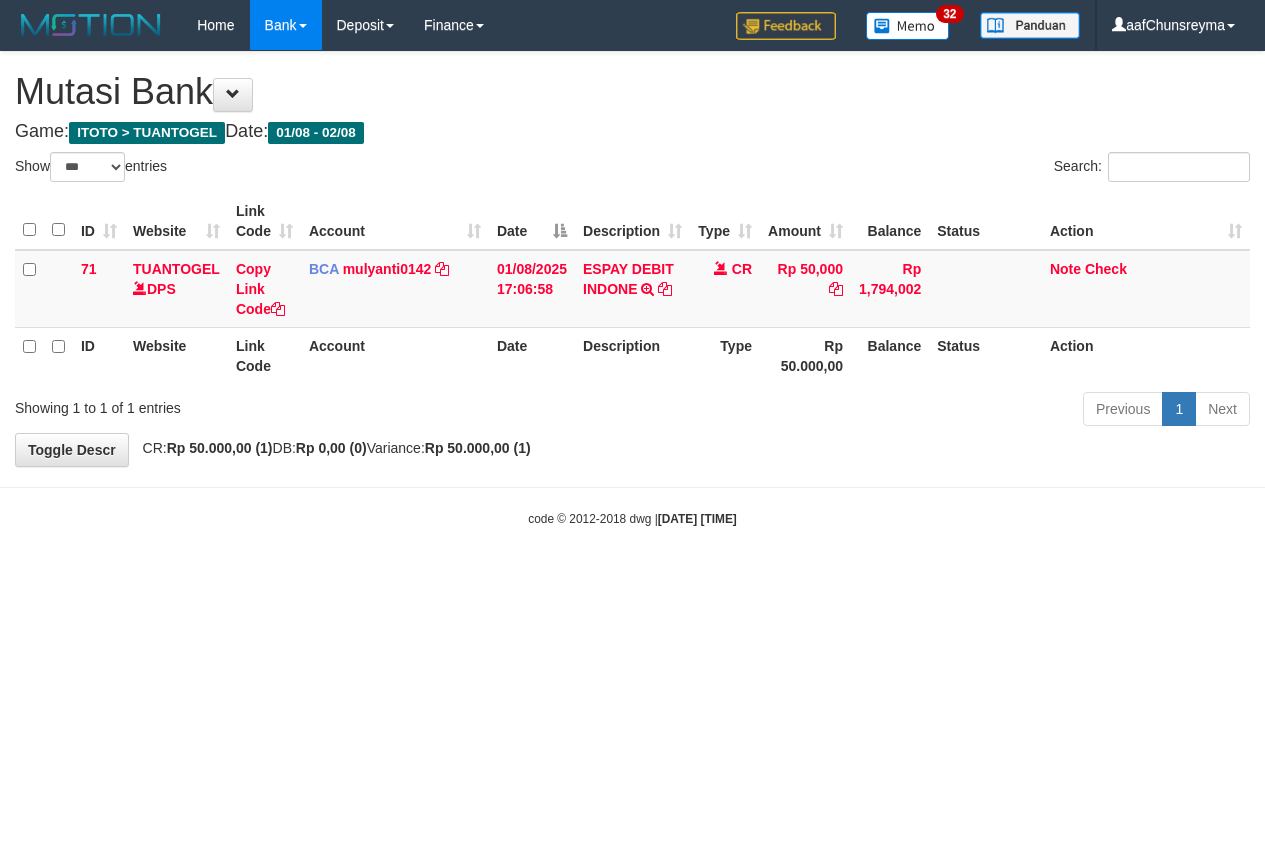 scroll, scrollTop: 0, scrollLeft: 0, axis: both 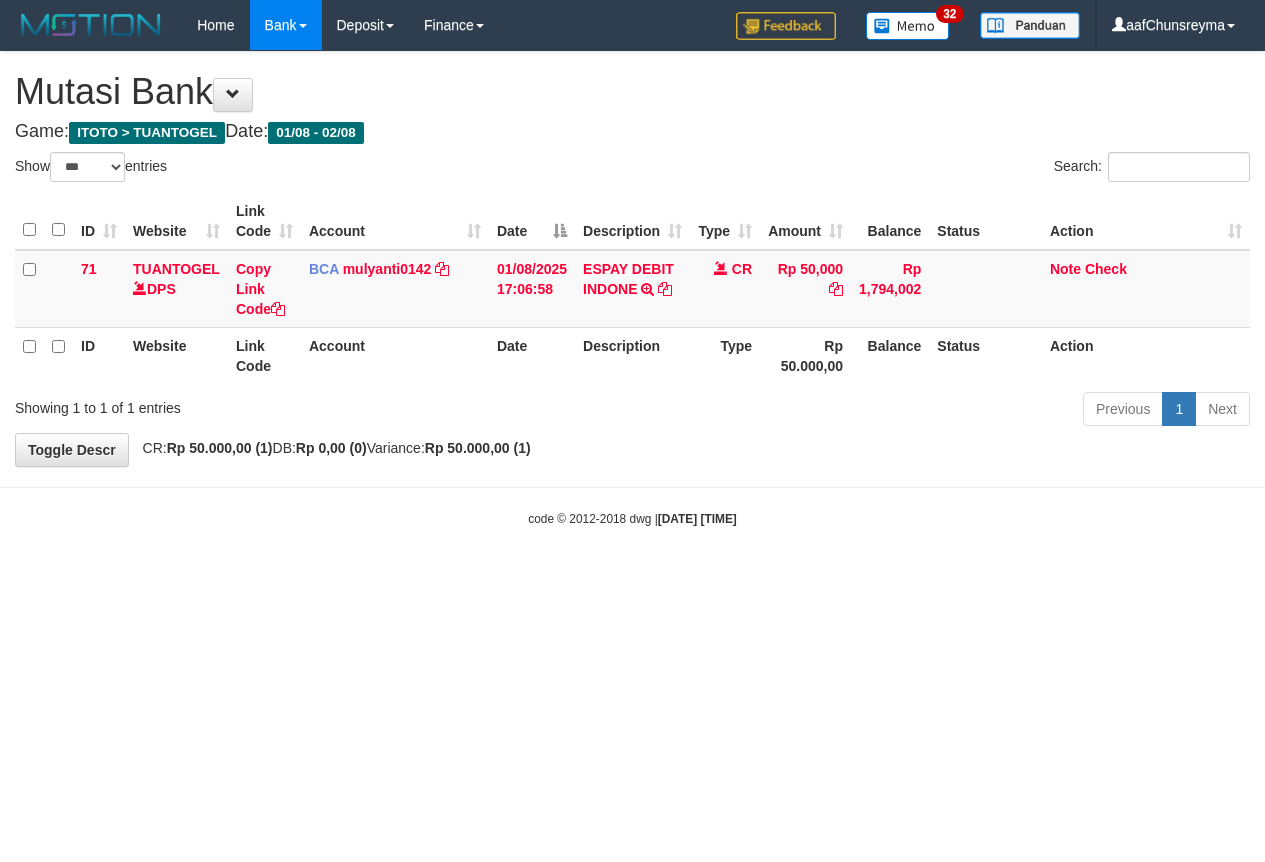 select on "***" 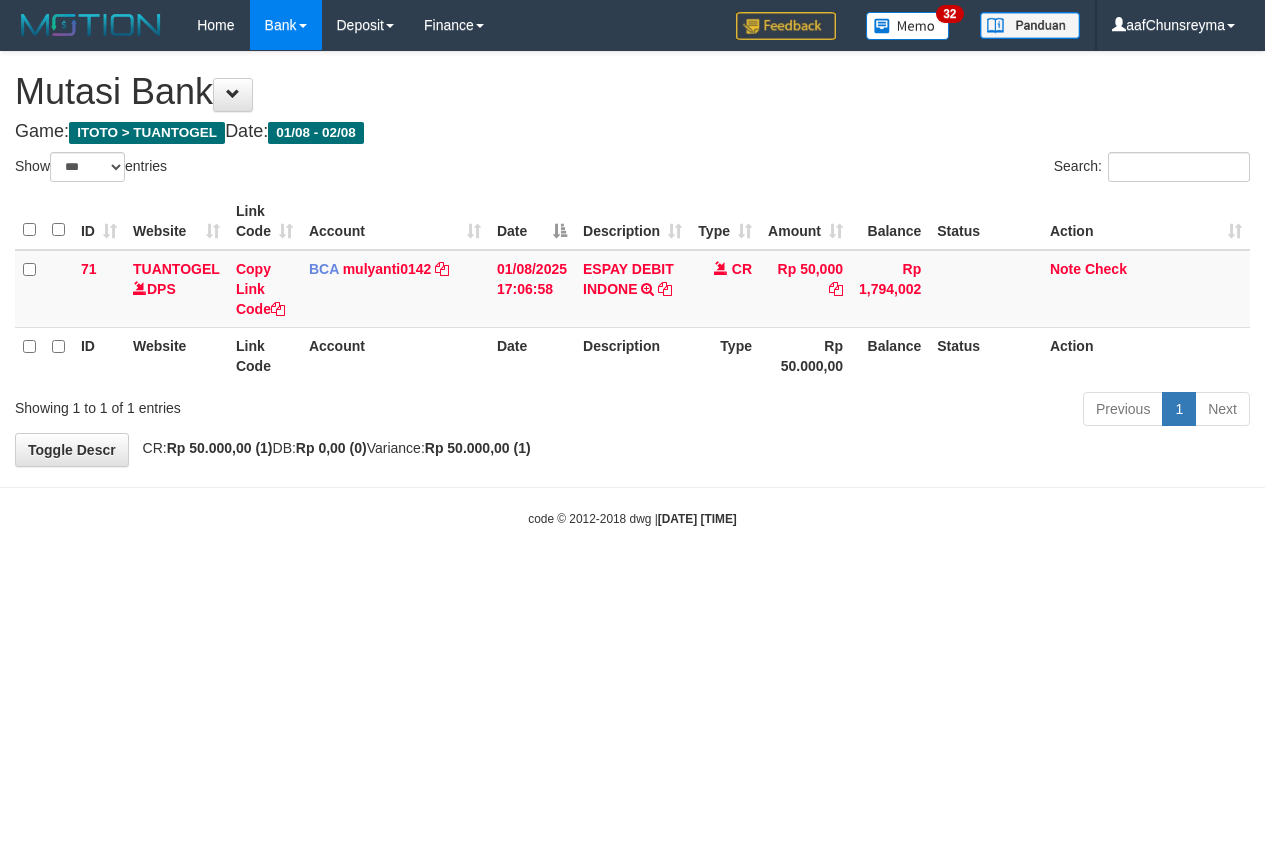 scroll, scrollTop: 0, scrollLeft: 0, axis: both 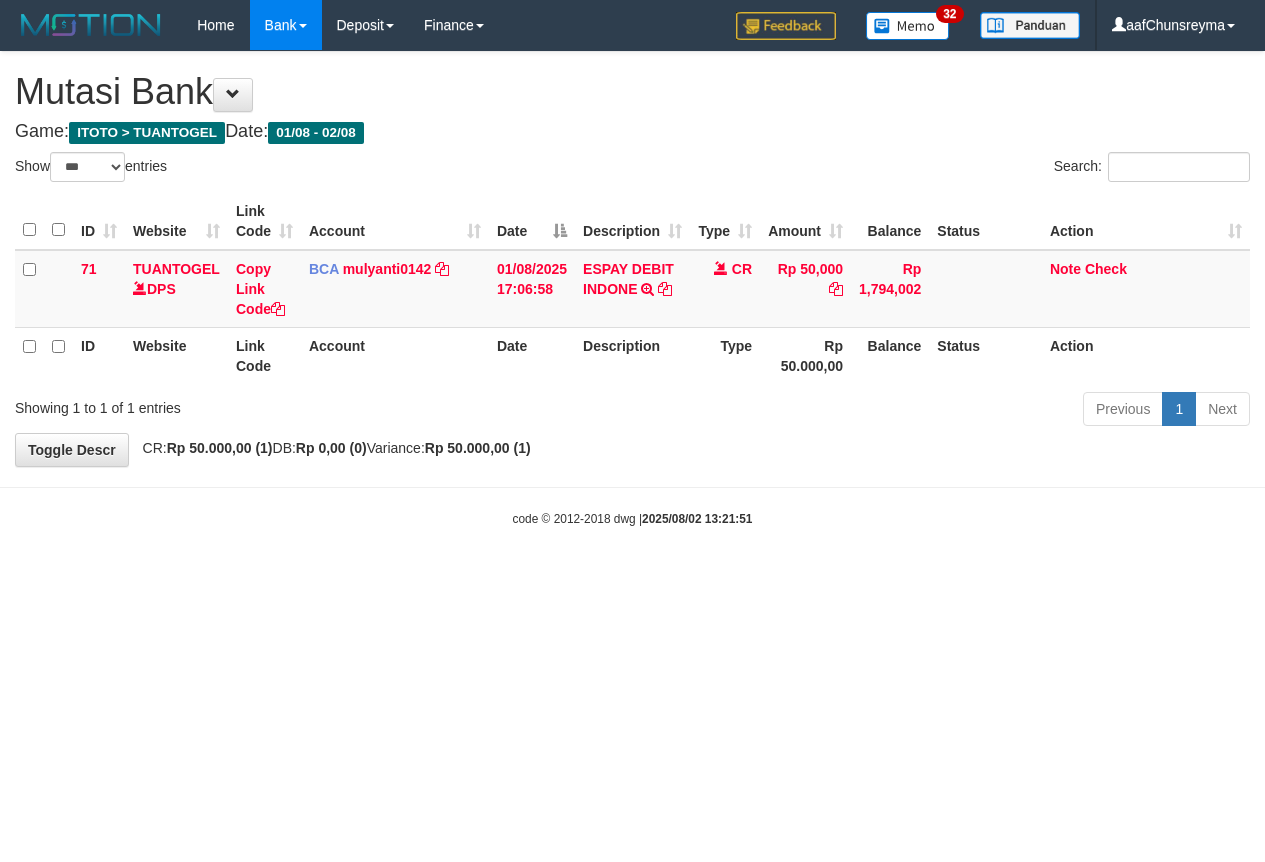 select on "***" 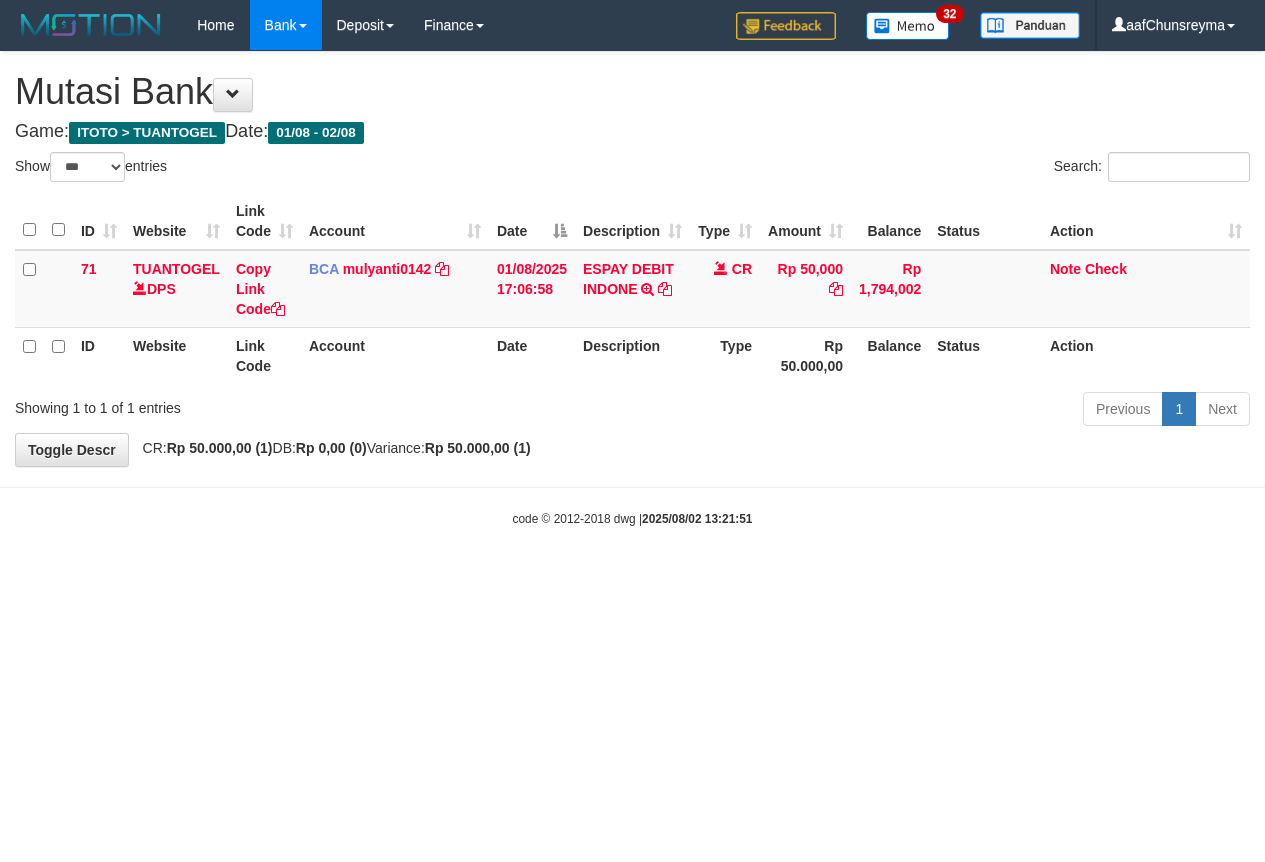 scroll, scrollTop: 0, scrollLeft: 0, axis: both 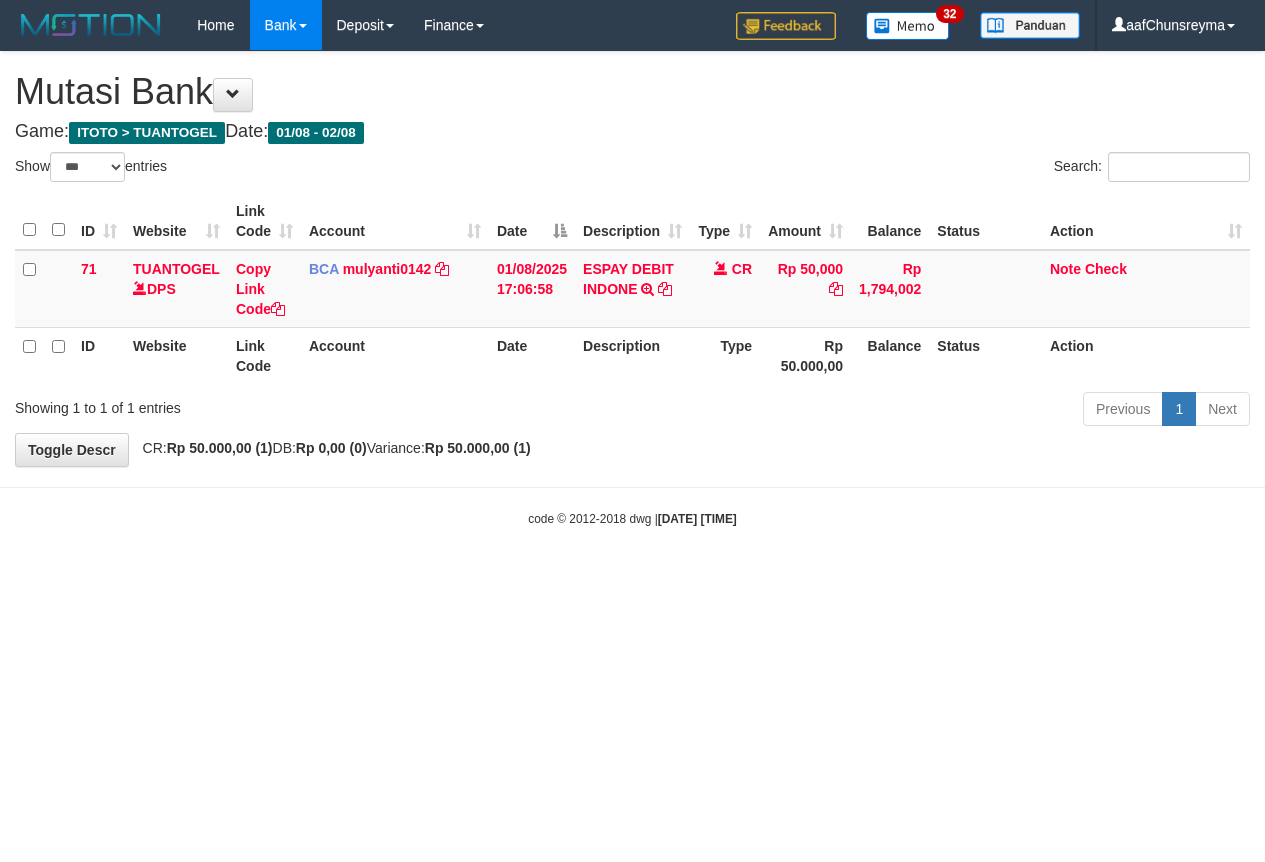 select on "***" 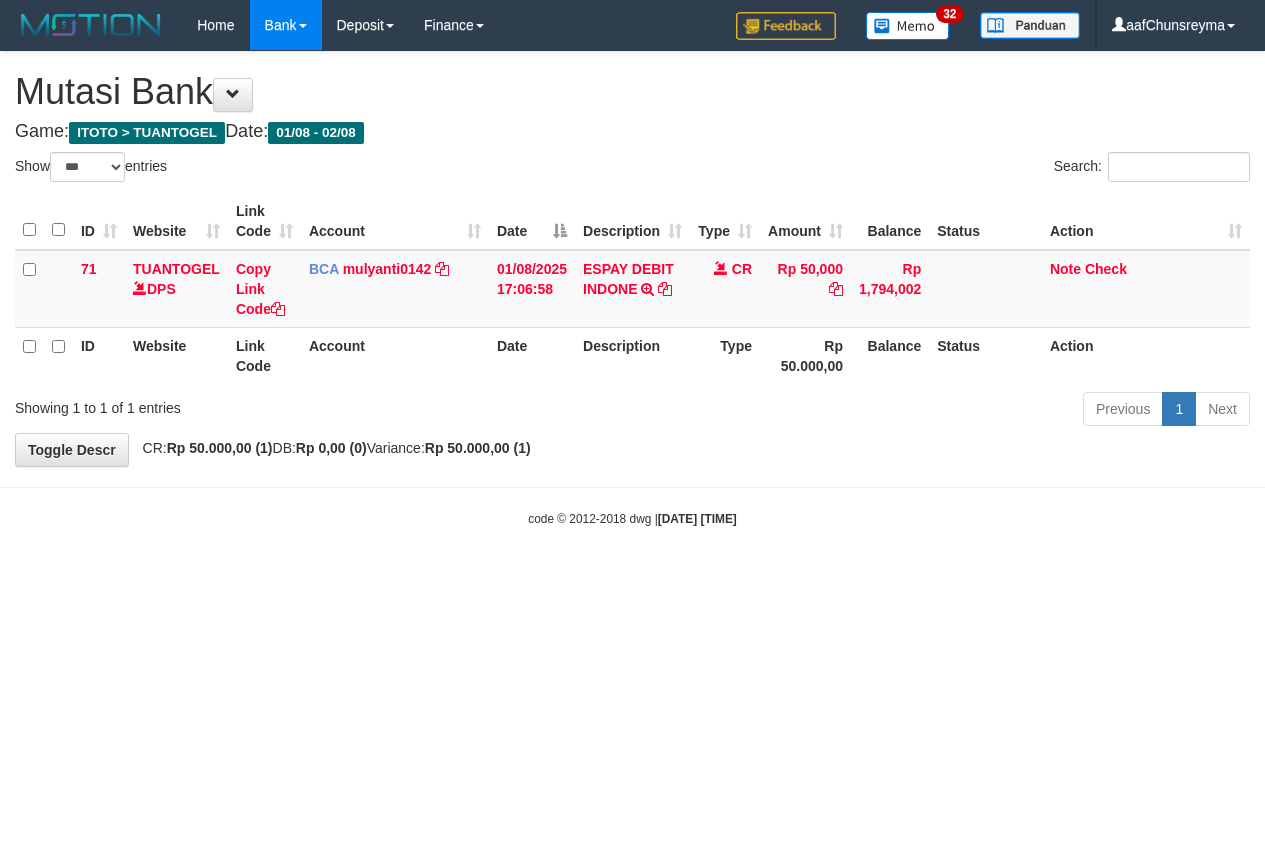 scroll, scrollTop: 0, scrollLeft: 0, axis: both 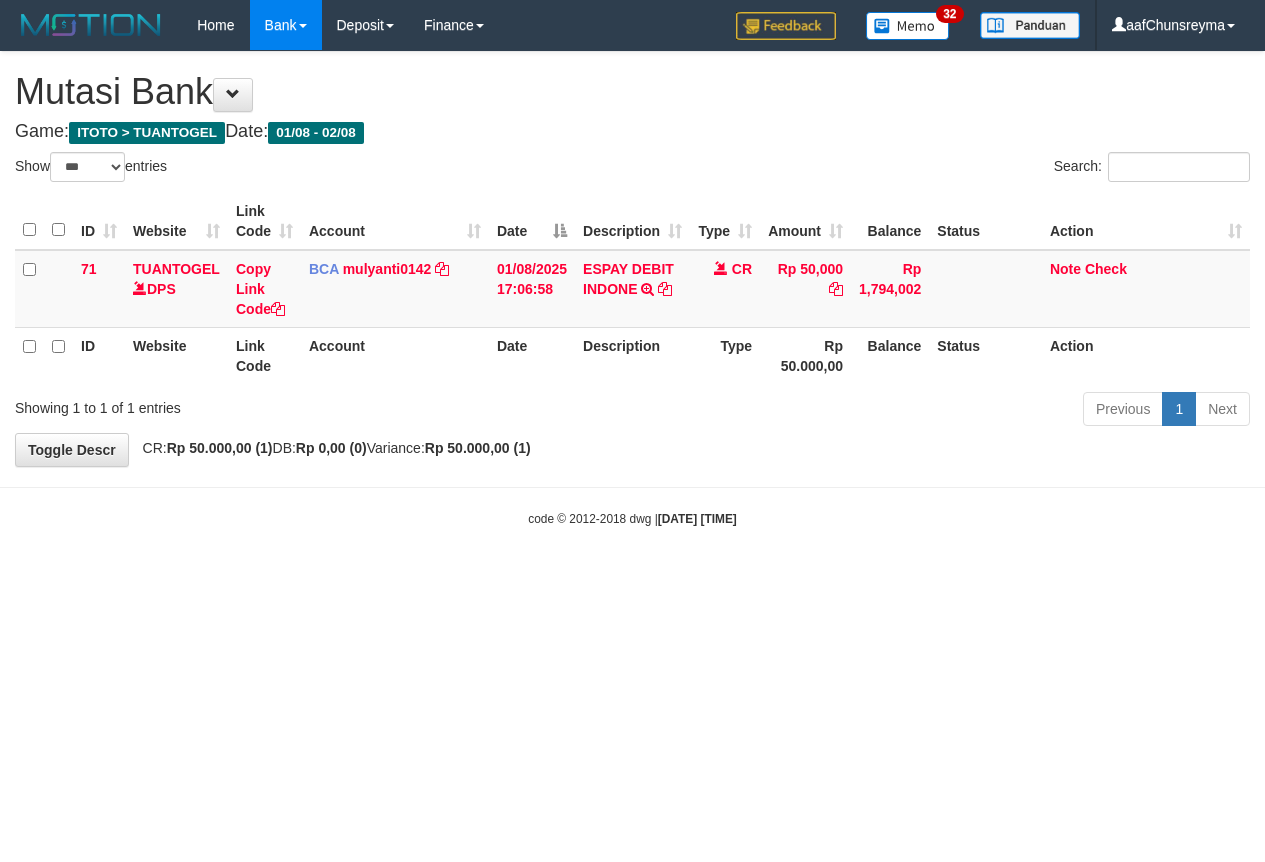 select on "***" 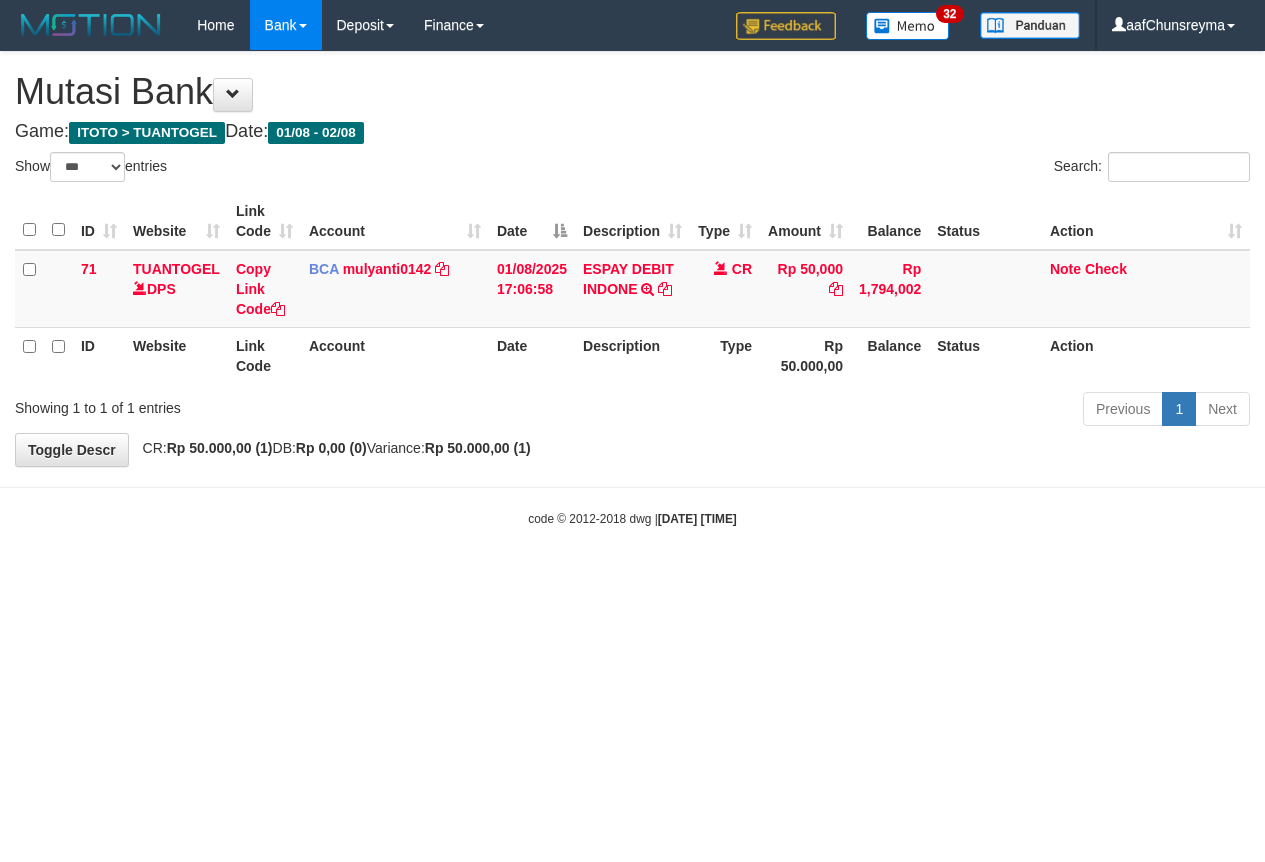 scroll, scrollTop: 0, scrollLeft: 0, axis: both 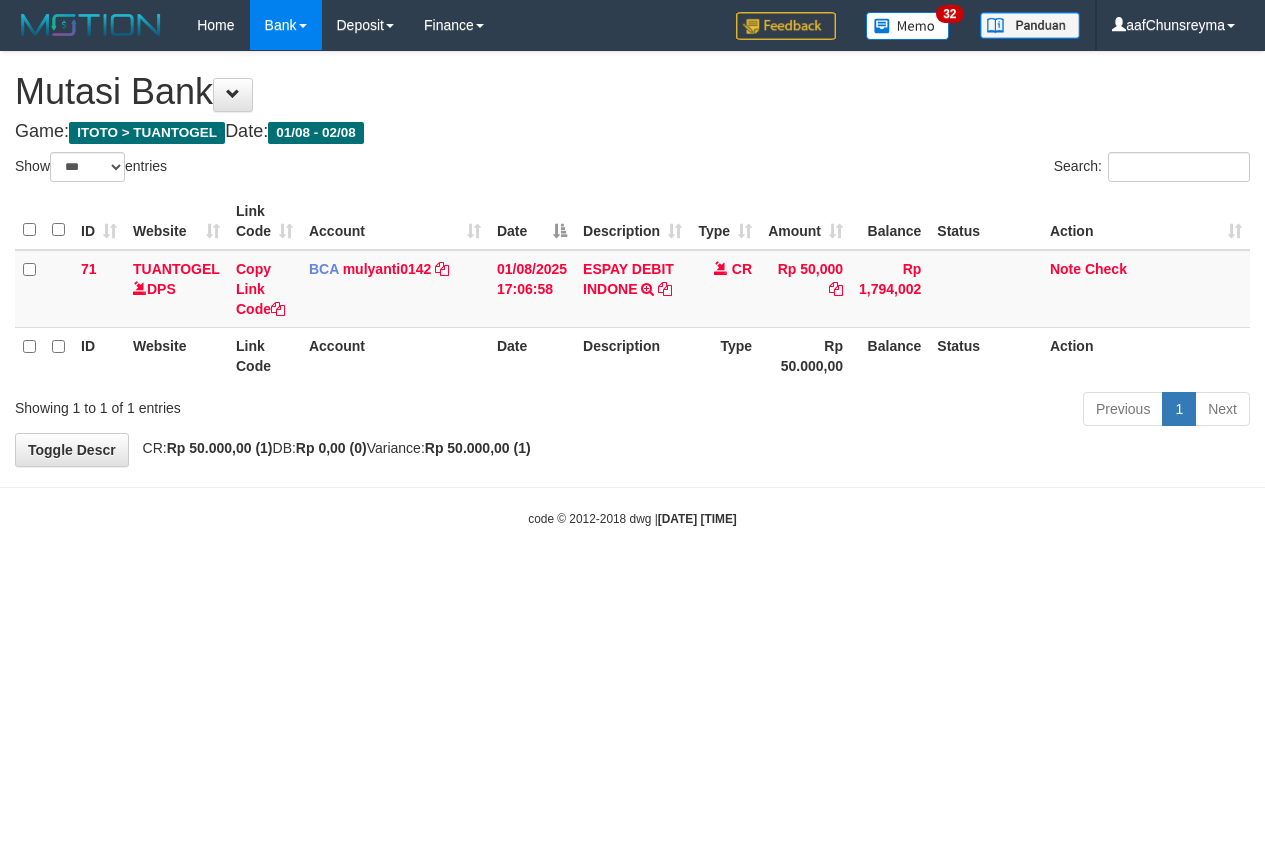 select on "***" 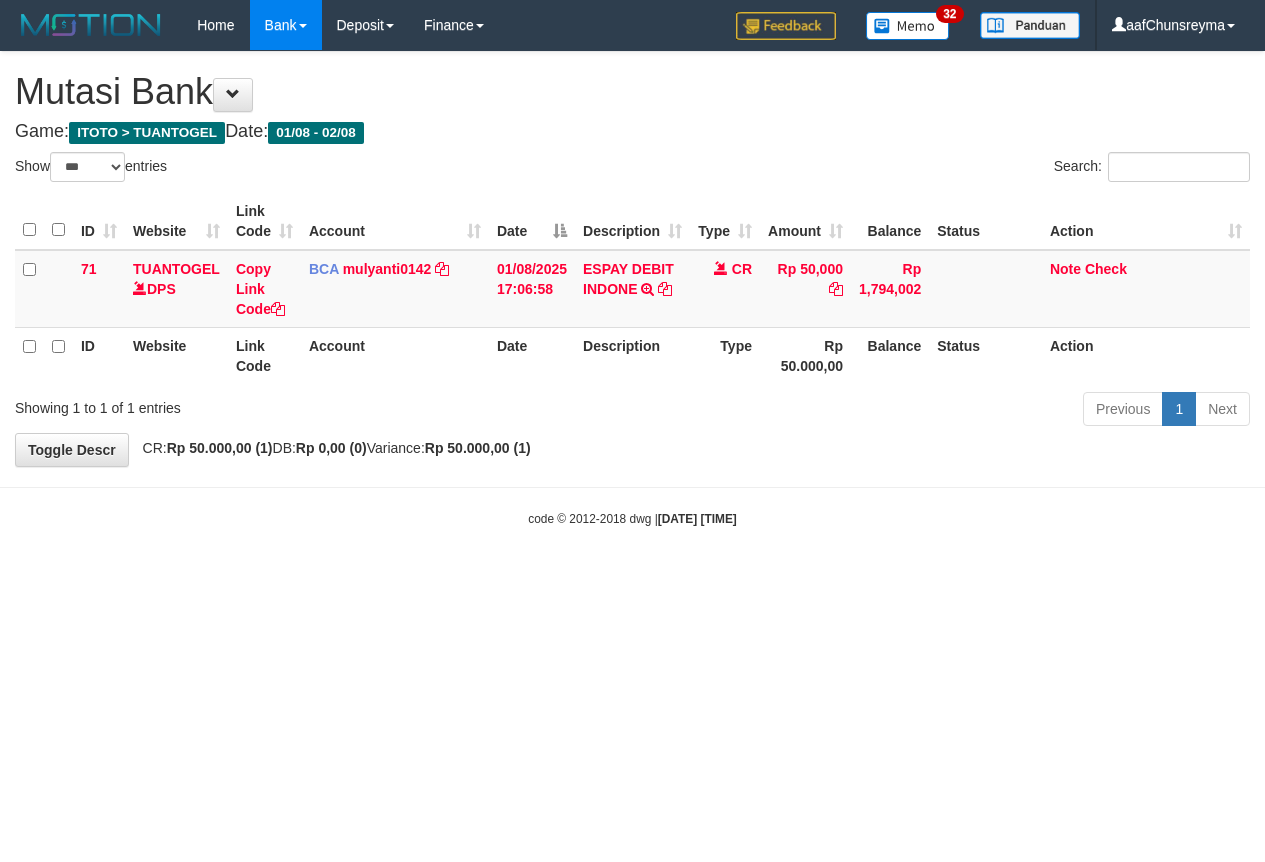 scroll, scrollTop: 0, scrollLeft: 0, axis: both 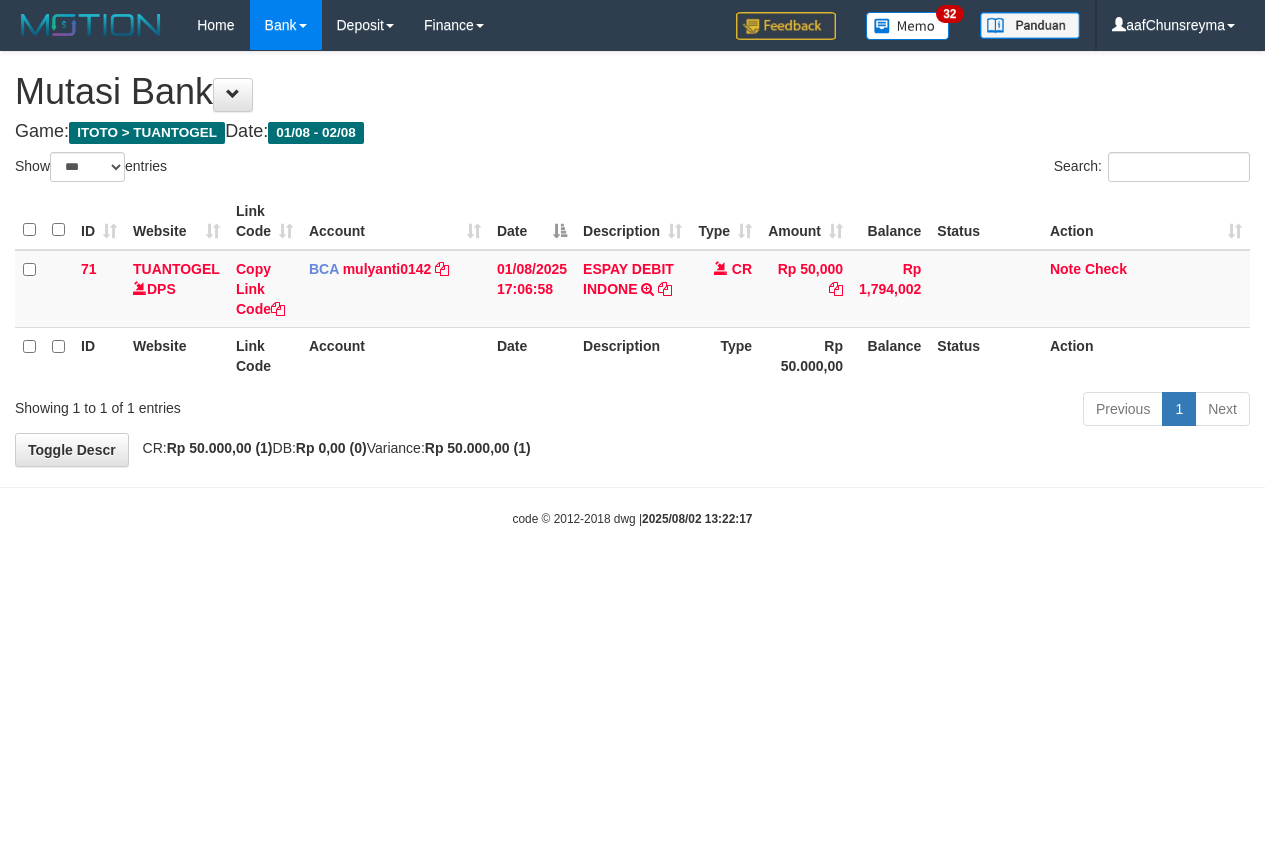 select on "***" 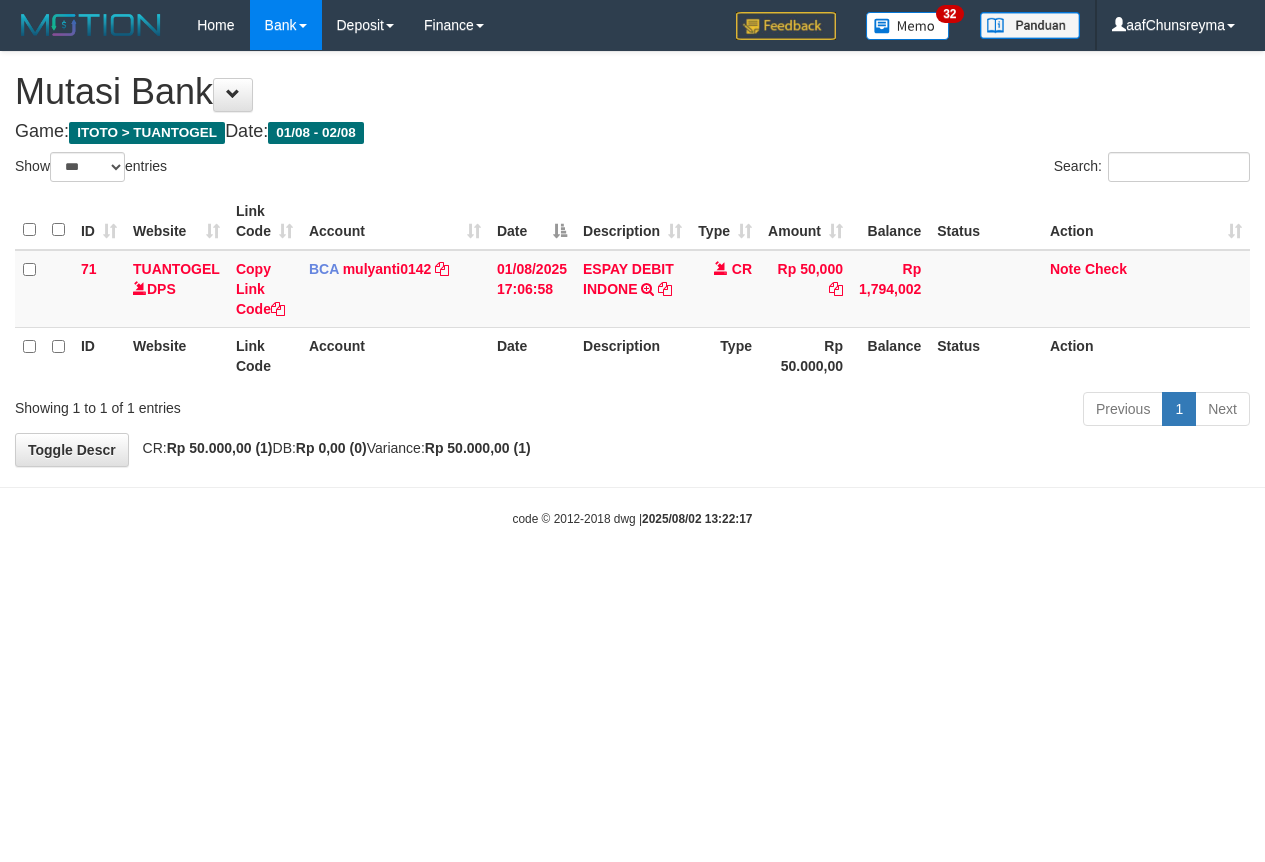 scroll, scrollTop: 0, scrollLeft: 0, axis: both 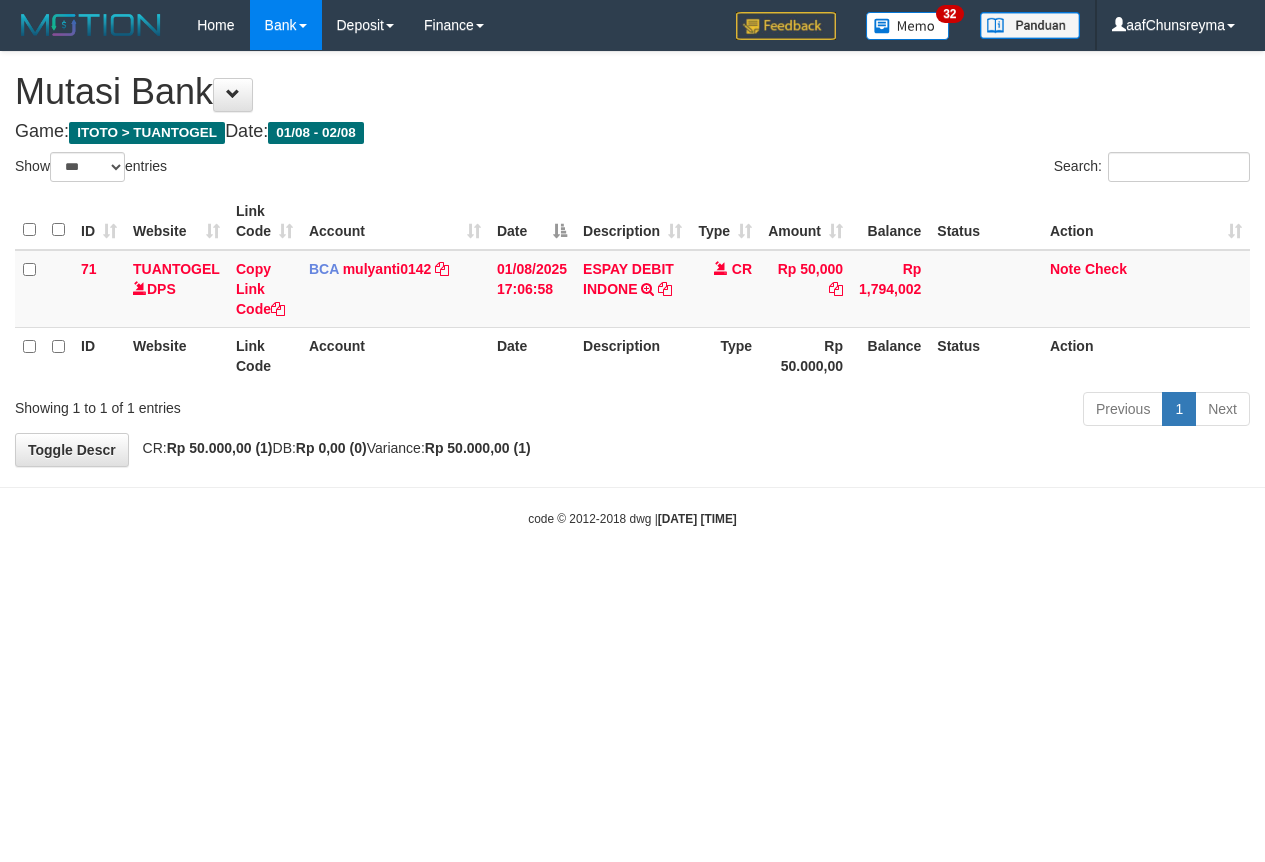 select on "***" 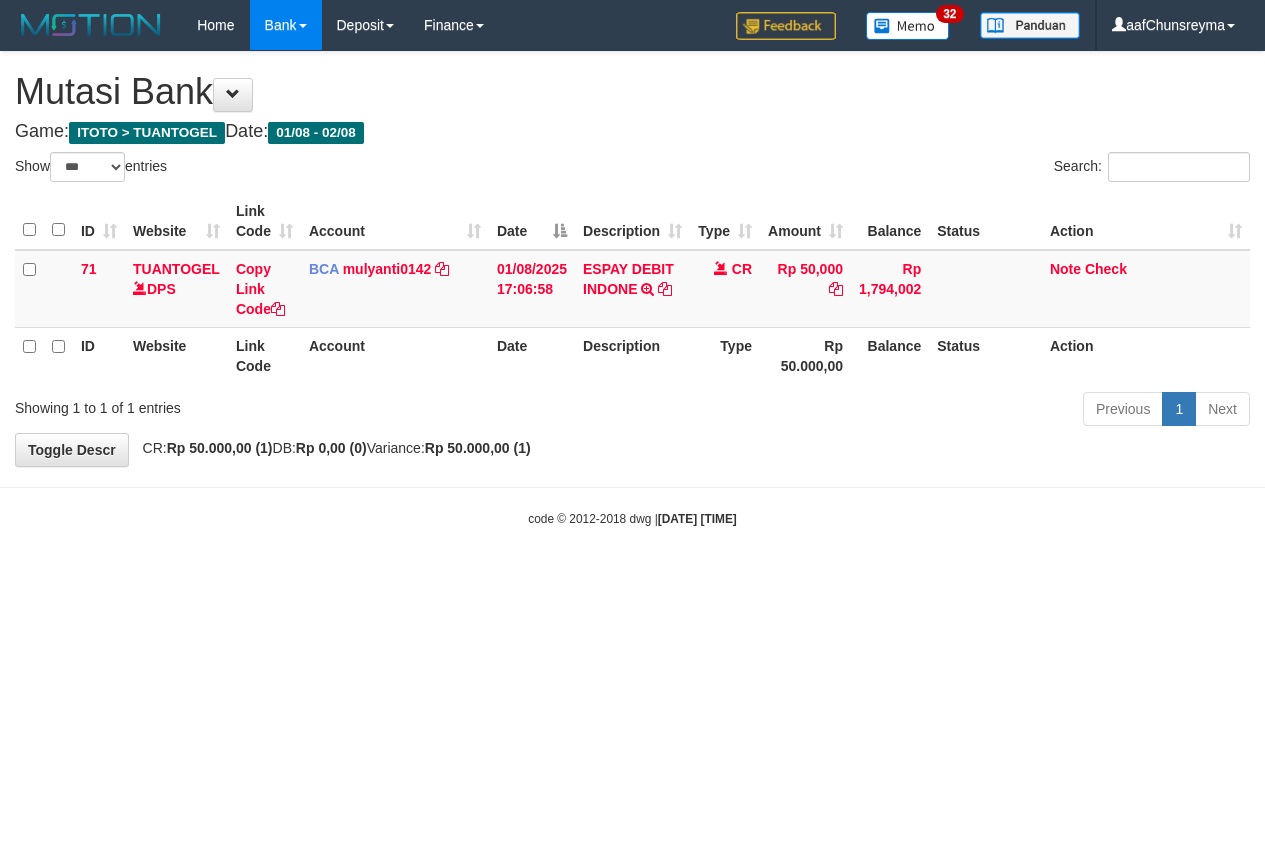 scroll, scrollTop: 0, scrollLeft: 0, axis: both 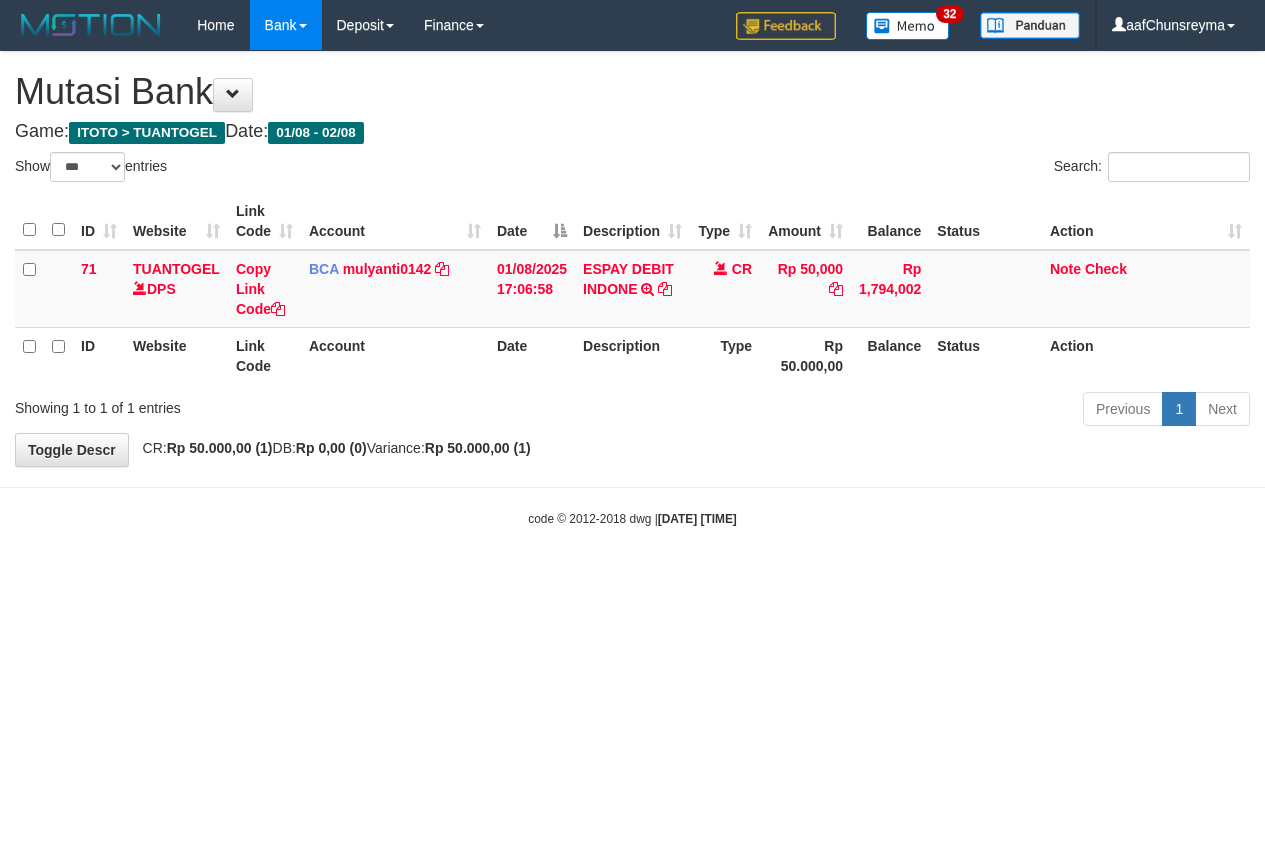 select on "***" 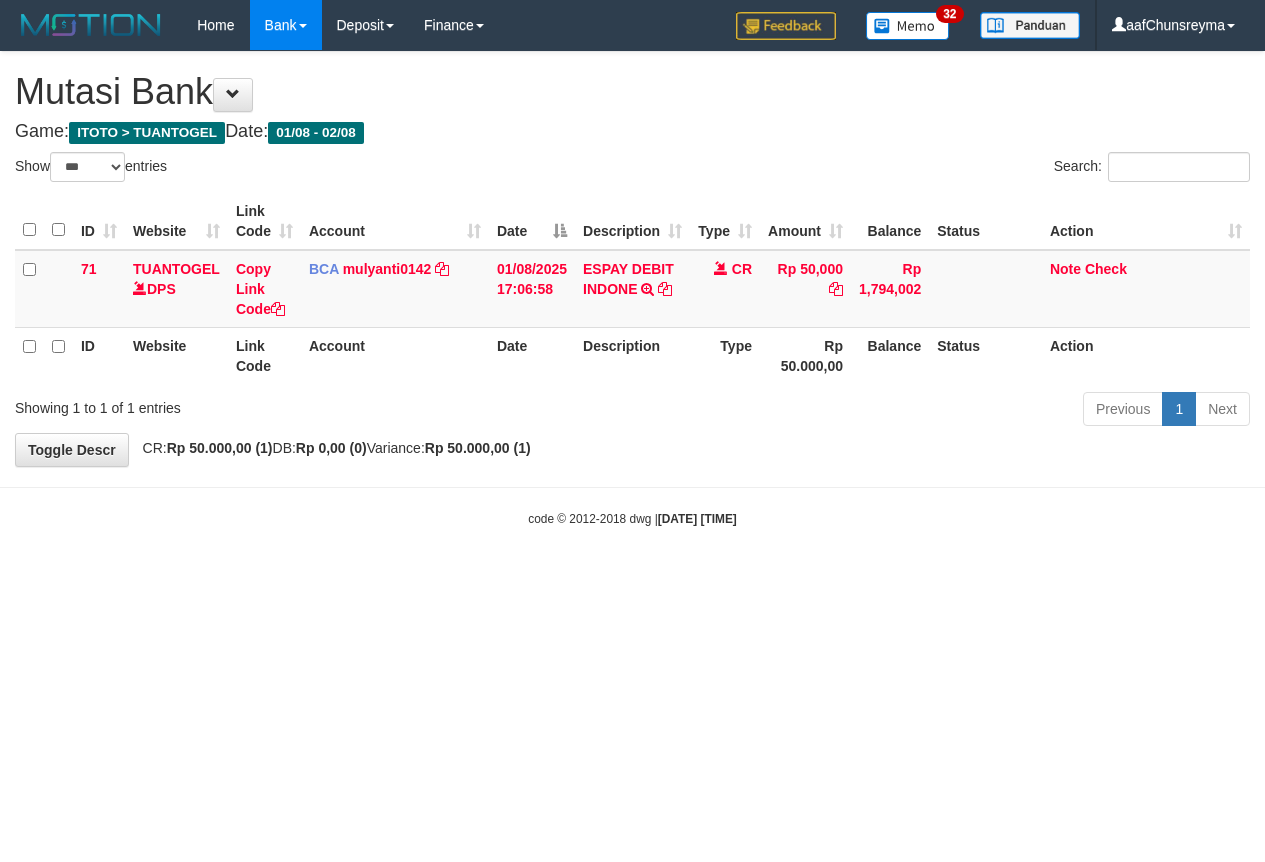 scroll, scrollTop: 0, scrollLeft: 0, axis: both 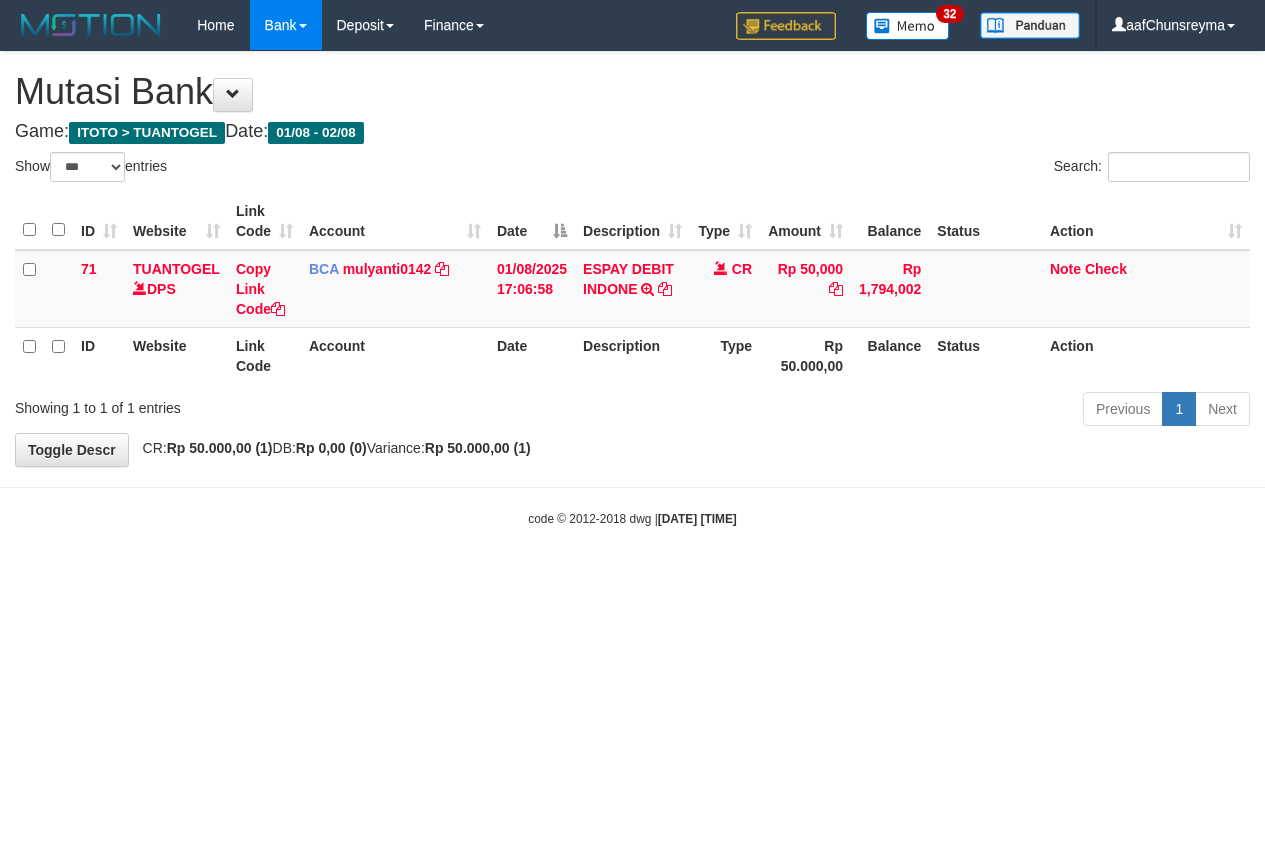 select on "***" 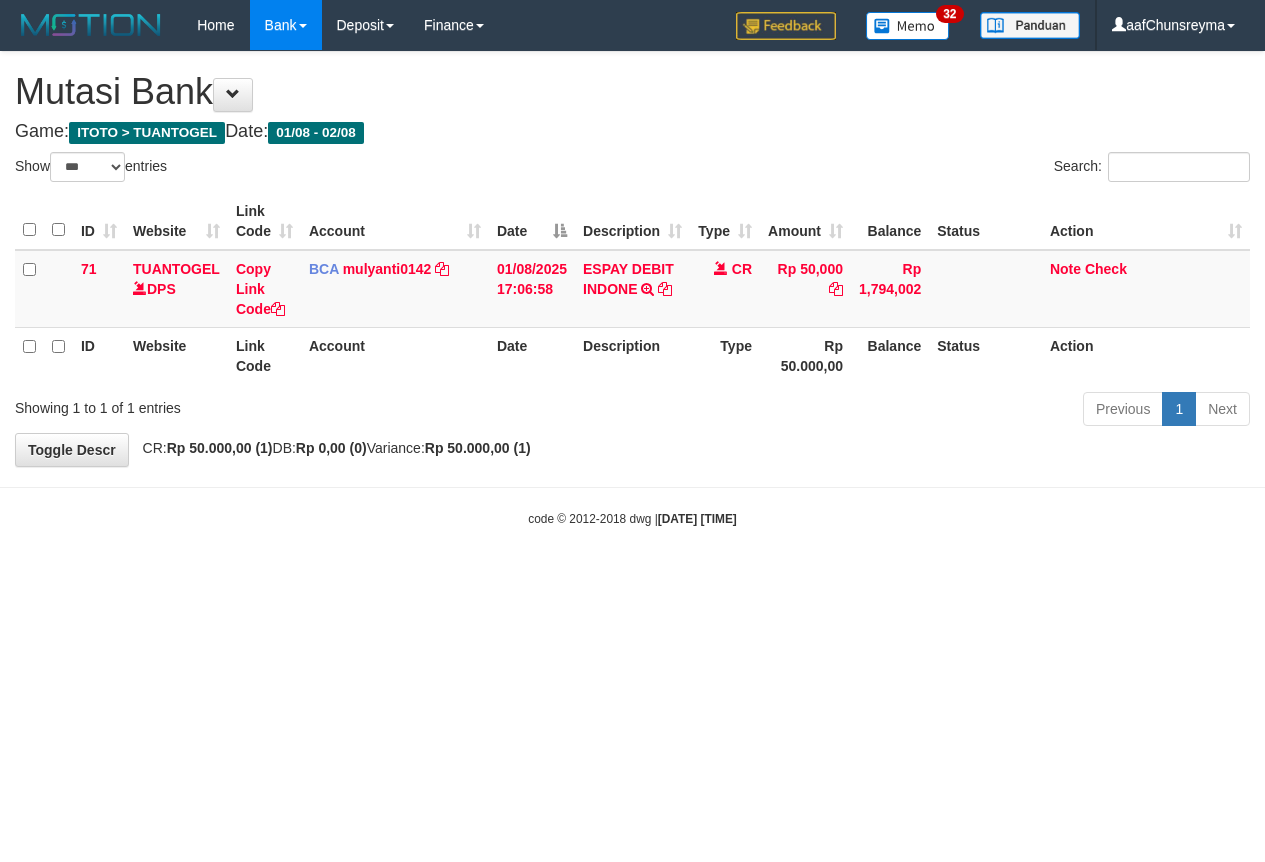 scroll, scrollTop: 0, scrollLeft: 0, axis: both 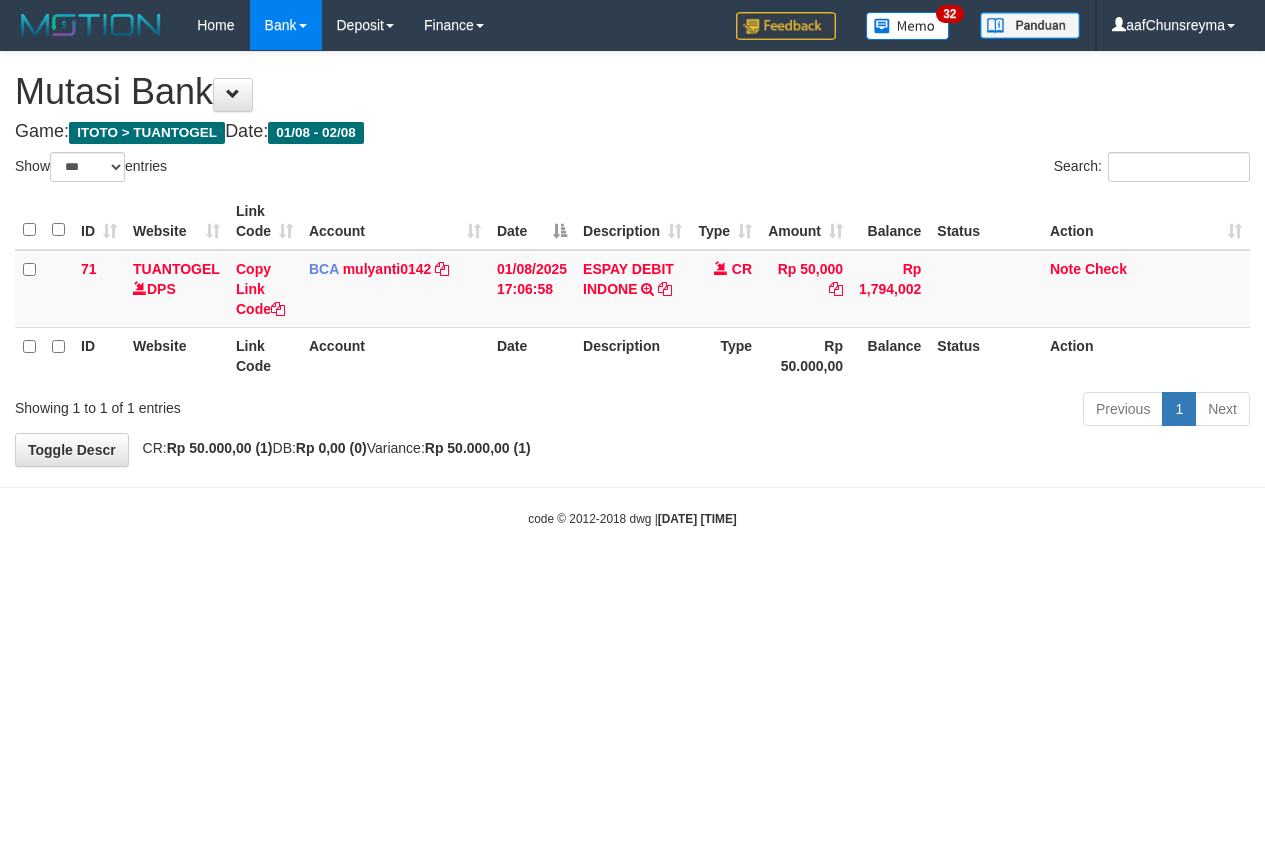 select on "***" 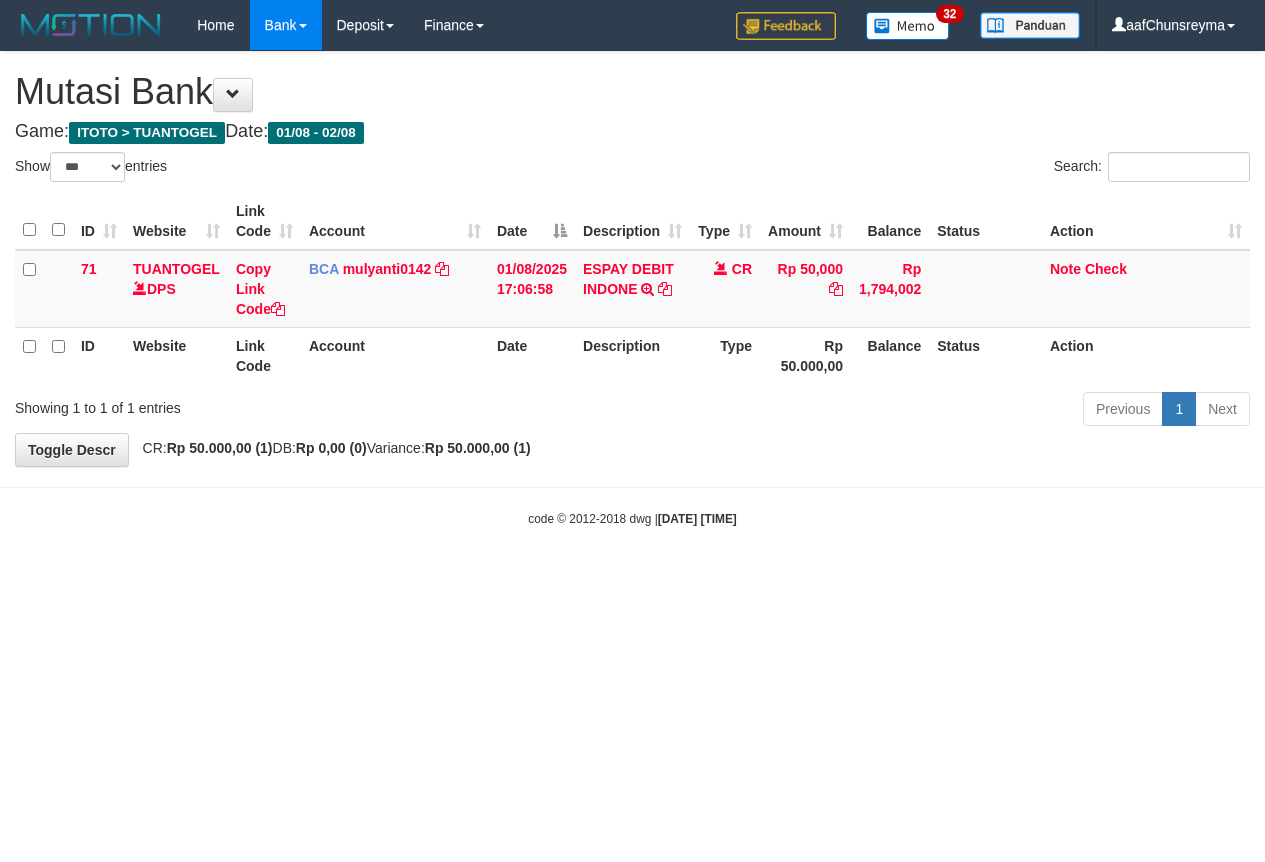 scroll, scrollTop: 0, scrollLeft: 0, axis: both 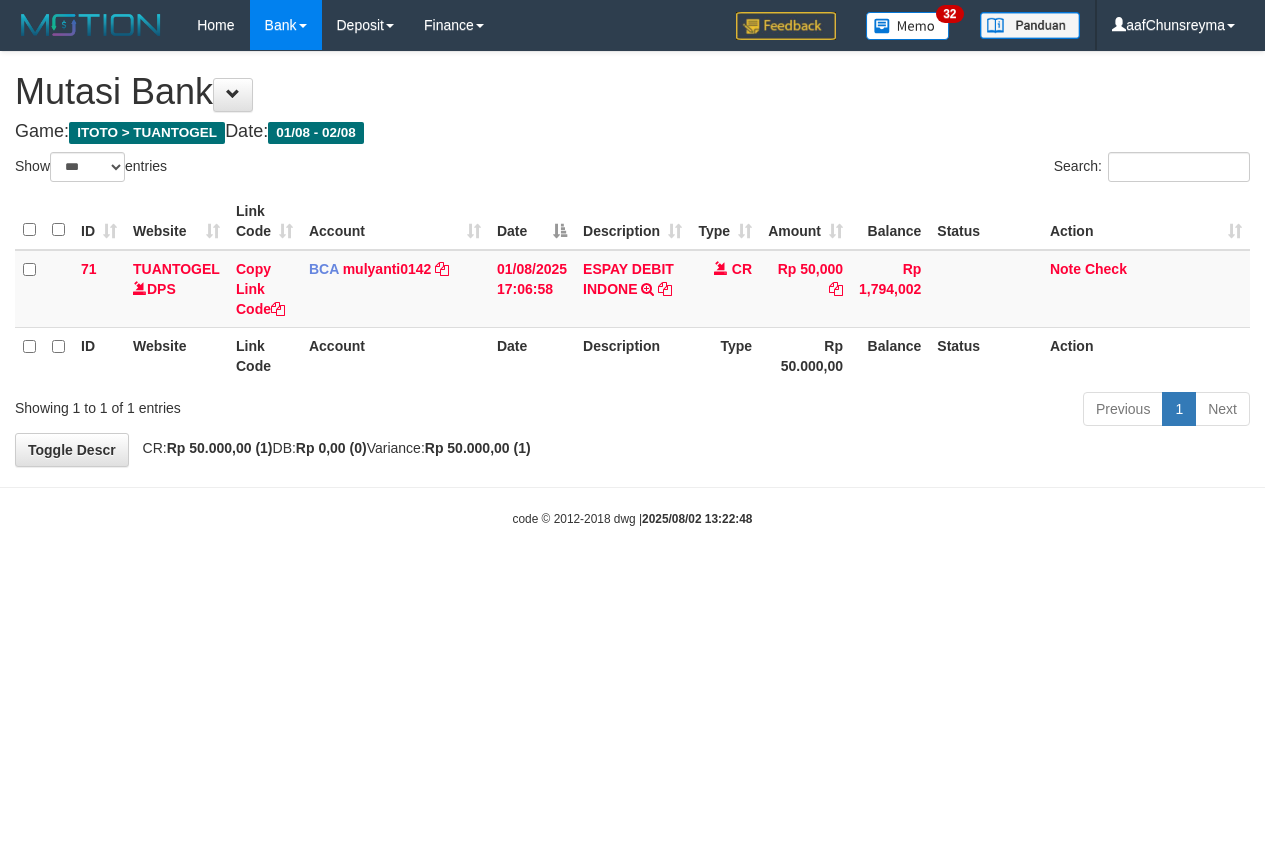 select on "***" 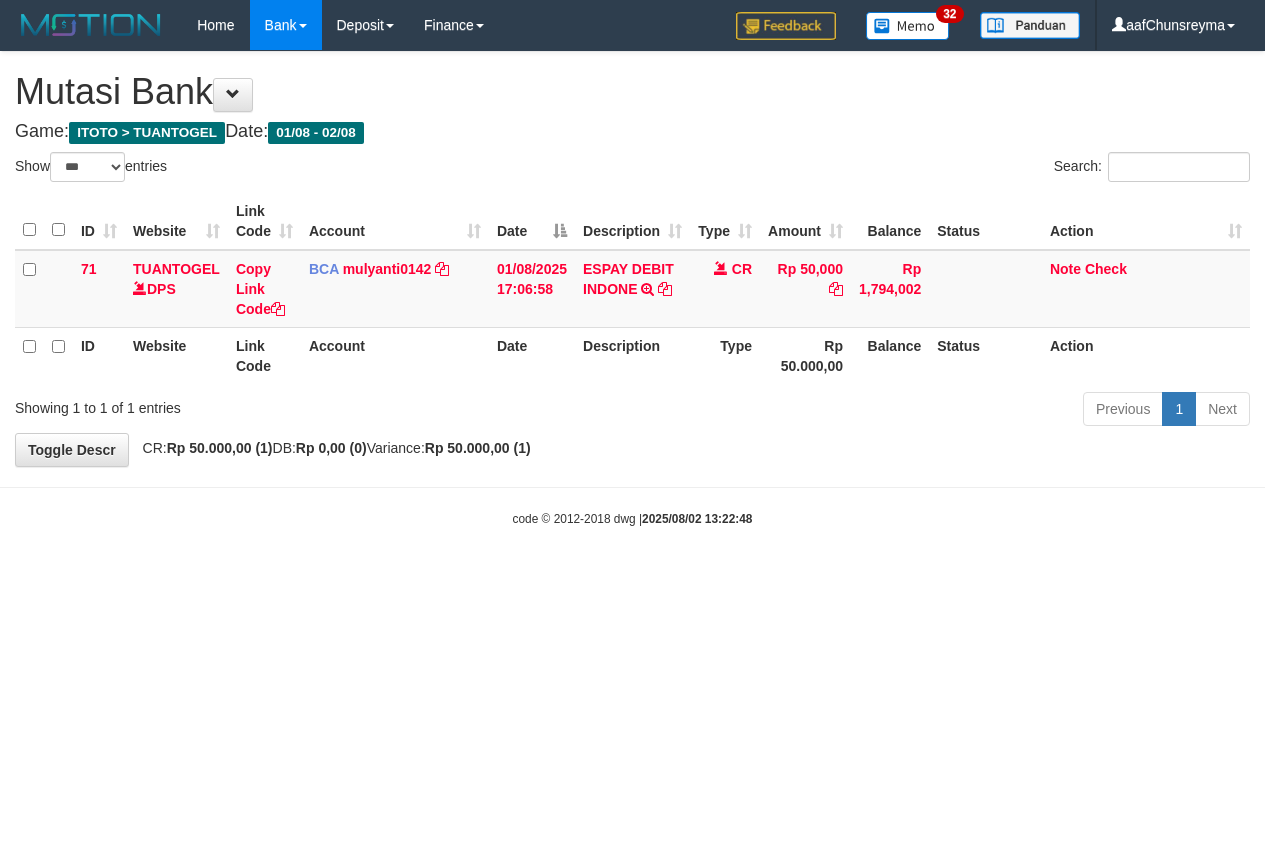 scroll, scrollTop: 0, scrollLeft: 0, axis: both 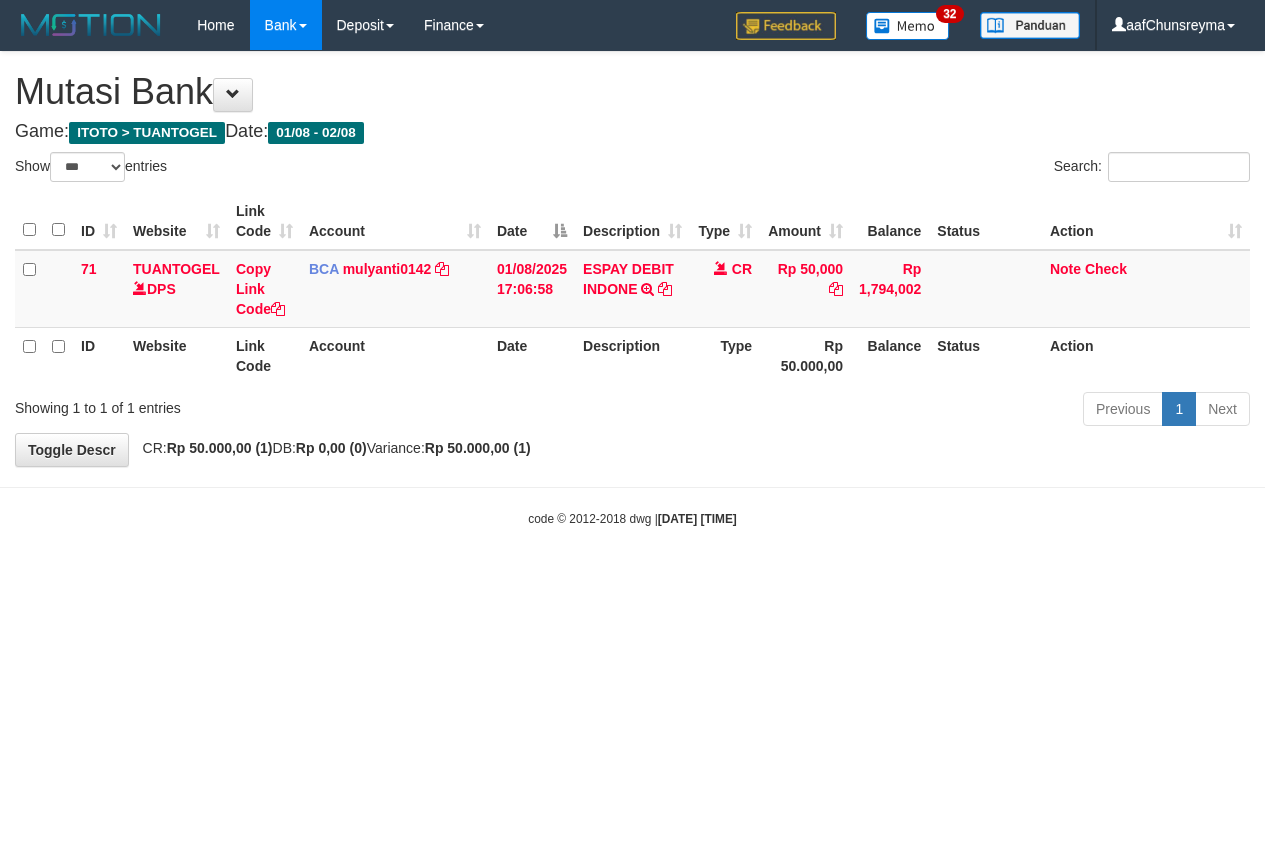 select on "***" 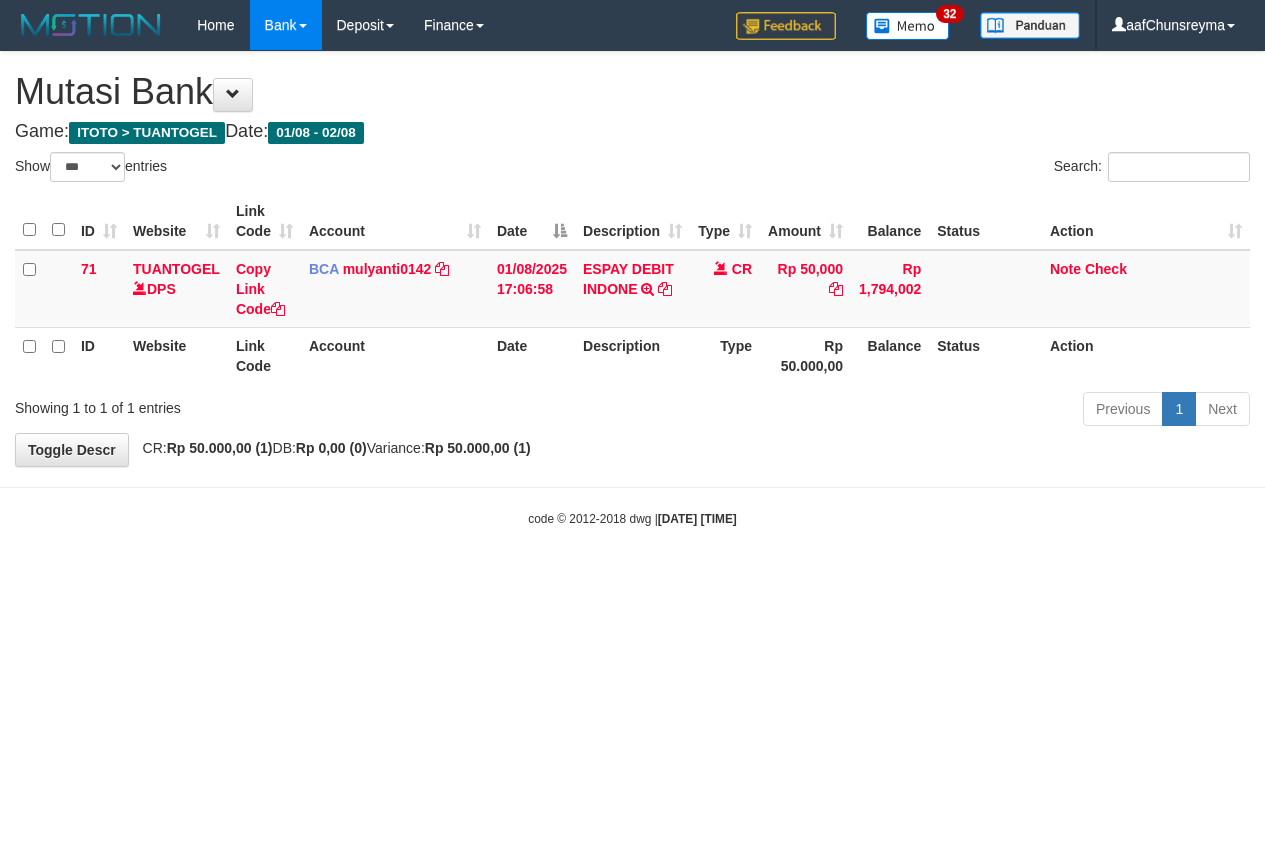 scroll, scrollTop: 0, scrollLeft: 0, axis: both 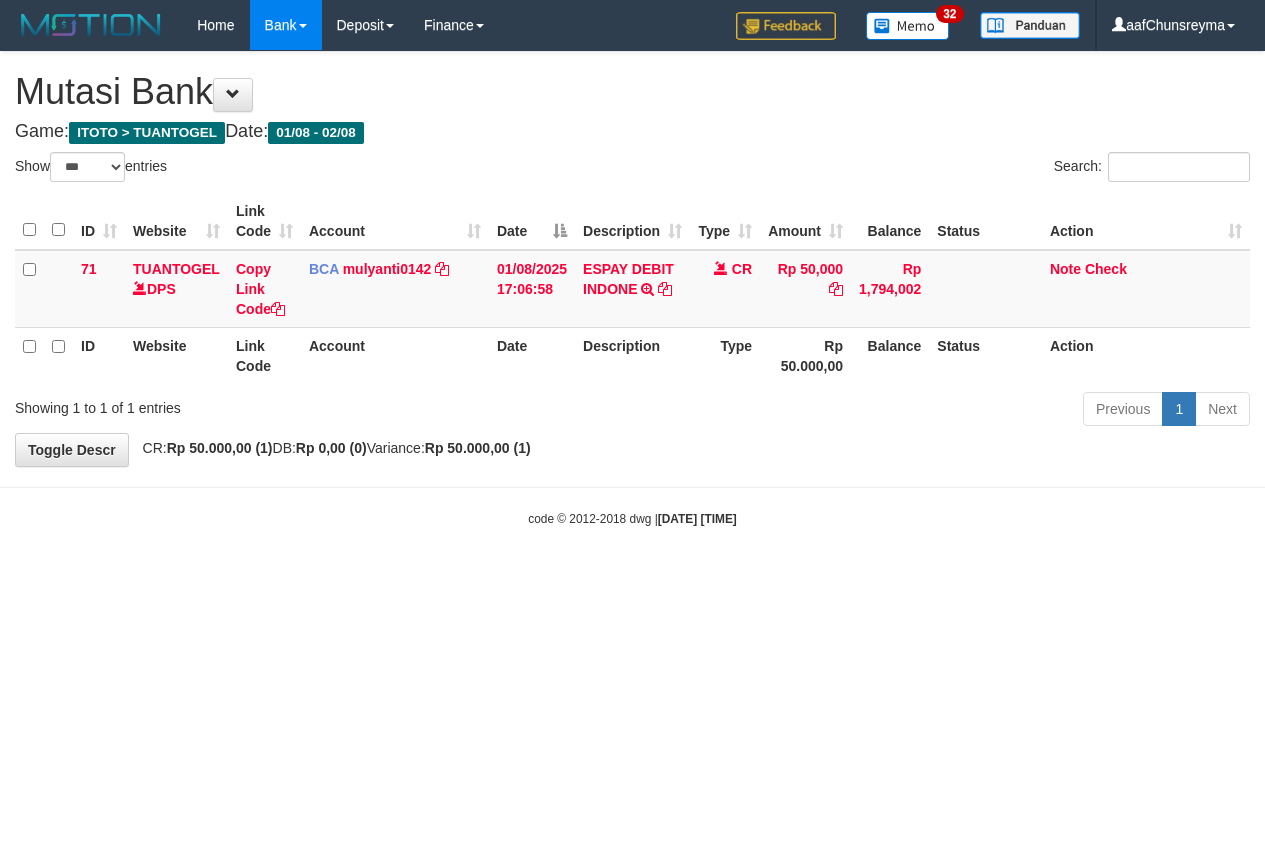 select on "***" 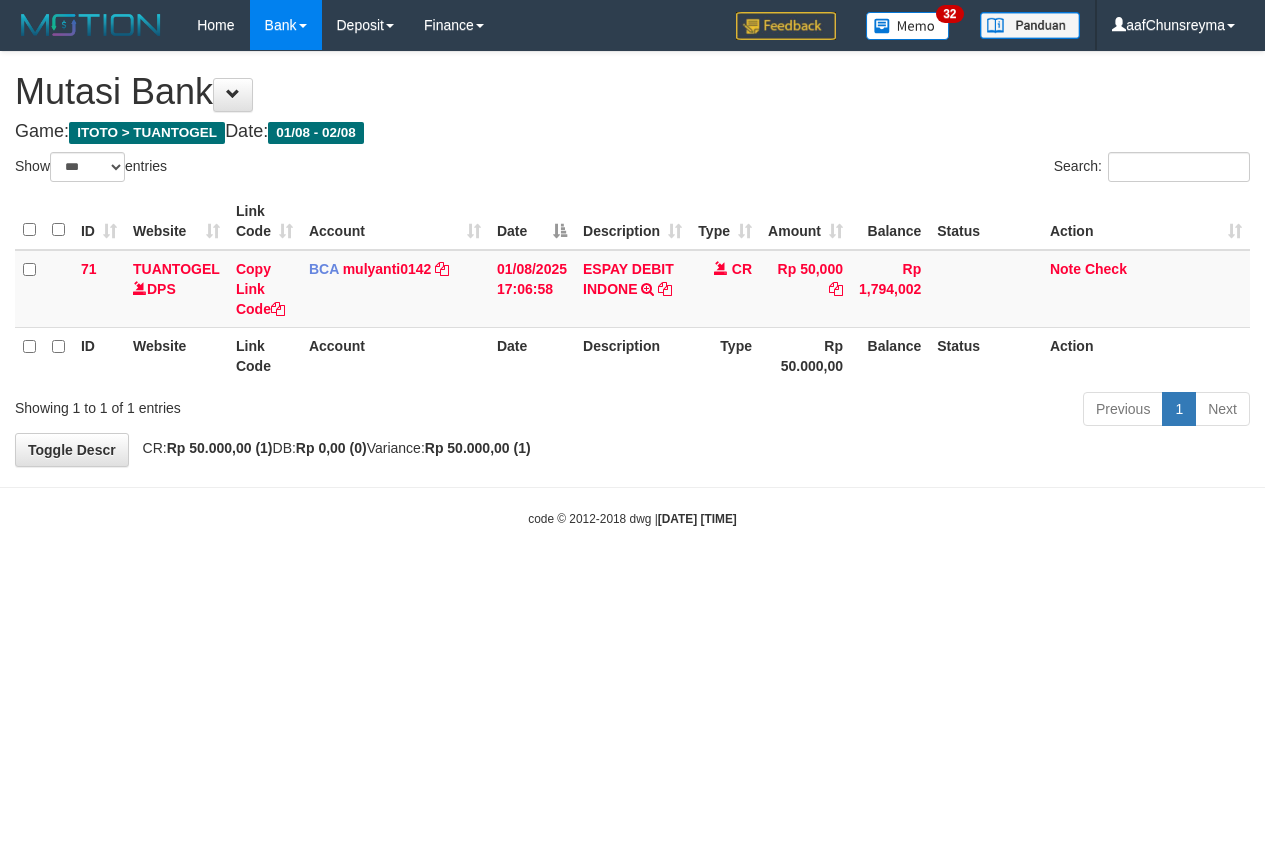 scroll, scrollTop: 0, scrollLeft: 0, axis: both 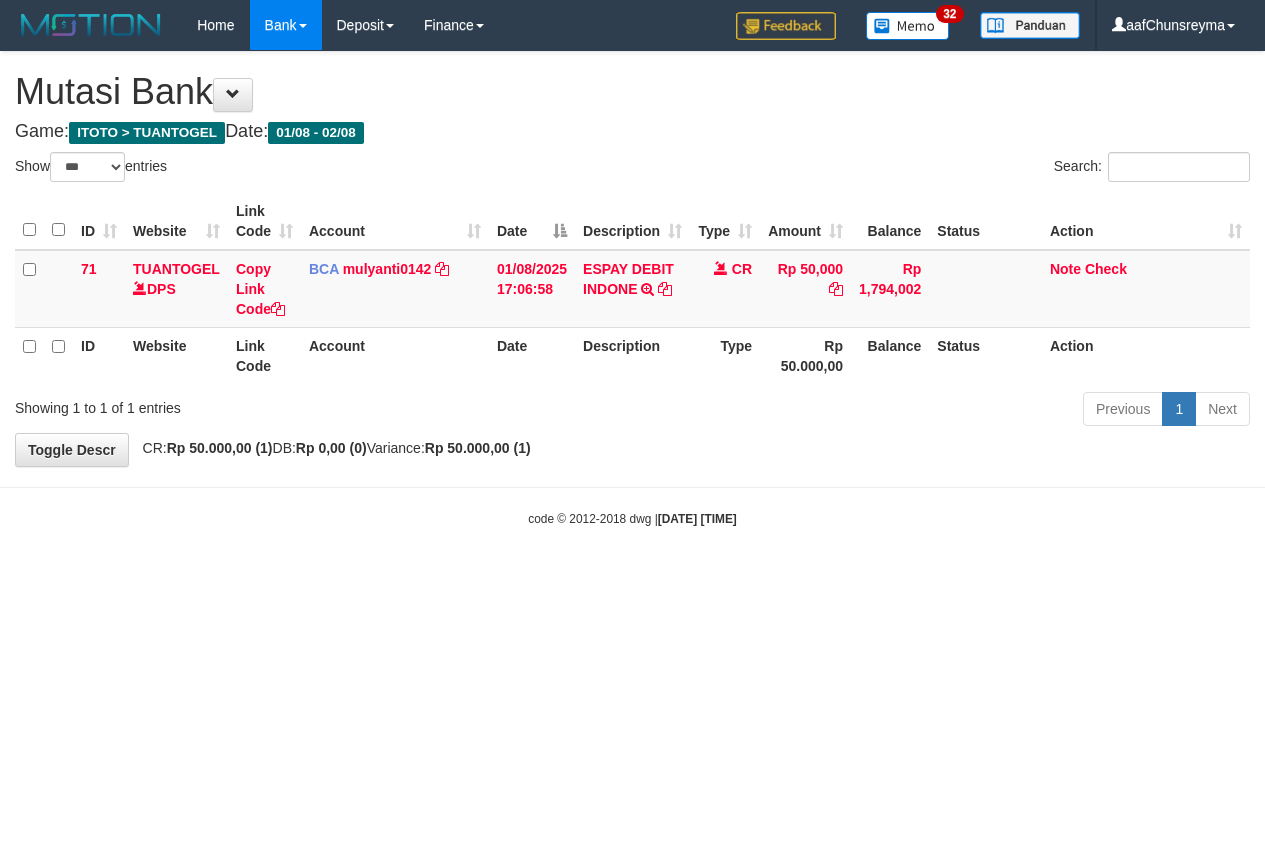 select on "***" 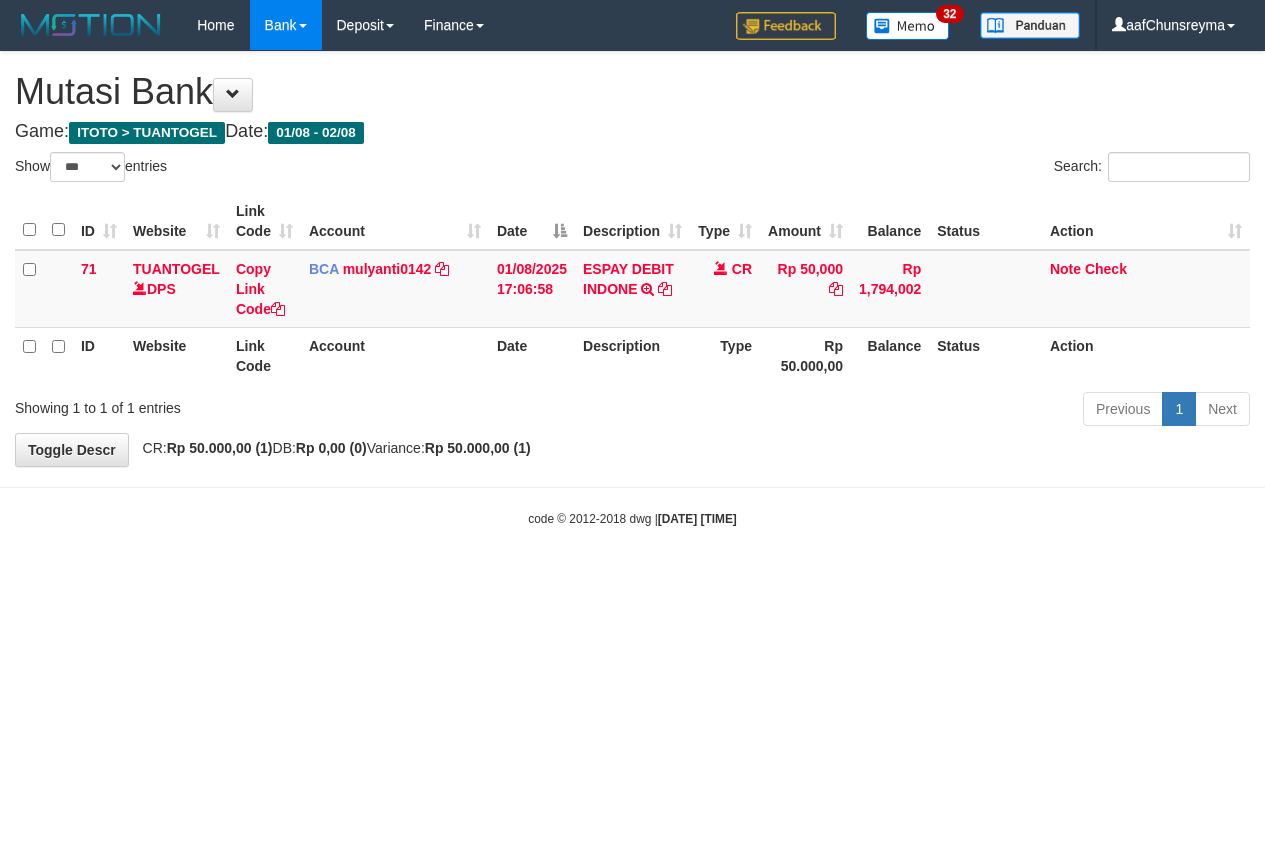 scroll, scrollTop: 0, scrollLeft: 0, axis: both 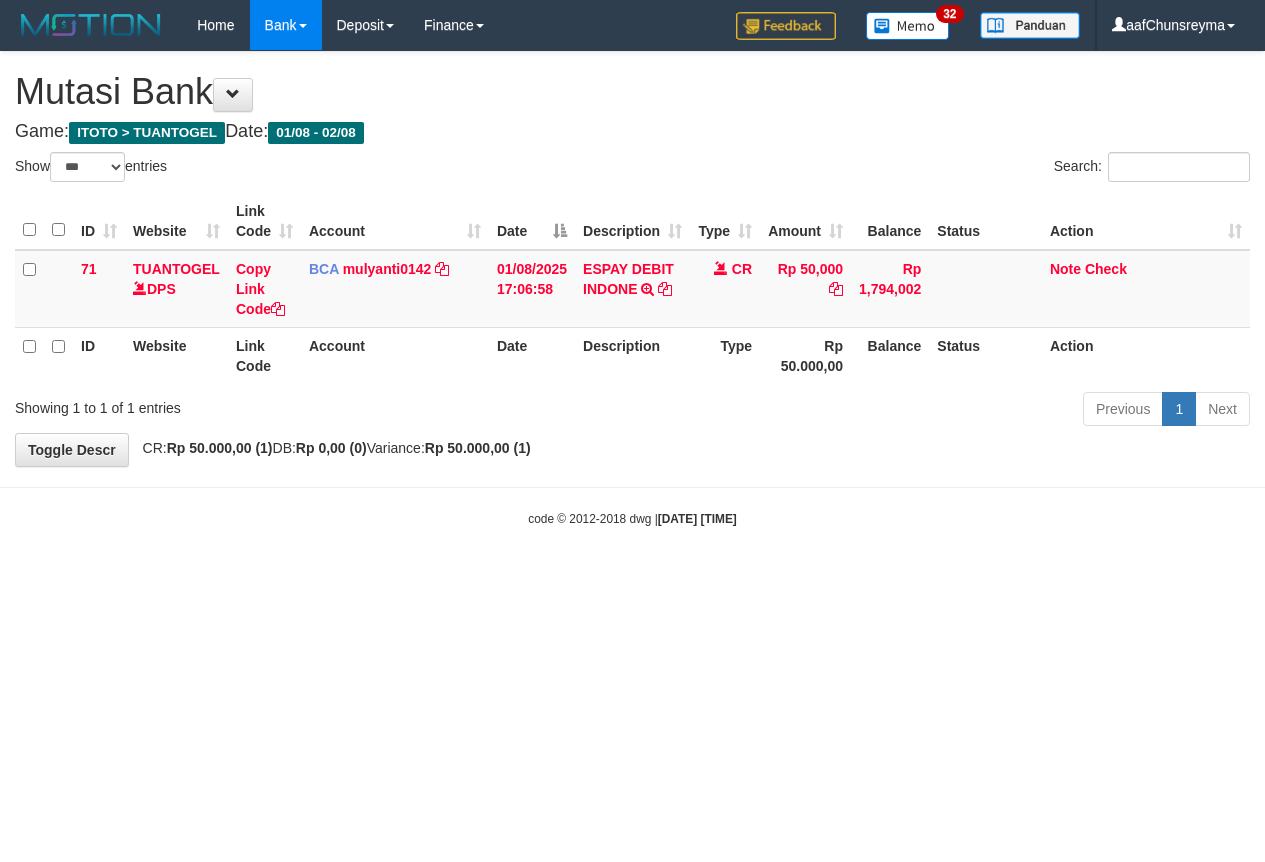 select on "***" 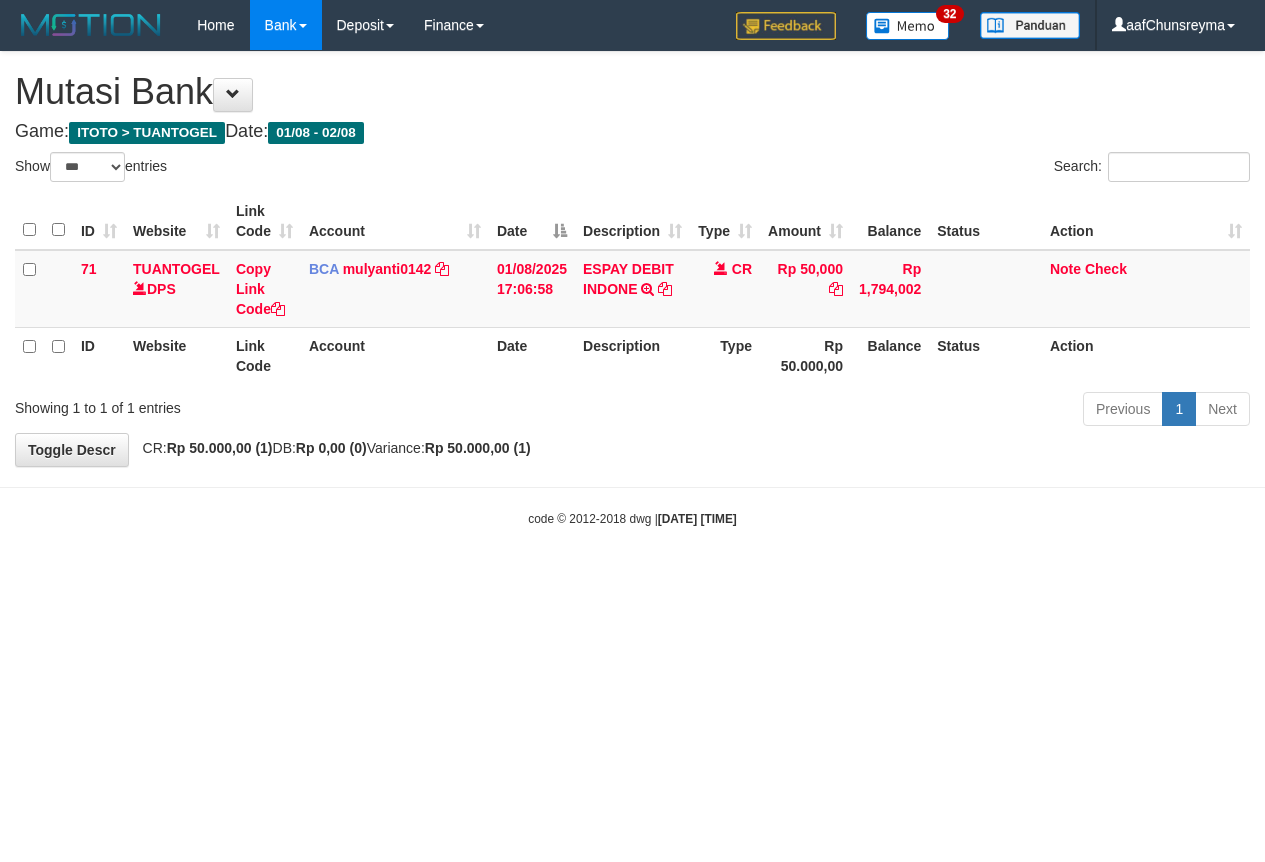scroll, scrollTop: 0, scrollLeft: 0, axis: both 